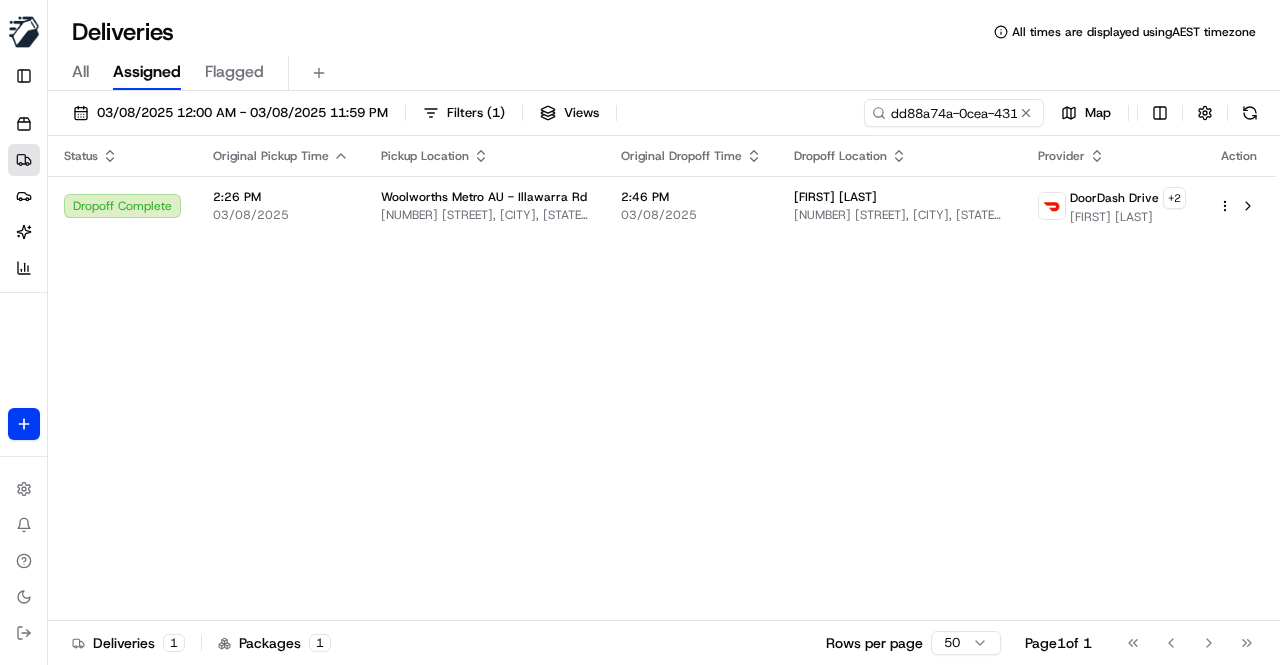 scroll, scrollTop: 0, scrollLeft: 0, axis: both 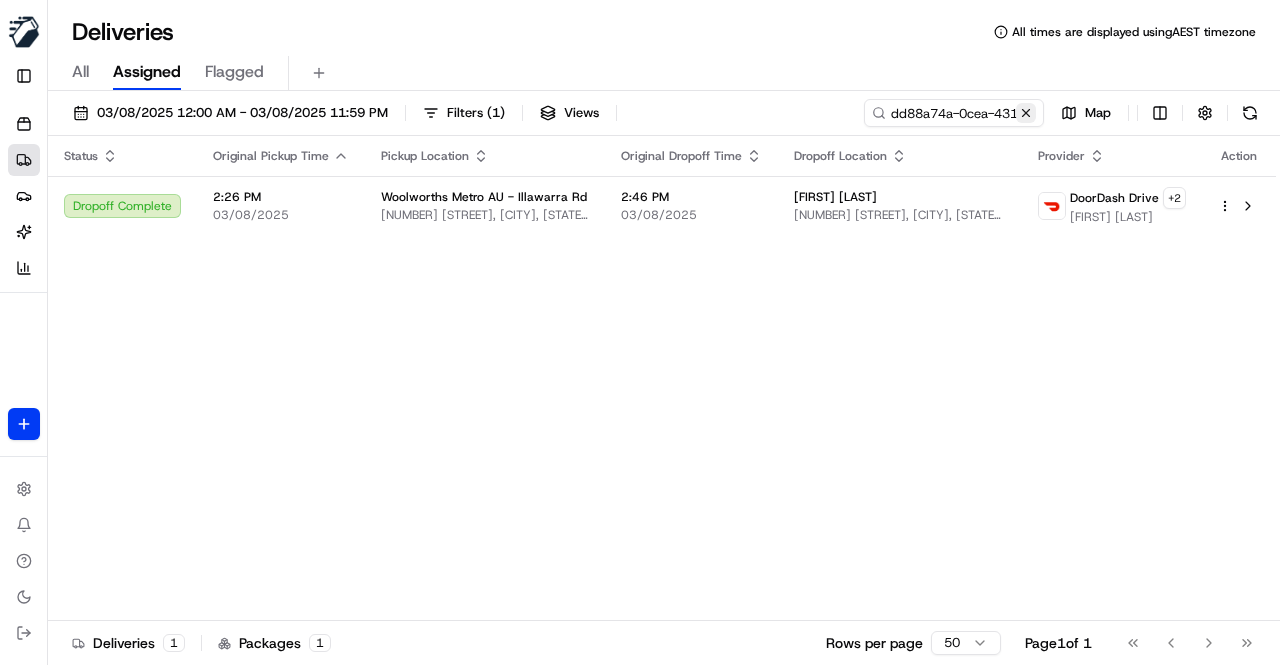 click at bounding box center [1026, 113] 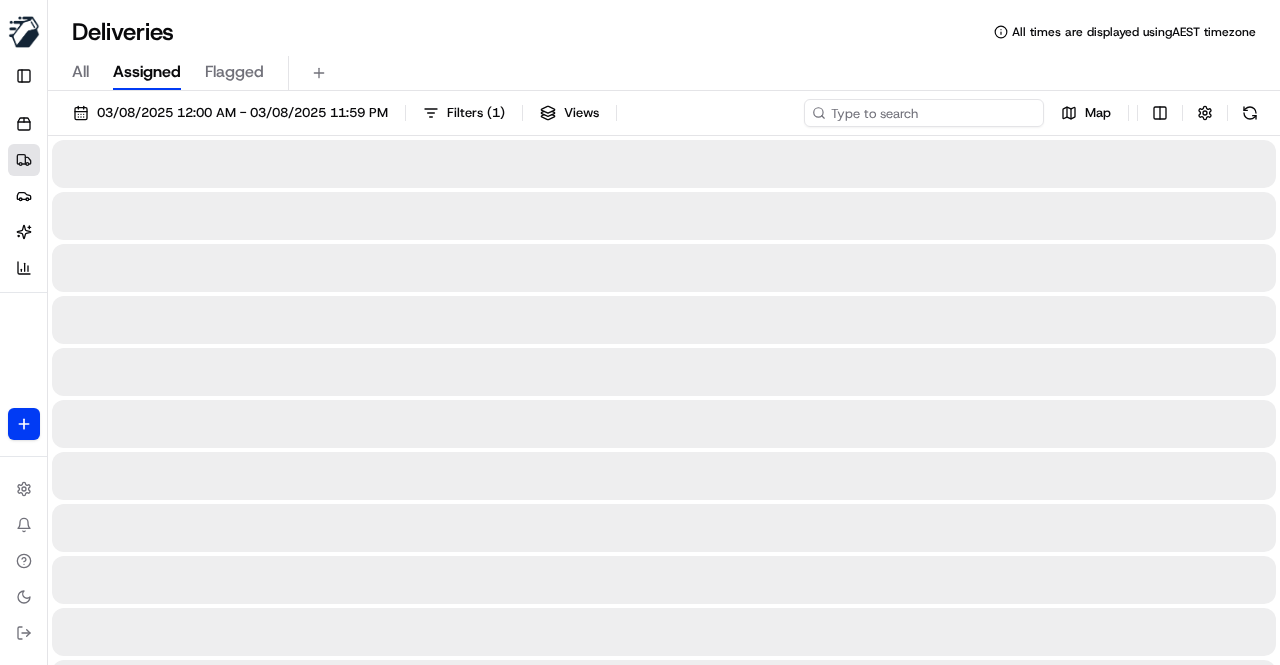 click at bounding box center (924, 113) 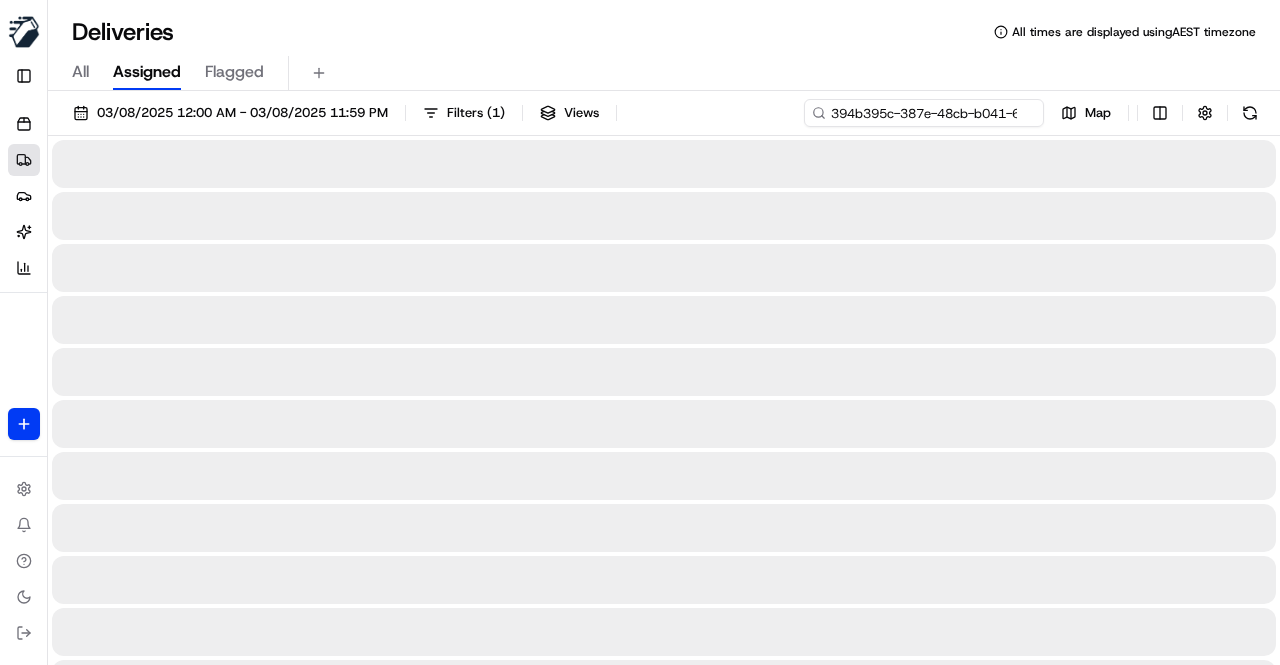 scroll, scrollTop: 0, scrollLeft: 103, axis: horizontal 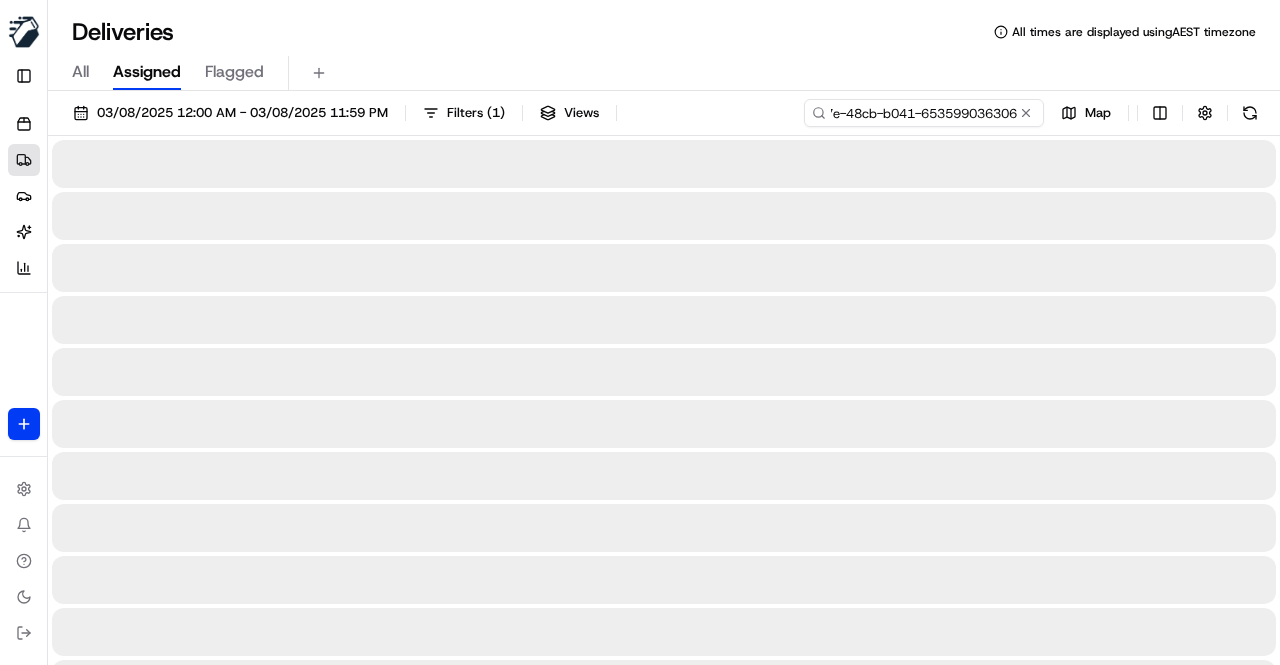 type on "394b395c-387e-48cb-b041-653599036306" 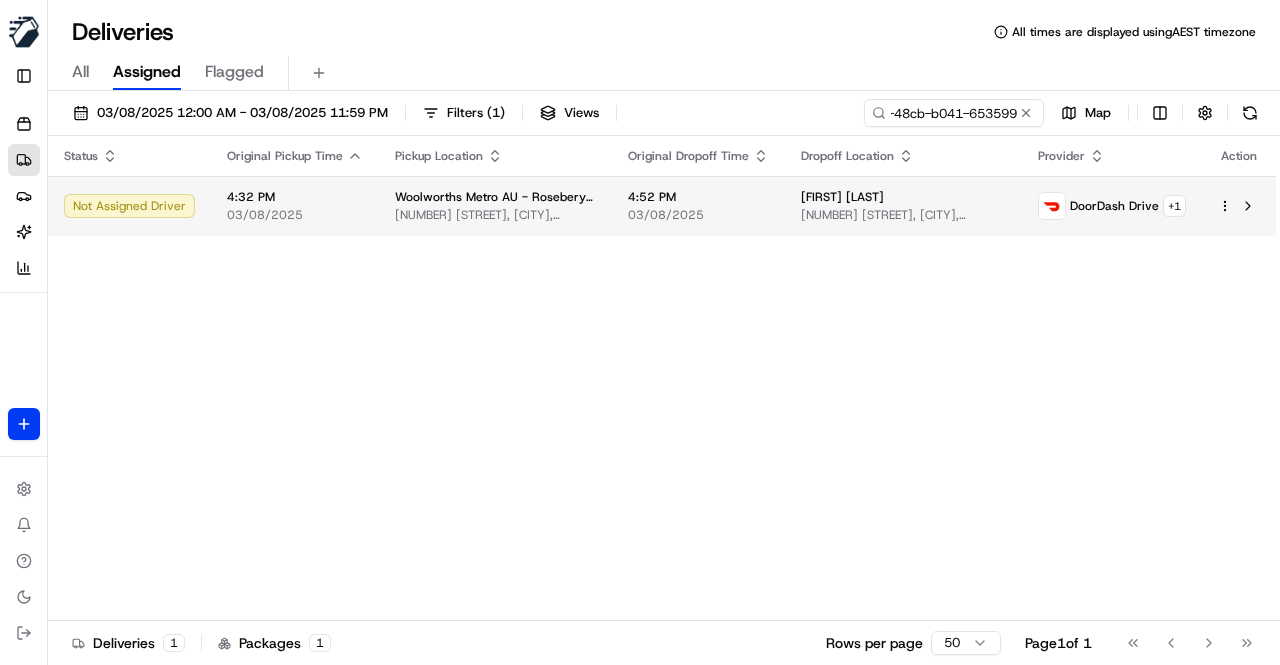 click on "4:52 PM" at bounding box center (698, 197) 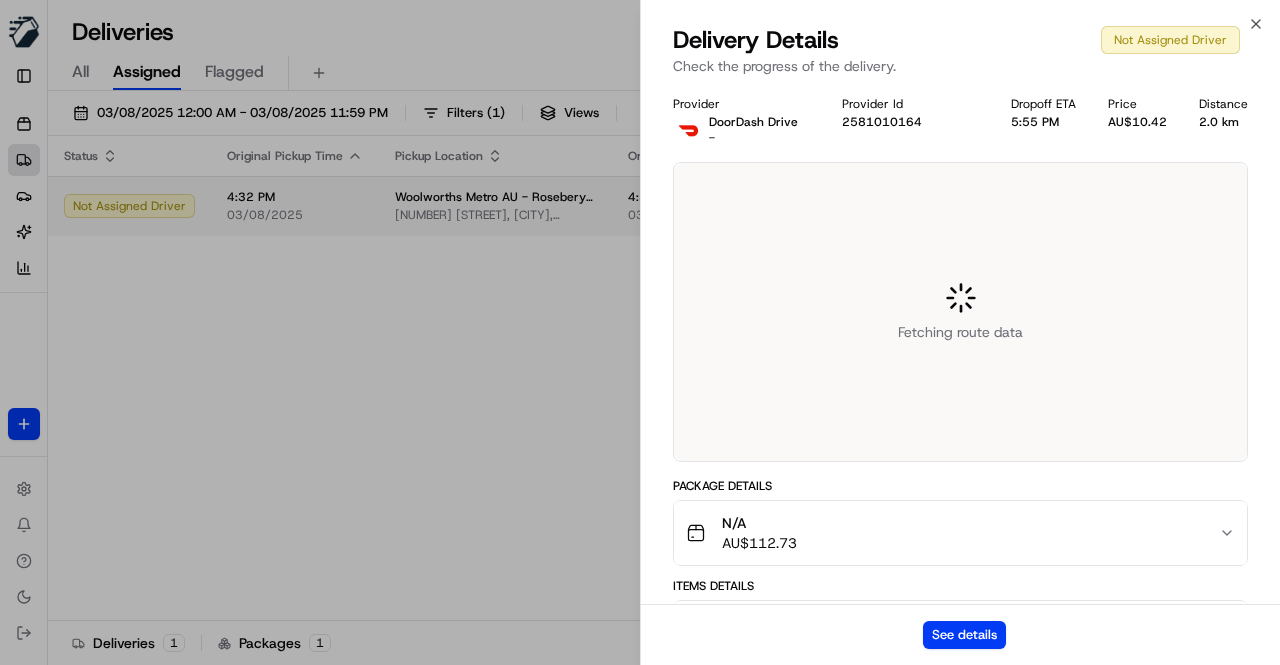 scroll, scrollTop: 0, scrollLeft: 0, axis: both 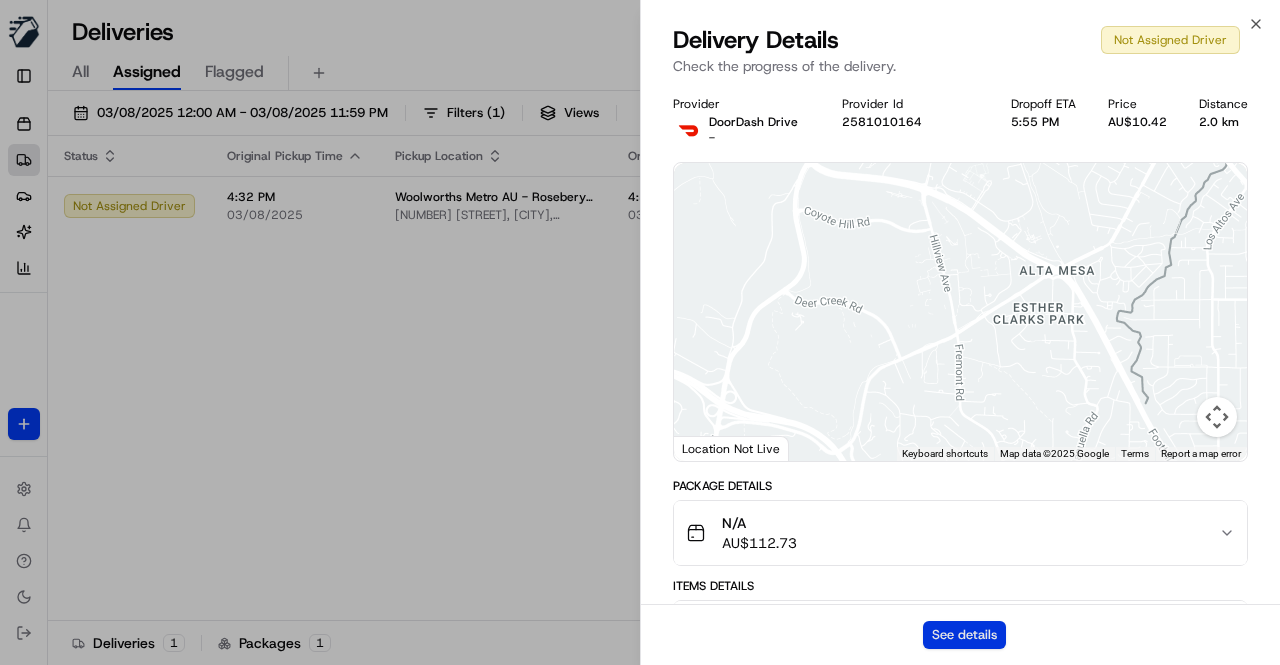 click on "See details" at bounding box center (964, 635) 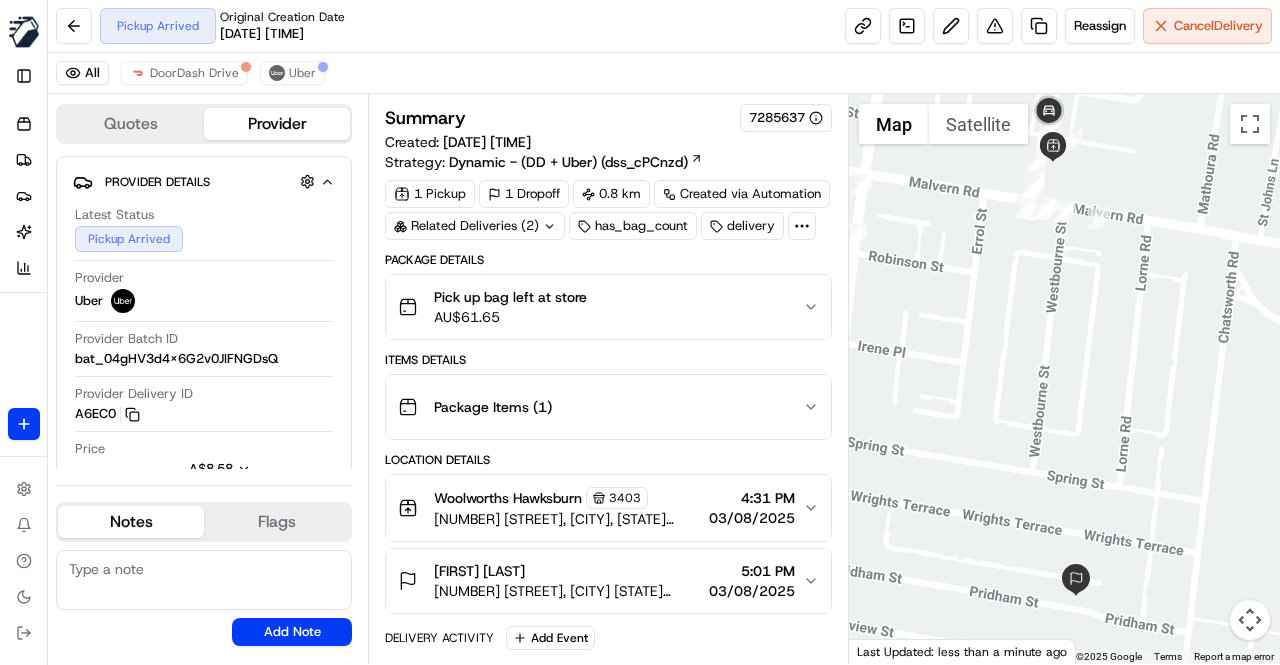 scroll, scrollTop: 0, scrollLeft: 0, axis: both 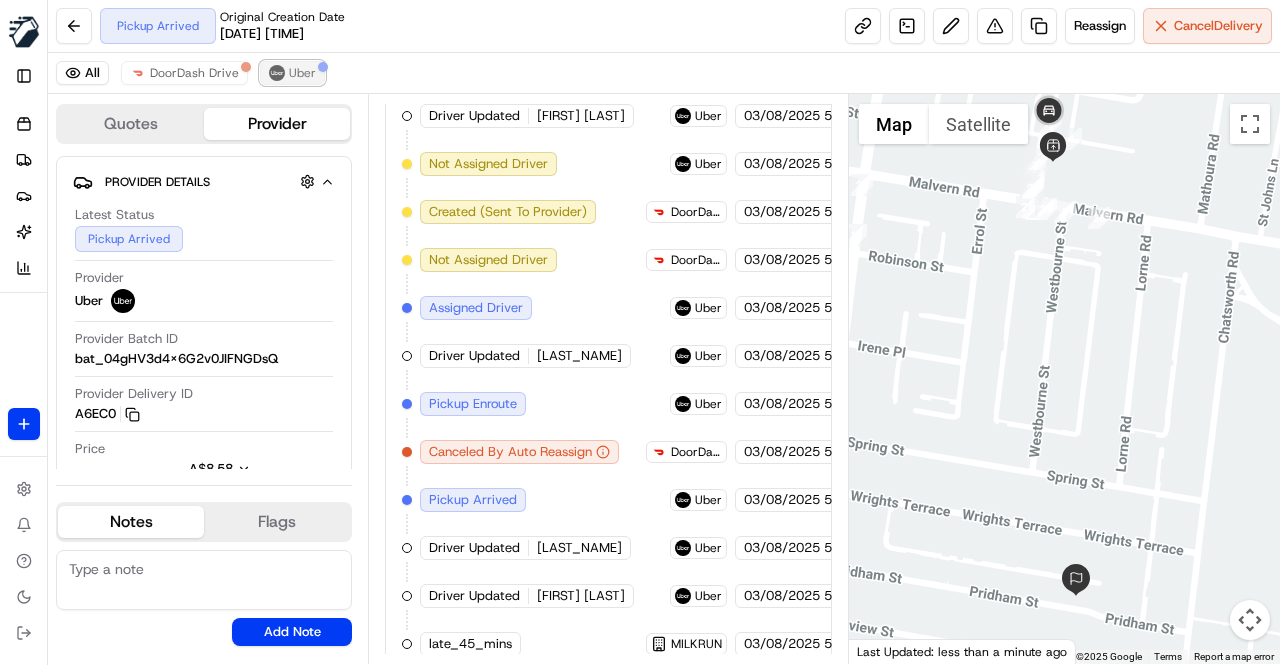click on "Uber" at bounding box center (302, 73) 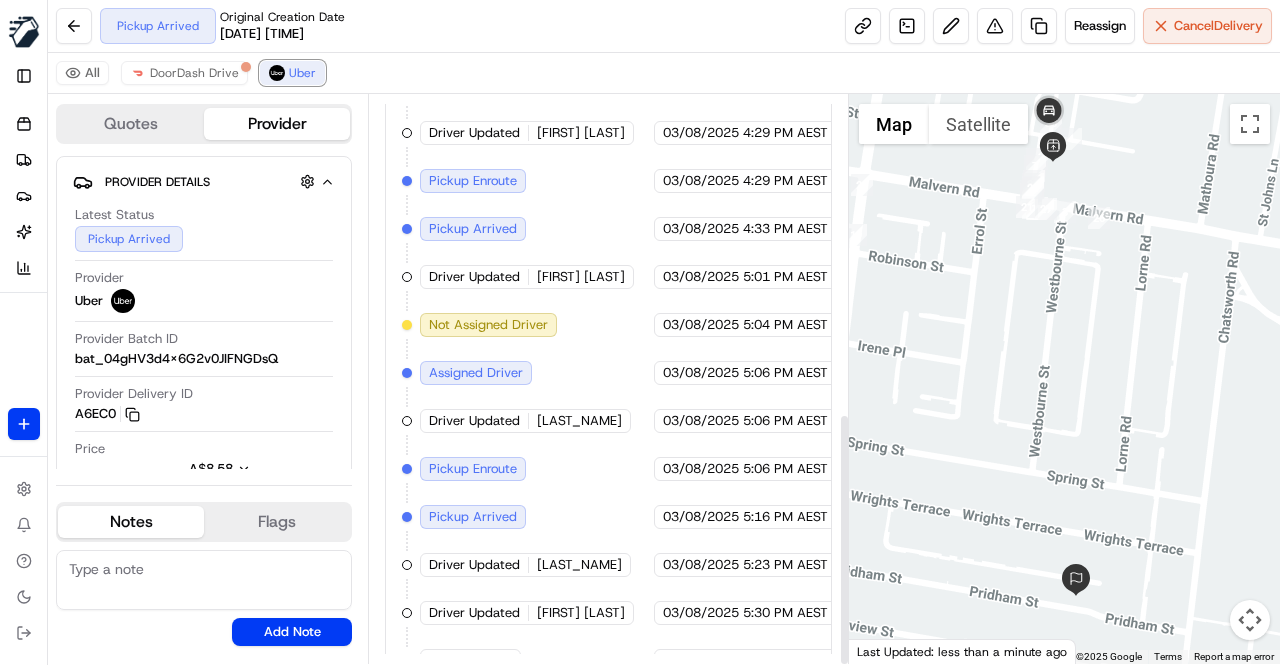 scroll, scrollTop: 715, scrollLeft: 0, axis: vertical 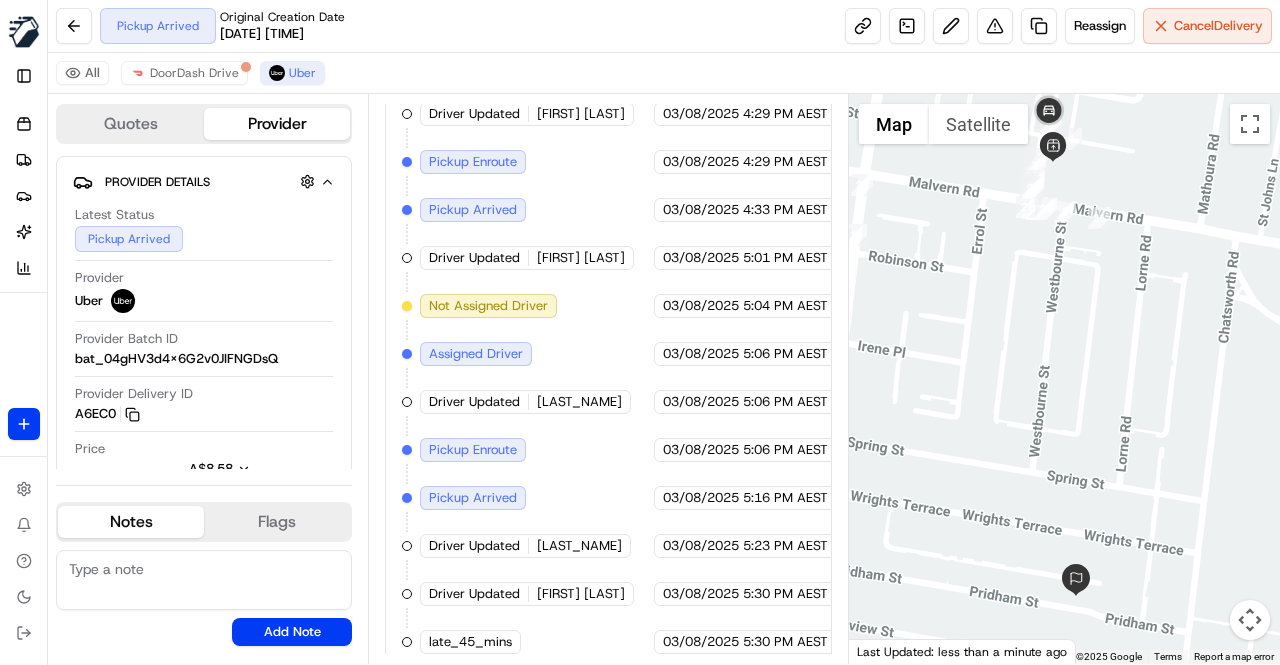 click on "Created (Sent To Provider) Uber 03/08/2025 4:26 PM AEST Not Assigned Driver Uber 03/08/2025 4:26 PM AEST Assigned Driver Uber 03/08/2025 4:29 PM AEST Driver Updated john C. Uber 03/08/2025 4:29 PM AEST Pickup Enroute Uber 03/08/2025 4:29 PM AEST Pickup Arrived Uber 03/08/2025 4:33 PM AEST Driver Updated VALENTIN G. Uber 03/08/2025 5:01 PM AEST Not Assigned Driver Uber 03/08/2025 5:04 PM AEST Assigned Driver Uber 03/08/2025 5:06 PM AEST Driver Updated KAMAL DEEP K. Uber 03/08/2025 5:06 PM AEST Pickup Enroute Uber 03/08/2025 5:06 PM AEST Pickup Arrived Uber 03/08/2025 5:16 PM AEST Driver Updated KARAN S. Uber 03/08/2025 5:23 PM AEST Driver Updated Edward O. Uber 03/08/2025 5:30 PM AEST late_45_mins MILKRUN 03/08/2025 5:30 PM AEST" at bounding box center (608, 306) 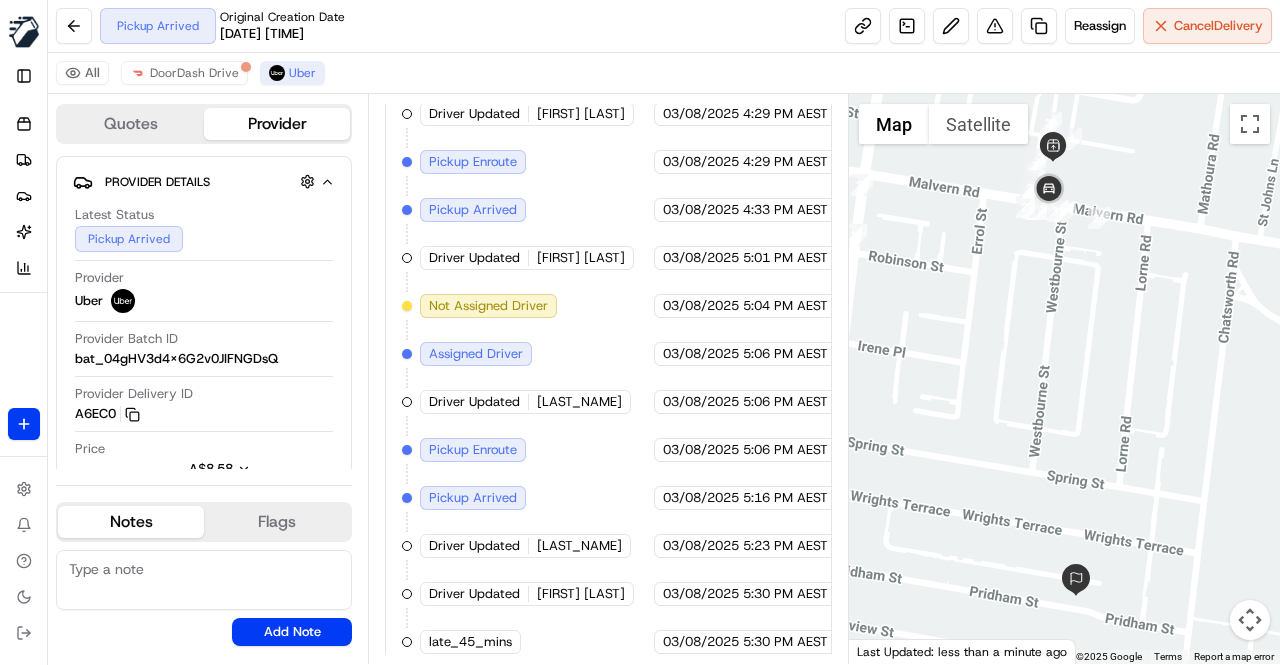 click on "Created (Sent To Provider) Uber 03/08/2025 4:26 PM AEST Not Assigned Driver Uber 03/08/2025 4:26 PM AEST Assigned Driver Uber 03/08/2025 4:29 PM AEST Driver Updated john C. Uber 03/08/2025 4:29 PM AEST Pickup Enroute Uber 03/08/2025 4:29 PM AEST Pickup Arrived Uber 03/08/2025 4:33 PM AEST Driver Updated VALENTIN G. Uber 03/08/2025 5:01 PM AEST Not Assigned Driver Uber 03/08/2025 5:04 PM AEST Assigned Driver Uber 03/08/2025 5:06 PM AEST Driver Updated KAMAL DEEP K. Uber 03/08/2025 5:06 PM AEST Pickup Enroute Uber 03/08/2025 5:06 PM AEST Pickup Arrived Uber 03/08/2025 5:16 PM AEST Driver Updated KARAN S. Uber 03/08/2025 5:23 PM AEST Driver Updated Edward O. Uber 03/08/2025 5:30 PM AEST late_45_mins MILKRUN 03/08/2025 5:30 PM AEST" at bounding box center [608, 306] 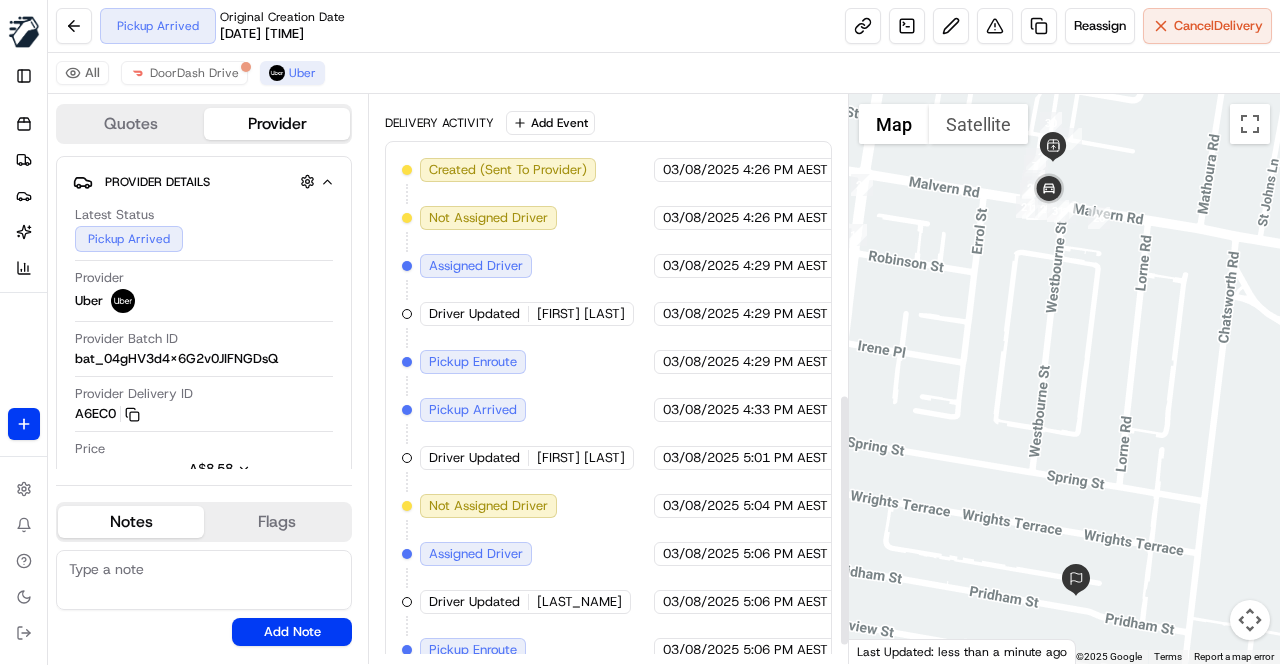 scroll, scrollTop: 715, scrollLeft: 0, axis: vertical 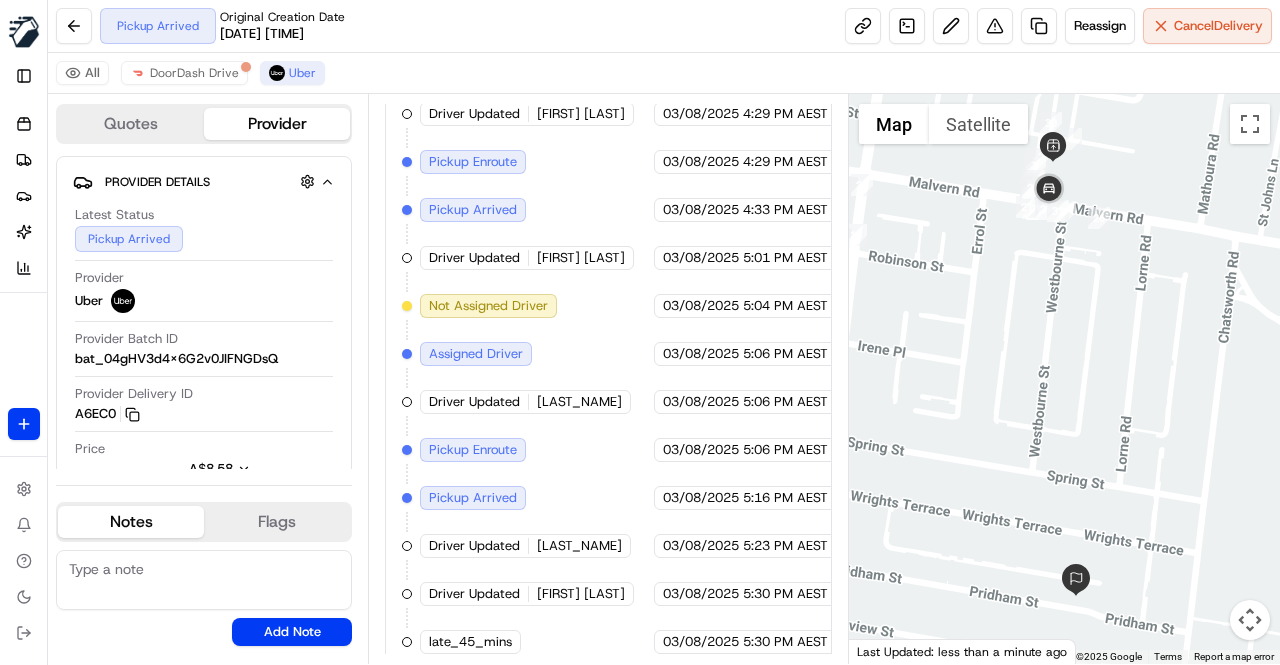 click on "Created (Sent To Provider) Uber 03/08/2025 4:26 PM AEST Not Assigned Driver Uber 03/08/2025 4:26 PM AEST Assigned Driver Uber 03/08/2025 4:29 PM AEST Driver Updated john C. Uber 03/08/2025 4:29 PM AEST Pickup Enroute Uber 03/08/2025 4:29 PM AEST Pickup Arrived Uber 03/08/2025 4:33 PM AEST Driver Updated VALENTIN G. Uber 03/08/2025 5:01 PM AEST Not Assigned Driver Uber 03/08/2025 5:04 PM AEST Assigned Driver Uber 03/08/2025 5:06 PM AEST Driver Updated KAMAL DEEP K. Uber 03/08/2025 5:06 PM AEST Pickup Enroute Uber 03/08/2025 5:06 PM AEST Pickup Arrived Uber 03/08/2025 5:16 PM AEST Driver Updated KARAN S. Uber 03/08/2025 5:23 PM AEST Driver Updated Edward O. Uber 03/08/2025 5:30 PM AEST late_45_mins MILKRUN 03/08/2025 5:30 PM AEST" at bounding box center [608, 306] 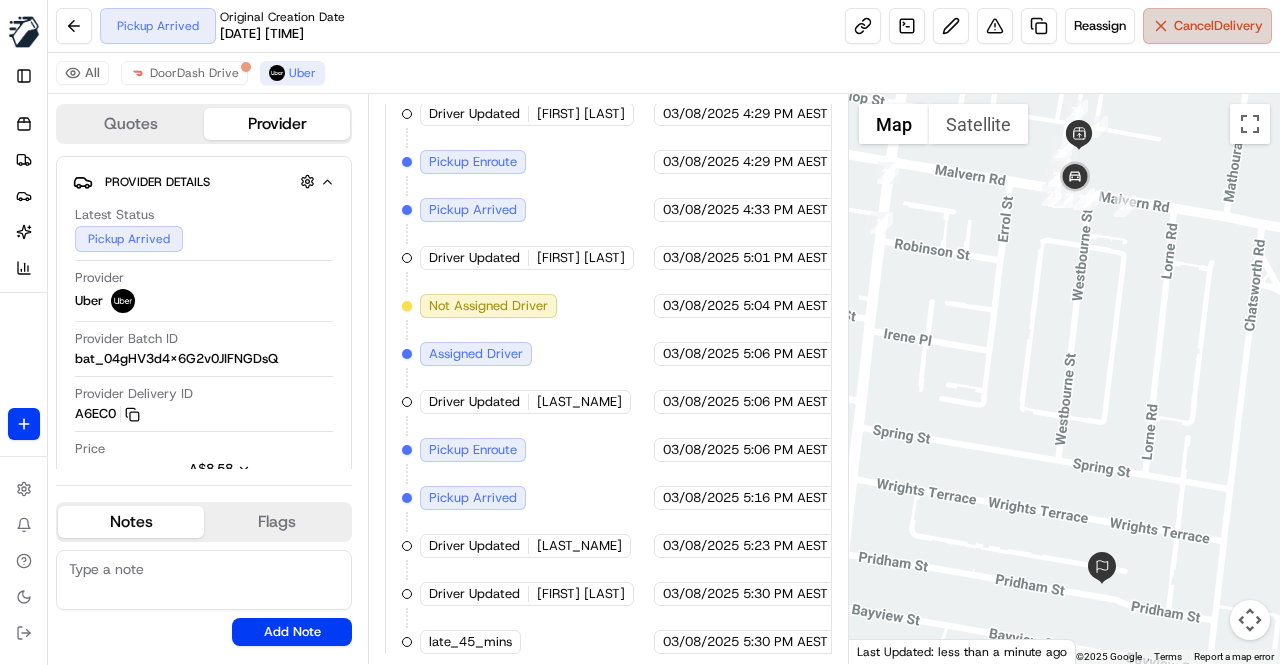 click on "Cancel  Delivery" at bounding box center (1218, 26) 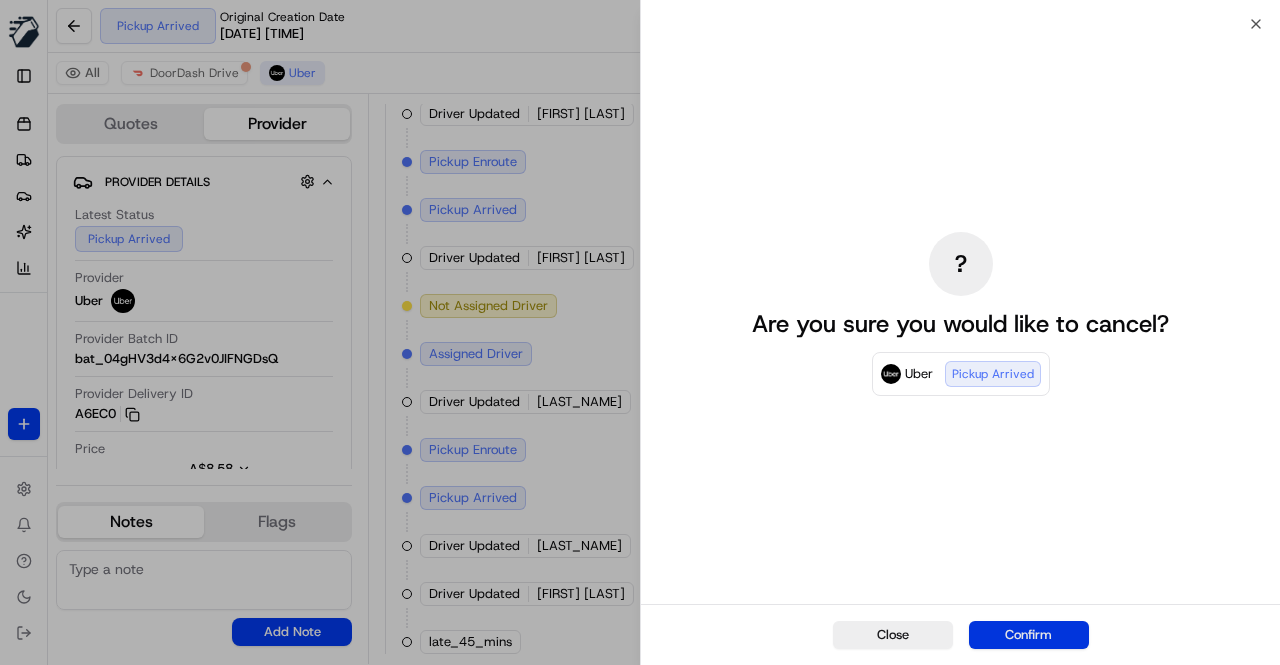 click on "Confirm" at bounding box center (1029, 635) 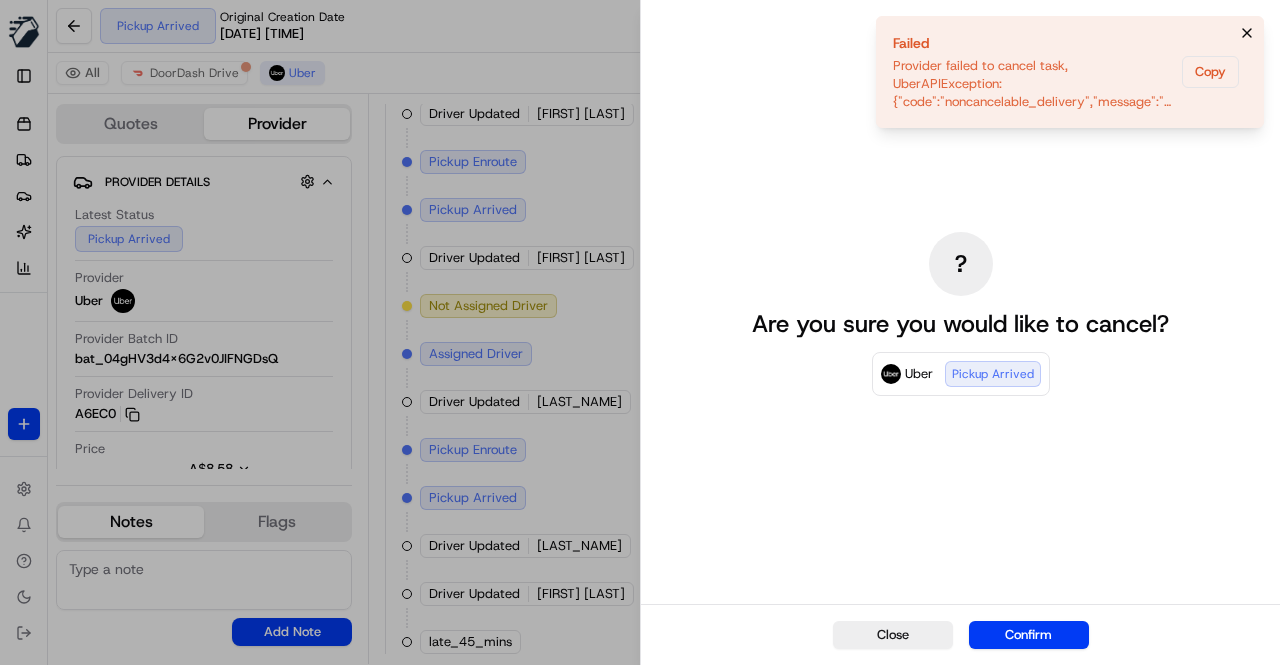 click 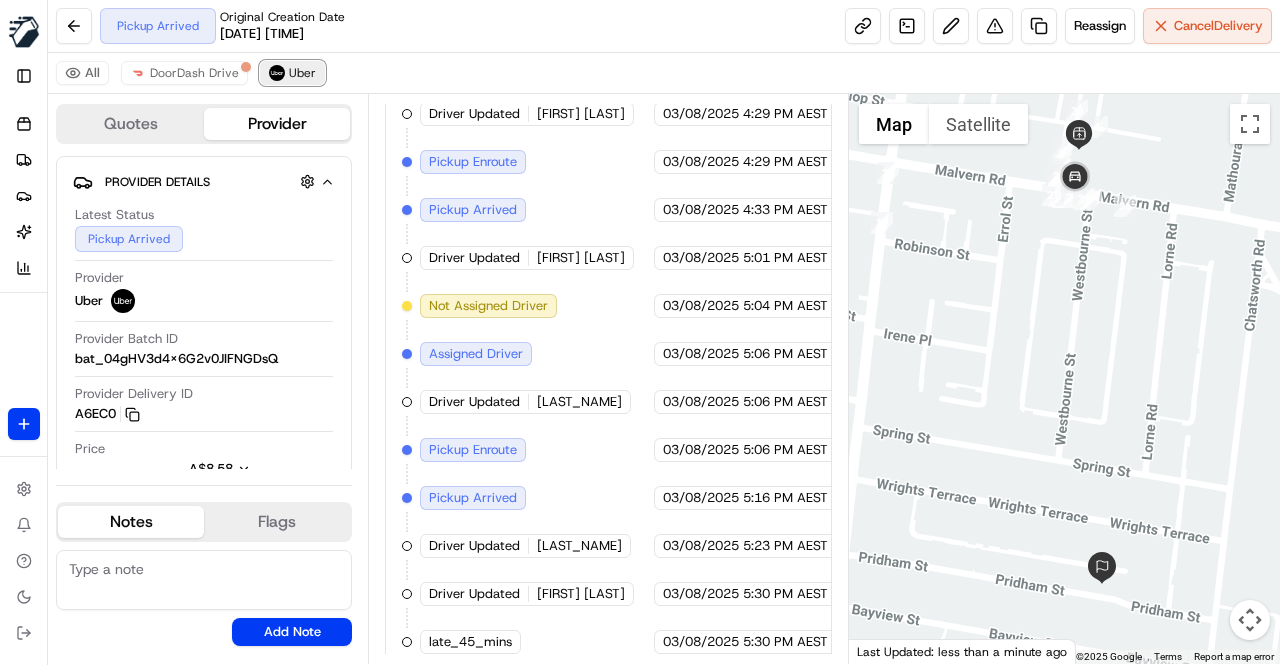 click on "Uber" at bounding box center [302, 73] 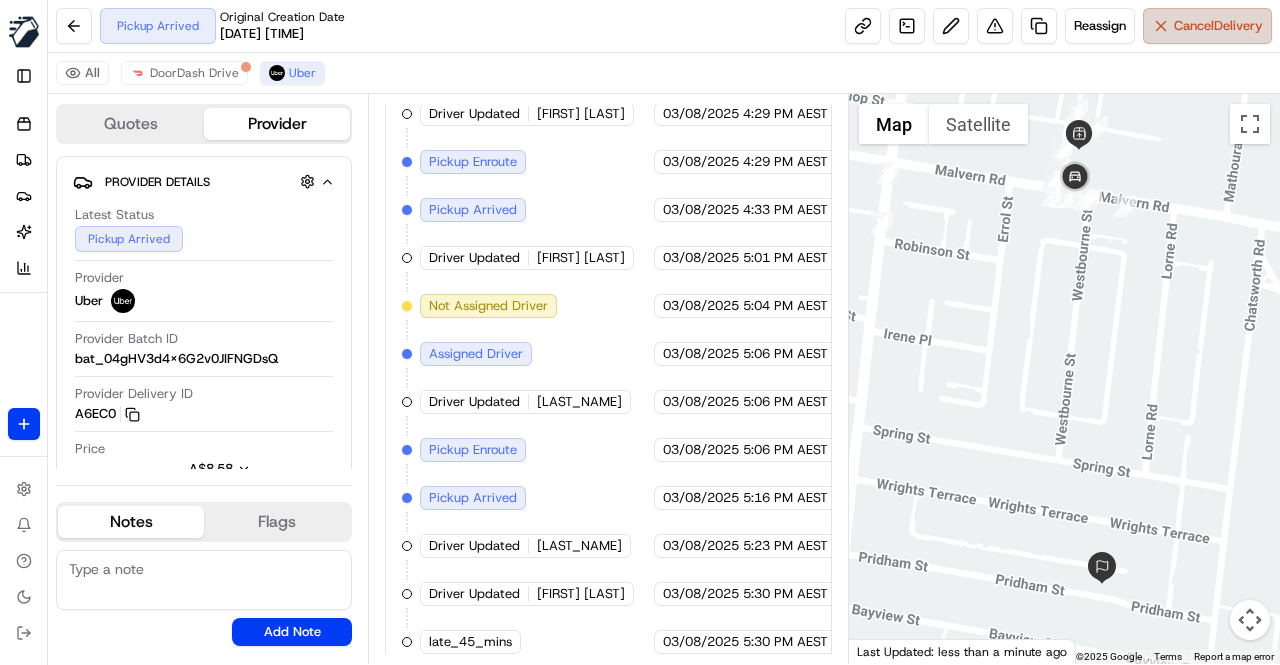 click on "Cancel  Delivery" at bounding box center [1218, 26] 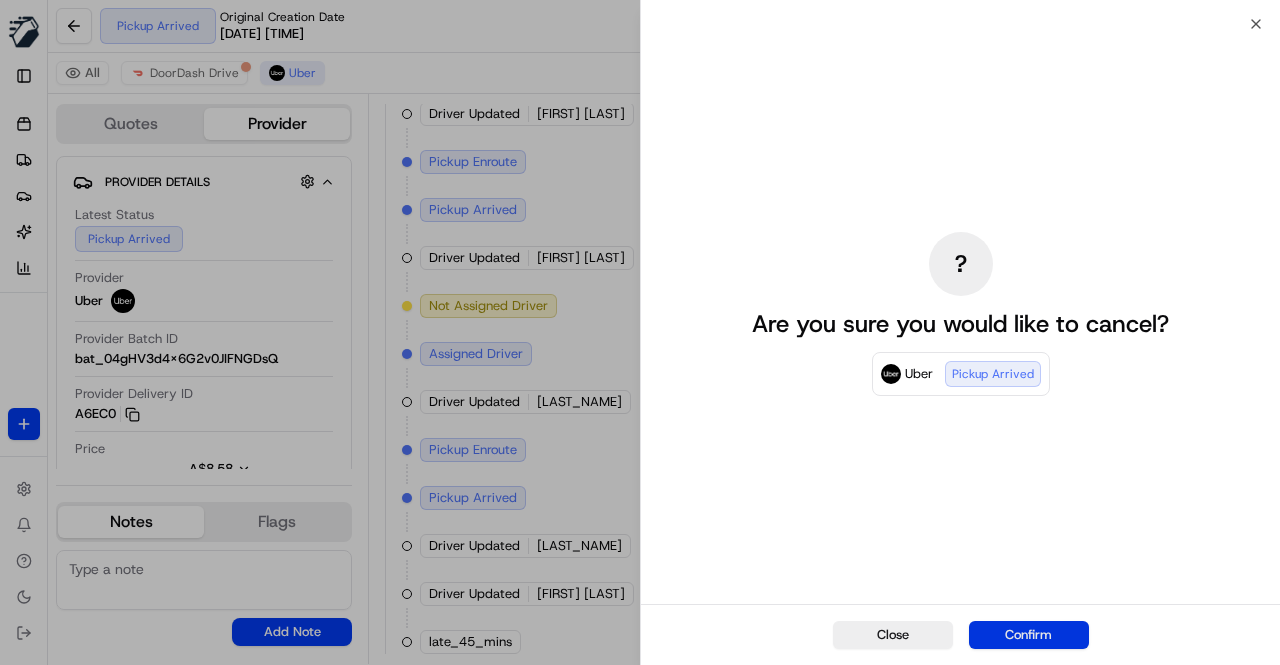 click on "Confirm" at bounding box center [1029, 635] 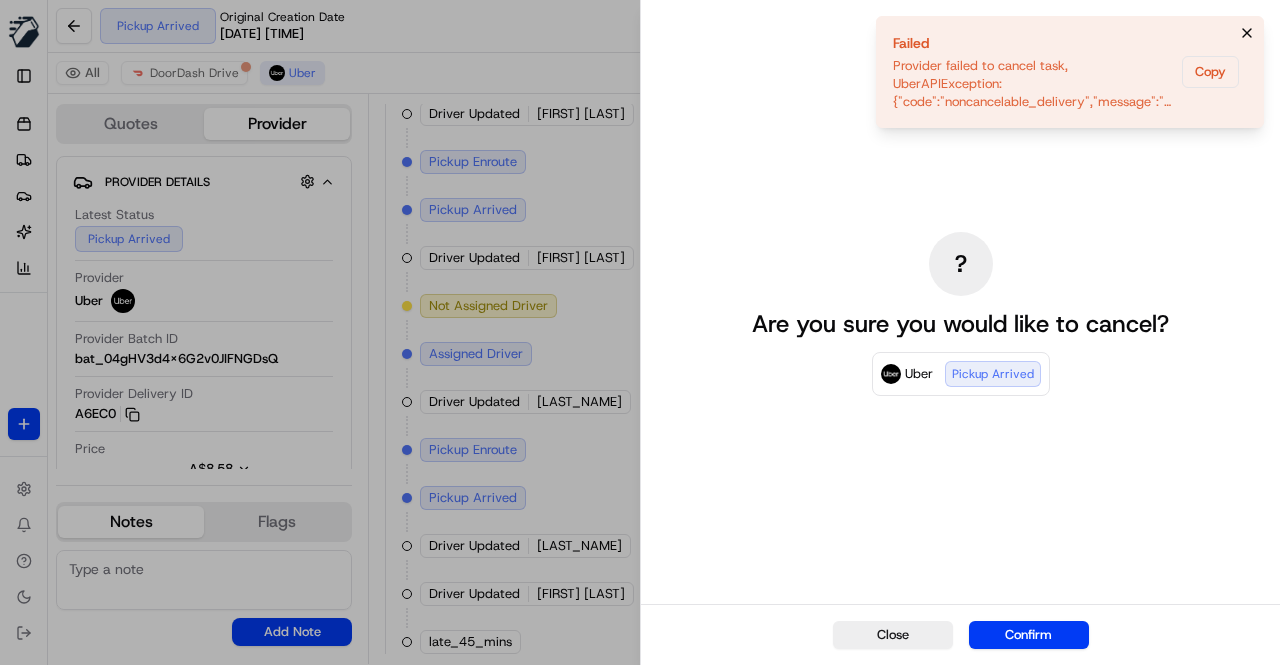 click at bounding box center (1247, 33) 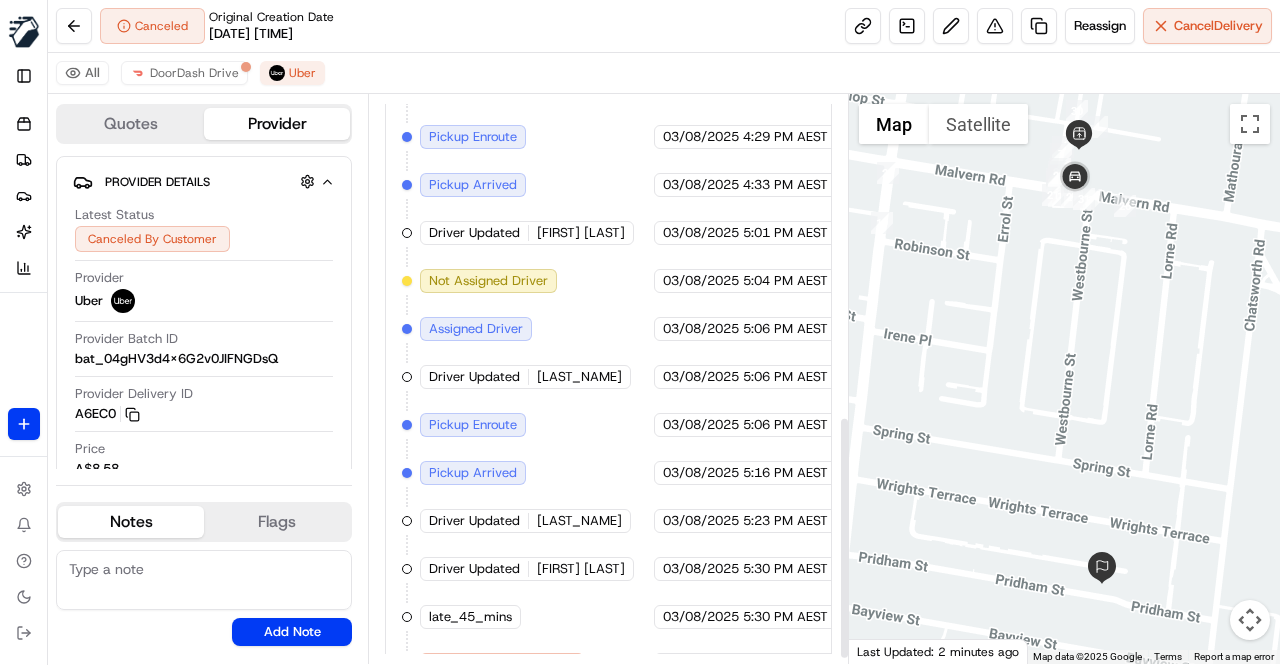 scroll, scrollTop: 762, scrollLeft: 0, axis: vertical 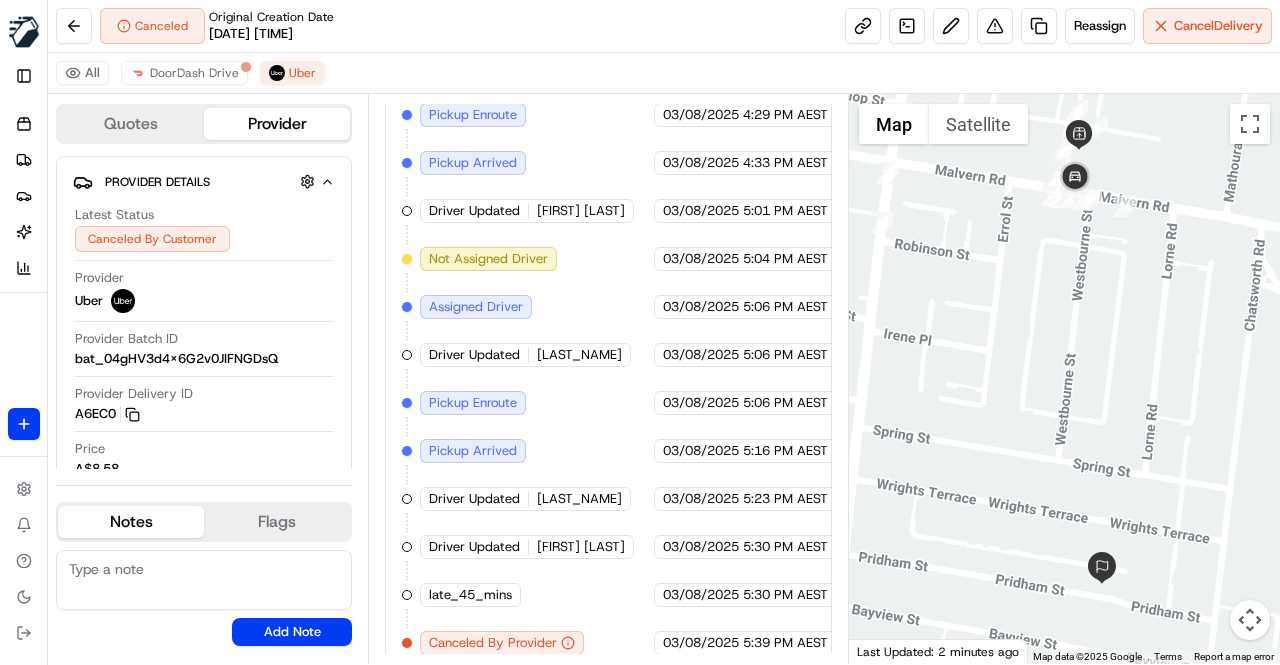 click on "Created (Sent To Provider) Uber 03/08/2025 4:26 PM AEST Not Assigned Driver Uber 03/08/2025 4:26 PM AEST Assigned Driver Uber 03/08/2025 4:29 PM AEST Driver Updated john C. Uber 03/08/2025 4:29 PM AEST Pickup Enroute Uber 03/08/2025 4:29 PM AEST Pickup Arrived Uber 03/08/2025 4:33 PM AEST Driver Updated VALENTIN G. Uber 03/08/2025 5:01 PM AEST Not Assigned Driver Uber 03/08/2025 5:04 PM AEST Assigned Driver Uber 03/08/2025 5:06 PM AEST Driver Updated KAMAL DEEP K. Uber 03/08/2025 5:06 PM AEST Pickup Enroute Uber 03/08/2025 5:06 PM AEST Pickup Arrived Uber 03/08/2025 5:16 PM AEST Driver Updated KARAN S. Uber 03/08/2025 5:23 PM AEST Driver Updated Edward O. Uber 03/08/2025 5:30 PM AEST late_45_mins MILKRUN 03/08/2025 5:30 PM AEST Canceled By Provider Uber 03/08/2025 5:39 PM AEST" at bounding box center (608, 283) 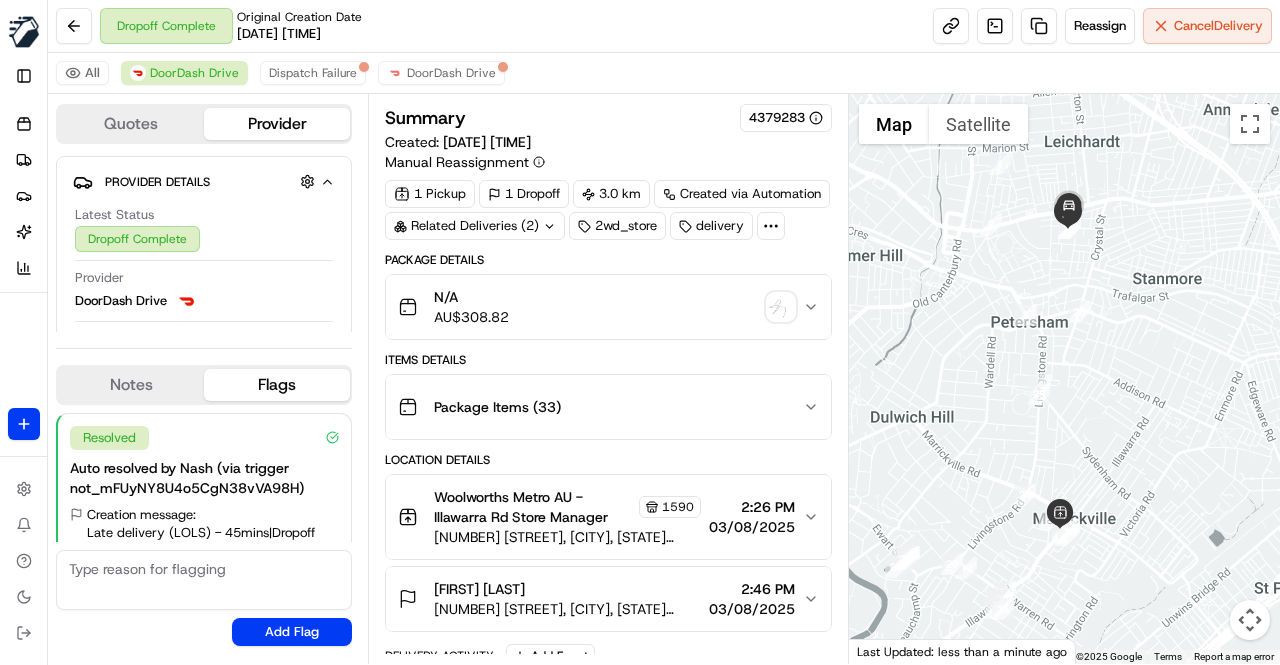 scroll, scrollTop: 0, scrollLeft: 0, axis: both 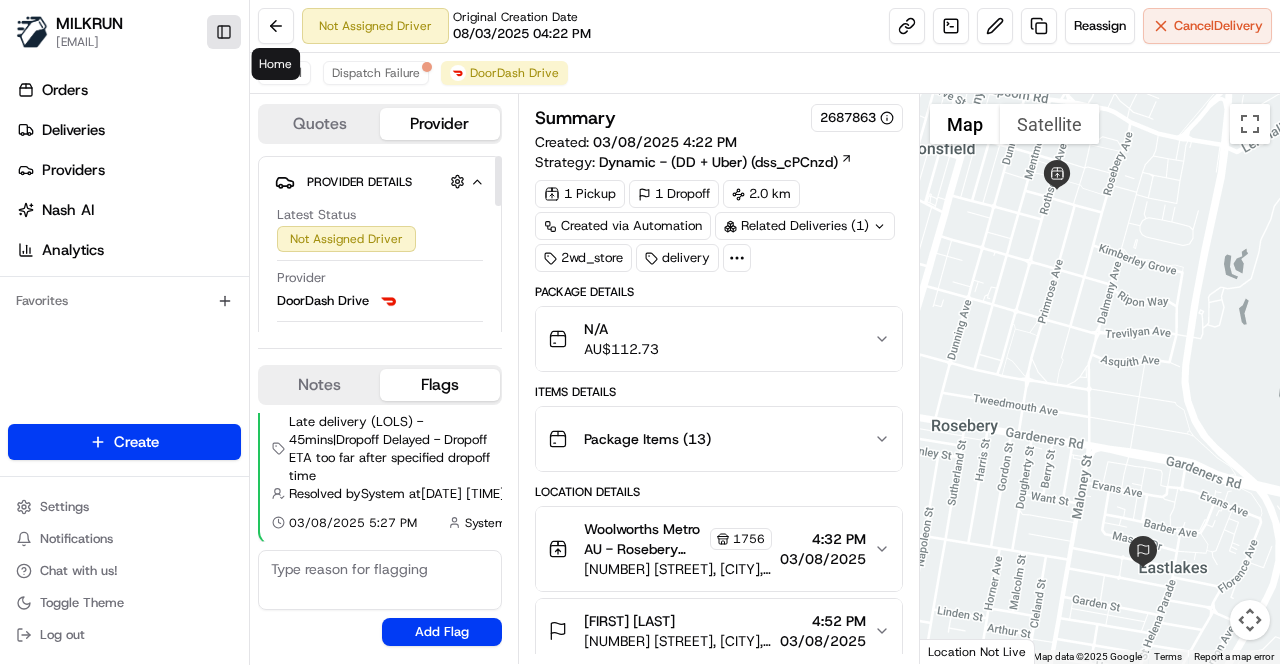 click on "Toggle Sidebar" at bounding box center [224, 32] 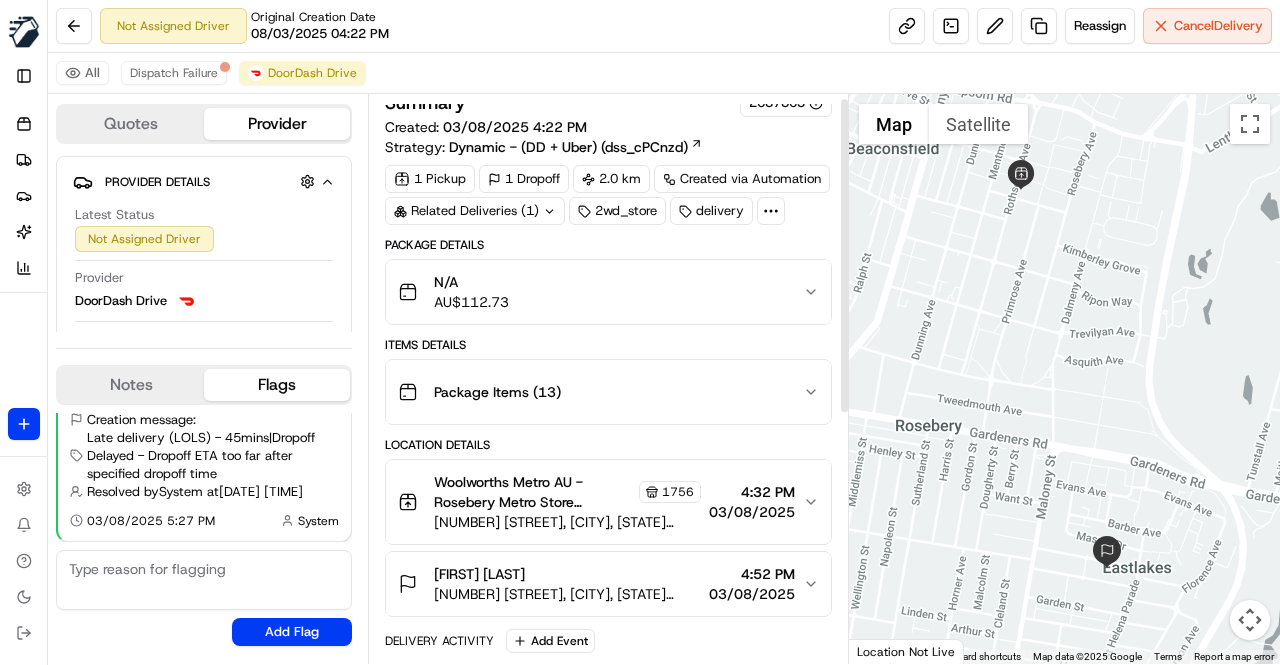 scroll, scrollTop: 0, scrollLeft: 0, axis: both 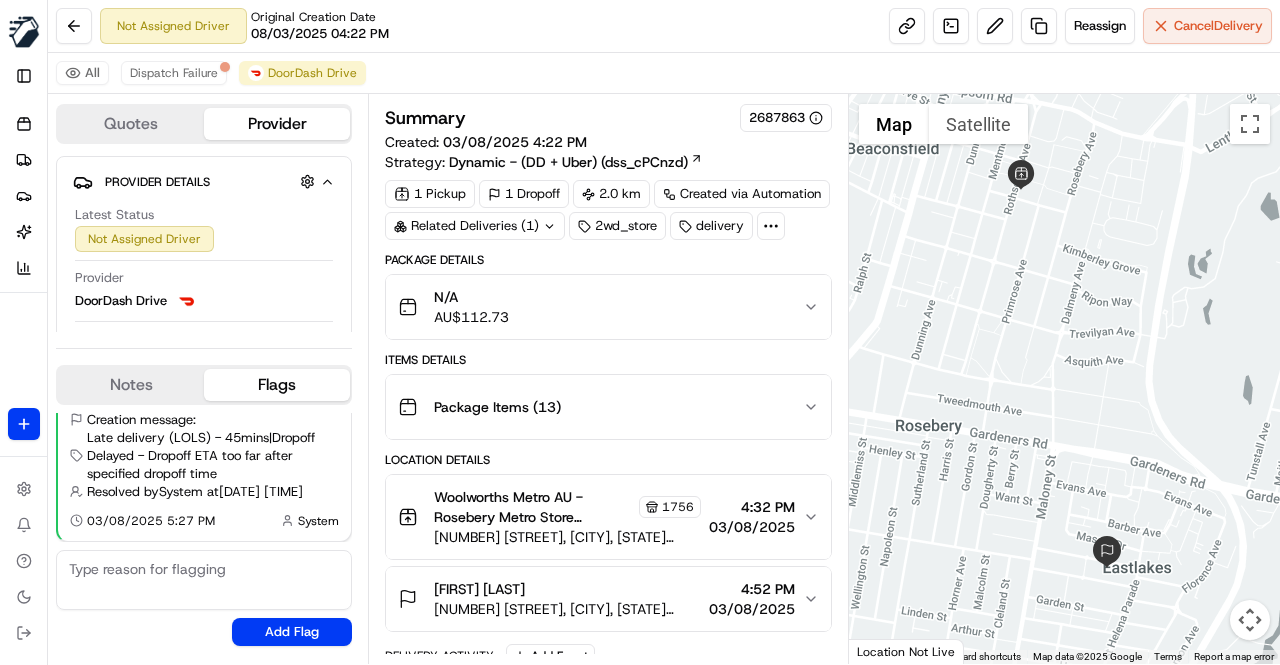 click on "All Dispatch Failure DoorDash Drive" at bounding box center [664, 73] 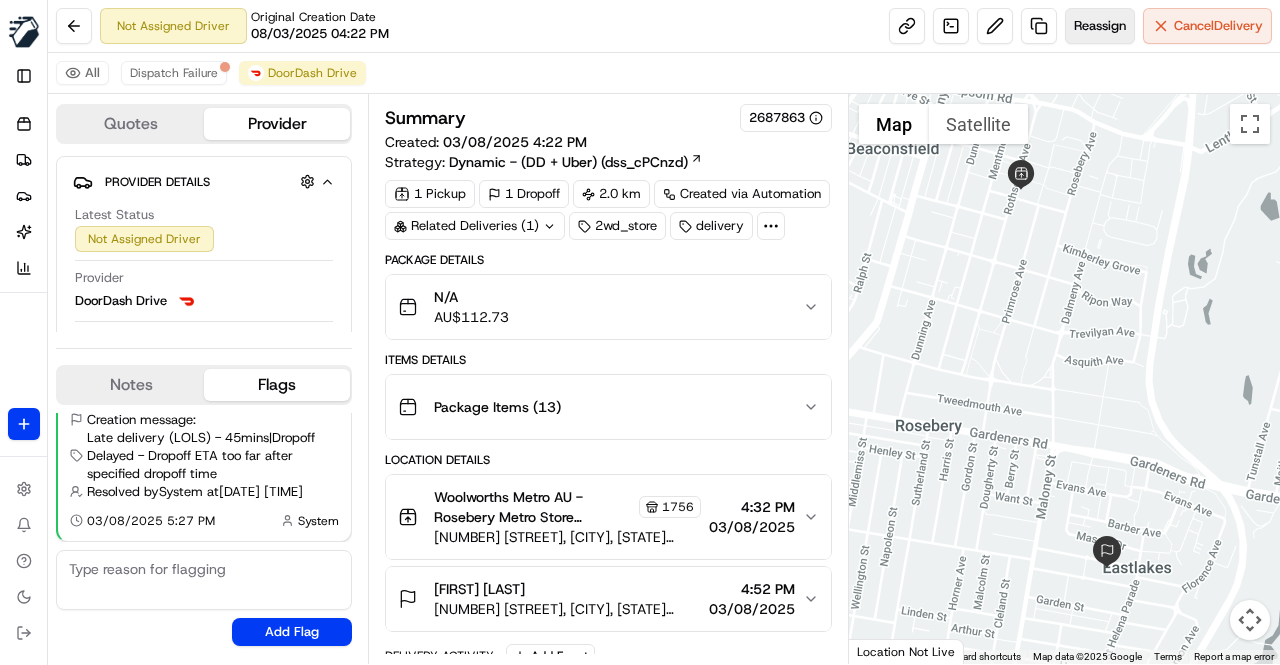 click on "Reassign" at bounding box center (1100, 26) 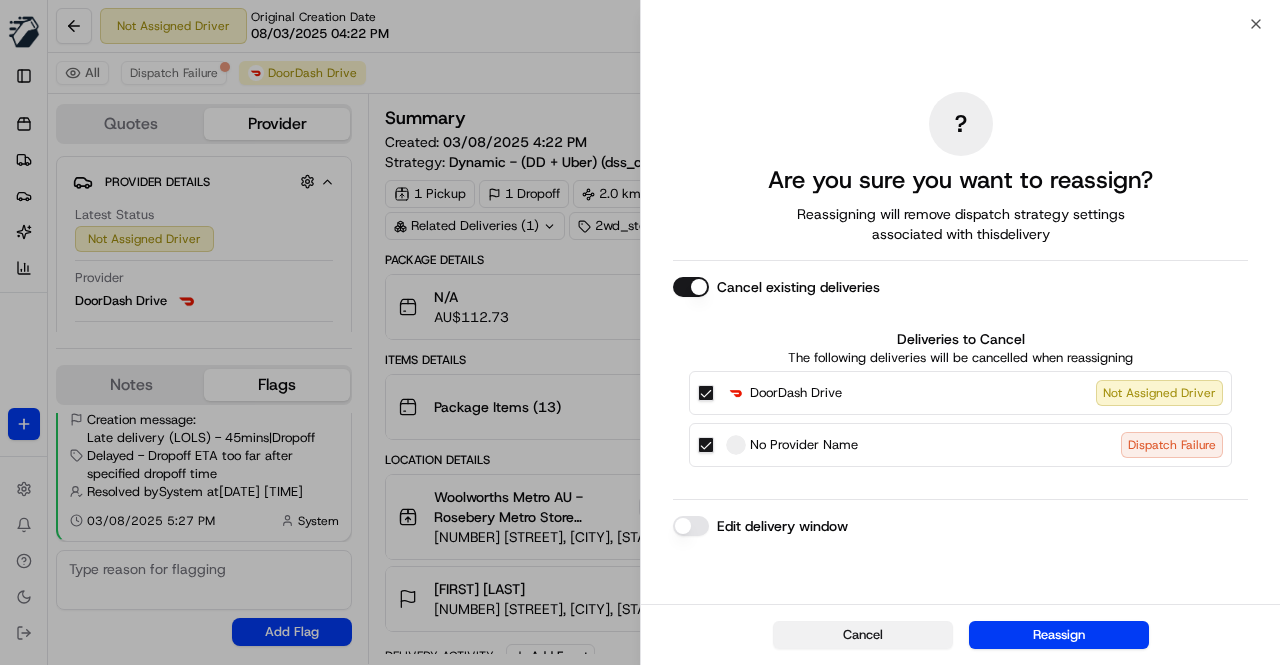 click on "Cancel" at bounding box center [863, 635] 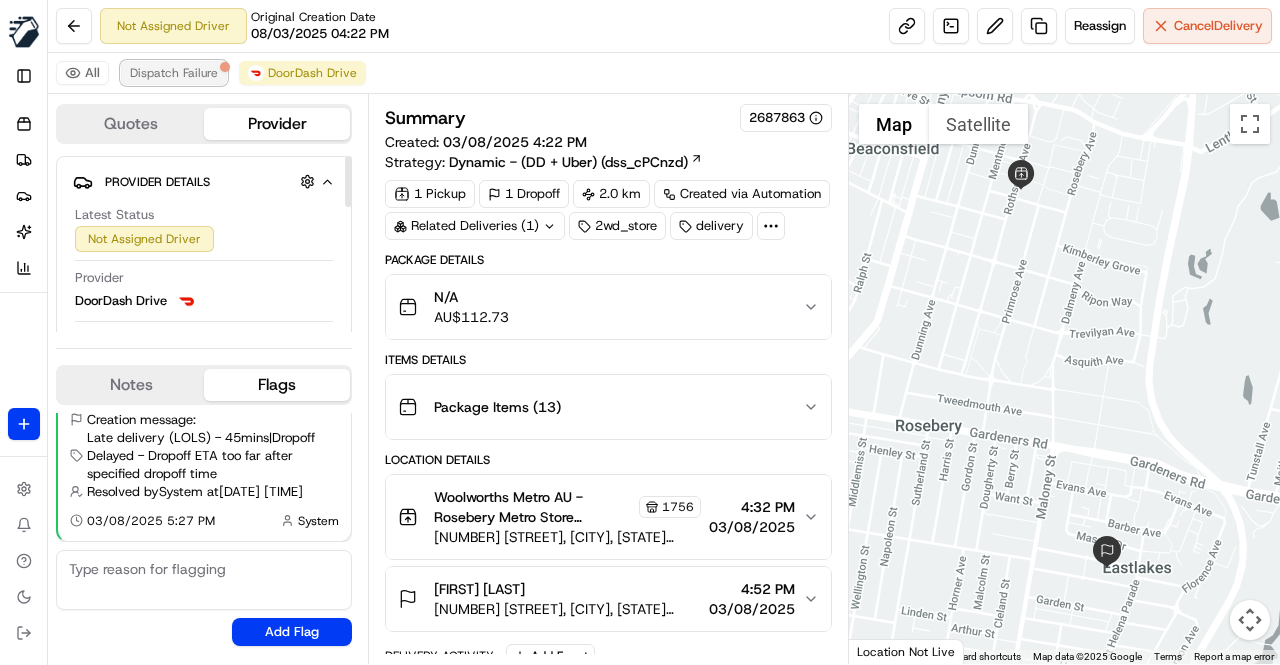 click on "Dispatch Failure" at bounding box center (174, 73) 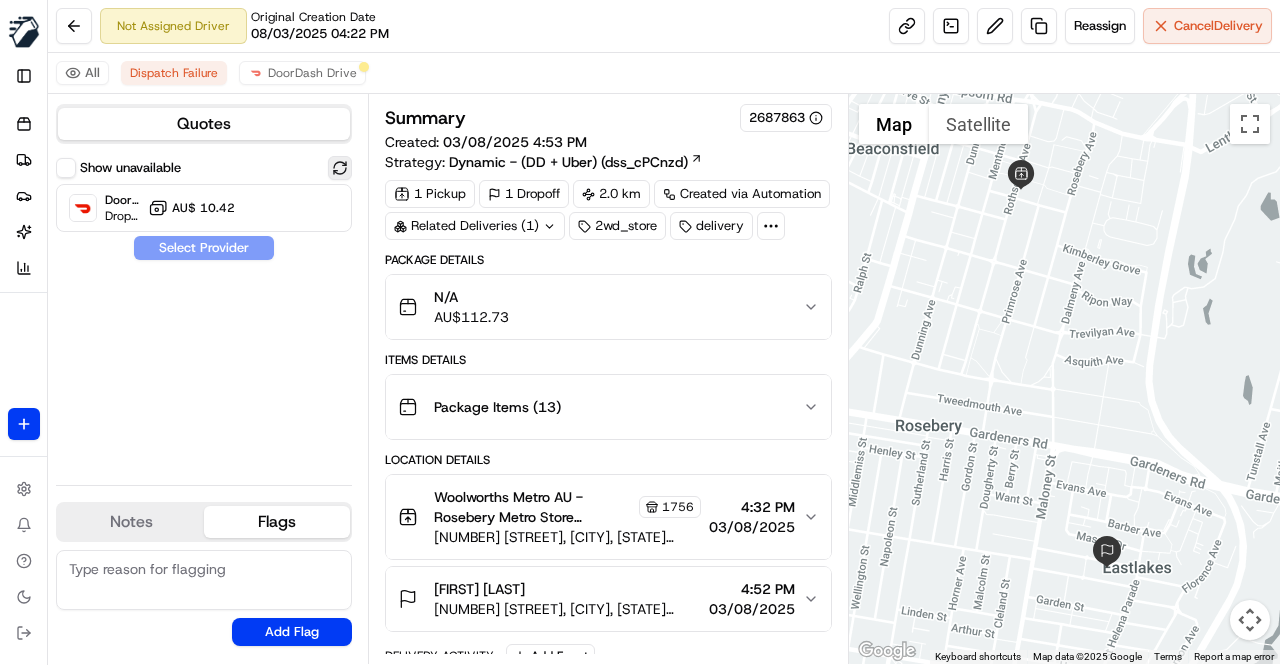 click at bounding box center (340, 168) 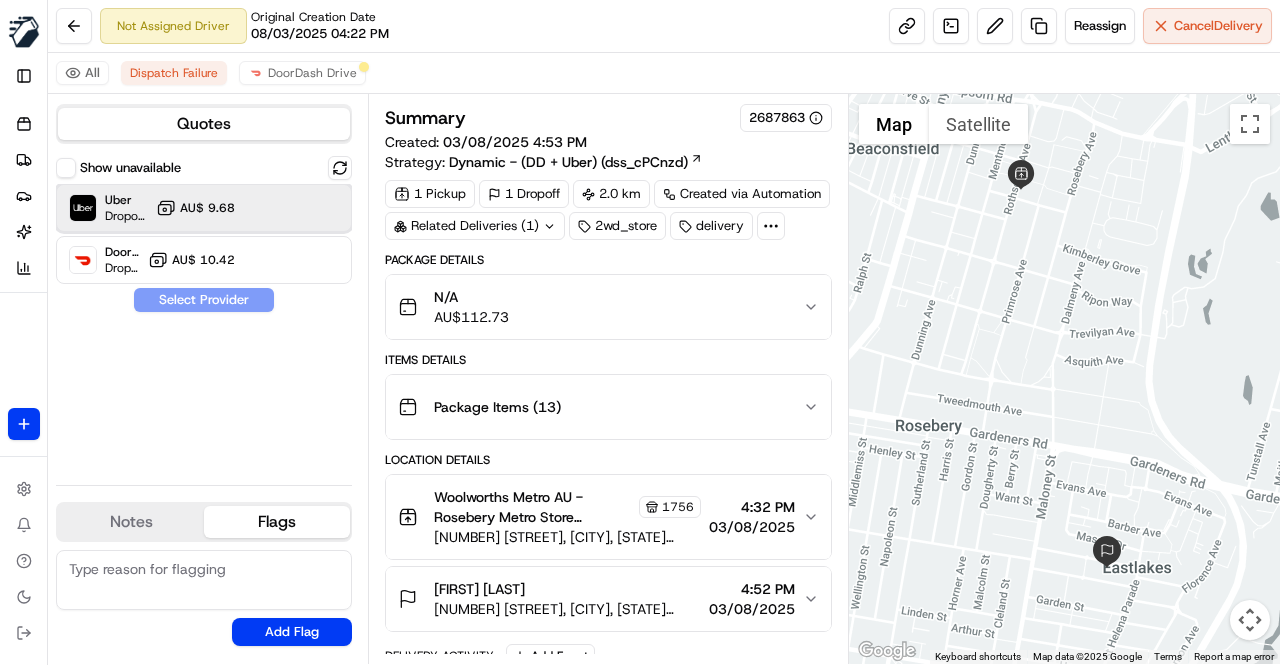 click on "Uber Dropoff ETA   22 minutes AU$   9.68" at bounding box center (204, 208) 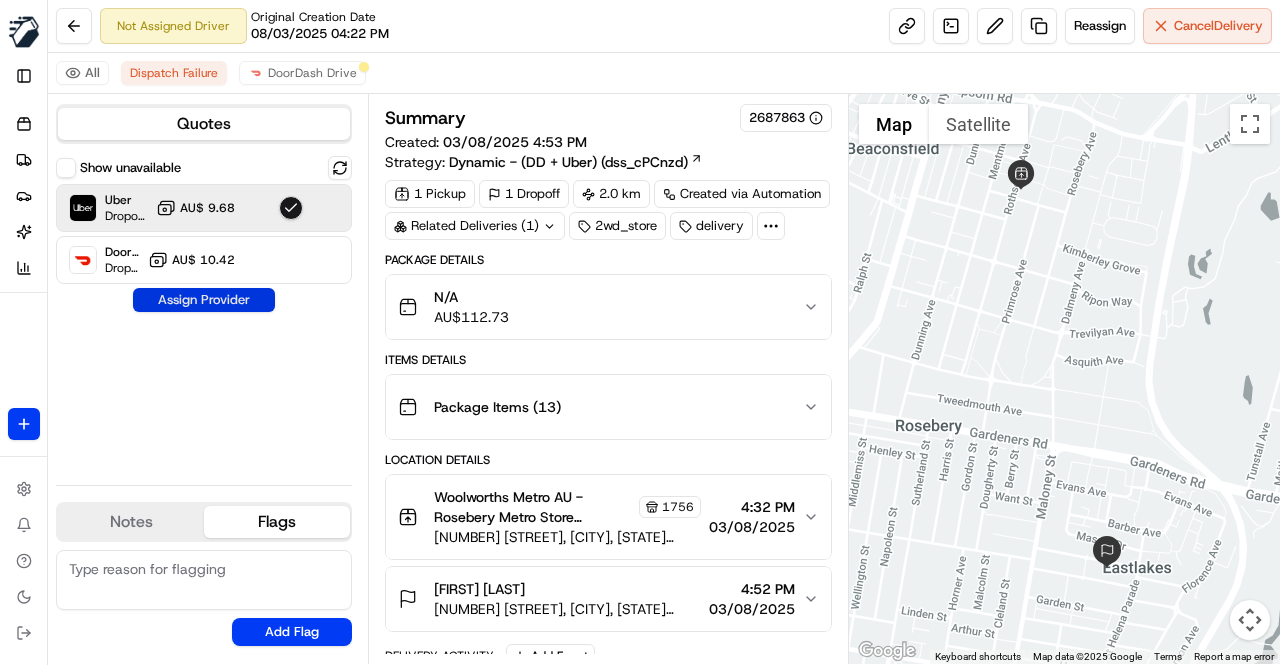 click on "Assign Provider" at bounding box center (204, 300) 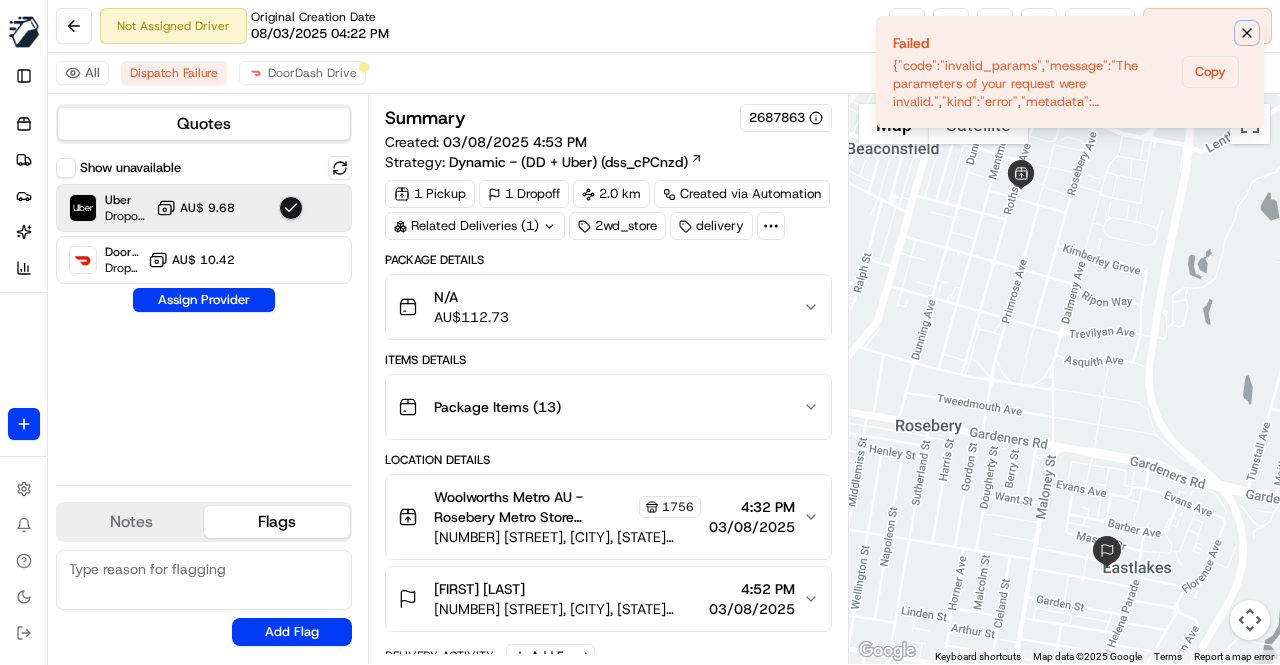 click 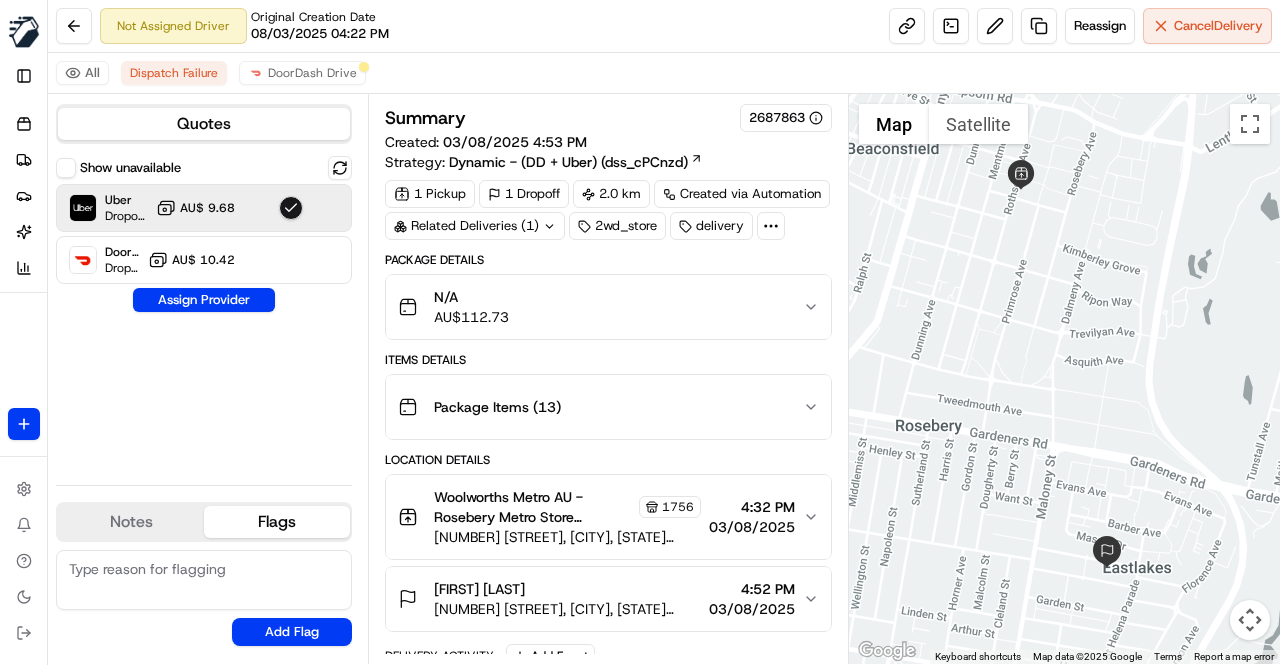 click on "All Dispatch Failure DoorDash Drive" at bounding box center [664, 73] 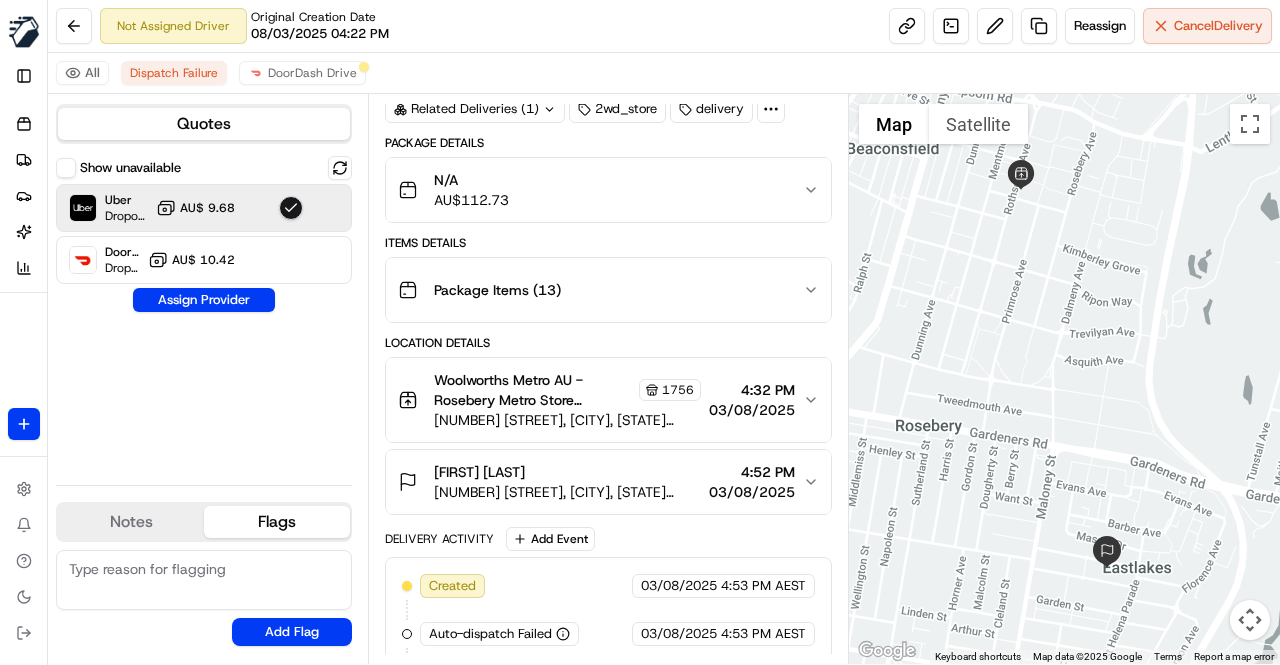 scroll, scrollTop: 213, scrollLeft: 0, axis: vertical 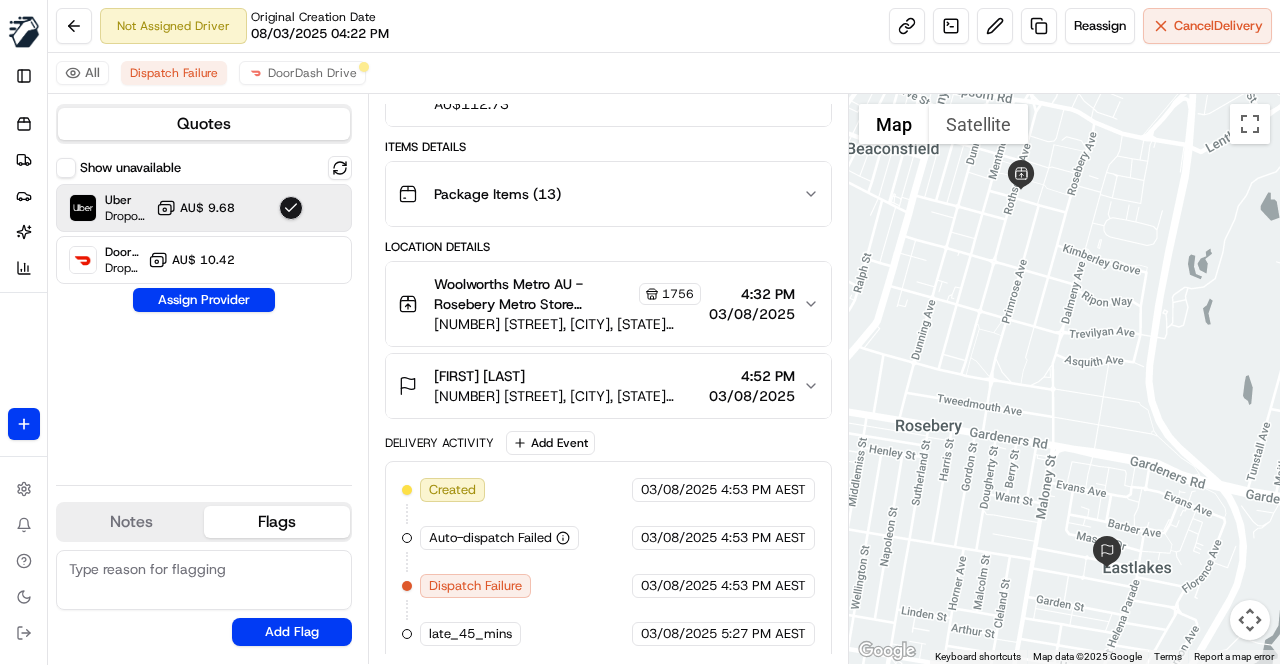 click at bounding box center [291, 208] 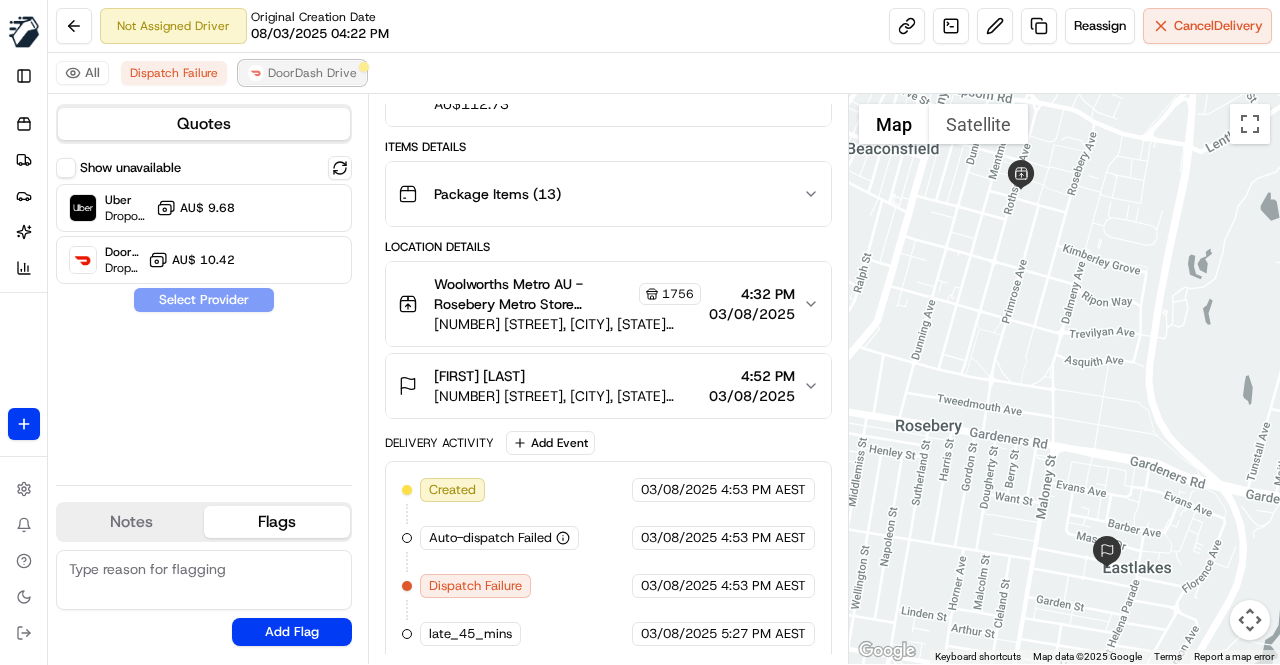 click on "DoorDash Drive" at bounding box center [312, 73] 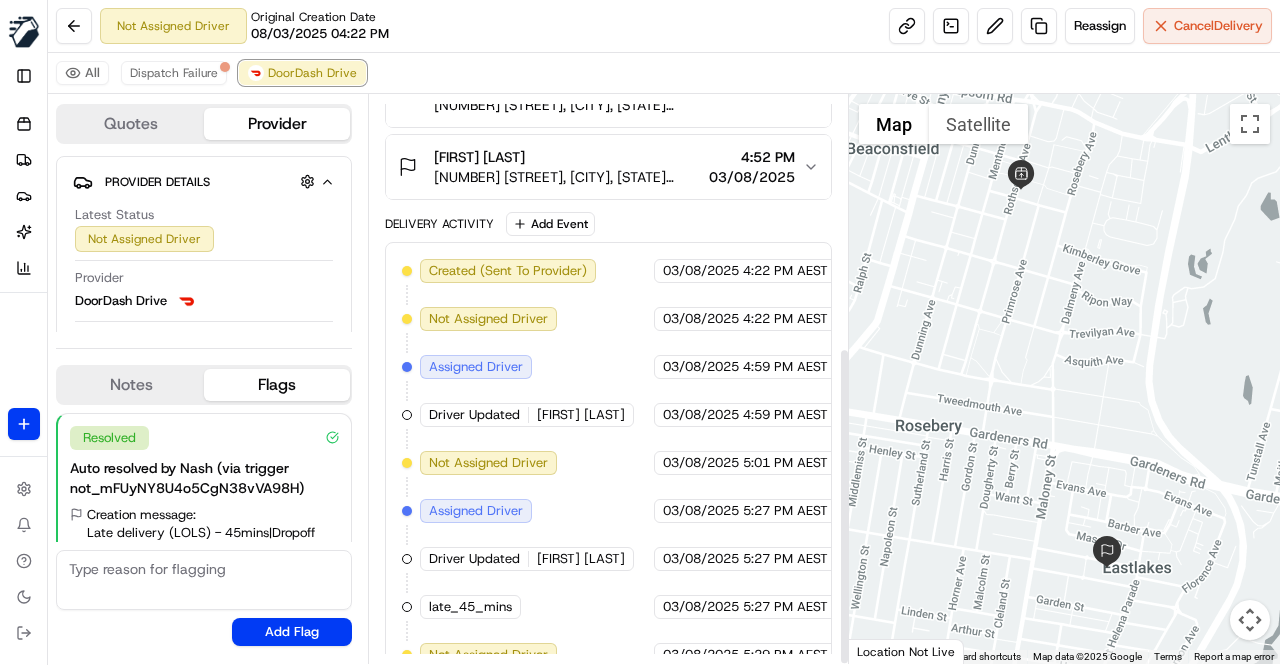 scroll, scrollTop: 450, scrollLeft: 0, axis: vertical 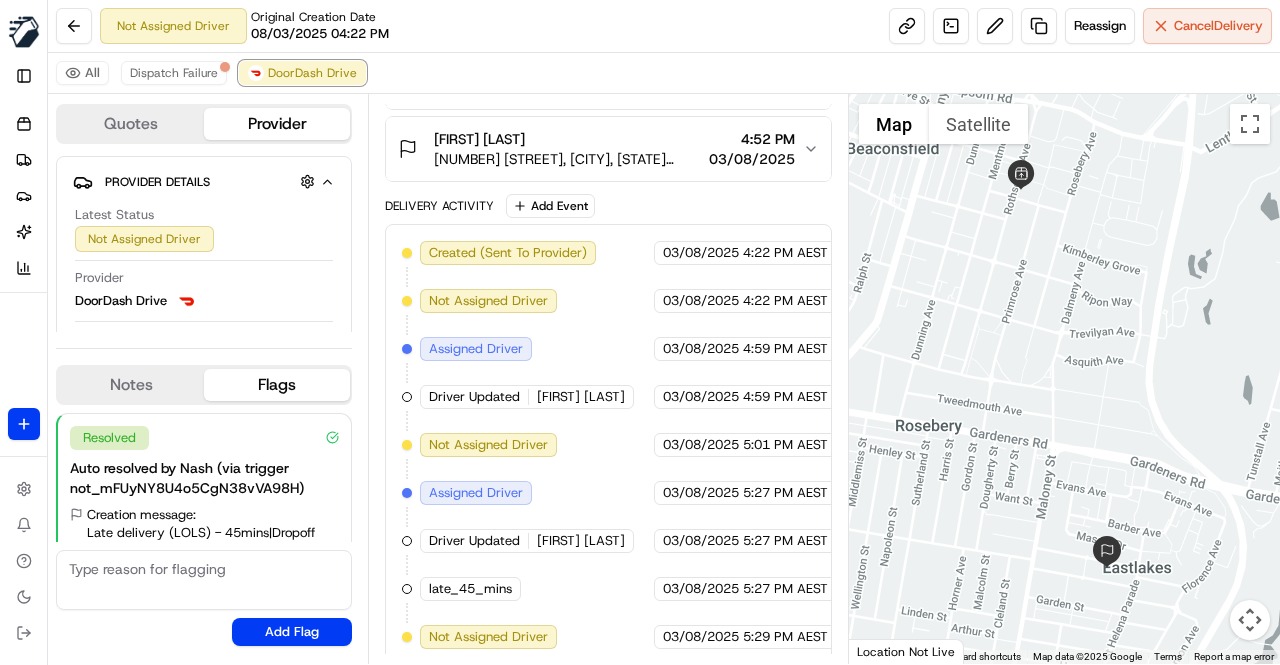 type 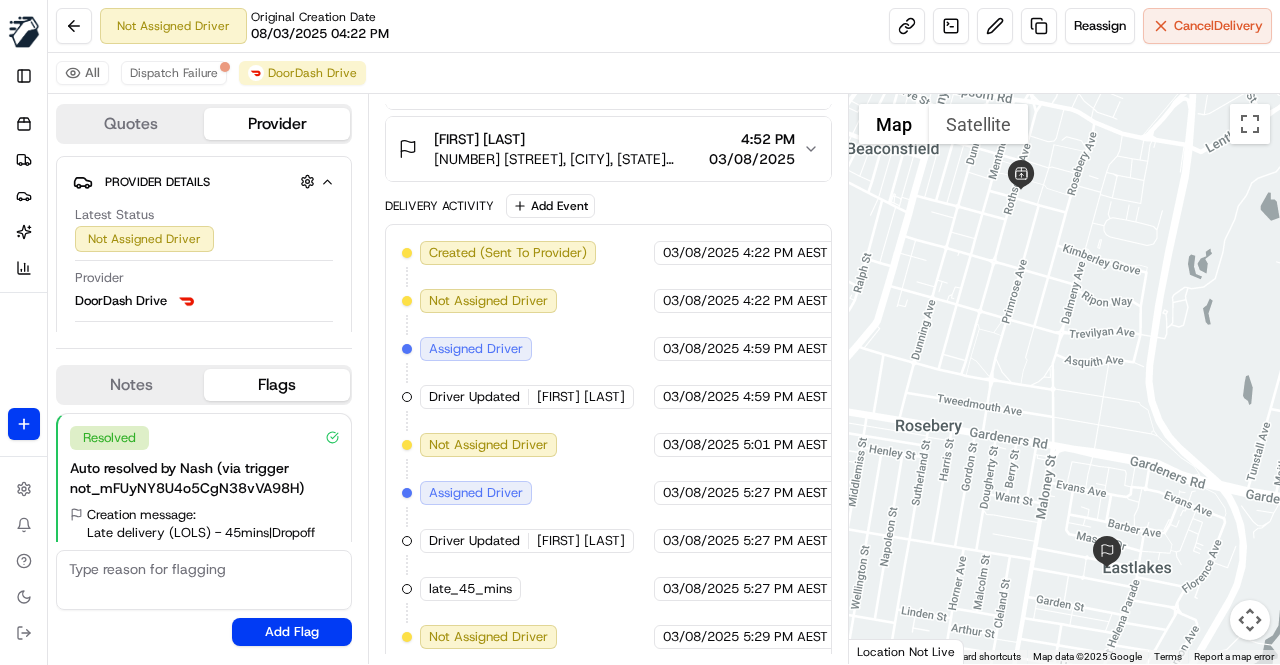 click on "All Dispatch Failure DoorDash Drive" at bounding box center (664, 73) 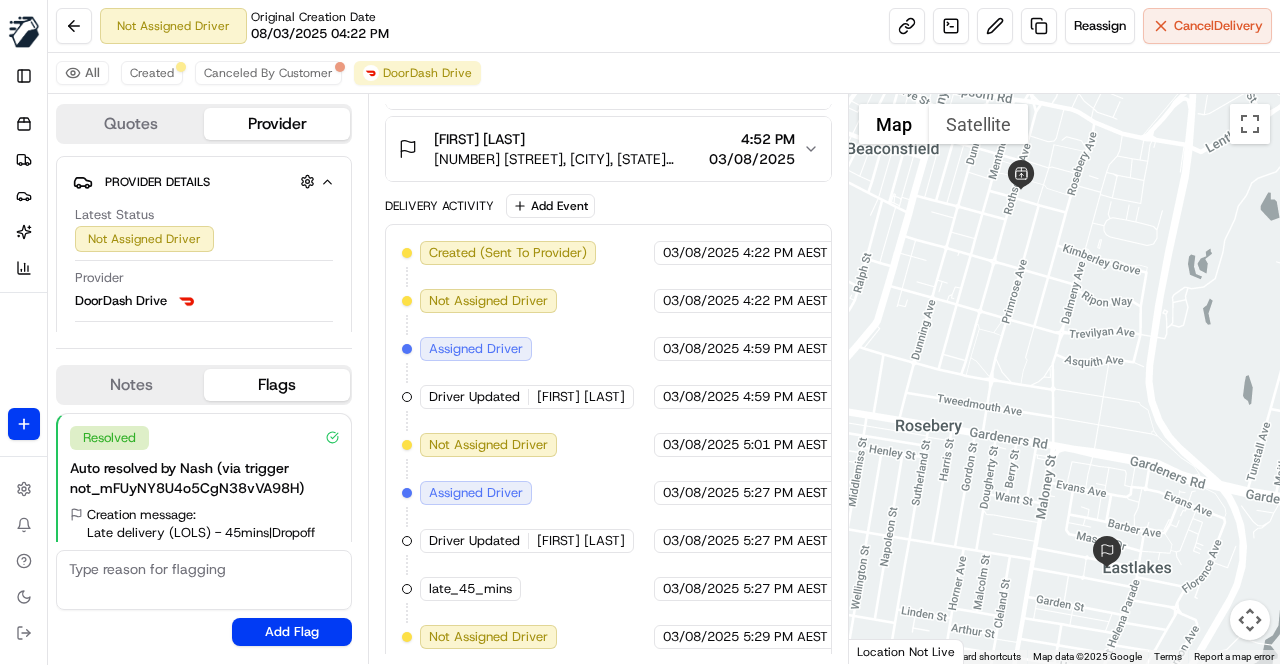 click on "Created (Sent To Provider) DoorDash Drive 03/08/2025 4:22 PM AEST Not Assigned Driver DoorDash Drive 03/08/2025 4:22 PM AEST Assigned Driver DoorDash Drive 03/08/2025 4:59 PM AEST Driver Updated I GEDE Y. DoorDash Drive 03/08/2025 4:59 PM AEST Not Assigned Driver DoorDash Drive 03/08/2025 5:01 PM AEST Assigned Driver DoorDash Drive 03/08/2025 5:27 PM AEST Driver Updated Douglas Henrique D. DoorDash Drive 03/08/2025 5:27 PM AEST late_45_mins MILKRUN 03/08/2025 5:27 PM AEST Not Assigned Driver DoorDash Drive 03/08/2025 5:29 PM AEST" at bounding box center [608, 445] 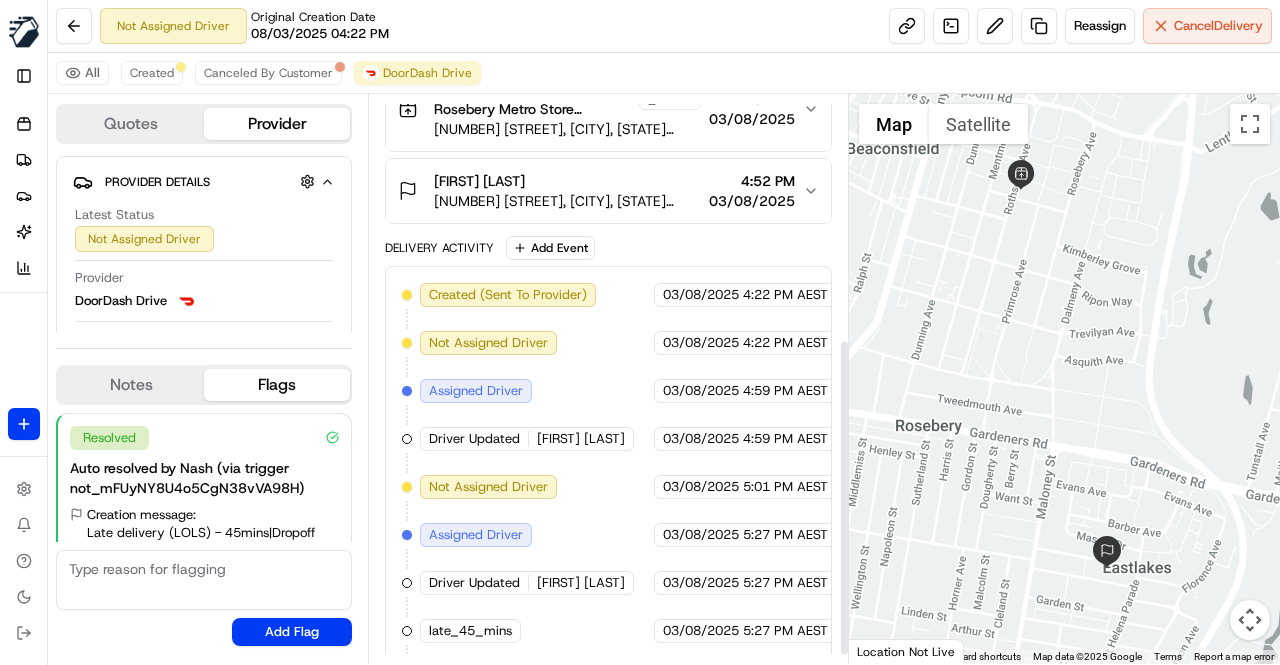 scroll, scrollTop: 450, scrollLeft: 0, axis: vertical 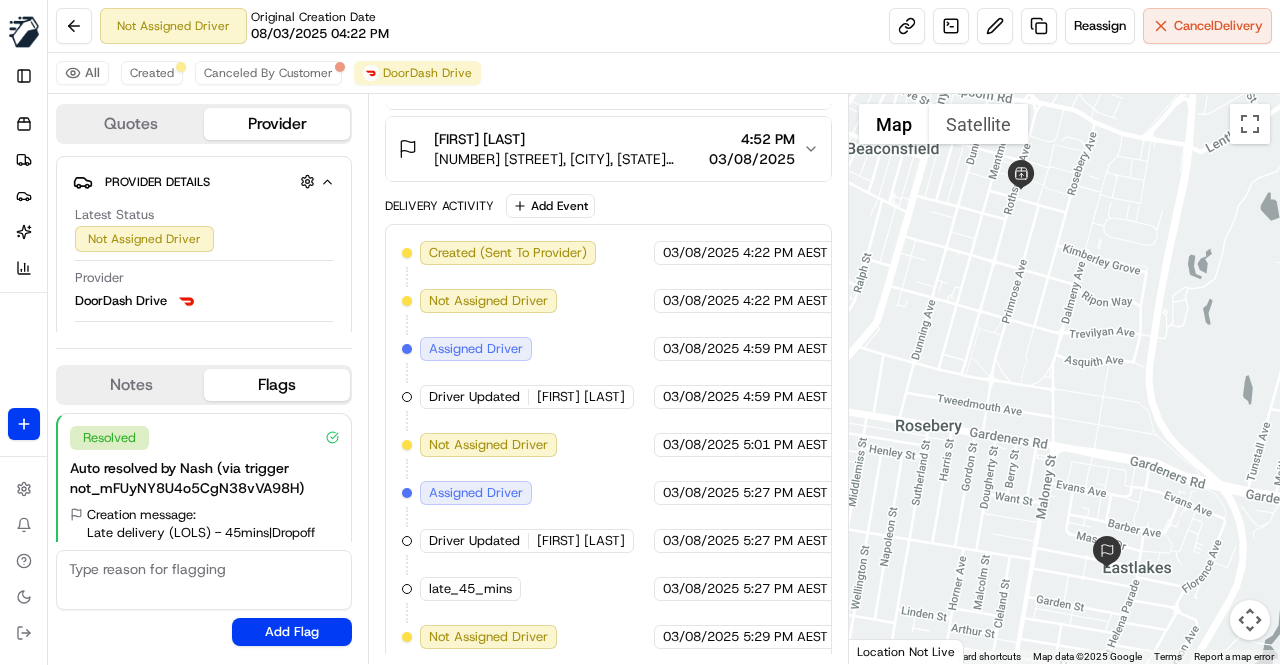 click on "Created (Sent To Provider) DoorDash Drive 03/08/2025 4:22 PM AEST Not Assigned Driver DoorDash Drive 03/08/2025 4:22 PM AEST Assigned Driver DoorDash Drive 03/08/2025 4:59 PM AEST Driver Updated I GEDE Y. DoorDash Drive 03/08/2025 4:59 PM AEST Not Assigned Driver DoorDash Drive 03/08/2025 5:01 PM AEST Assigned Driver DoorDash Drive 03/08/2025 5:27 PM AEST Driver Updated Douglas Henrique D. DoorDash Drive 03/08/2025 5:27 PM AEST late_45_mins MILKRUN 03/08/2025 5:27 PM AEST Not Assigned Driver DoorDash Drive 03/08/2025 5:29 PM AEST" at bounding box center (608, 445) 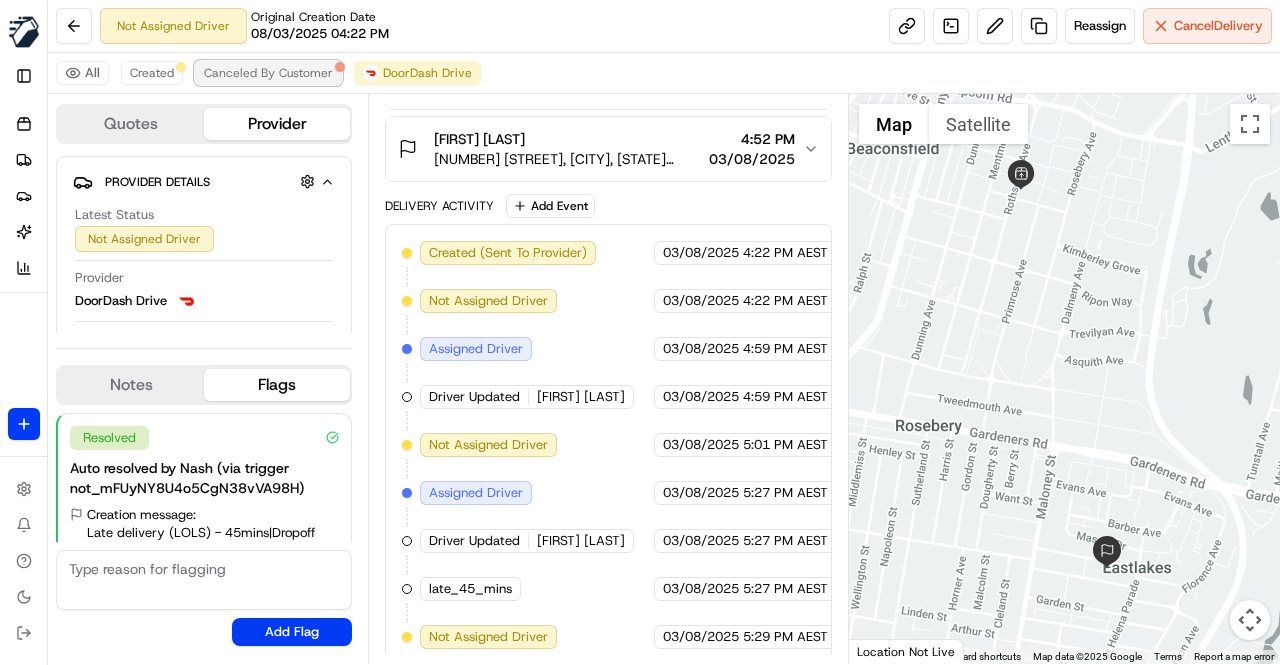 click on "Canceled By Customer" at bounding box center [268, 73] 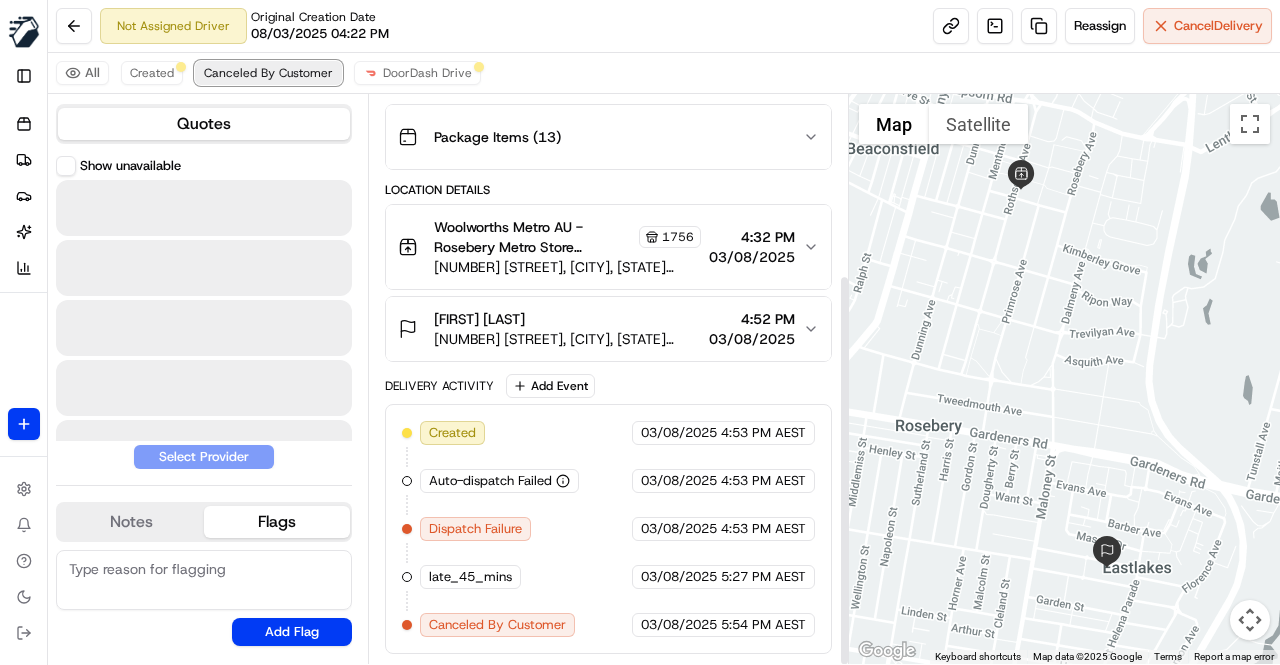 scroll, scrollTop: 260, scrollLeft: 0, axis: vertical 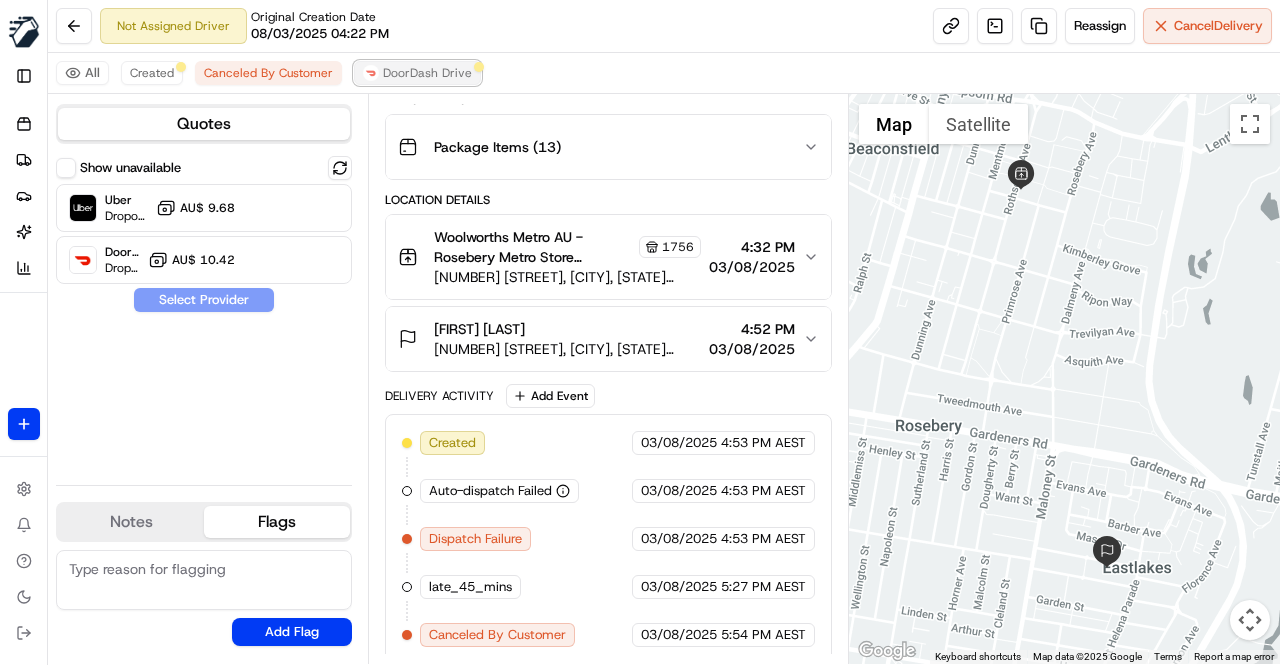 click on "DoorDash Drive" at bounding box center (427, 73) 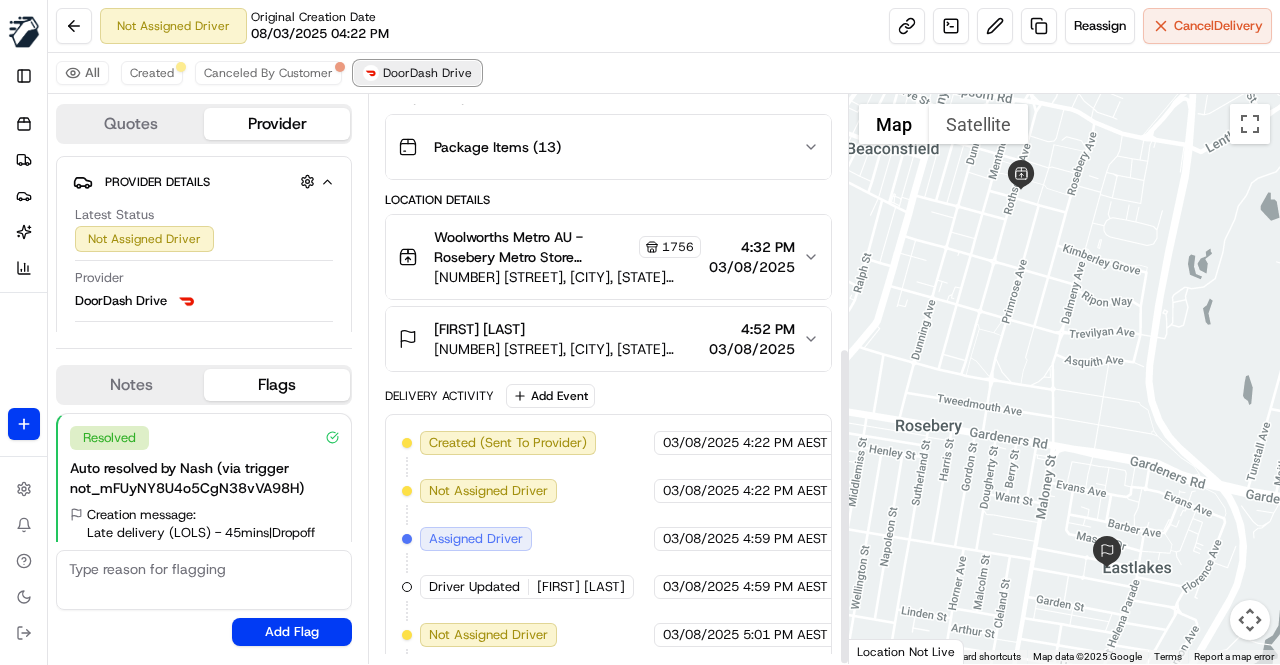 scroll, scrollTop: 450, scrollLeft: 0, axis: vertical 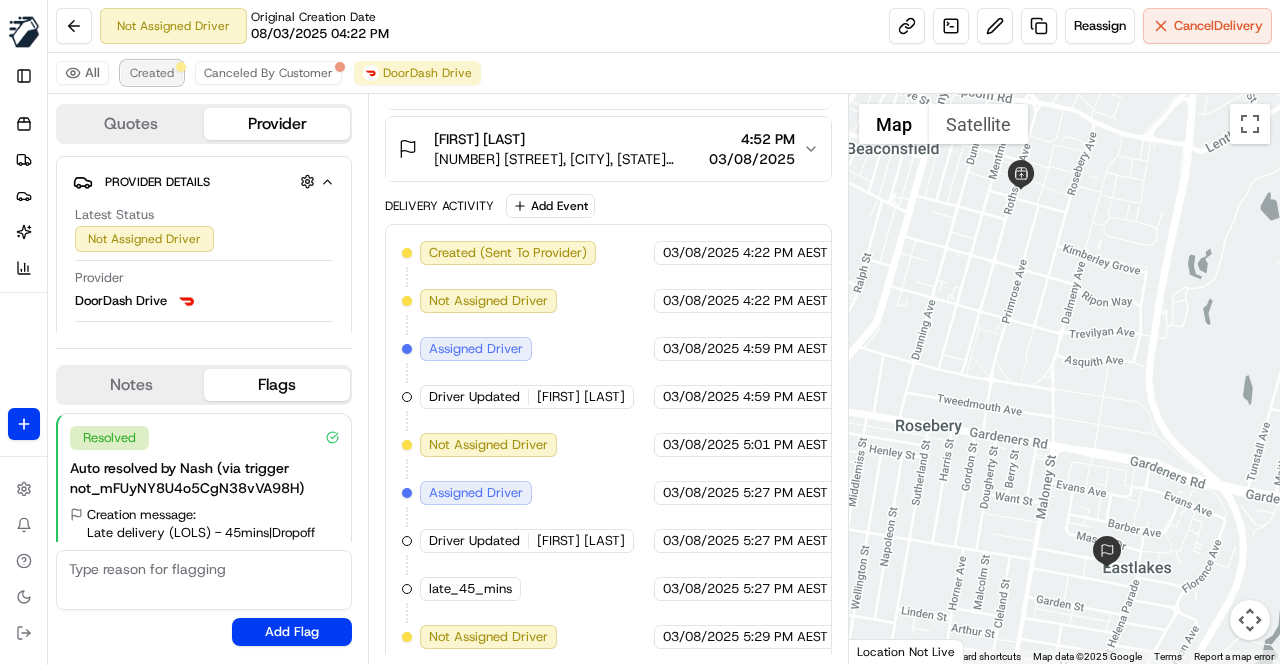 click on "Created" at bounding box center [152, 73] 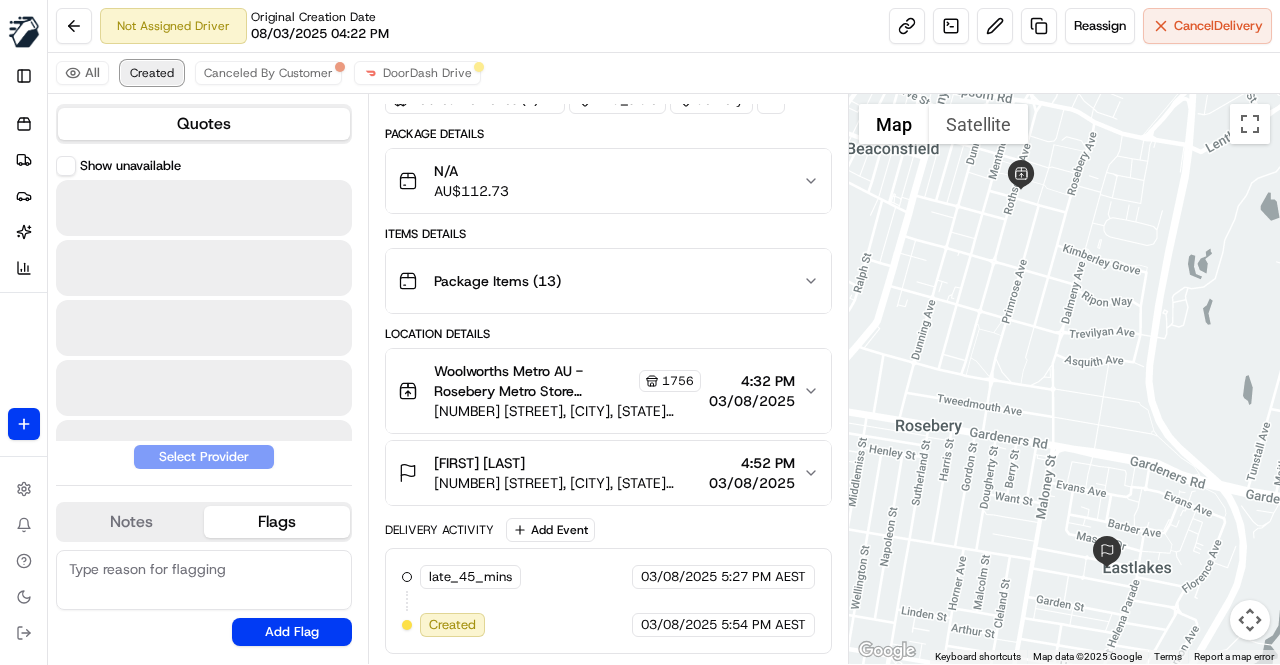 scroll, scrollTop: 118, scrollLeft: 0, axis: vertical 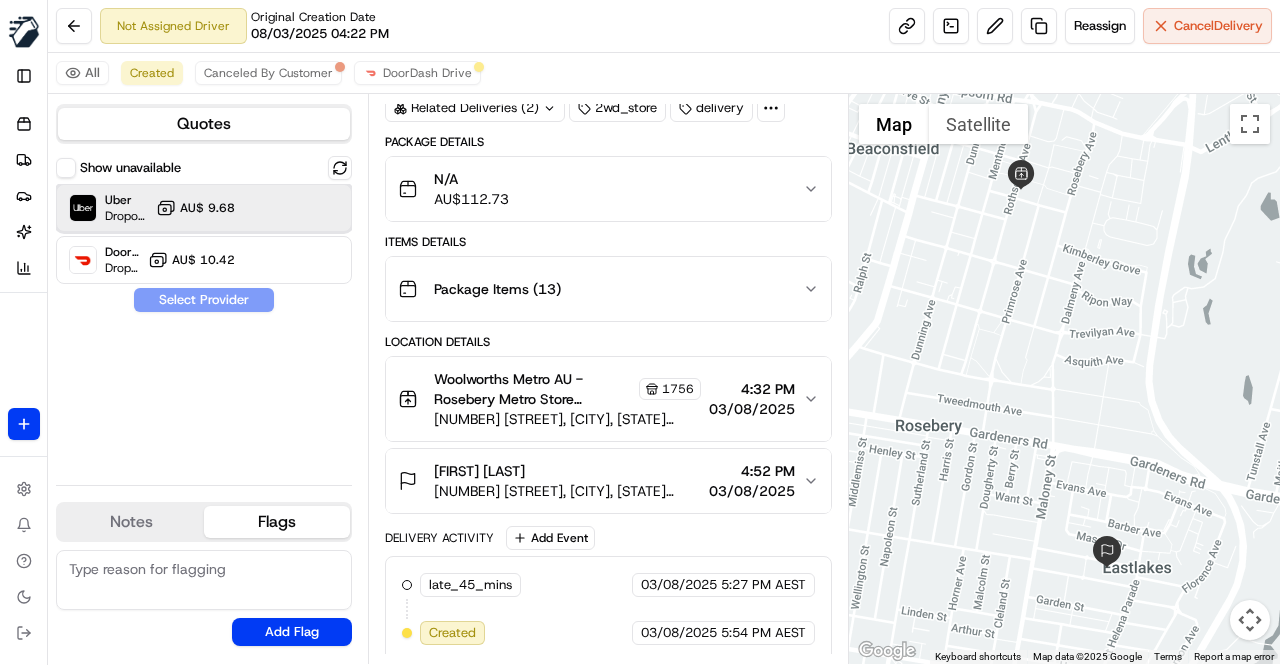 click on "Uber Dropoff ETA   17 minutes AU$   9.68" at bounding box center (204, 208) 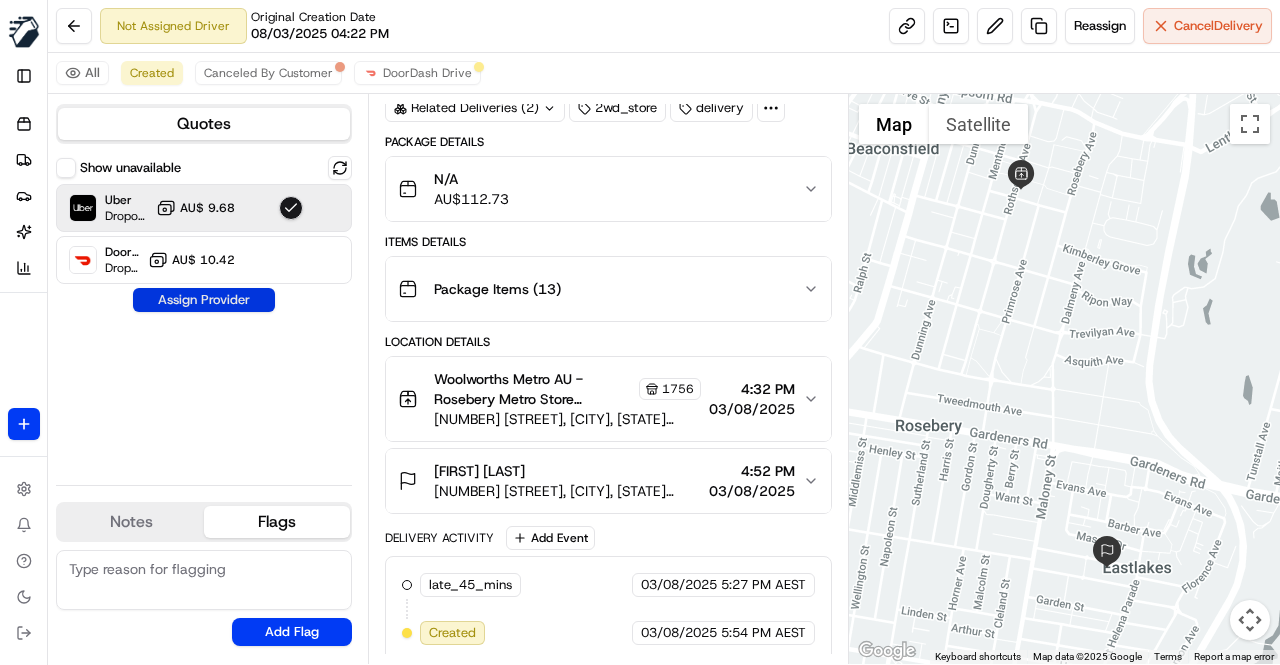 click on "Assign Provider" at bounding box center [204, 300] 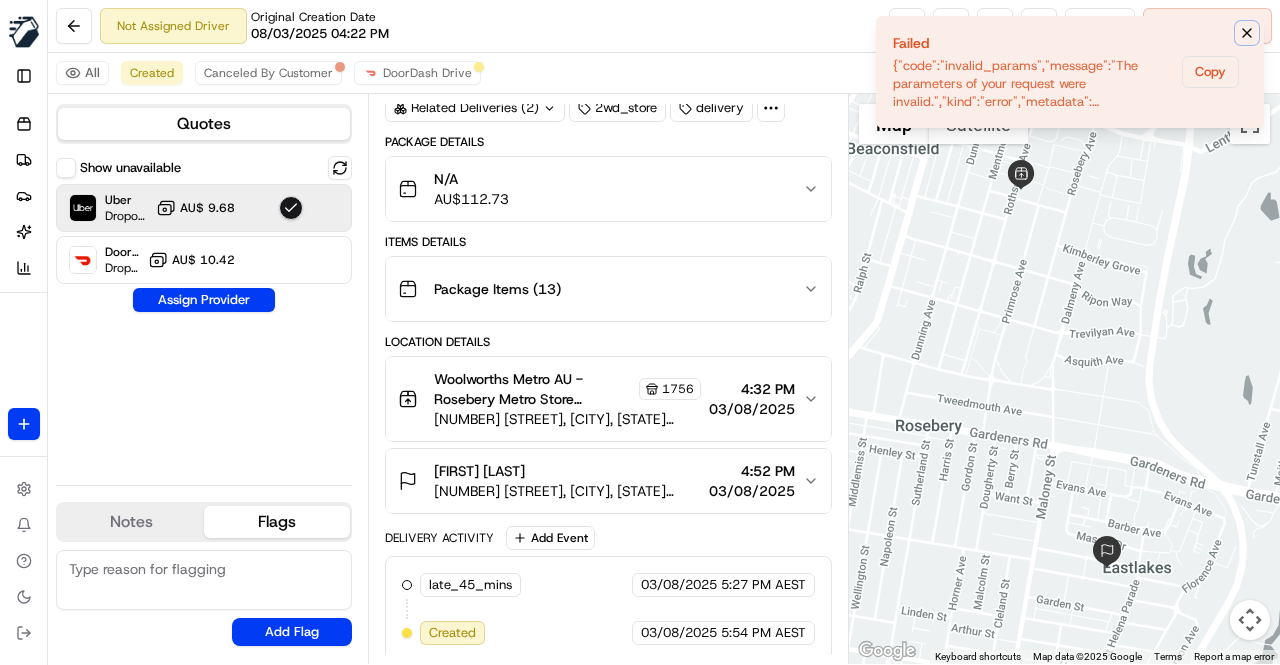 click 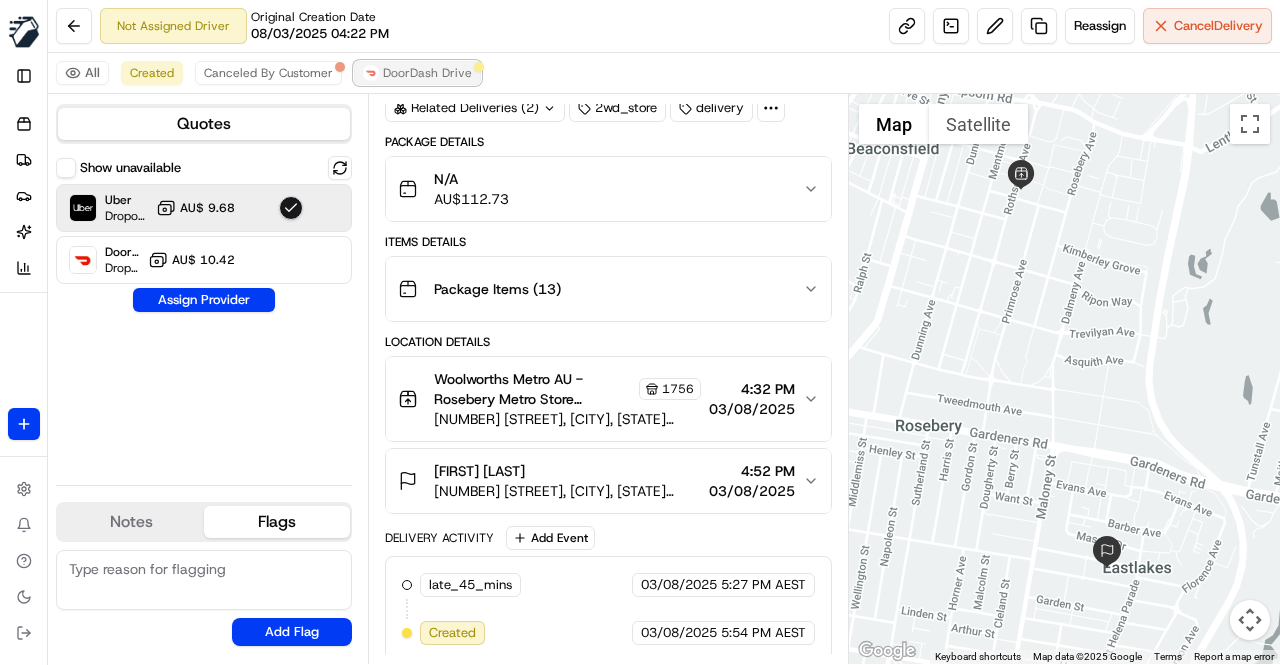 click on "DoorDash Drive" at bounding box center [427, 73] 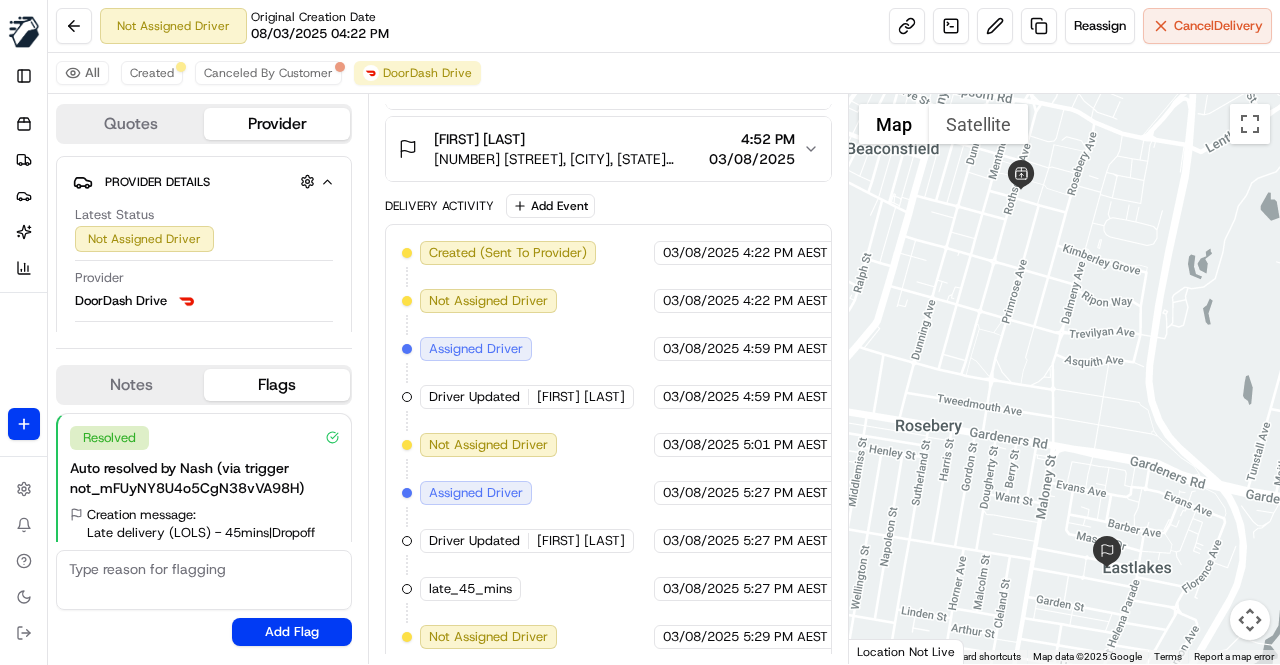 click on "Created (Sent To Provider) DoorDash Drive 03/08/2025 4:22 PM AEST Not Assigned Driver DoorDash Drive 03/08/2025 4:22 PM AEST Assigned Driver DoorDash Drive 03/08/2025 4:59 PM AEST Driver Updated I GEDE Y. DoorDash Drive 03/08/2025 4:59 PM AEST Not Assigned Driver DoorDash Drive 03/08/2025 5:01 PM AEST Assigned Driver DoorDash Drive 03/08/2025 5:27 PM AEST Driver Updated Douglas Henrique D. DoorDash Drive 03/08/2025 5:27 PM AEST late_45_mins MILKRUN 03/08/2025 5:27 PM AEST Not Assigned Driver DoorDash Drive 03/08/2025 5:29 PM AEST" at bounding box center [608, 445] 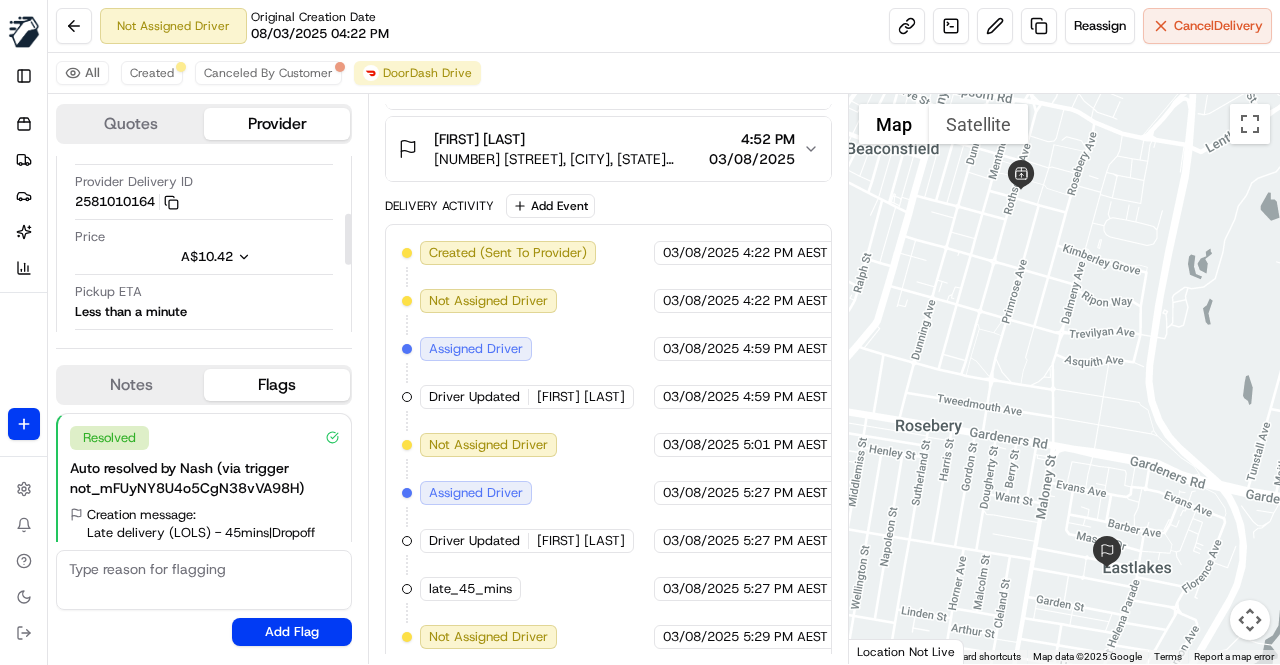 scroll, scrollTop: 200, scrollLeft: 0, axis: vertical 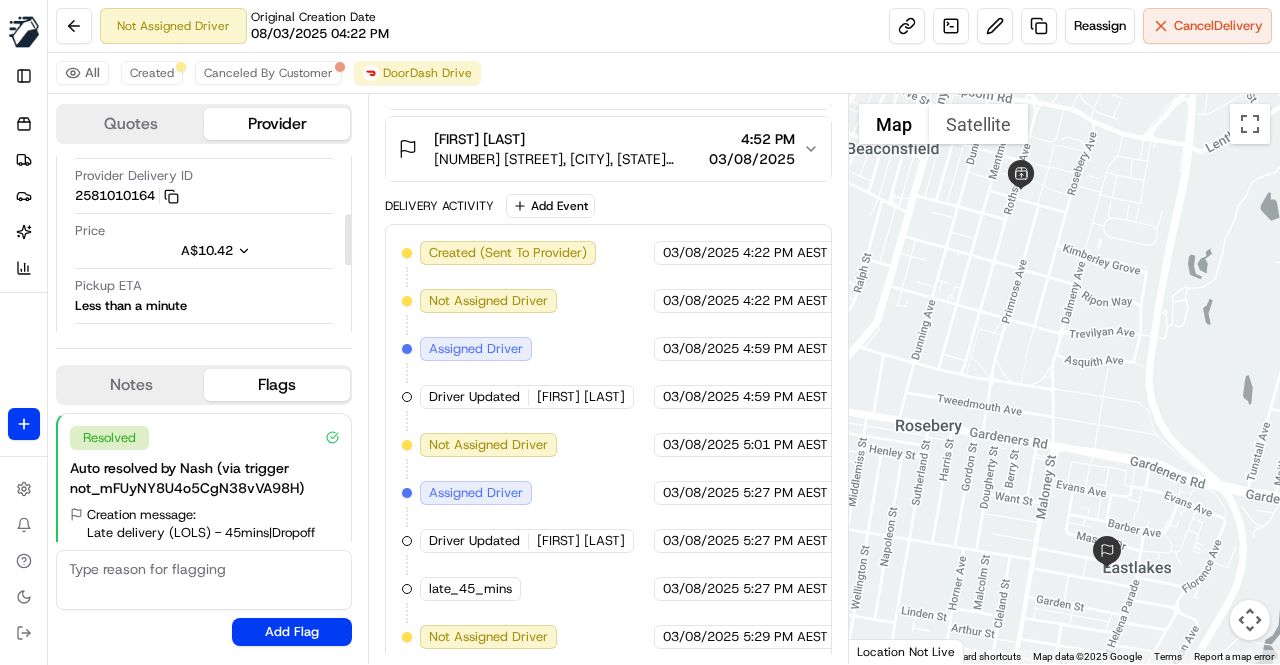 drag, startPoint x: 676, startPoint y: 393, endPoint x: 662, endPoint y: 393, distance: 14 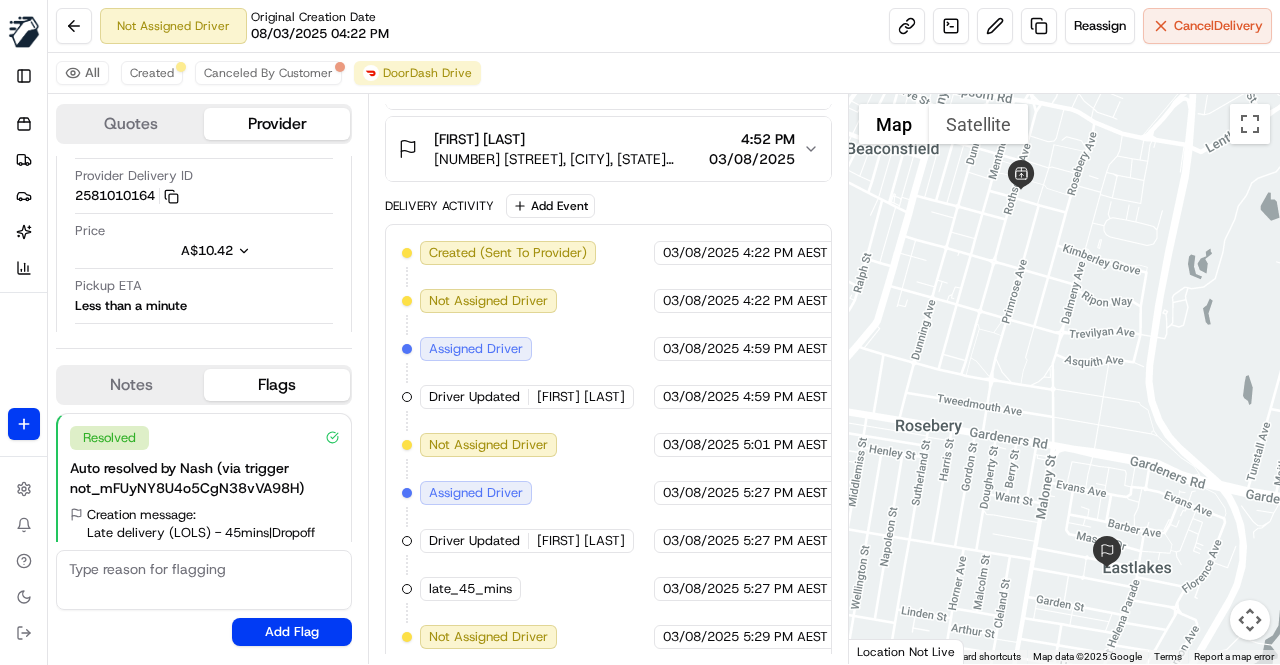 click on "Created (Sent To Provider) DoorDash Drive 03/08/2025 4:22 PM AEST Not Assigned Driver DoorDash Drive 03/08/2025 4:22 PM AEST Assigned Driver DoorDash Drive 03/08/2025 4:59 PM AEST Driver Updated I GEDE Y. DoorDash Drive 03/08/2025 4:59 PM AEST Not Assigned Driver DoorDash Drive 03/08/2025 5:01 PM AEST Assigned Driver DoorDash Drive 03/08/2025 5:27 PM AEST Driver Updated Douglas Henrique D. DoorDash Drive 03/08/2025 5:27 PM AEST late_45_mins MILKRUN 03/08/2025 5:27 PM AEST Not Assigned Driver DoorDash Drive 03/08/2025 5:29 PM AEST" at bounding box center [608, 445] 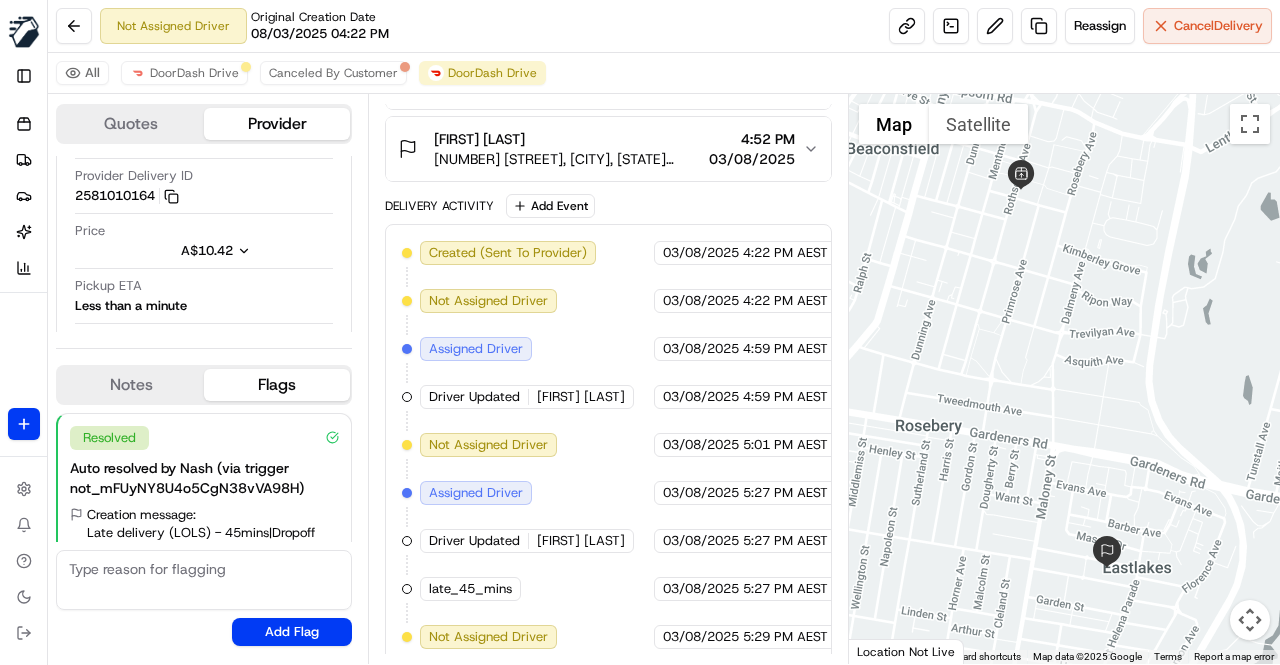 click on "Created (Sent To Provider) DoorDash Drive 03/08/2025 4:22 PM AEST Not Assigned Driver DoorDash Drive 03/08/2025 4:22 PM AEST Assigned Driver DoorDash Drive 03/08/2025 4:59 PM AEST Driver Updated I GEDE Y. DoorDash Drive 03/08/2025 4:59 PM AEST Not Assigned Driver DoorDash Drive 03/08/2025 5:01 PM AEST Assigned Driver DoorDash Drive 03/08/2025 5:27 PM AEST Driver Updated Douglas Henrique D. DoorDash Drive 03/08/2025 5:27 PM AEST late_45_mins MILKRUN 03/08/2025 5:27 PM AEST Not Assigned Driver DoorDash Drive 03/08/2025 5:29 PM AEST" at bounding box center [608, 445] 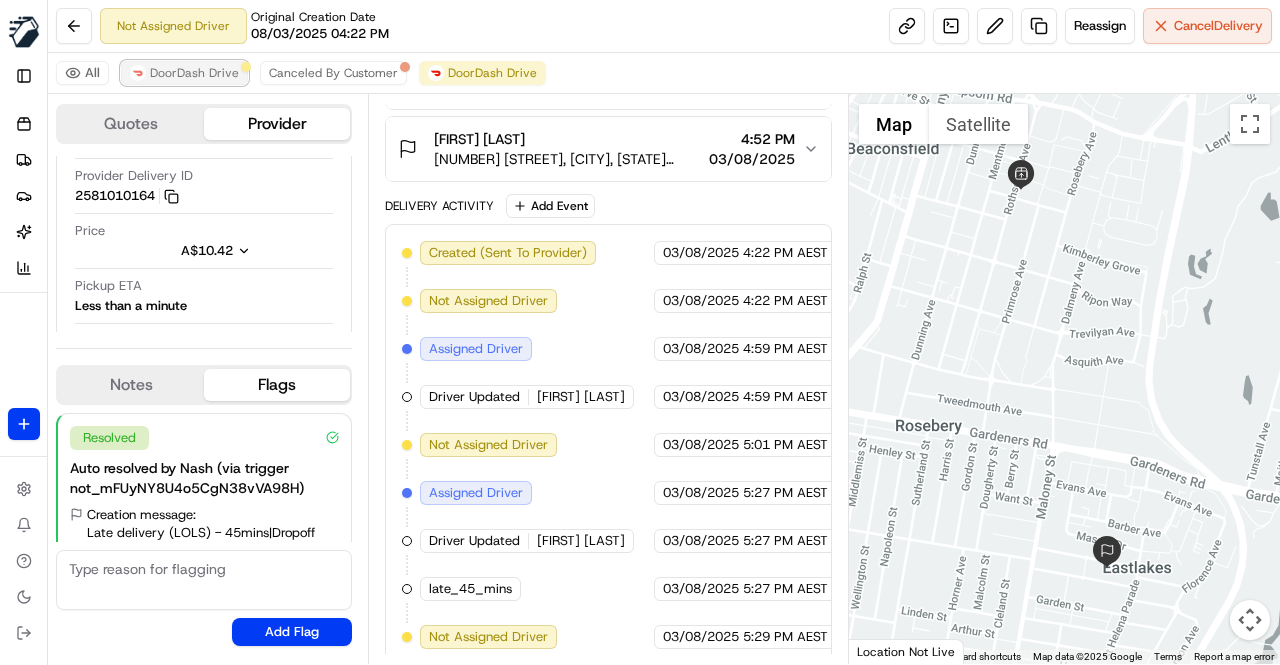 click on "DoorDash Drive" at bounding box center [194, 73] 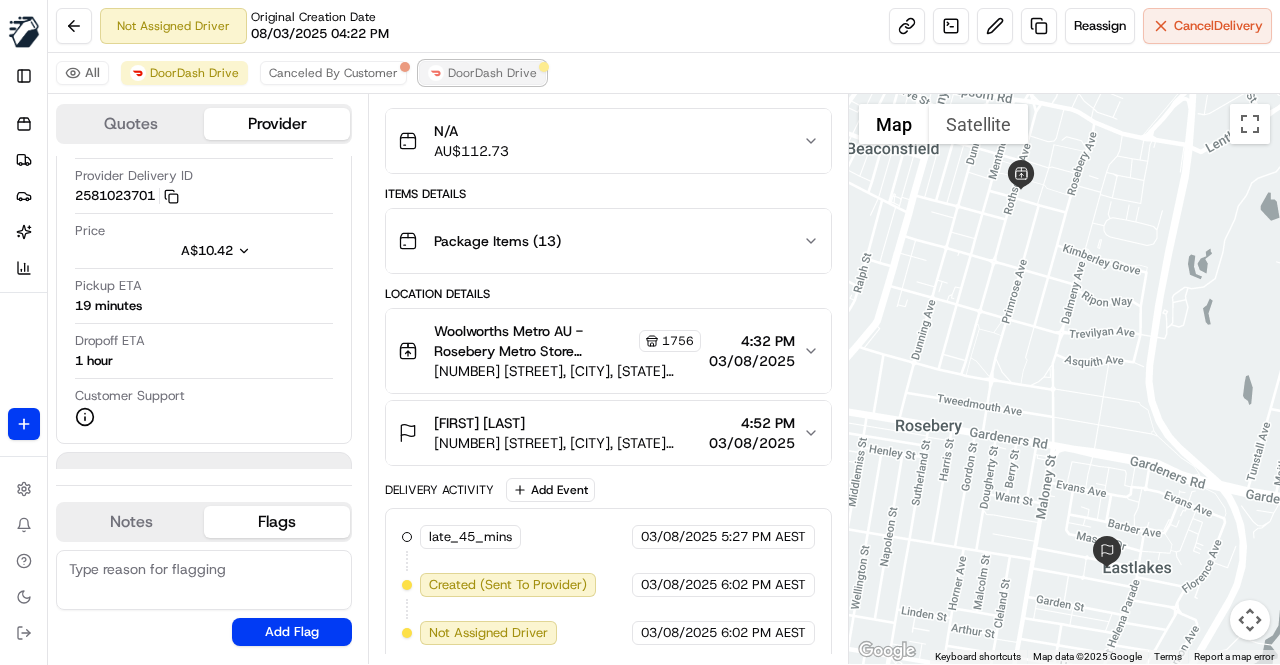 click on "DoorDash Drive" at bounding box center (492, 73) 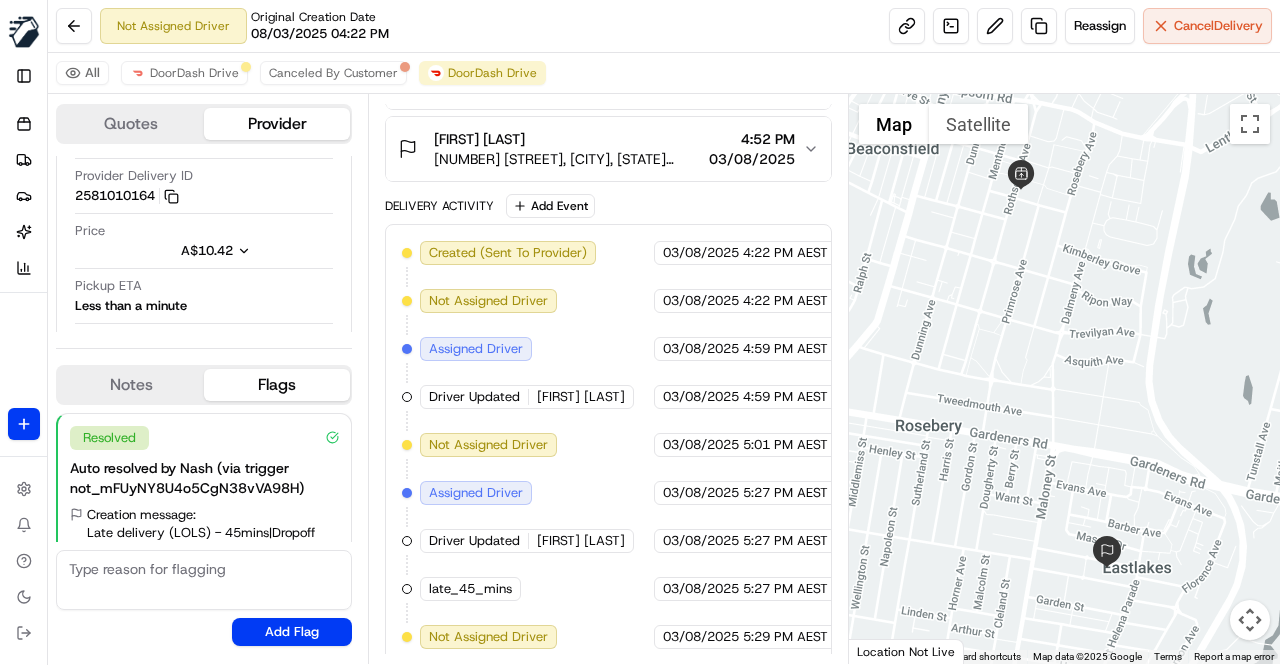 click on "Created (Sent To Provider) DoorDash Drive 03/08/2025 4:22 PM AEST Not Assigned Driver DoorDash Drive 03/08/2025 4:22 PM AEST Assigned Driver DoorDash Drive 03/08/2025 4:59 PM AEST Driver Updated I GEDE Y. DoorDash Drive 03/08/2025 4:59 PM AEST Not Assigned Driver DoorDash Drive 03/08/2025 5:01 PM AEST Assigned Driver DoorDash Drive 03/08/2025 5:27 PM AEST Driver Updated Douglas Henrique D. DoorDash Drive 03/08/2025 5:27 PM AEST late_45_mins MILKRUN 03/08/2025 5:27 PM AEST Not Assigned Driver DoorDash Drive 03/08/2025 5:29 PM AEST" at bounding box center (608, 445) 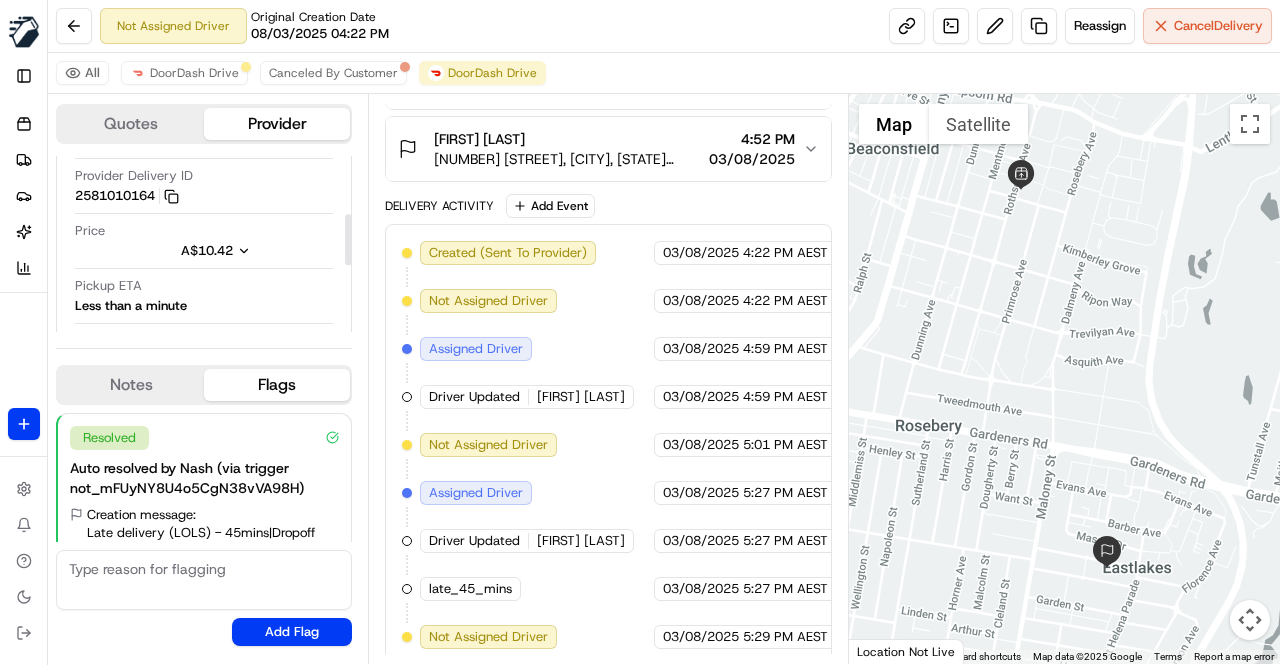 click on "Created (Sent To Provider) DoorDash Drive 03/08/2025 4:22 PM AEST Not Assigned Driver DoorDash Drive 03/08/2025 4:22 PM AEST Assigned Driver DoorDash Drive 03/08/2025 4:59 PM AEST Driver Updated I GEDE Y. DoorDash Drive 03/08/2025 4:59 PM AEST Not Assigned Driver DoorDash Drive 03/08/2025 5:01 PM AEST Assigned Driver DoorDash Drive 03/08/2025 5:27 PM AEST Driver Updated Douglas Henrique D. DoorDash Drive 03/08/2025 5:27 PM AEST late_45_mins MILKRUN 03/08/2025 5:27 PM AEST Not Assigned Driver DoorDash Drive 03/08/2025 5:29 PM AEST" at bounding box center (608, 445) 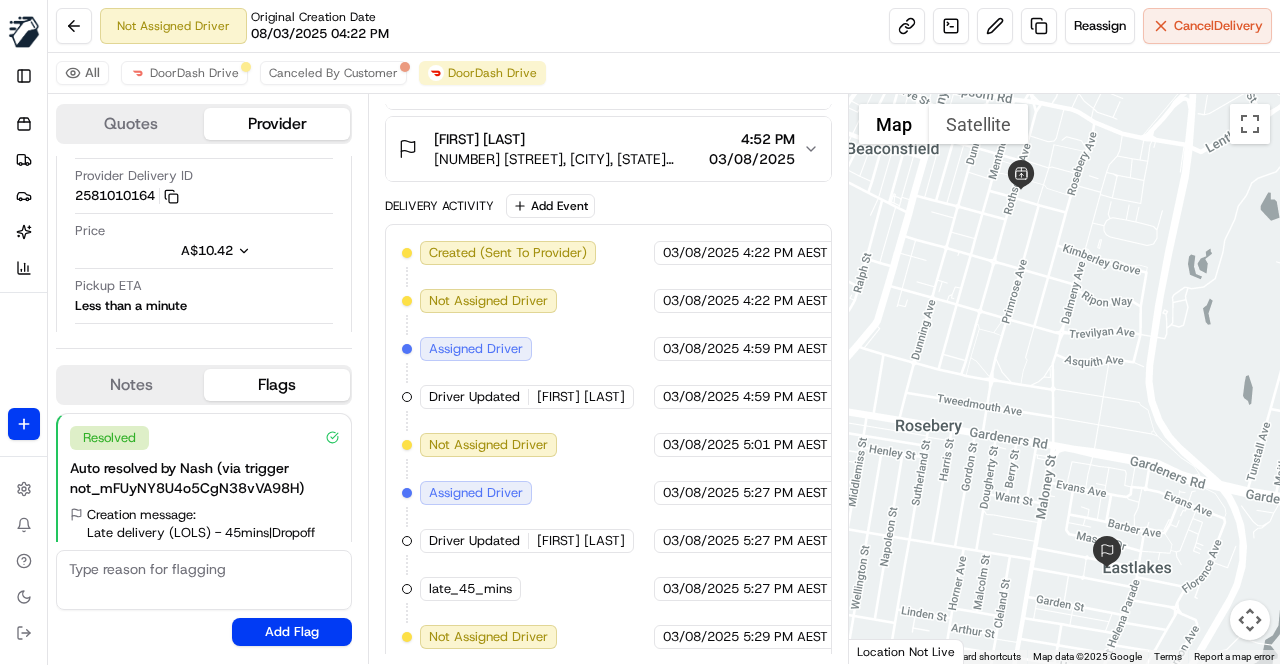 click on "Created (Sent To Provider) DoorDash Drive 03/08/2025 4:22 PM AEST Not Assigned Driver DoorDash Drive 03/08/2025 4:22 PM AEST Assigned Driver DoorDash Drive 03/08/2025 4:59 PM AEST Driver Updated I GEDE Y. DoorDash Drive 03/08/2025 4:59 PM AEST Not Assigned Driver DoorDash Drive 03/08/2025 5:01 PM AEST Assigned Driver DoorDash Drive 03/08/2025 5:27 PM AEST Driver Updated Douglas Henrique D. DoorDash Drive 03/08/2025 5:27 PM AEST late_45_mins MILKRUN 03/08/2025 5:27 PM AEST Not Assigned Driver DoorDash Drive 03/08/2025 5:29 PM AEST" at bounding box center [608, 445] 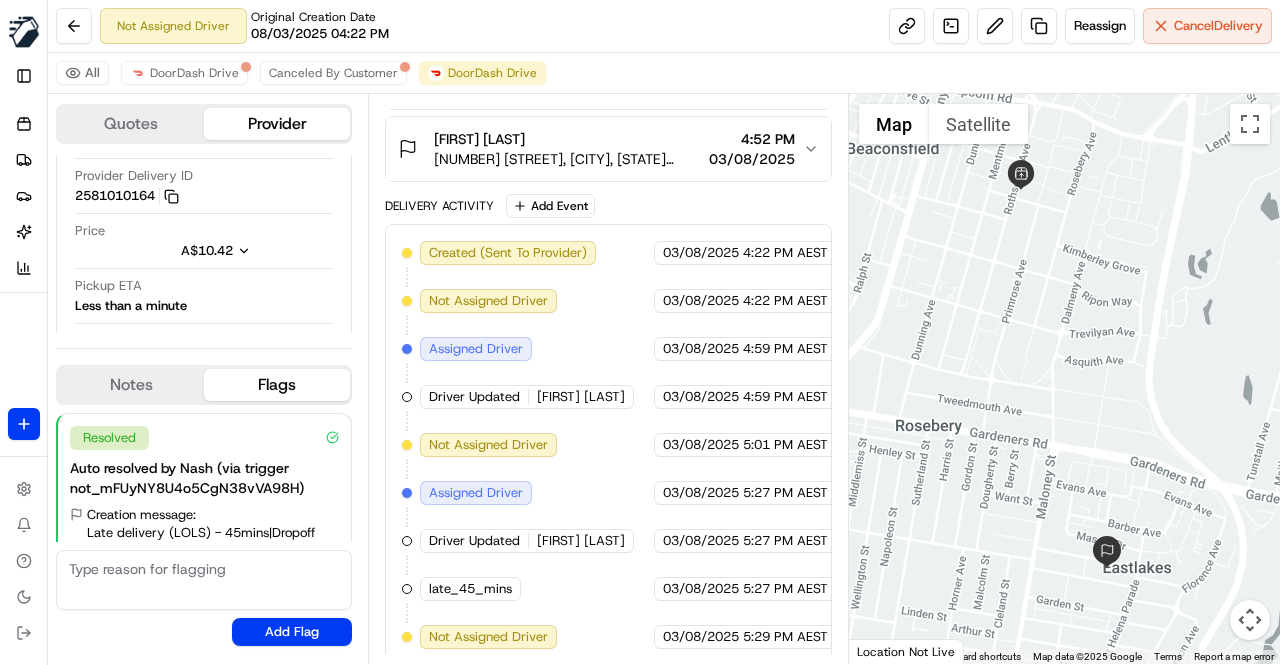 click on "Created (Sent To Provider) DoorDash Drive 03/08/2025 4:22 PM AEST Not Assigned Driver DoorDash Drive 03/08/2025 4:22 PM AEST Assigned Driver DoorDash Drive 03/08/2025 4:59 PM AEST Driver Updated I GEDE Y. DoorDash Drive 03/08/2025 4:59 PM AEST Not Assigned Driver DoorDash Drive 03/08/2025 5:01 PM AEST Assigned Driver DoorDash Drive 03/08/2025 5:27 PM AEST Driver Updated Douglas Henrique D. DoorDash Drive 03/08/2025 5:27 PM AEST late_45_mins MILKRUN 03/08/2025 5:27 PM AEST Not Assigned Driver DoorDash Drive 03/08/2025 5:29 PM AEST" at bounding box center [608, 445] 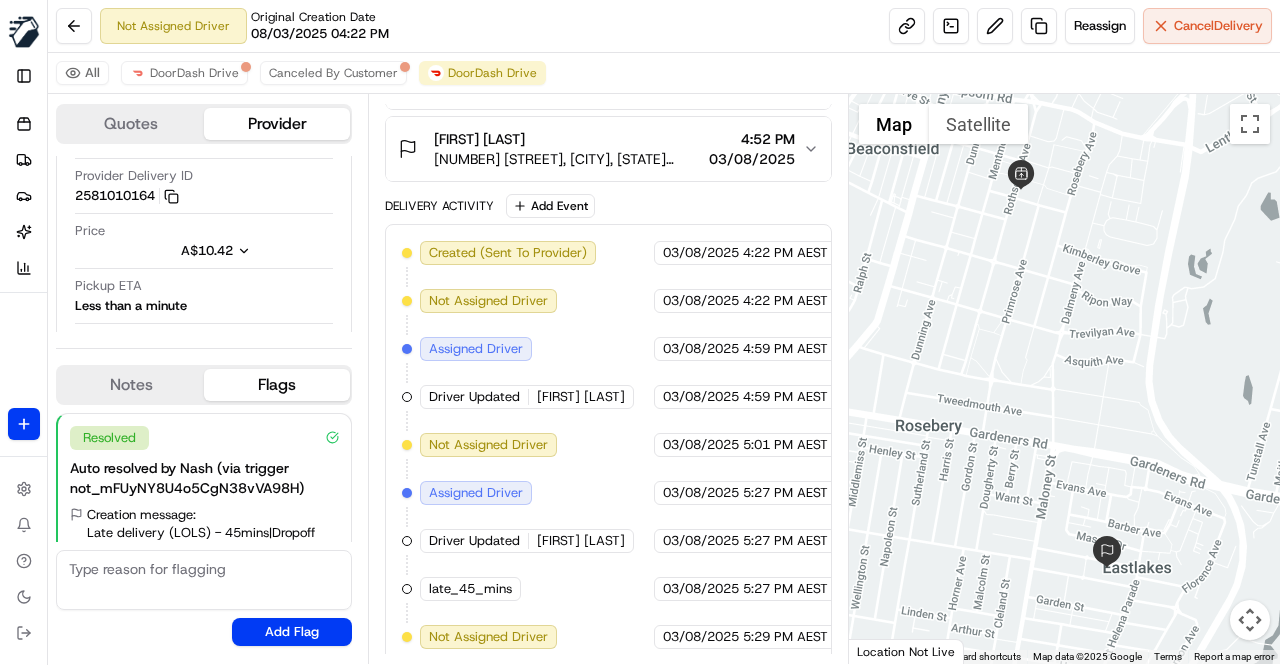 click on "Created (Sent To Provider) DoorDash Drive 03/08/2025 4:22 PM AEST Not Assigned Driver DoorDash Drive 03/08/2025 4:22 PM AEST Assigned Driver DoorDash Drive 03/08/2025 4:59 PM AEST Driver Updated I GEDE Y. DoorDash Drive 03/08/2025 4:59 PM AEST Not Assigned Driver DoorDash Drive 03/08/2025 5:01 PM AEST Assigned Driver DoorDash Drive 03/08/2025 5:27 PM AEST Driver Updated Douglas Henrique D. DoorDash Drive 03/08/2025 5:27 PM AEST late_45_mins MILKRUN 03/08/2025 5:27 PM AEST Not Assigned Driver DoorDash Drive 03/08/2025 5:29 PM AEST" at bounding box center (608, 445) 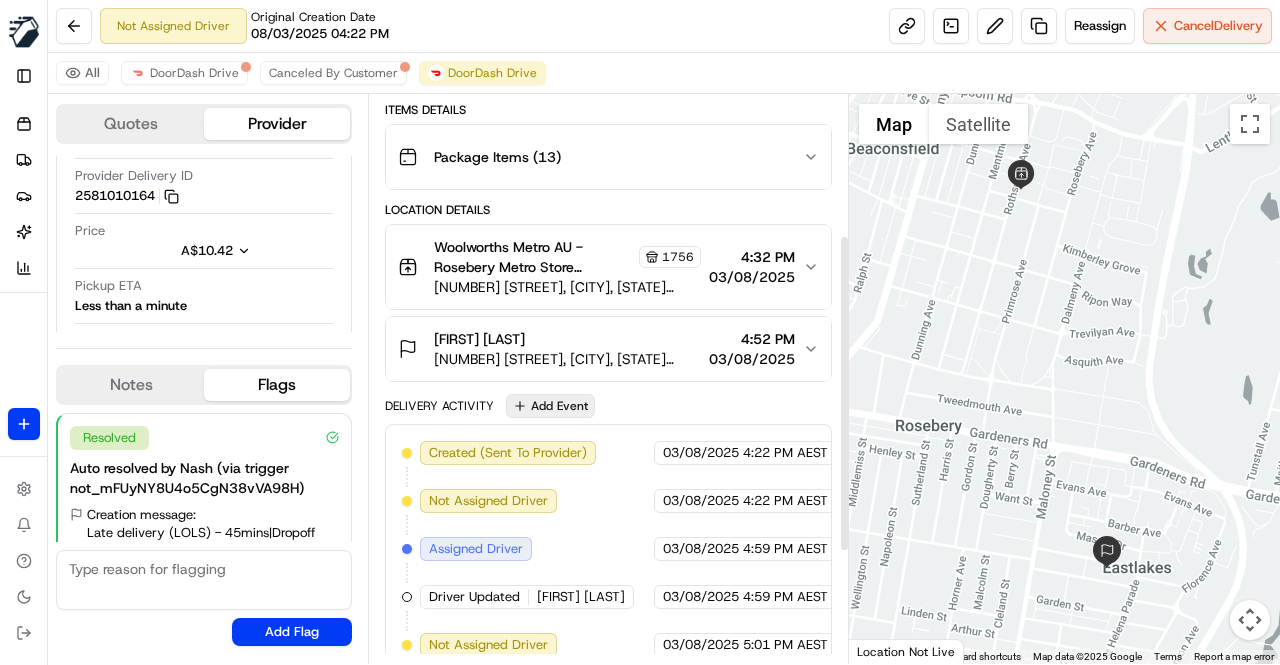 scroll, scrollTop: 450, scrollLeft: 0, axis: vertical 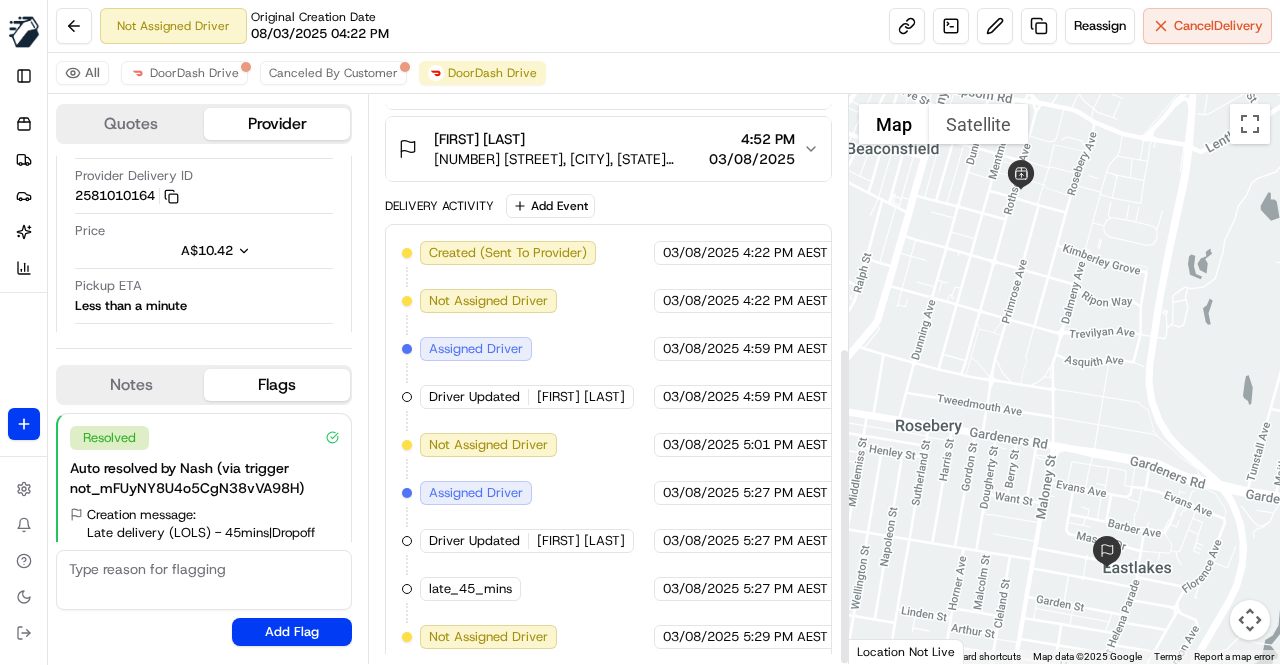 click on "Created (Sent To Provider) DoorDash Drive 03/08/2025 4:22 PM AEST Not Assigned Driver DoorDash Drive 03/08/2025 4:22 PM AEST Assigned Driver DoorDash Drive 03/08/2025 4:59 PM AEST Driver Updated I GEDE Y. DoorDash Drive 03/08/2025 4:59 PM AEST Not Assigned Driver DoorDash Drive 03/08/2025 5:01 PM AEST Assigned Driver DoorDash Drive 03/08/2025 5:27 PM AEST Driver Updated Douglas Henrique D. DoorDash Drive 03/08/2025 5:27 PM AEST late_45_mins MILKRUN 03/08/2025 5:27 PM AEST Not Assigned Driver DoorDash Drive 03/08/2025 5:29 PM AEST" at bounding box center [608, 445] 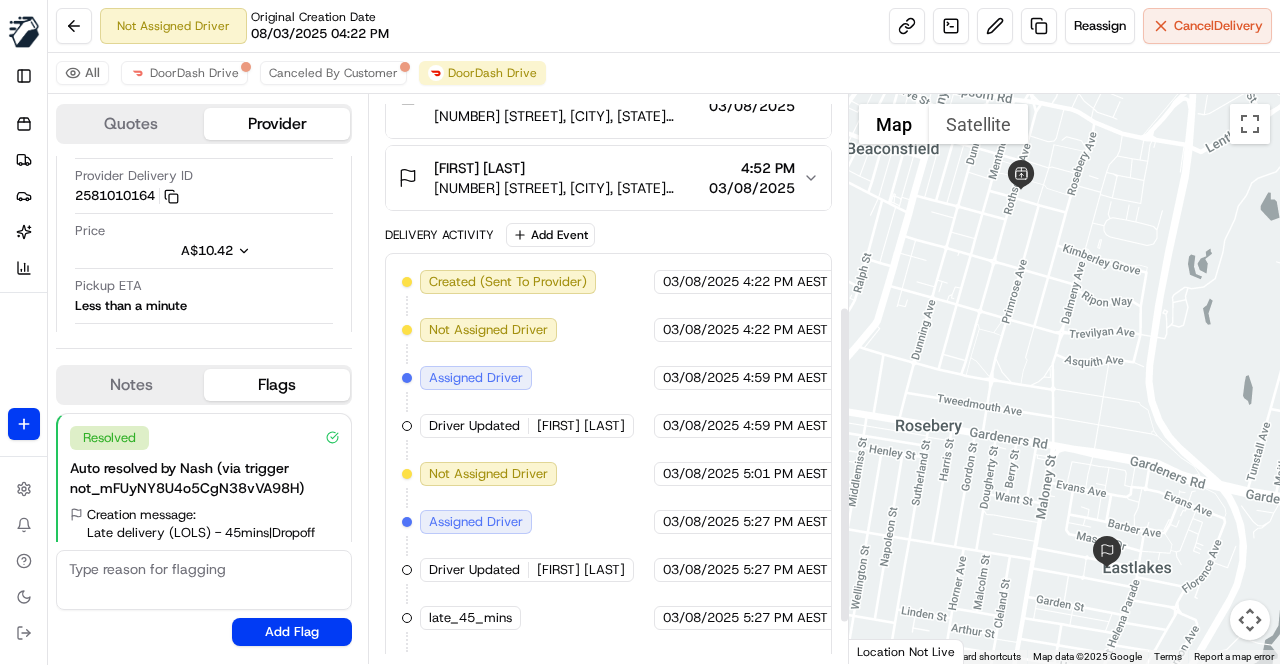 scroll, scrollTop: 450, scrollLeft: 0, axis: vertical 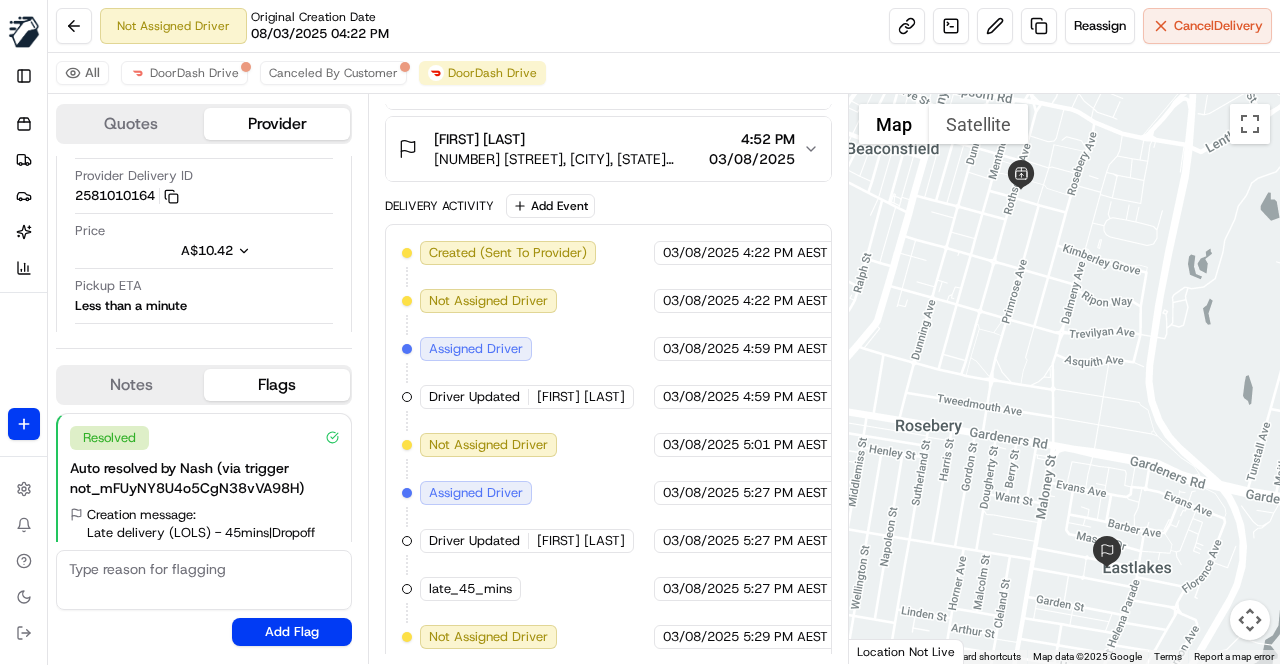 click on "Created (Sent To Provider) DoorDash Drive 03/08/2025 4:22 PM AEST Not Assigned Driver DoorDash Drive 03/08/2025 4:22 PM AEST Assigned Driver DoorDash Drive 03/08/2025 4:59 PM AEST Driver Updated I GEDE Y. DoorDash Drive 03/08/2025 4:59 PM AEST Not Assigned Driver DoorDash Drive 03/08/2025 5:01 PM AEST Assigned Driver DoorDash Drive 03/08/2025 5:27 PM AEST Driver Updated Douglas Henrique D. DoorDash Drive 03/08/2025 5:27 PM AEST late_45_mins MILKRUN 03/08/2025 5:27 PM AEST Not Assigned Driver DoorDash Drive 03/08/2025 5:29 PM AEST" at bounding box center [608, 445] 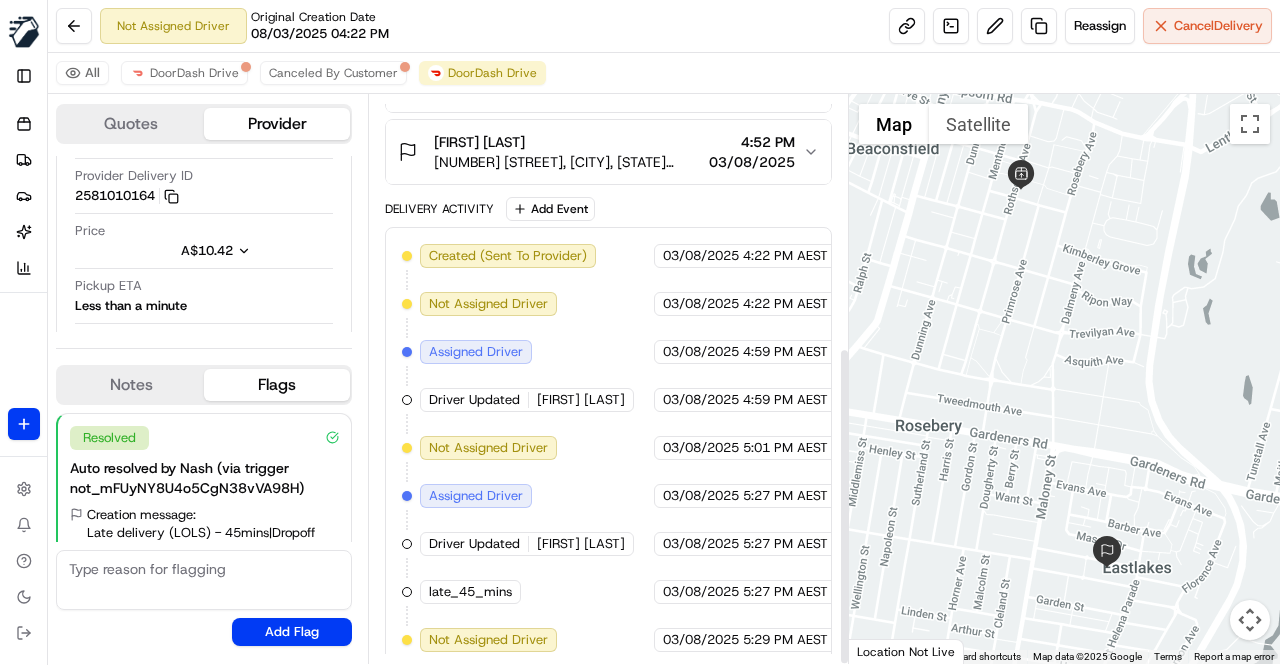 scroll, scrollTop: 450, scrollLeft: 0, axis: vertical 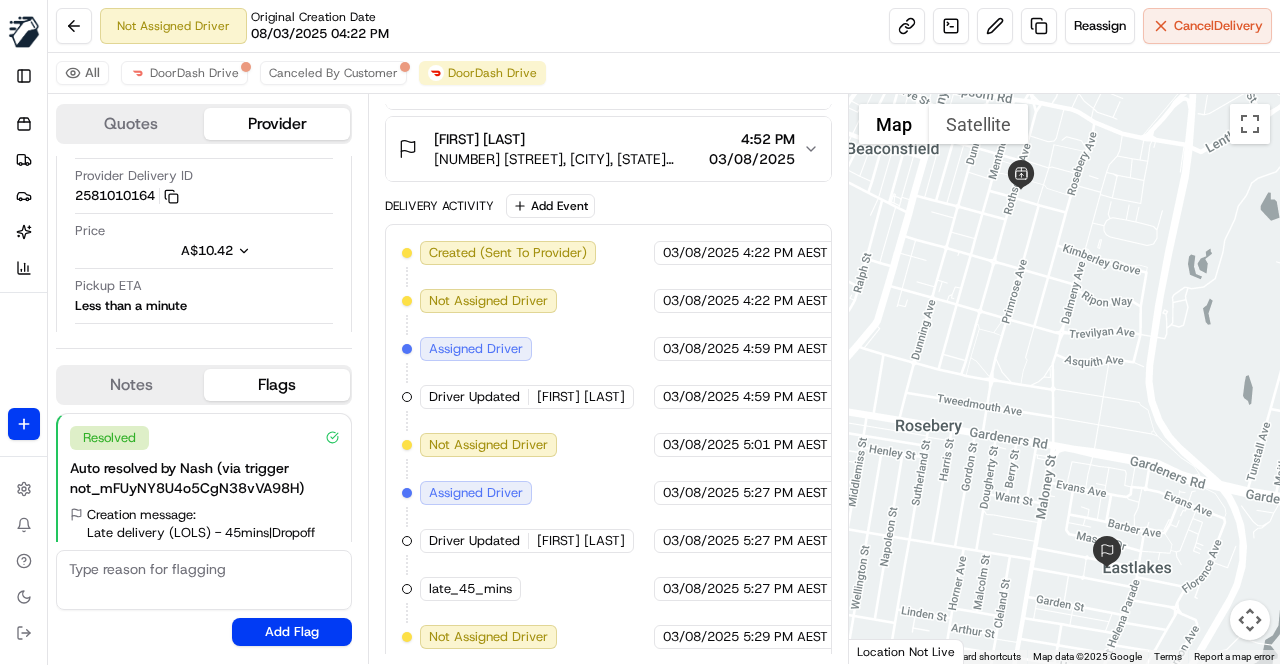 click on "Created (Sent To Provider) DoorDash Drive 03/08/2025 4:22 PM AEST Not Assigned Driver DoorDash Drive 03/08/2025 4:22 PM AEST Assigned Driver DoorDash Drive 03/08/2025 4:59 PM AEST Driver Updated I GEDE Y. DoorDash Drive 03/08/2025 4:59 PM AEST Not Assigned Driver DoorDash Drive 03/08/2025 5:01 PM AEST Assigned Driver DoorDash Drive 03/08/2025 5:27 PM AEST Driver Updated Douglas Henrique D. DoorDash Drive 03/08/2025 5:27 PM AEST late_45_mins MILKRUN 03/08/2025 5:27 PM AEST Not Assigned Driver DoorDash Drive 03/08/2025 5:29 PM AEST" at bounding box center [608, 445] 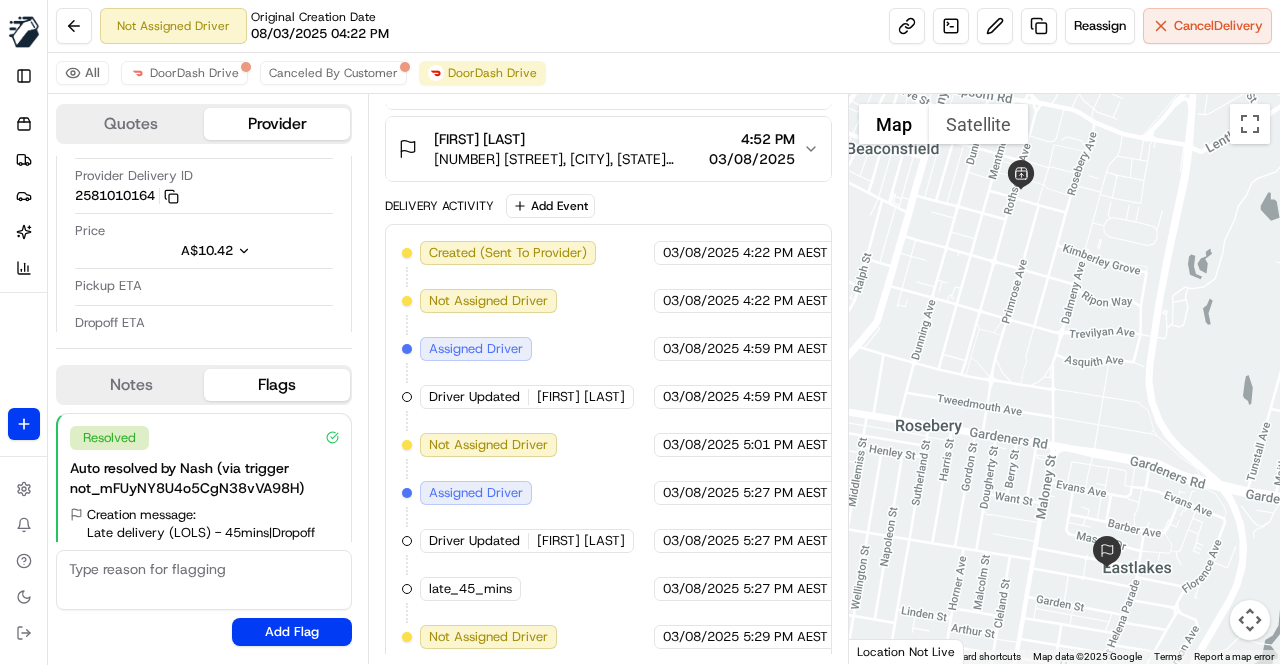 click on "Created (Sent To Provider) DoorDash Drive 03/08/2025 4:22 PM AEST Not Assigned Driver DoorDash Drive 03/08/2025 4:22 PM AEST Assigned Driver DoorDash Drive 03/08/2025 4:59 PM AEST Driver Updated I GEDE Y. DoorDash Drive 03/08/2025 4:59 PM AEST Not Assigned Driver DoorDash Drive 03/08/2025 5:01 PM AEST Assigned Driver DoorDash Drive 03/08/2025 5:27 PM AEST Driver Updated Douglas Henrique D. DoorDash Drive 03/08/2025 5:27 PM AEST late_45_mins MILKRUN 03/08/2025 5:27 PM AEST Not Assigned Driver DoorDash Drive 03/08/2025 5:29 PM AEST" at bounding box center (608, 445) 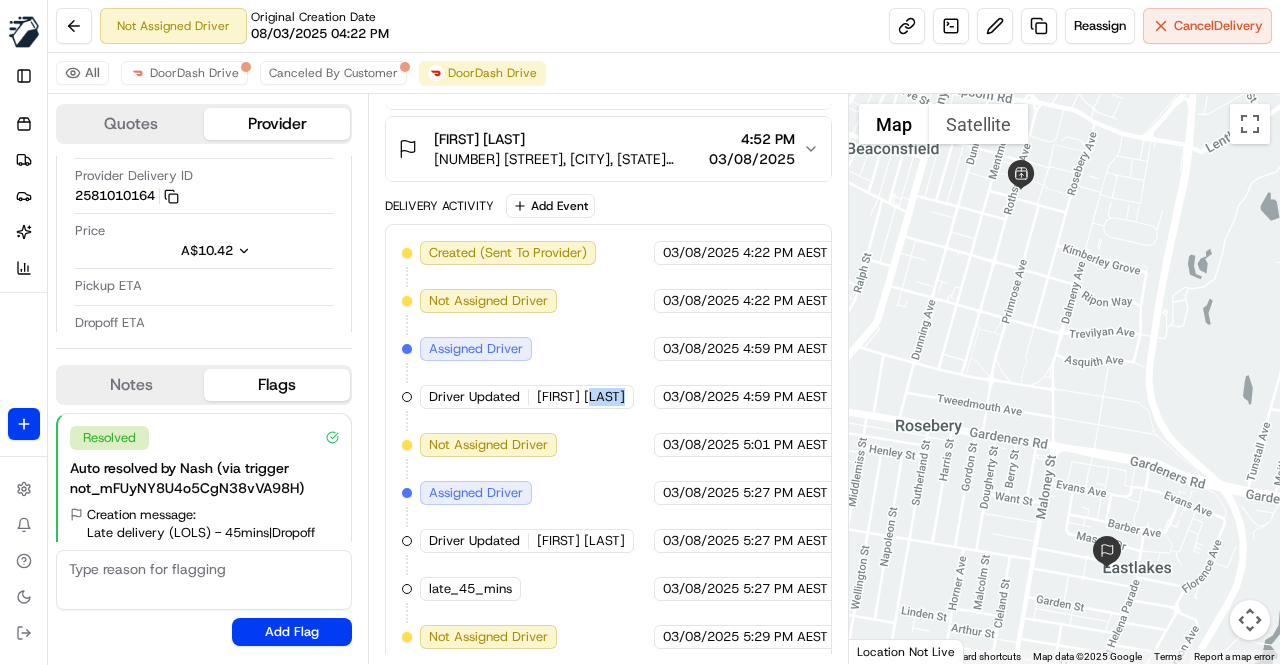click on "Created (Sent To Provider) DoorDash Drive 03/08/2025 4:22 PM AEST Not Assigned Driver DoorDash Drive 03/08/2025 4:22 PM AEST Assigned Driver DoorDash Drive 03/08/2025 4:59 PM AEST Driver Updated I GEDE Y. DoorDash Drive 03/08/2025 4:59 PM AEST Not Assigned Driver DoorDash Drive 03/08/2025 5:01 PM AEST Assigned Driver DoorDash Drive 03/08/2025 5:27 PM AEST Driver Updated Douglas Henrique D. DoorDash Drive 03/08/2025 5:27 PM AEST late_45_mins MILKRUN 03/08/2025 5:27 PM AEST Not Assigned Driver DoorDash Drive 03/08/2025 5:29 PM AEST" at bounding box center (608, 445) 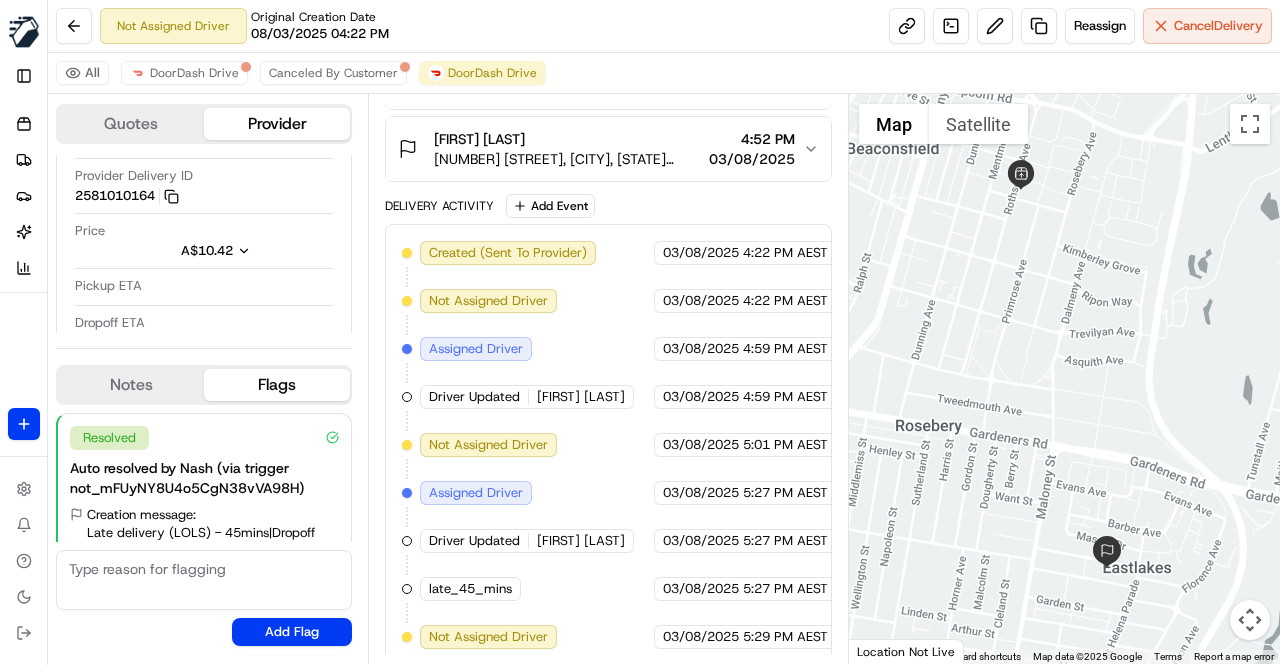 click on "Created (Sent To Provider) DoorDash Drive 03/08/2025 4:22 PM AEST Not Assigned Driver DoorDash Drive 03/08/2025 4:22 PM AEST Assigned Driver DoorDash Drive 03/08/2025 4:59 PM AEST Driver Updated I GEDE Y. DoorDash Drive 03/08/2025 4:59 PM AEST Not Assigned Driver DoorDash Drive 03/08/2025 5:01 PM AEST Assigned Driver DoorDash Drive 03/08/2025 5:27 PM AEST Driver Updated Douglas Henrique D. DoorDash Drive 03/08/2025 5:27 PM AEST late_45_mins MILKRUN 03/08/2025 5:27 PM AEST Not Assigned Driver DoorDash Drive 03/08/2025 5:29 PM AEST" at bounding box center (608, 445) 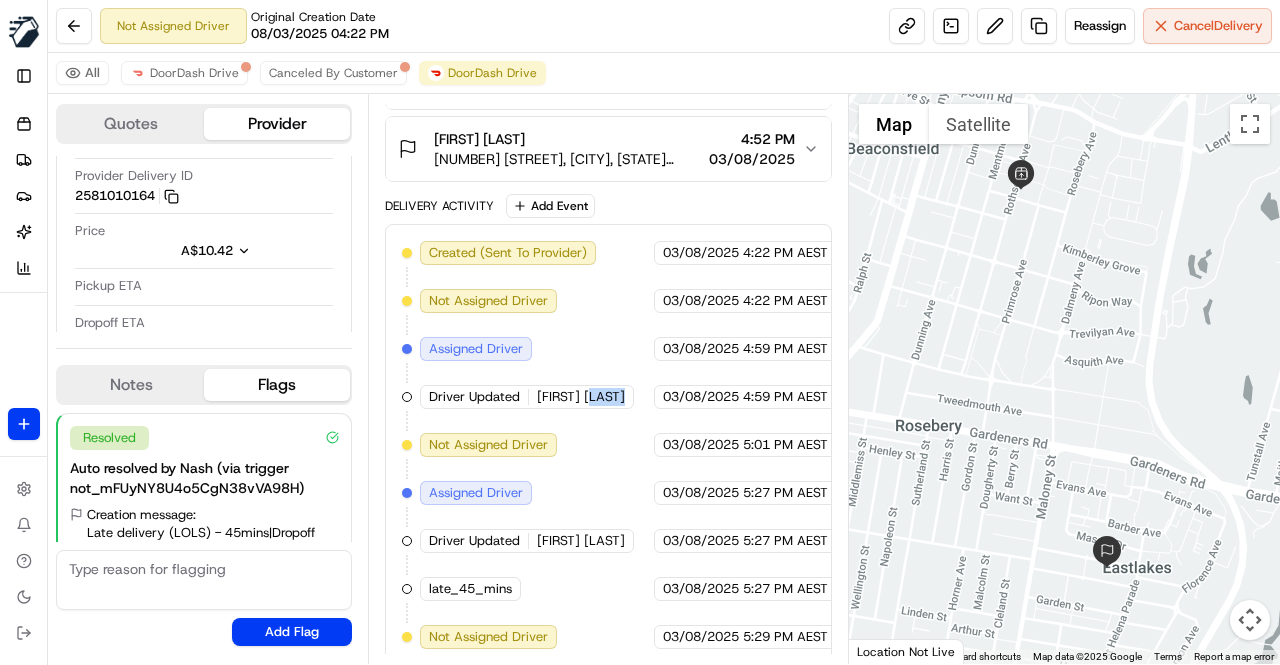 click on "Created (Sent To Provider) DoorDash Drive 03/08/2025 4:22 PM AEST Not Assigned Driver DoorDash Drive 03/08/2025 4:22 PM AEST Assigned Driver DoorDash Drive 03/08/2025 4:59 PM AEST Driver Updated I GEDE Y. DoorDash Drive 03/08/2025 4:59 PM AEST Not Assigned Driver DoorDash Drive 03/08/2025 5:01 PM AEST Assigned Driver DoorDash Drive 03/08/2025 5:27 PM AEST Driver Updated Douglas Henrique D. DoorDash Drive 03/08/2025 5:27 PM AEST late_45_mins MILKRUN 03/08/2025 5:27 PM AEST Not Assigned Driver DoorDash Drive 03/08/2025 5:29 PM AEST" at bounding box center (608, 445) 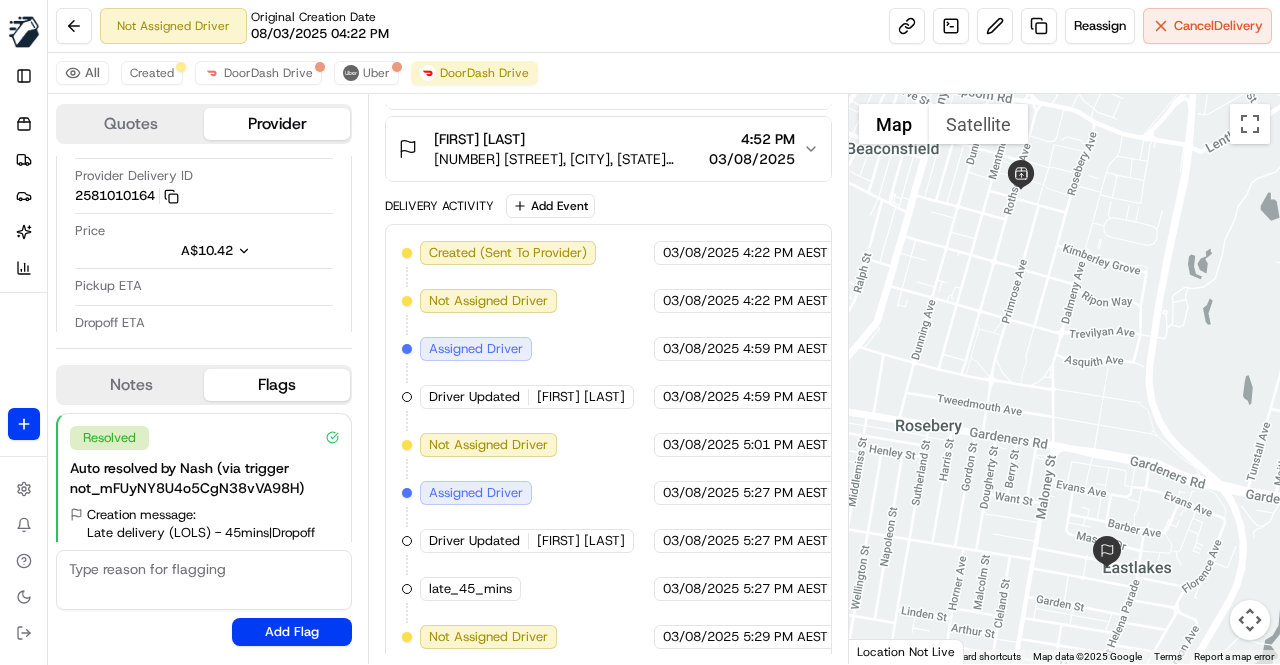 click on "Created (Sent To Provider) DoorDash Drive 03/08/2025 4:22 PM AEST Not Assigned Driver DoorDash Drive 03/08/2025 4:22 PM AEST Assigned Driver DoorDash Drive 03/08/2025 4:59 PM AEST Driver Updated I GEDE Y. DoorDash Drive 03/08/2025 4:59 PM AEST Not Assigned Driver DoorDash Drive 03/08/2025 5:01 PM AEST Assigned Driver DoorDash Drive 03/08/2025 5:27 PM AEST Driver Updated Douglas Henrique D. DoorDash Drive 03/08/2025 5:27 PM AEST late_45_mins MILKRUN 03/08/2025 5:27 PM AEST Not Assigned Driver DoorDash Drive 03/08/2025 5:29 PM AEST" at bounding box center (608, 445) 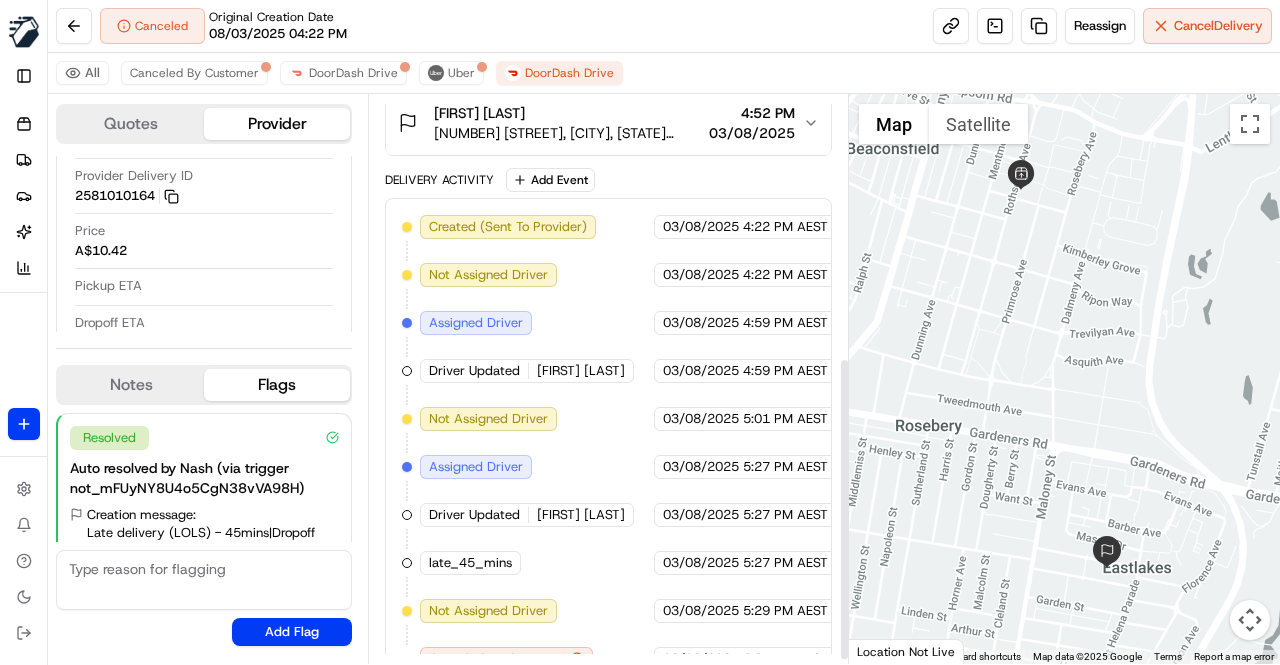scroll, scrollTop: 497, scrollLeft: 0, axis: vertical 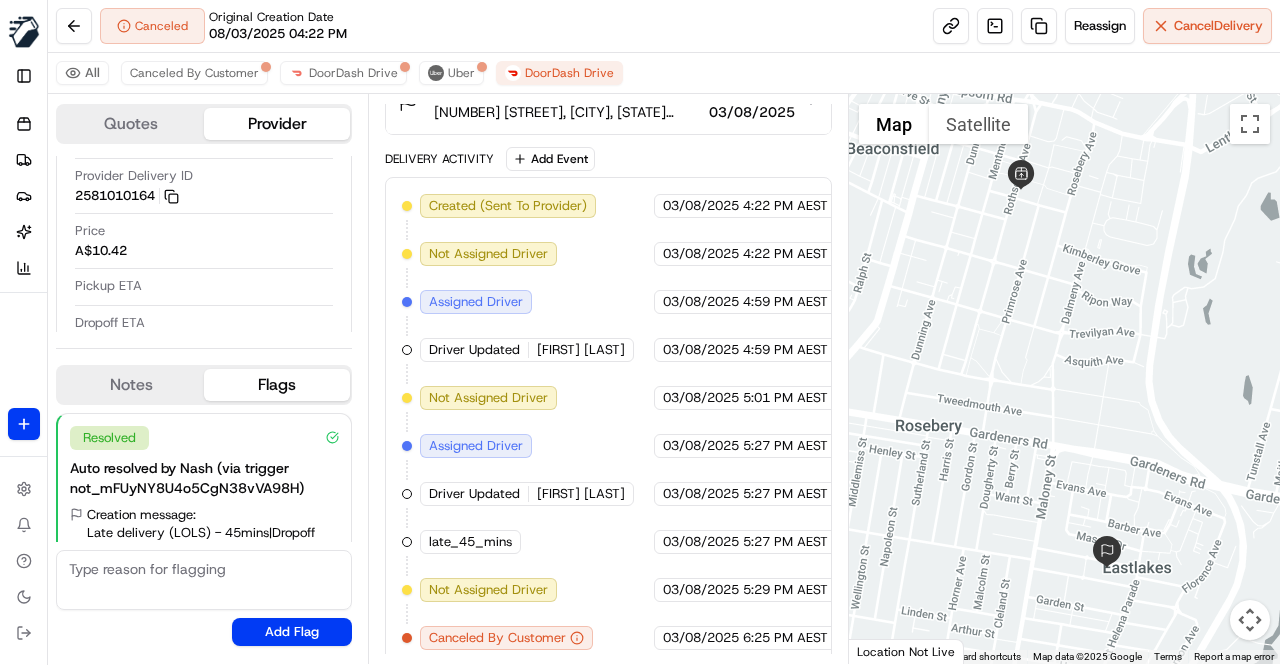 click on "Created (Sent To Provider) DoorDash Drive 03/08/2025 4:22 PM AEST Not Assigned Driver DoorDash Drive 03/08/2025 4:22 PM AEST Assigned Driver DoorDash Drive 03/08/2025 4:59 PM AEST Driver Updated I GEDE Y. DoorDash Drive 03/08/2025 4:59 PM AEST Not Assigned Driver DoorDash Drive 03/08/2025 5:01 PM AEST Assigned Driver DoorDash Drive 03/08/2025 5:27 PM AEST Driver Updated Douglas Henrique D. DoorDash Drive 03/08/2025 5:27 PM AEST late_45_mins MILKRUN 03/08/2025 5:27 PM AEST Not Assigned Driver DoorDash Drive 03/08/2025 5:29 PM AEST Canceled By Customer DoorDash Drive 03/08/2025 6:25 PM AEST" at bounding box center (608, 422) 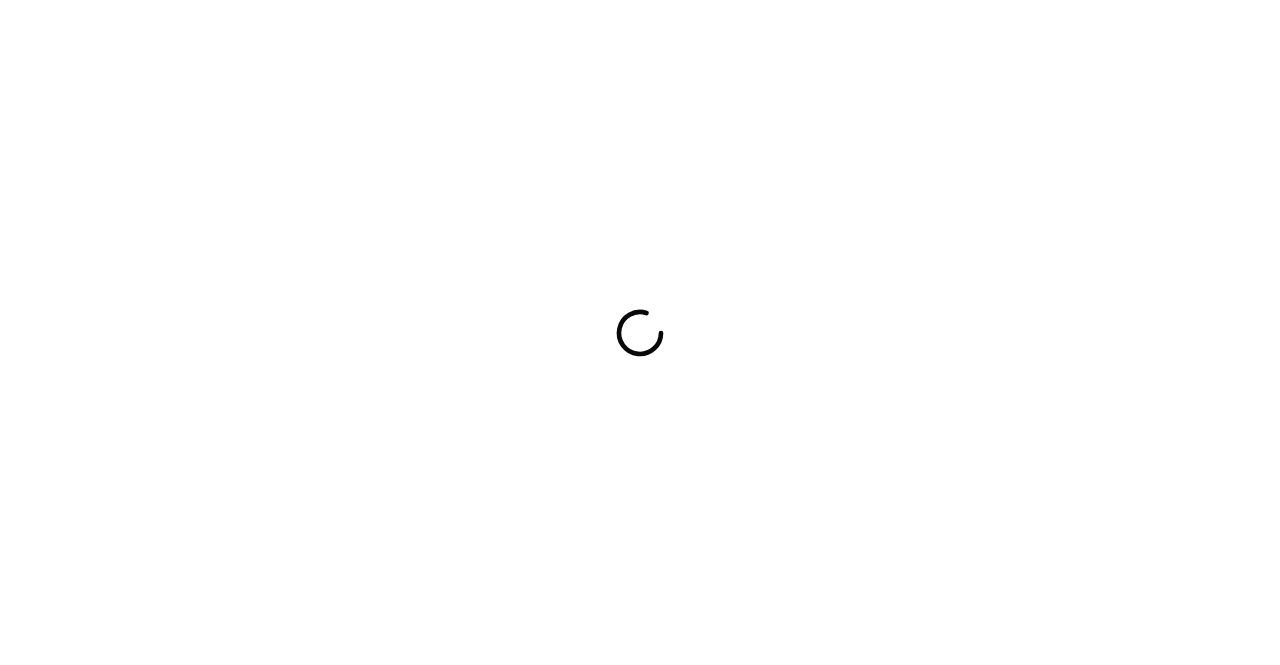 scroll, scrollTop: 0, scrollLeft: 0, axis: both 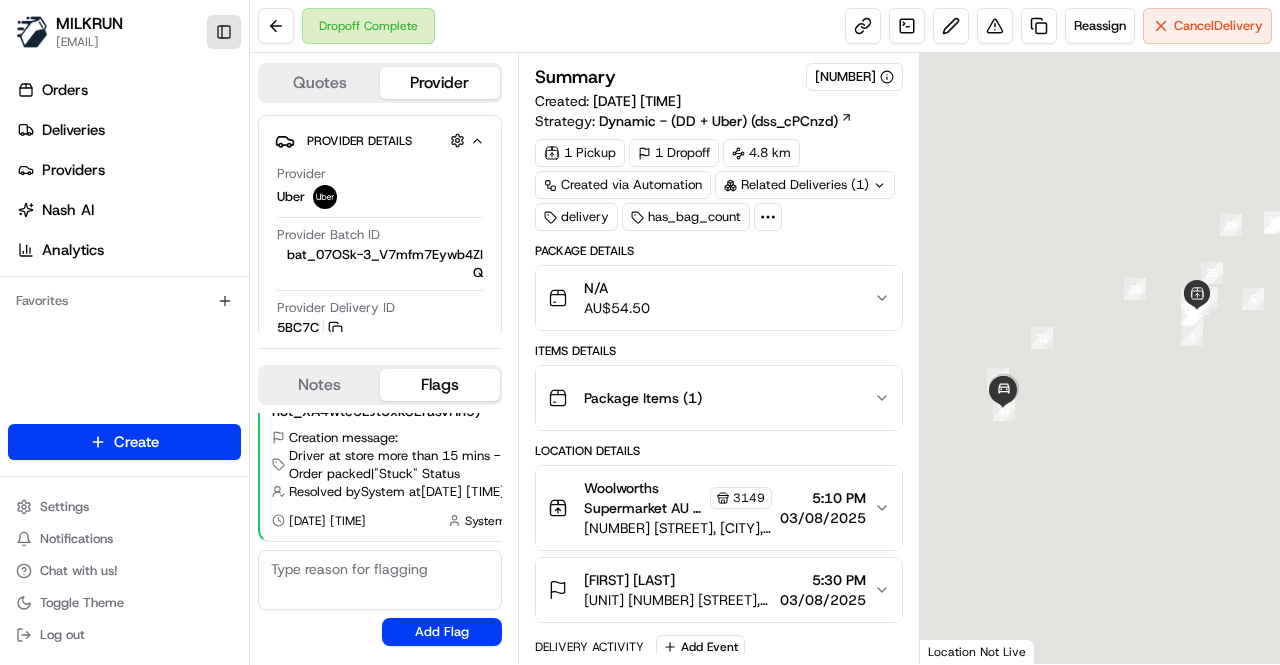 click on "Toggle Sidebar" at bounding box center (224, 32) 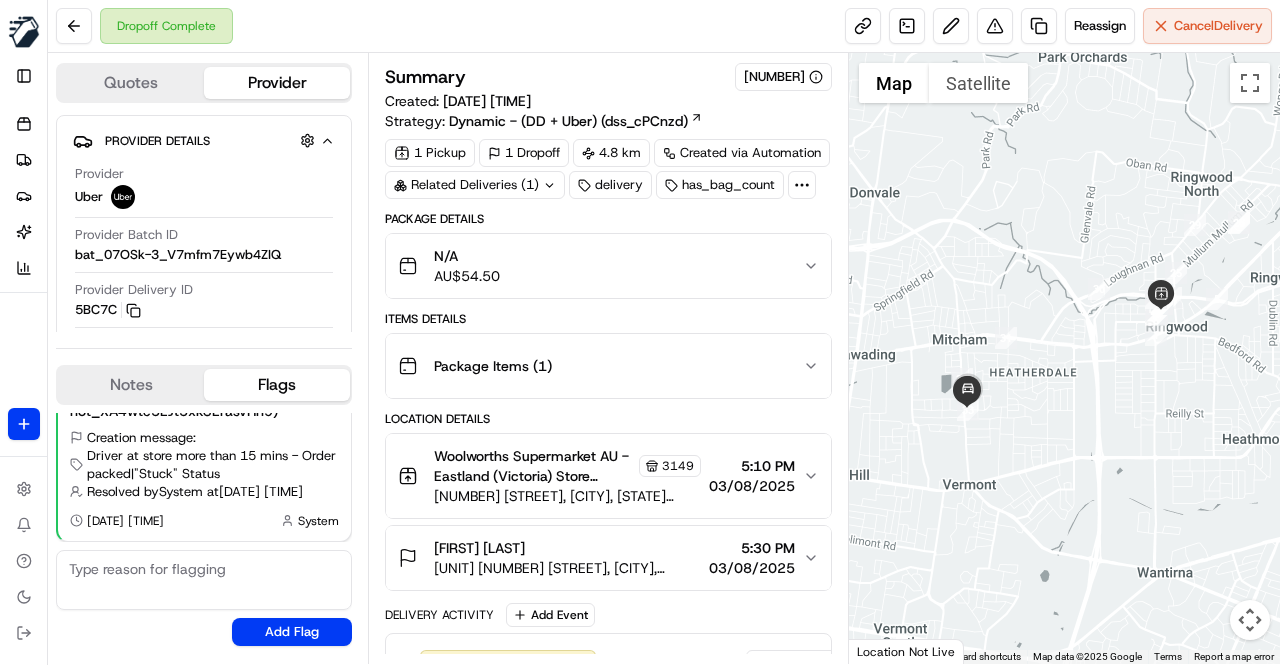 click on "Items Details" at bounding box center (608, 319) 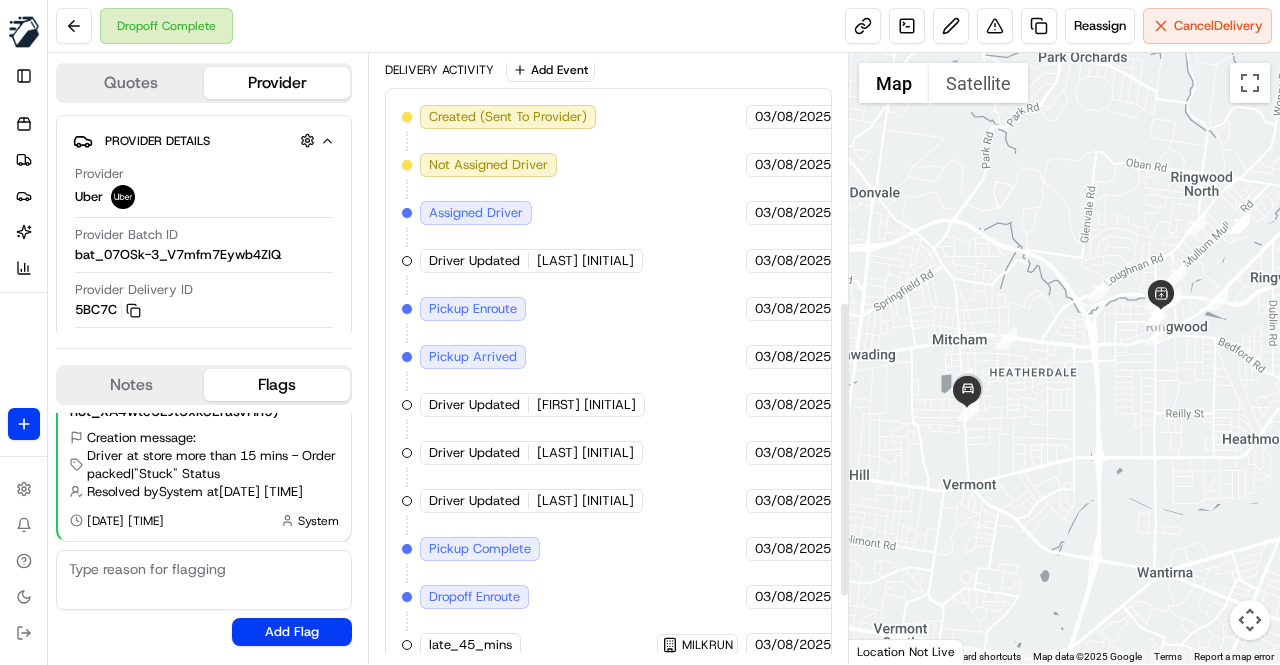 scroll, scrollTop: 646, scrollLeft: 0, axis: vertical 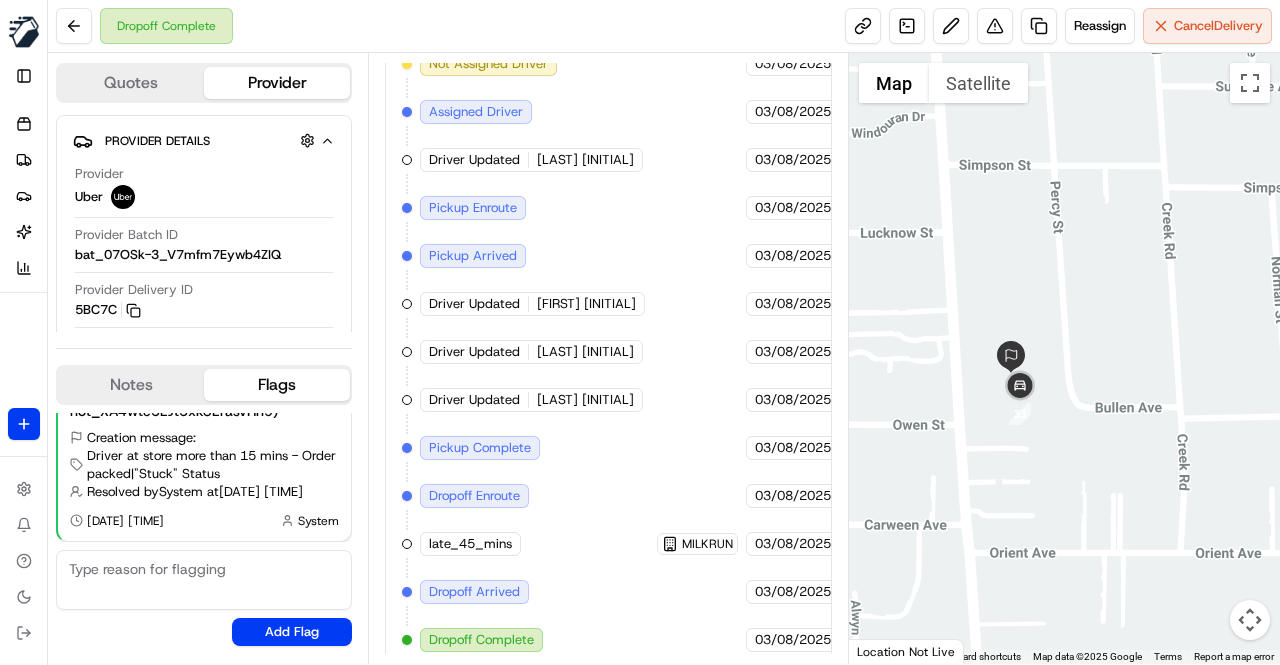 drag, startPoint x: 1112, startPoint y: 319, endPoint x: 946, endPoint y: 534, distance: 271.6266 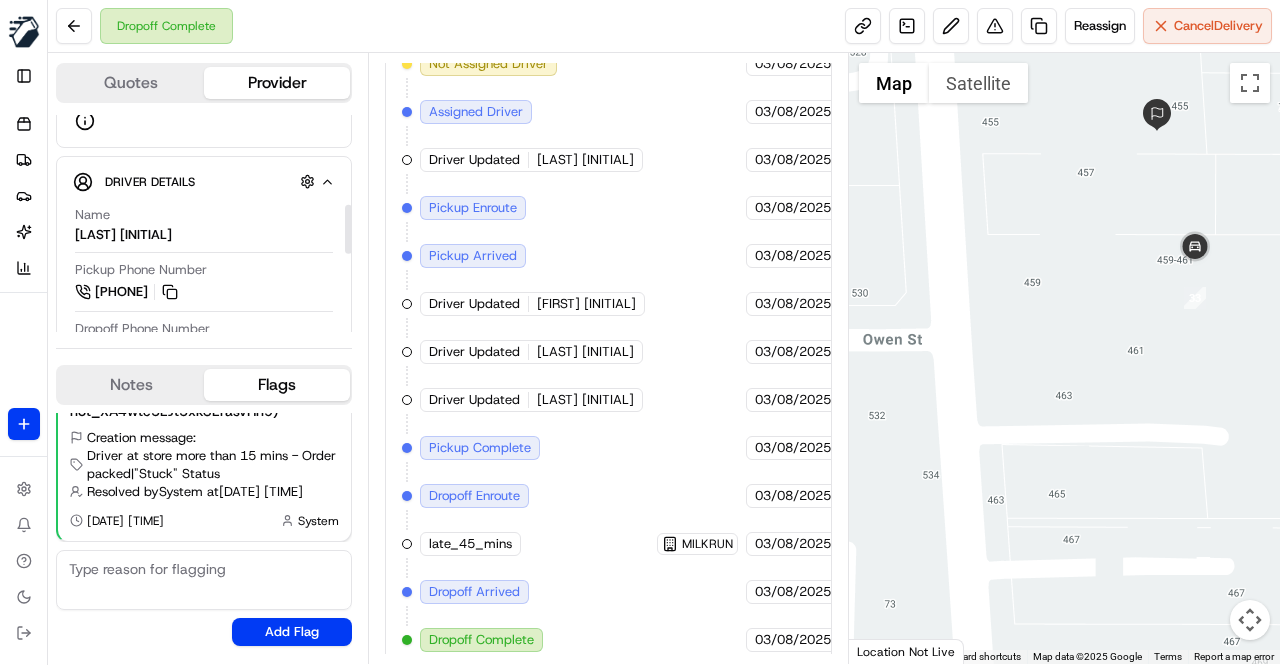 scroll, scrollTop: 400, scrollLeft: 0, axis: vertical 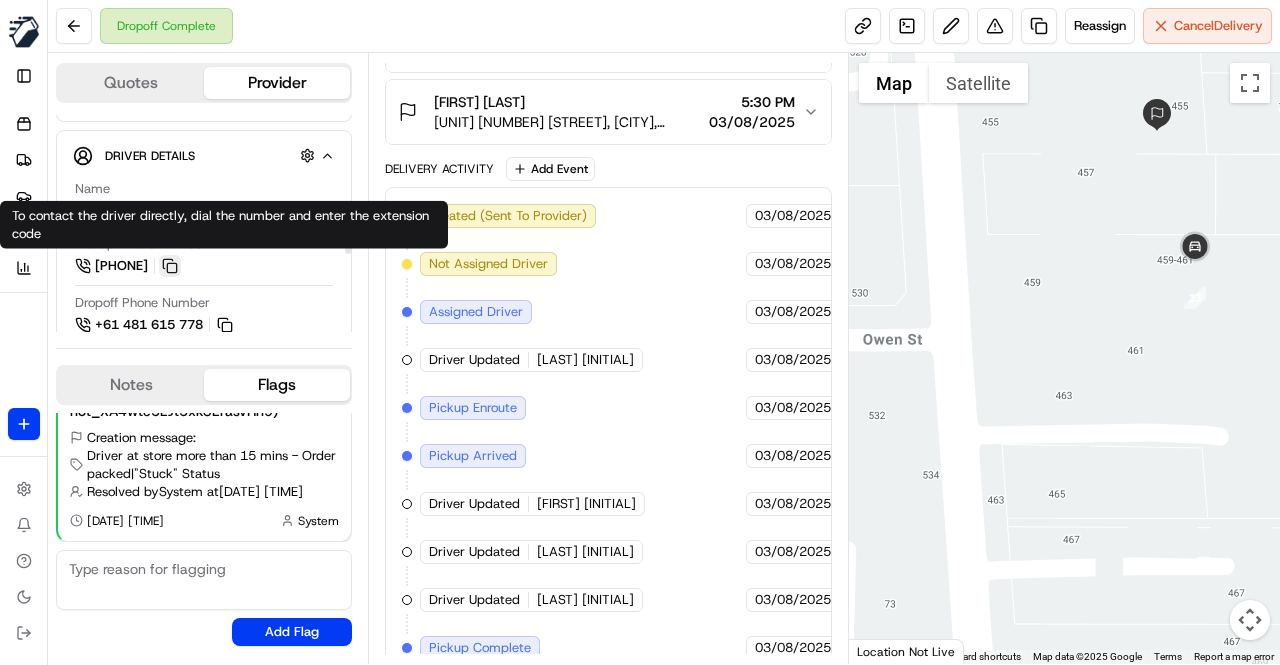 click at bounding box center [170, 266] 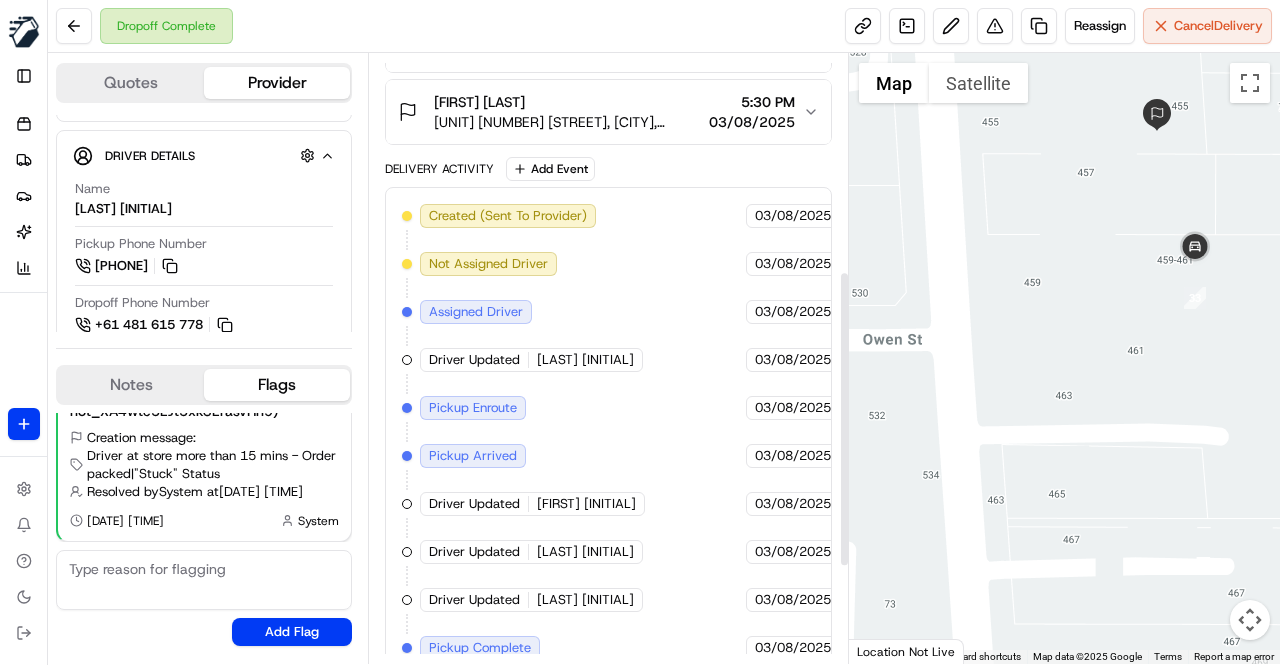 click on "Created (Sent To Provider) Uber [DATE] [TIME] AEST Not Assigned Driver Uber [DATE] [TIME] AEST Assigned Driver Uber [DATE] [TIME] AEST Driver Updated [LAST] [INITIAL] Uber [DATE] [TIME] AEST Pickup Enroute Uber [DATE] [TIME] AEST Pickup Arrived Uber [DATE] [TIME] AEST Driver Updated [FIRST] [INITIAL] Uber [DATE] [TIME] AEST Driver Updated [LAST] [INITIAL] Uber [DATE] [TIME] AEST Driver Updated [LAST] [INITIAL] Uber [DATE] [TIME] AEST Pickup Complete Uber [DATE] [TIME] AEST Dropoff Enroute Uber [DATE] [TIME] AEST late_45_mins MILKRUN [DATE] [TIME] AEST Dropoff Arrived Uber [DATE] [TIME] AEST Dropoff Complete Uber [DATE] [TIME] AEST" at bounding box center (608, 528) 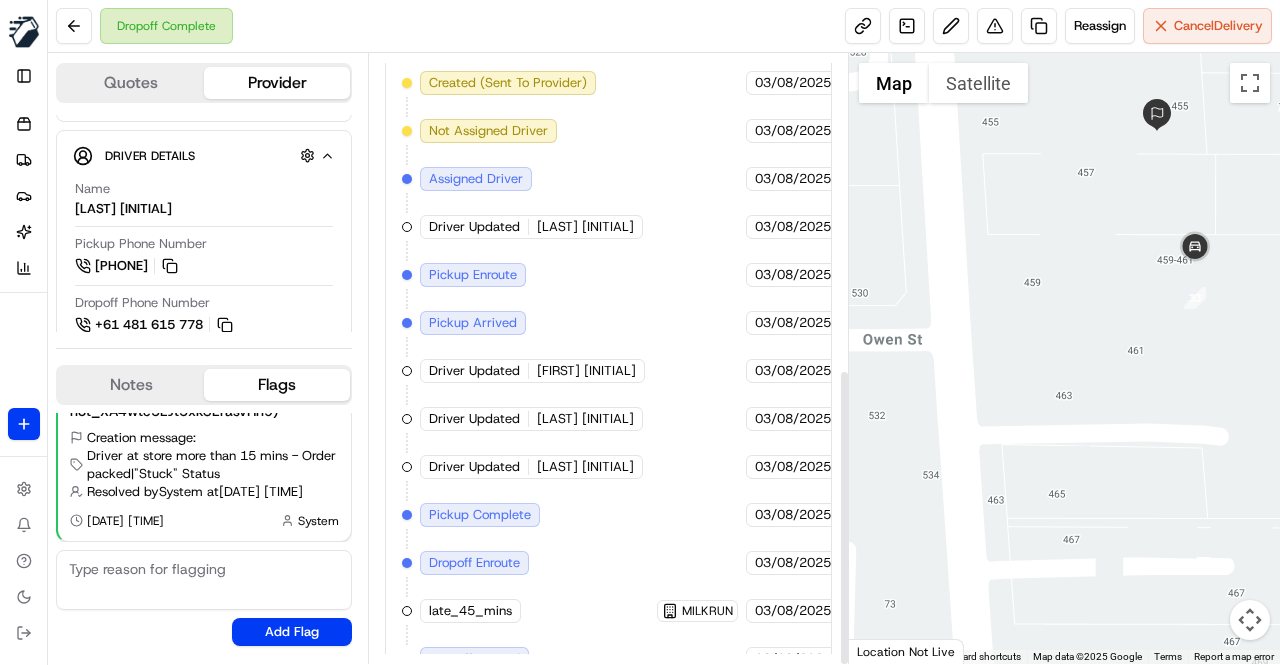 scroll, scrollTop: 646, scrollLeft: 0, axis: vertical 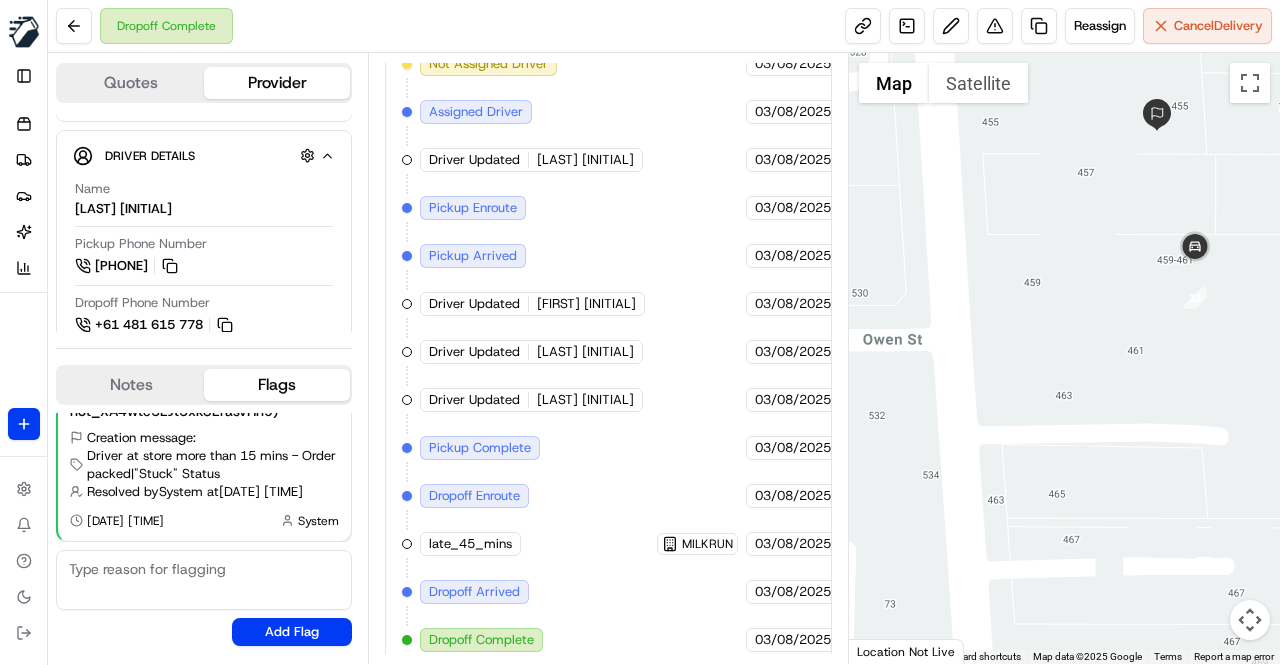 click on "Created (Sent To Provider) Uber [DATE] [TIME] AEST Not Assigned Driver Uber [DATE] [TIME] AEST Assigned Driver Uber [DATE] [TIME] AEST Driver Updated [LAST] [INITIAL] Uber [DATE] [TIME] AEST Pickup Enroute Uber [DATE] [TIME] AEST Pickup Arrived Uber [DATE] [TIME] AEST Driver Updated [FIRST] [INITIAL] Uber [DATE] [TIME] AEST Driver Updated [LAST] [INITIAL] Uber [DATE] [TIME] AEST Driver Updated [LAST] [INITIAL] Uber [DATE] [TIME] AEST Pickup Complete Uber [DATE] [TIME] AEST Dropoff Enroute Uber [DATE] [TIME] AEST late_45_mins MILKRUN [DATE] [TIME] AEST Dropoff Arrived Uber [DATE] [TIME] AEST Dropoff Complete Uber [DATE] [TIME] AEST" at bounding box center [608, 328] 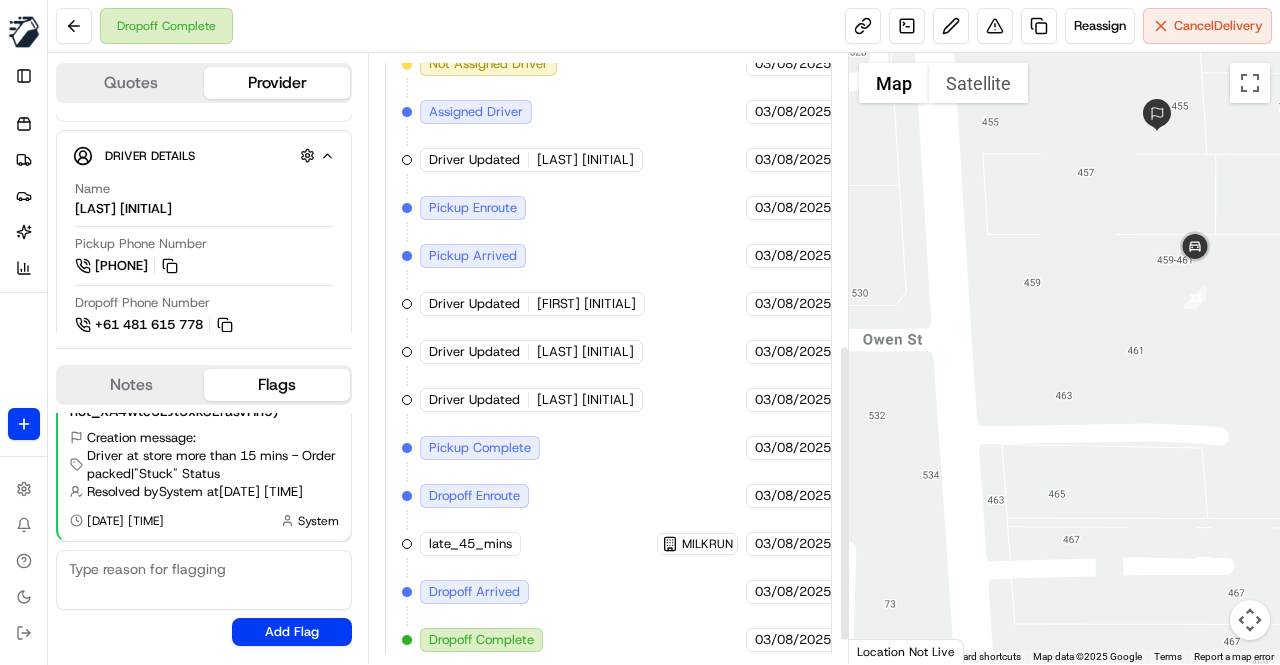 scroll, scrollTop: 346, scrollLeft: 0, axis: vertical 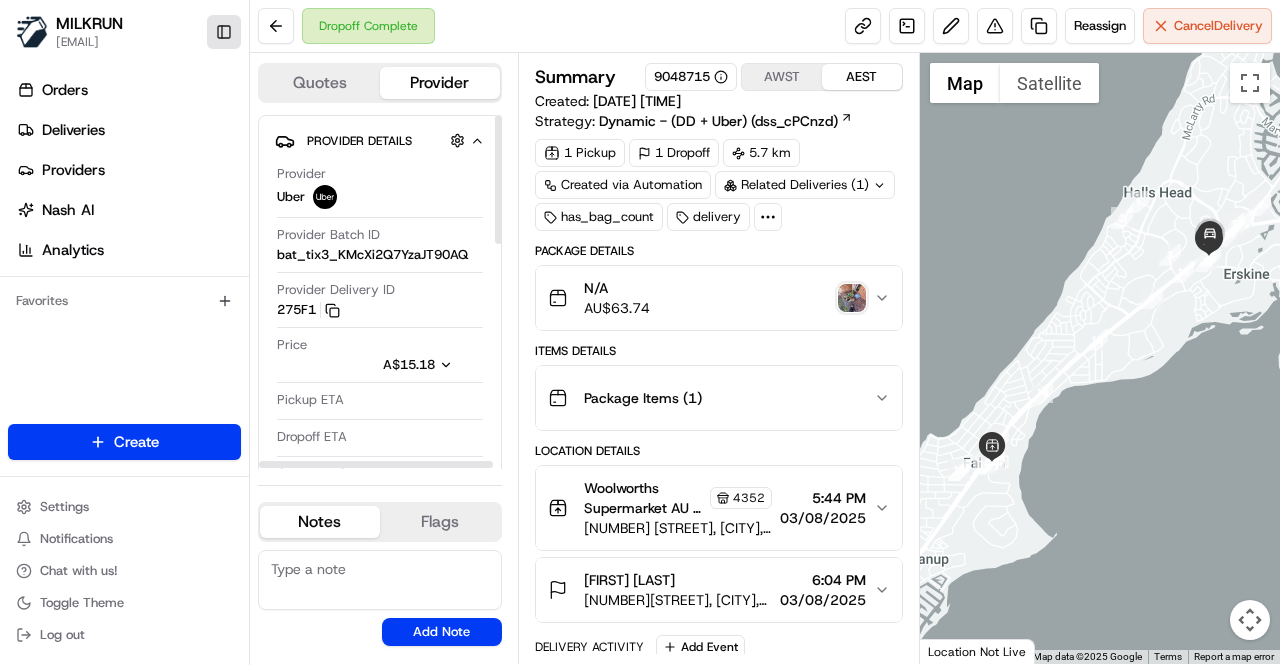 click on "Toggle Sidebar" at bounding box center (224, 32) 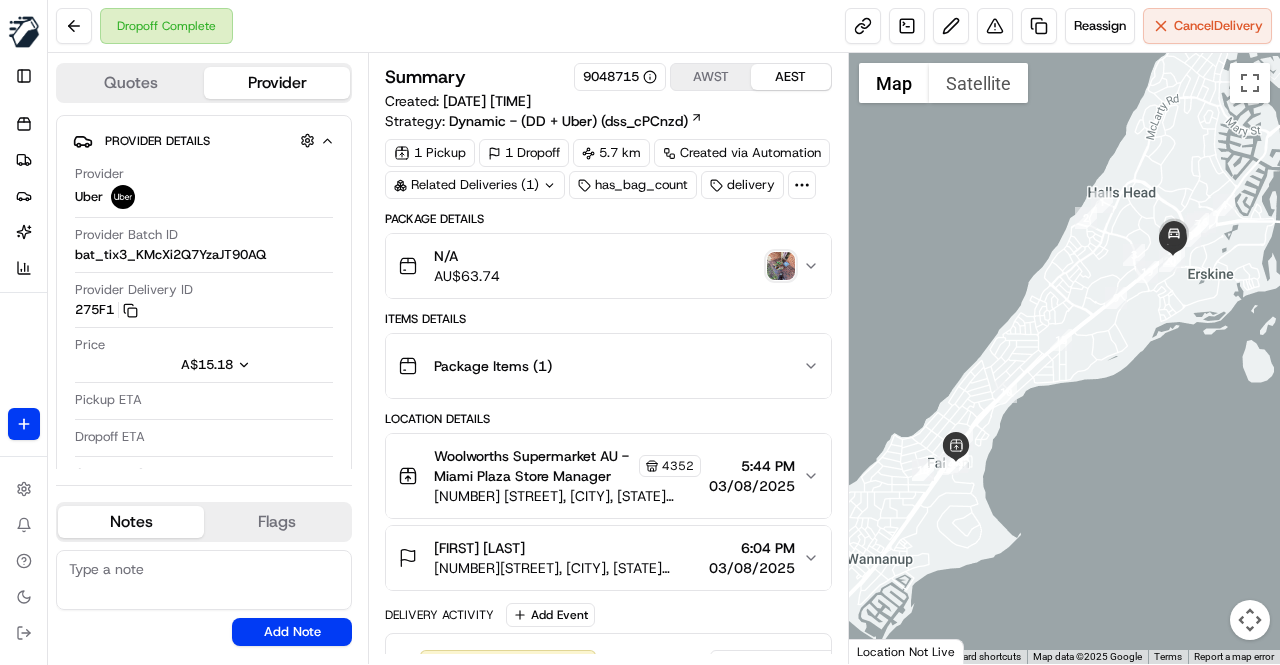 click on "N/A AU$ 63.74" at bounding box center (600, 266) 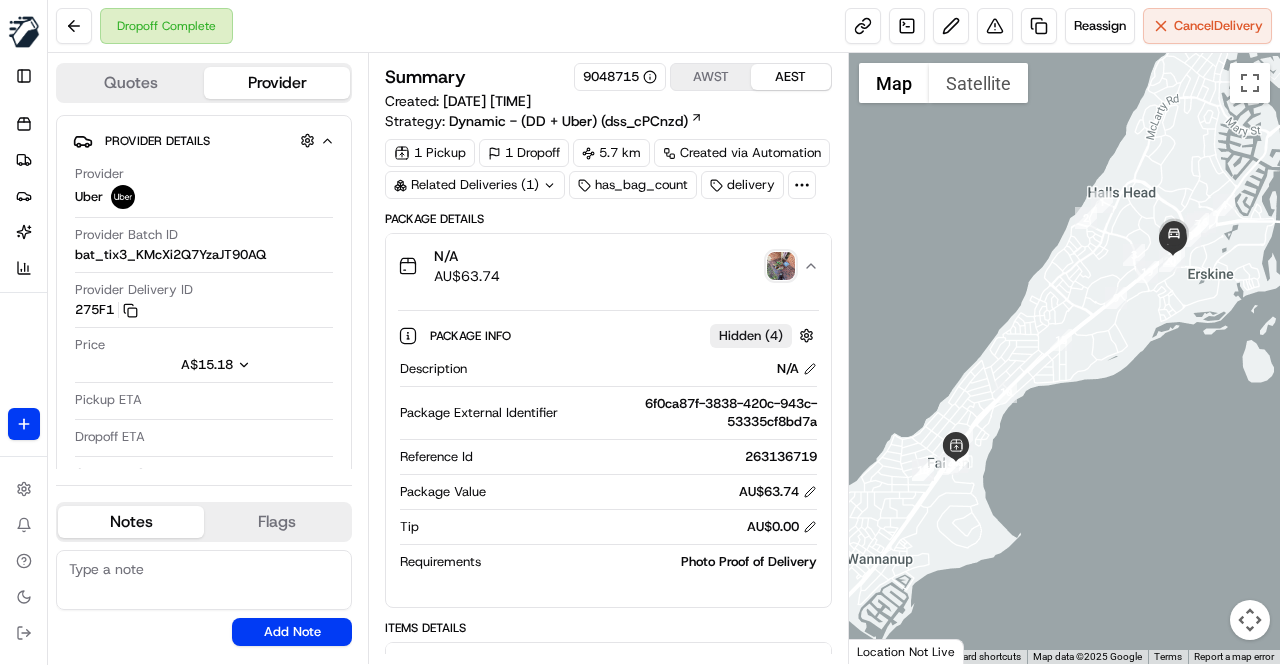 click at bounding box center [781, 266] 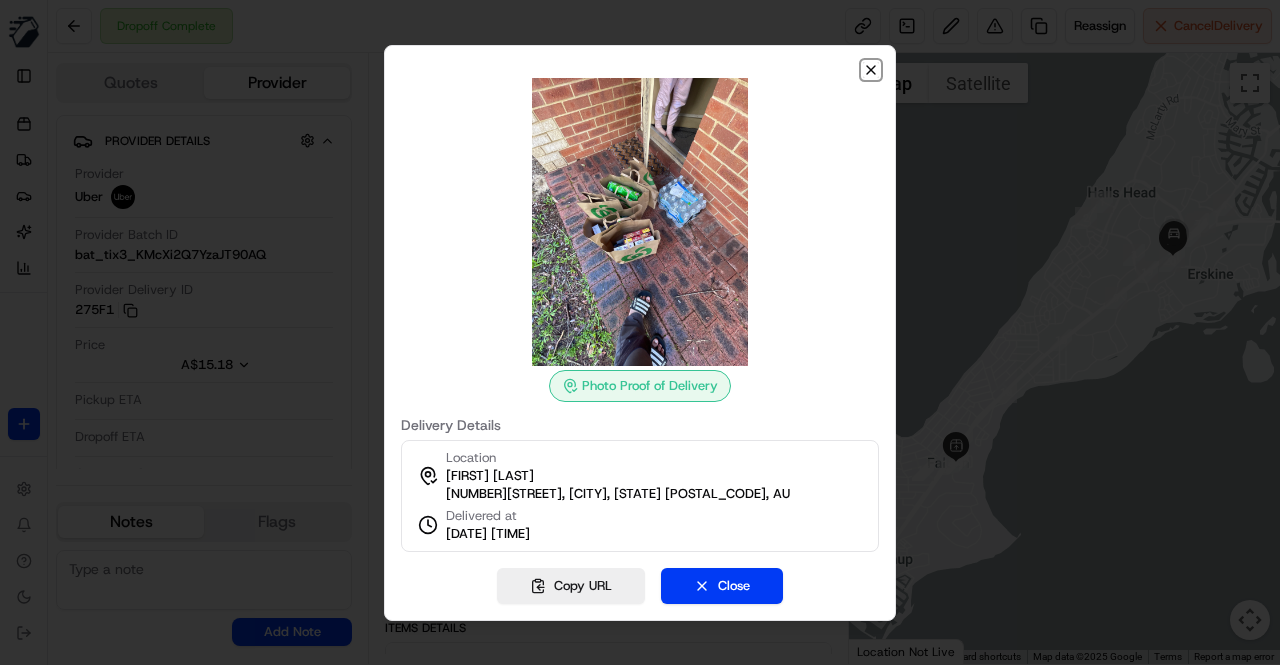click 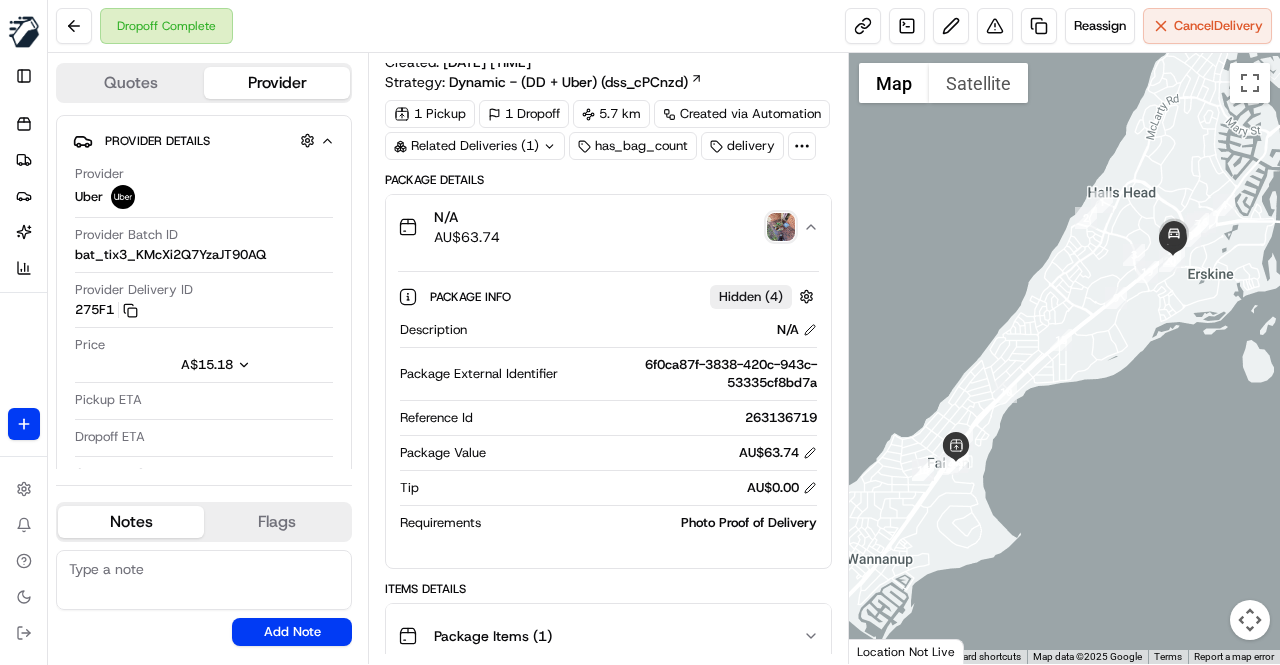 scroll, scrollTop: 100, scrollLeft: 0, axis: vertical 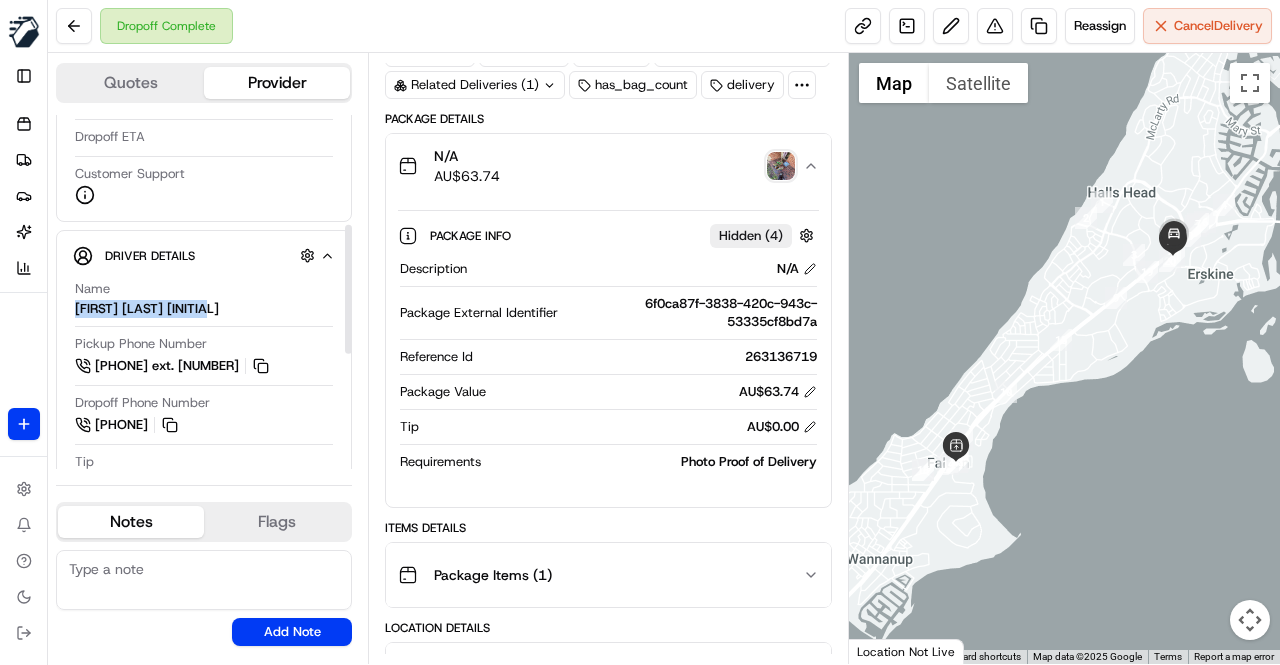 drag, startPoint x: 236, startPoint y: 308, endPoint x: 68, endPoint y: 305, distance: 168.02678 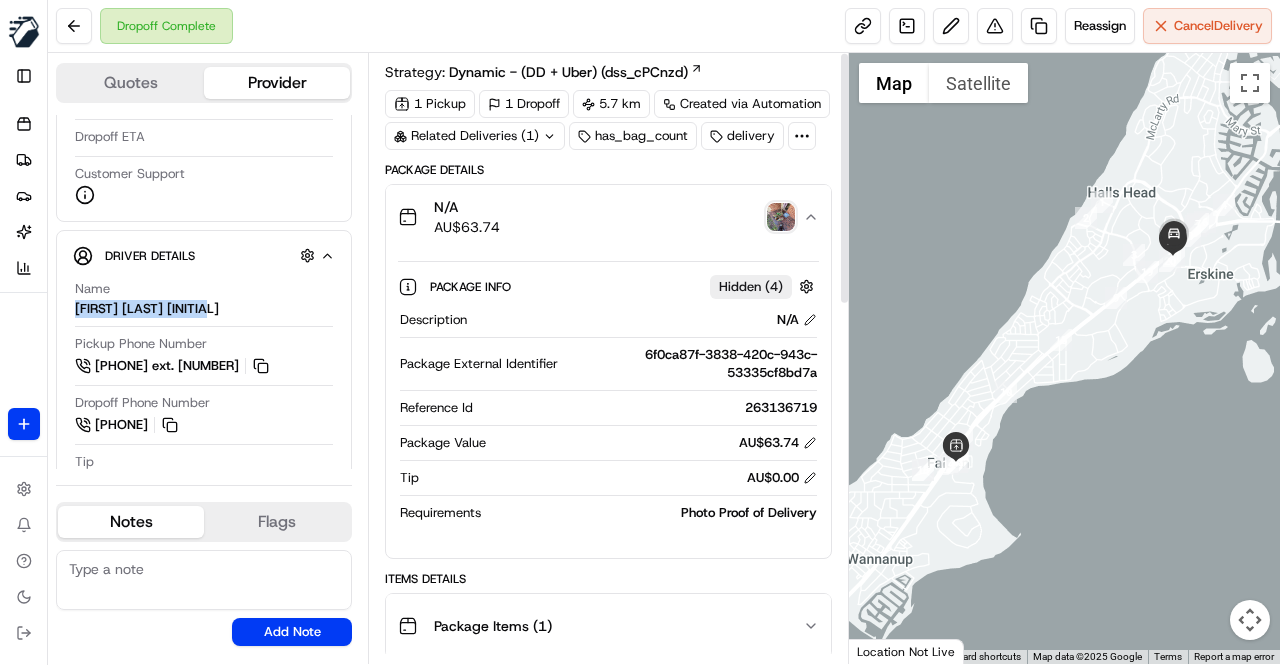 scroll, scrollTop: 0, scrollLeft: 0, axis: both 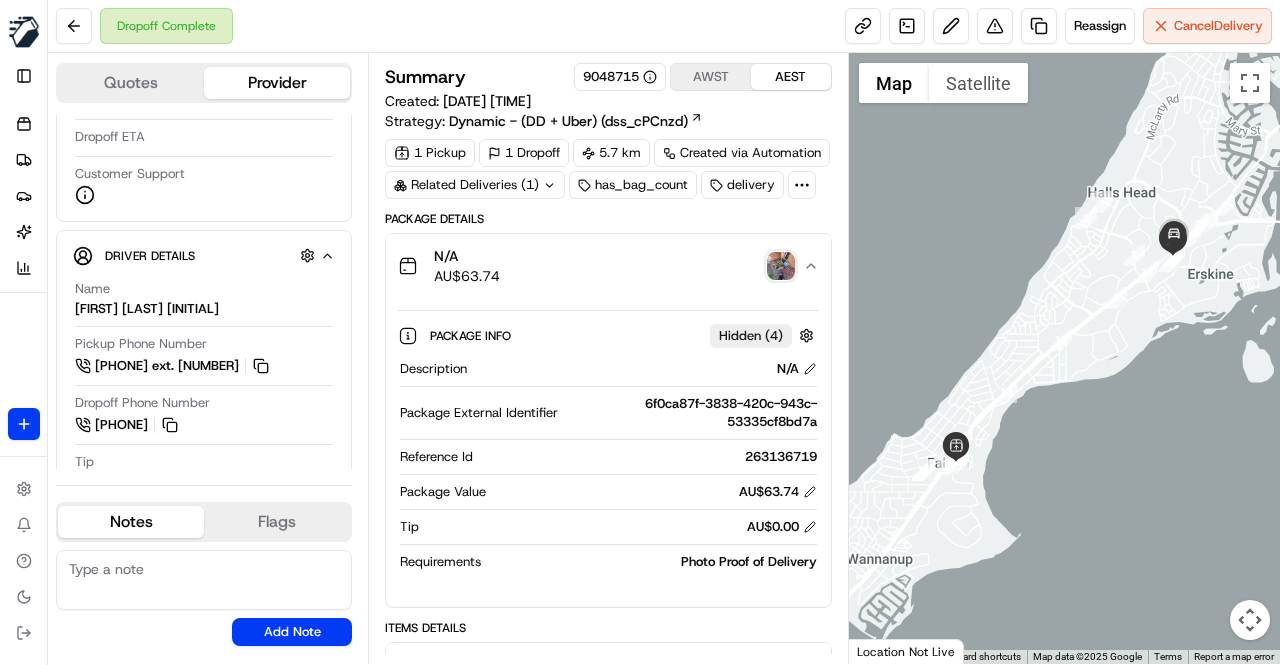 click on "N/A AU$ 63.74" at bounding box center [600, 266] 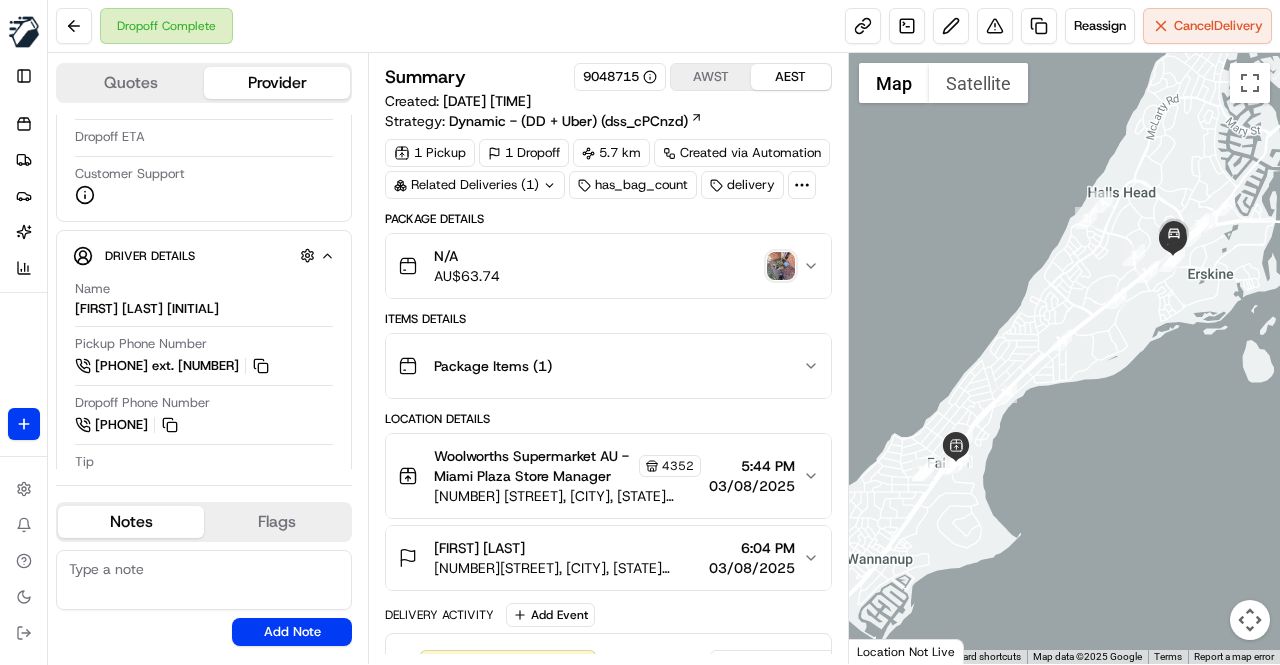 click at bounding box center (781, 266) 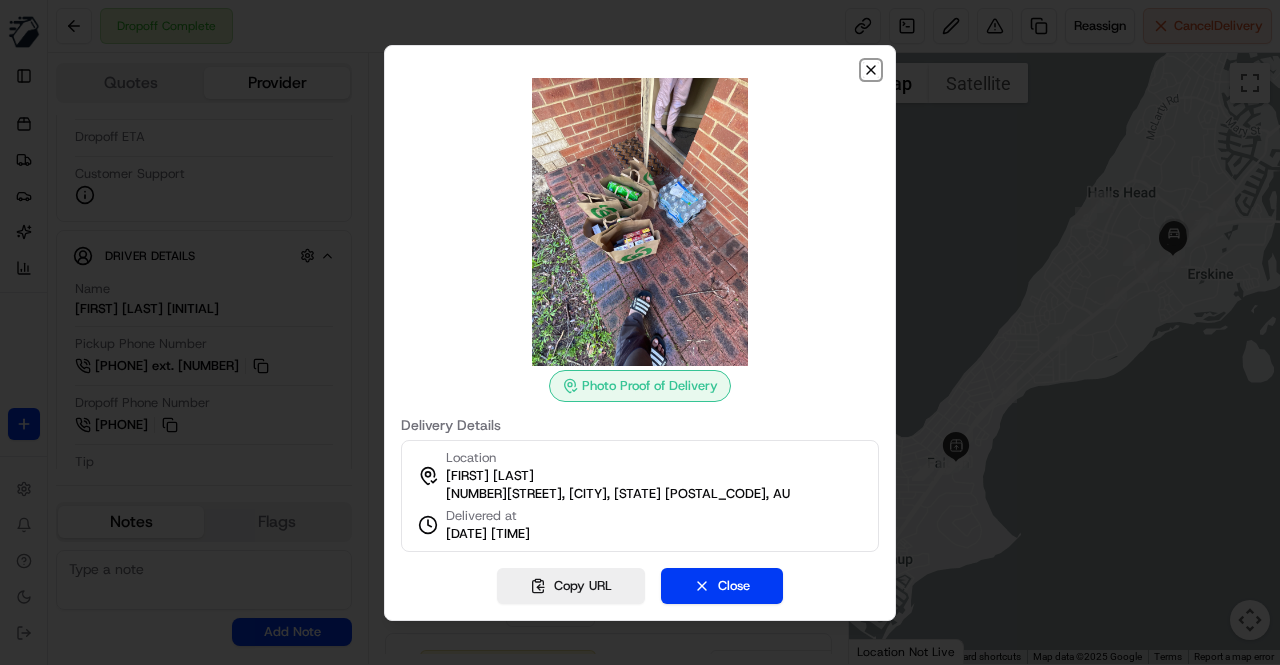 click 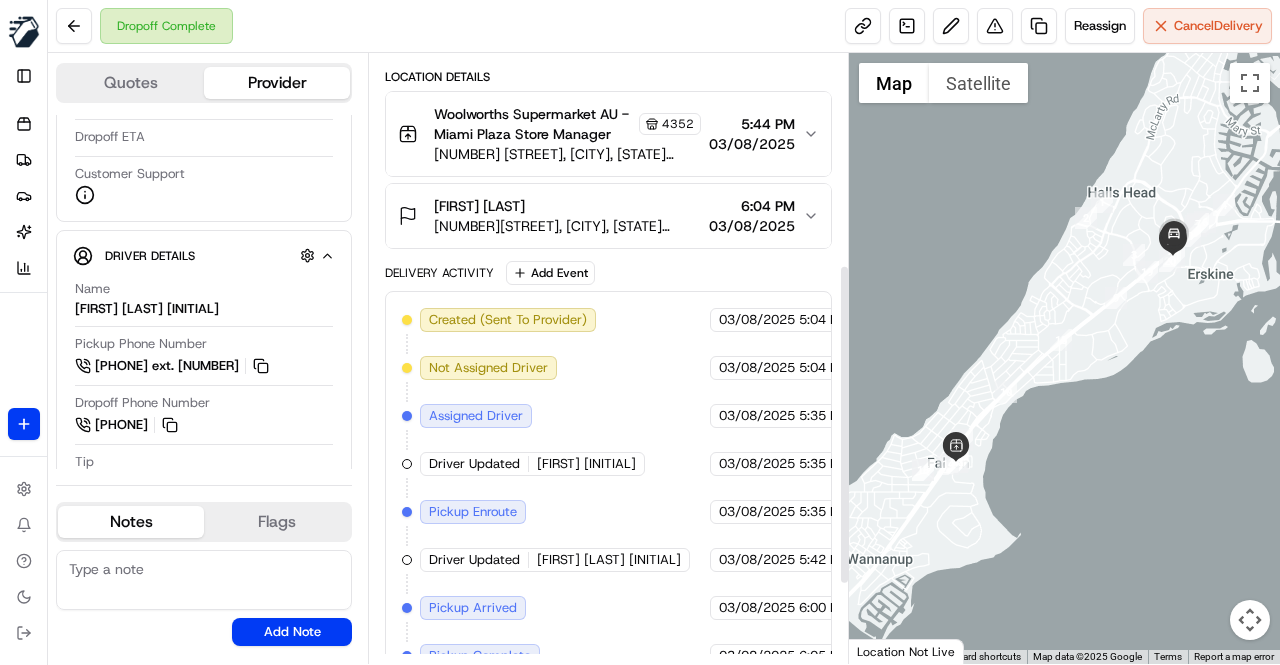 scroll, scrollTop: 300, scrollLeft: 0, axis: vertical 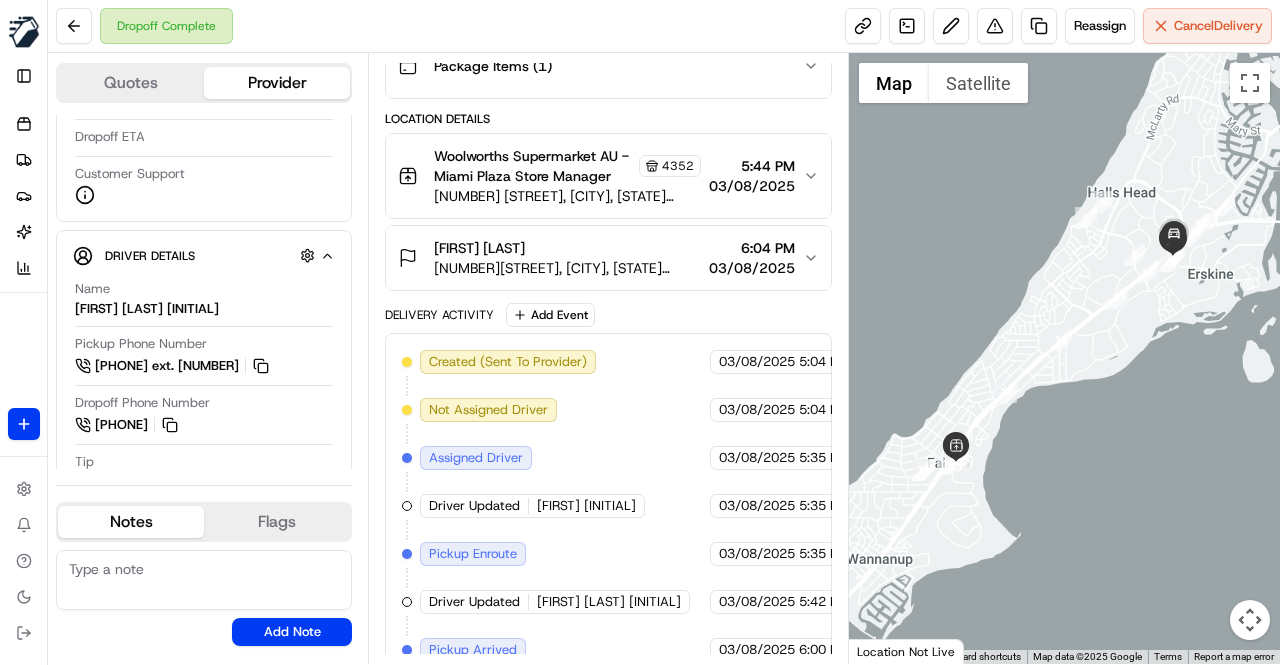 click on "Delivery Activity Add Event" at bounding box center (608, 315) 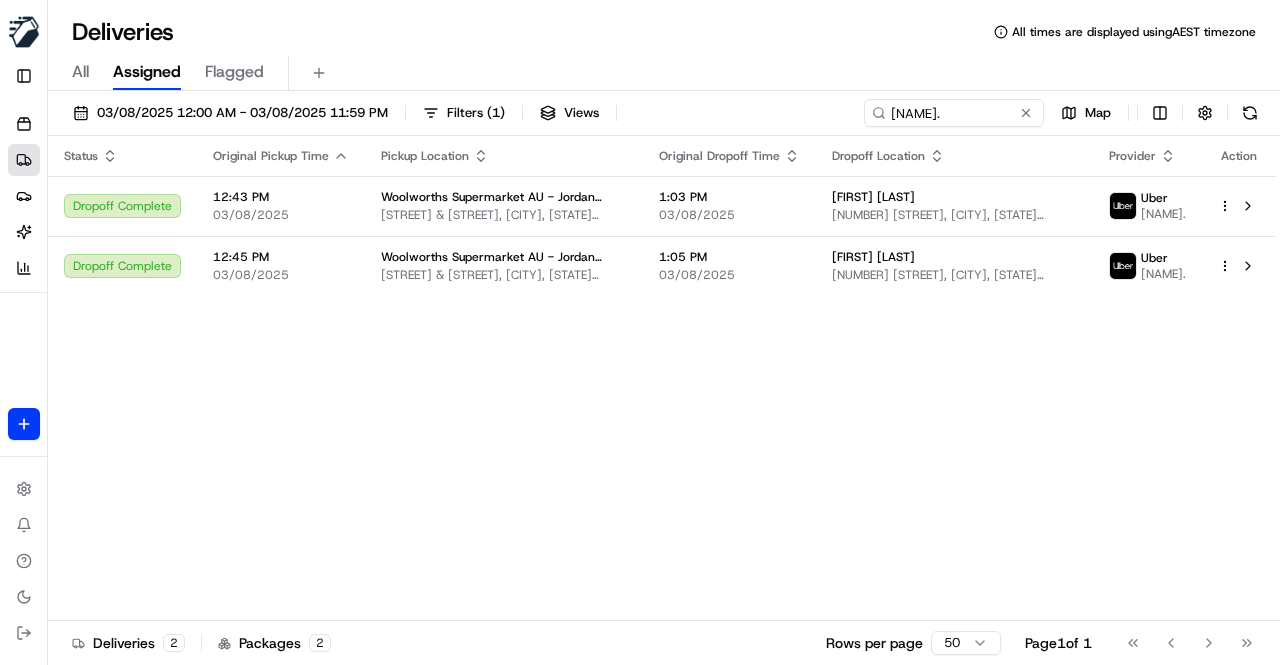 scroll, scrollTop: 0, scrollLeft: 0, axis: both 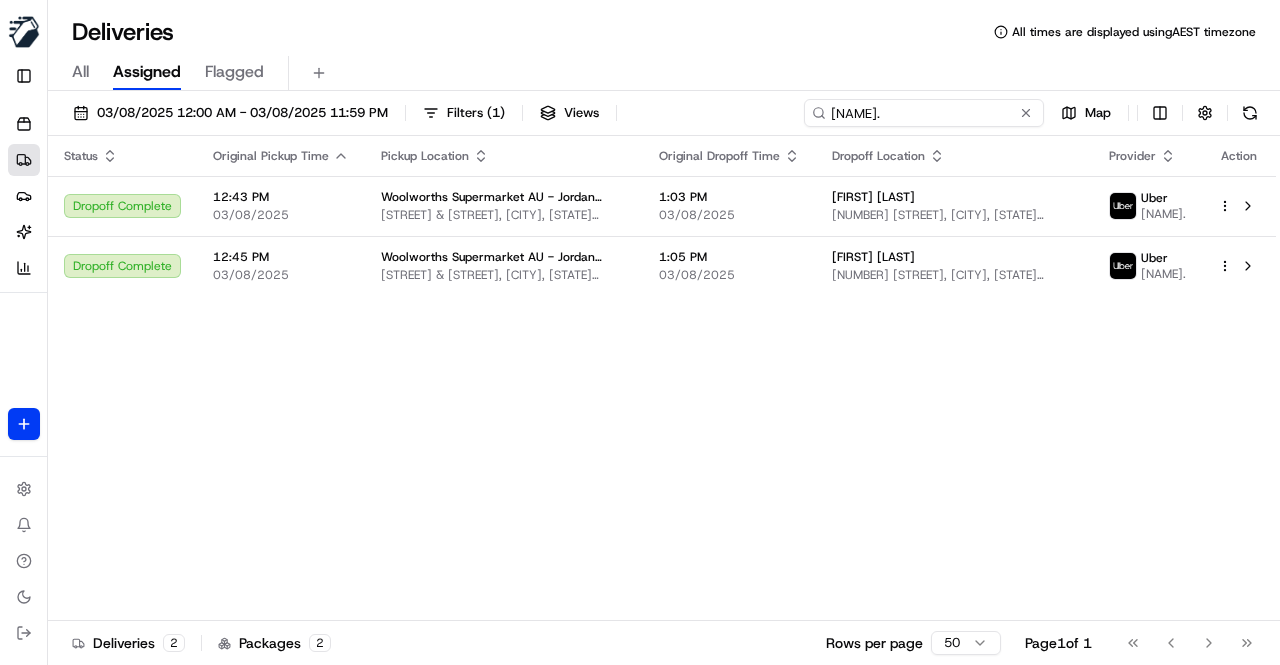 click on "PRAKRAM K." at bounding box center (924, 113) 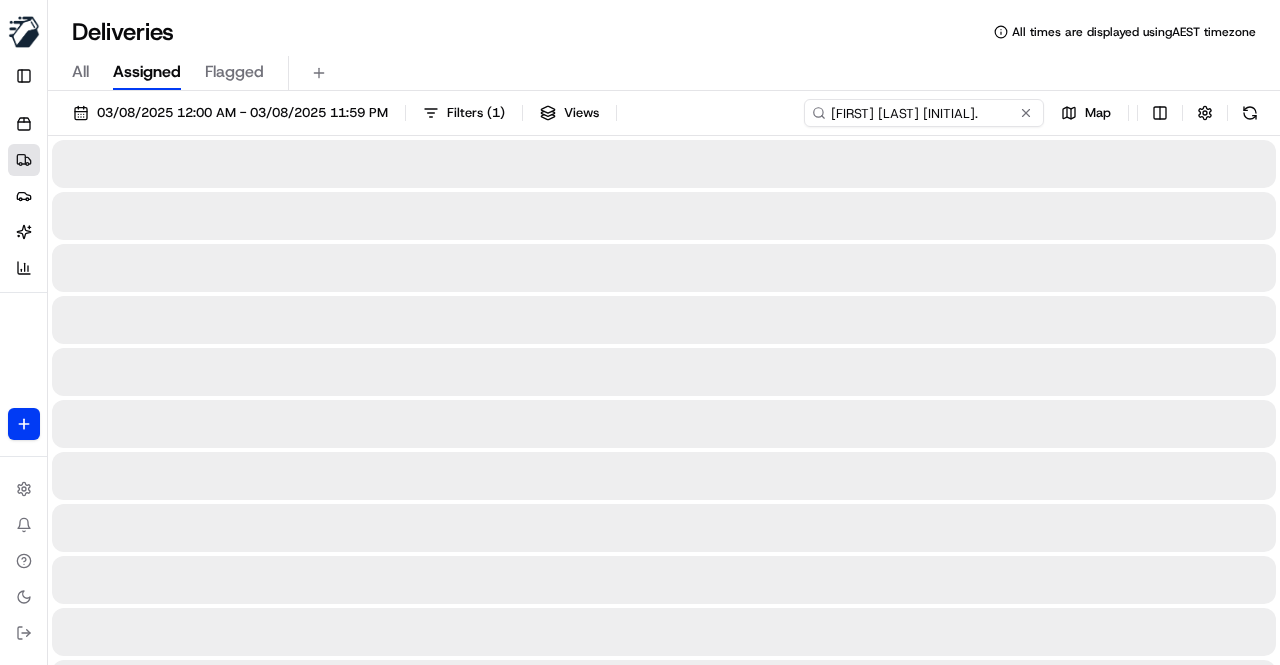 type on "FIDA MUSHALIM AFWAN F." 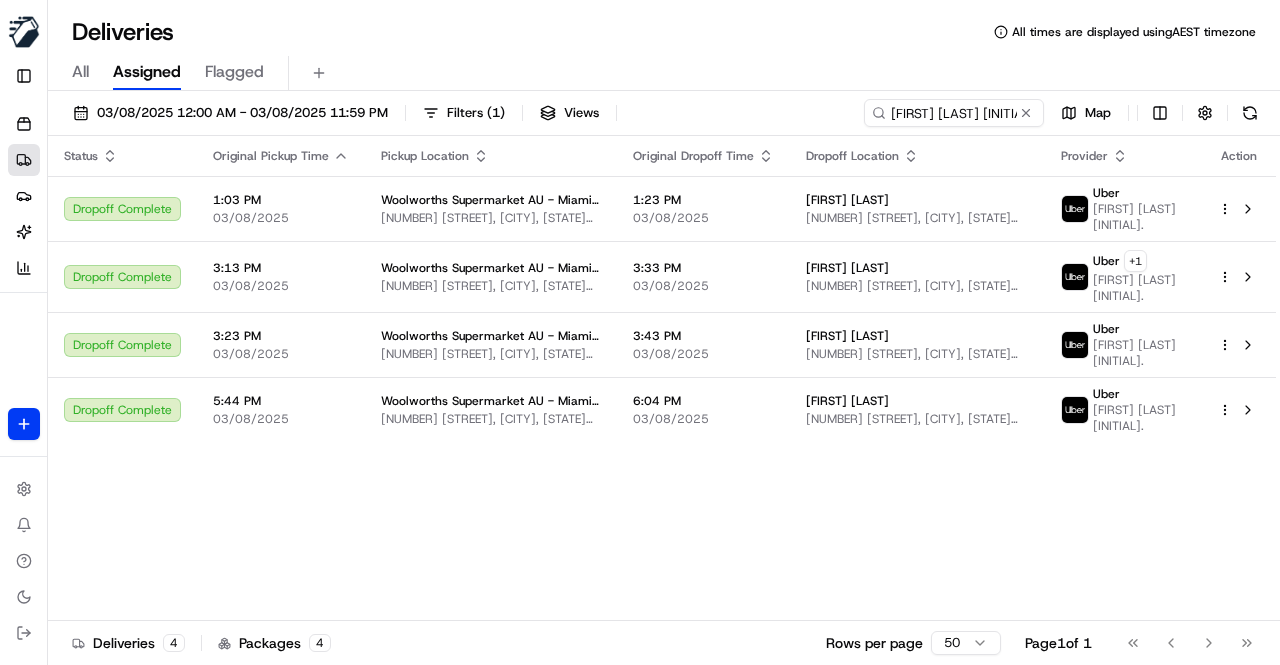 click on "Status Original Pickup Time Pickup Location Original Dropoff Time Dropoff Location Provider Action Dropoff Complete 1:03 PM 03/08/2025 Woolworths Supermarket AU - Miami Plaza 3 Olive Rd, Falcon, WA 6210, AU 1:23 PM 03/08/2025 Jane Perriam 2 Glenroy Cl, Halls Head, WA 6210, AU Uber FIDA MUSHALIM AFWAN F. Dropoff Complete 3:13 PM 03/08/2025 Woolworths Supermarket AU - Miami Plaza 3 Olive Rd, Falcon, WA 6210, AU 3:33 PM 03/08/2025 Rochelle Davey 16B Windsor Way, Falcon, WA 6210, AU Uber + 1 FIDA MUSHALIM AFWAN F. Dropoff Complete 3:23 PM 03/08/2025 Woolworths Supermarket AU - Miami Plaza 3 Olive Rd, Falcon, WA 6210, AU 3:43 PM 03/08/2025 Stephanie Bellairs 43 Australis Cir, Wannanup, WA 6210, AU Uber FIDA MUSHALIM AFWAN F. Dropoff Complete 5:44 PM 03/08/2025 Woolworths Supermarket AU - Miami Plaza 3 Olive Rd, Falcon, WA 6210, AU 6:04 PM 03/08/2025 Kerry Smith 24A Westbourn Pass, Erskine, WA 6210, AU Uber FIDA MUSHALIM AFWAN F." at bounding box center (662, 378) 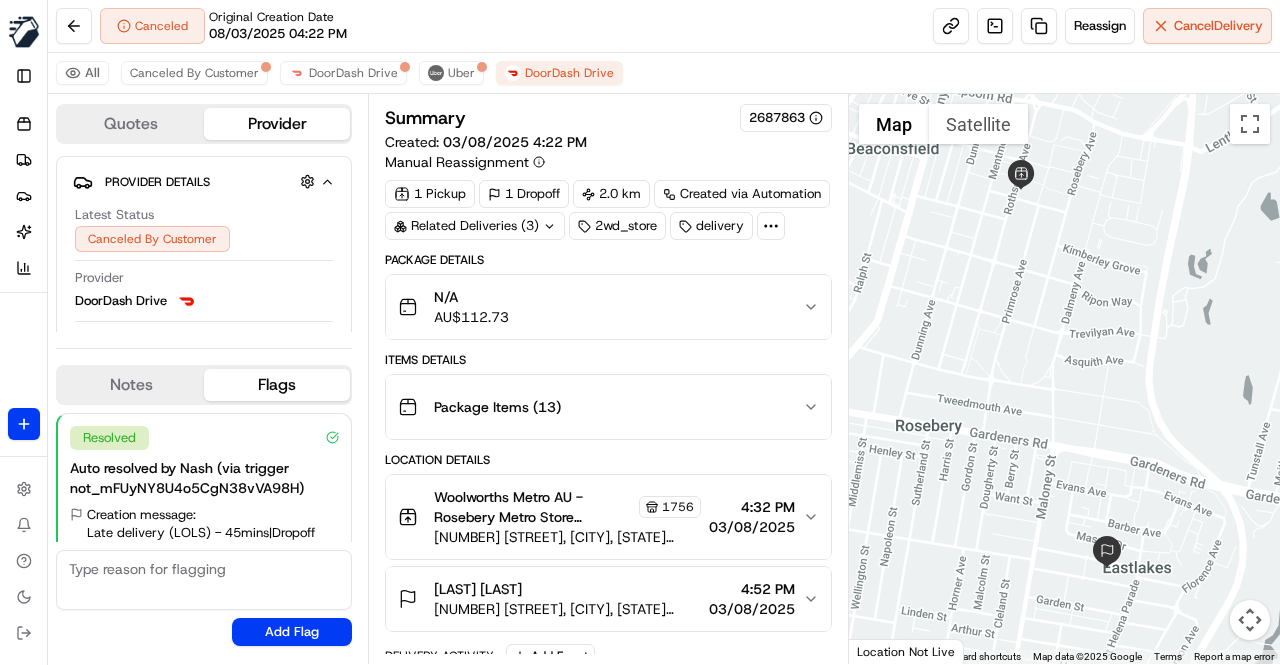 scroll, scrollTop: 0, scrollLeft: 0, axis: both 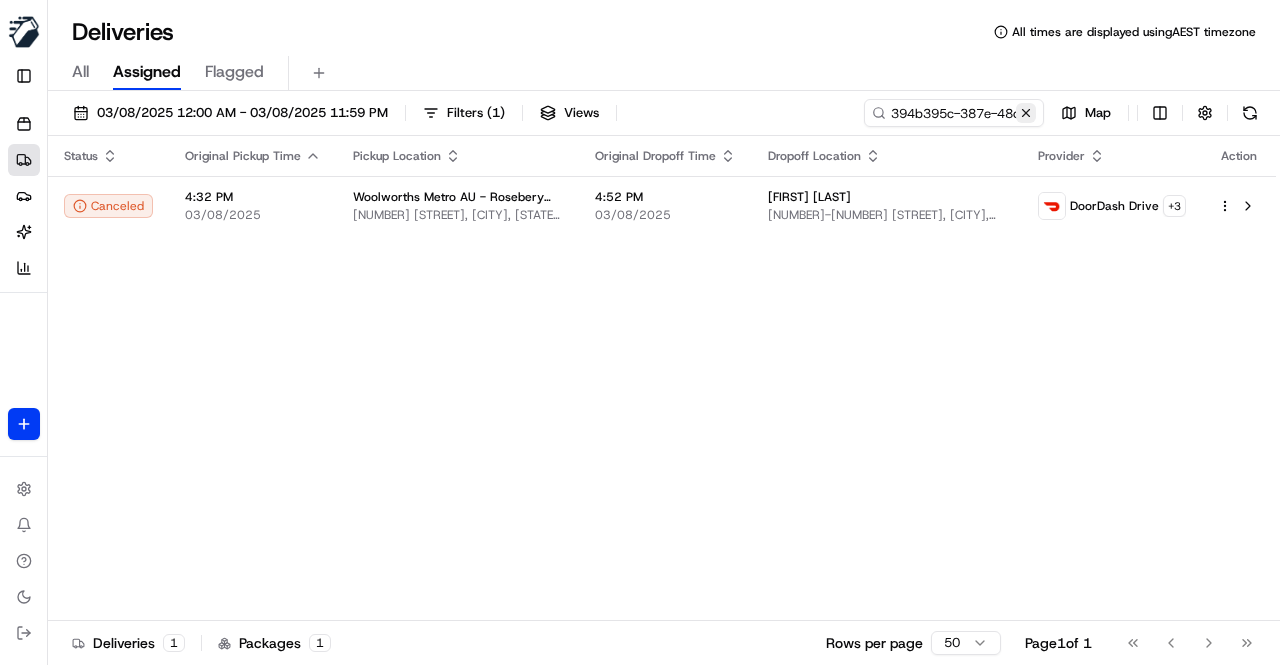 click at bounding box center [1026, 113] 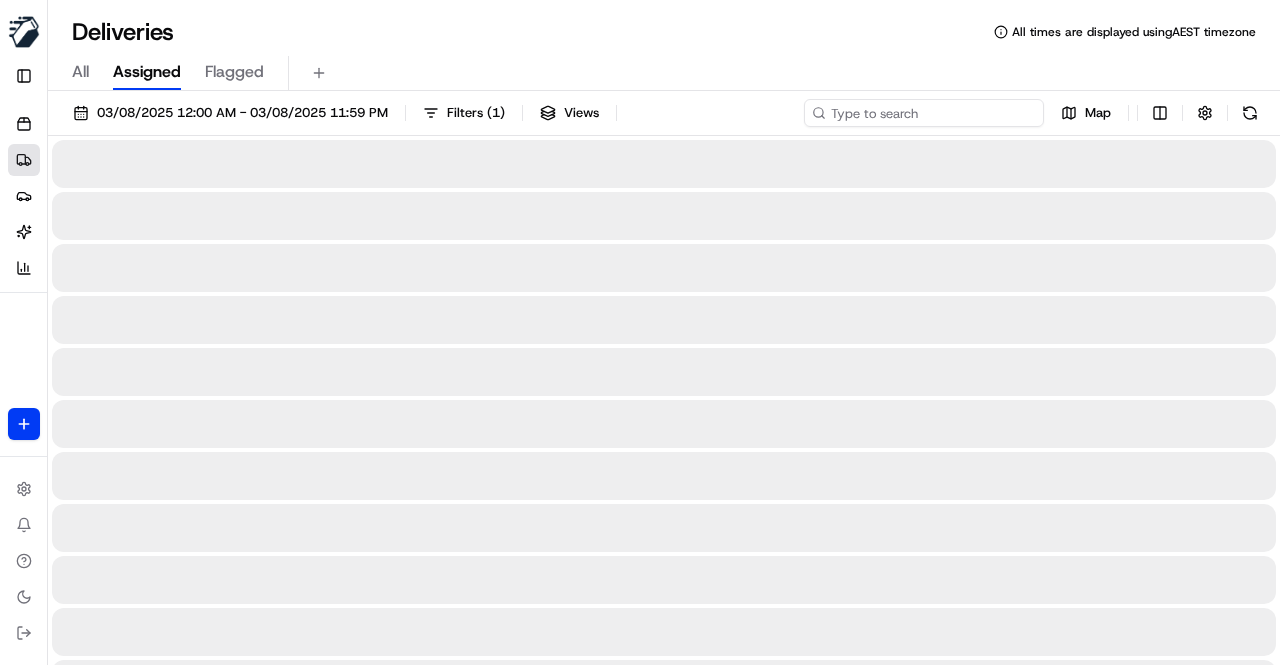 click at bounding box center (924, 113) 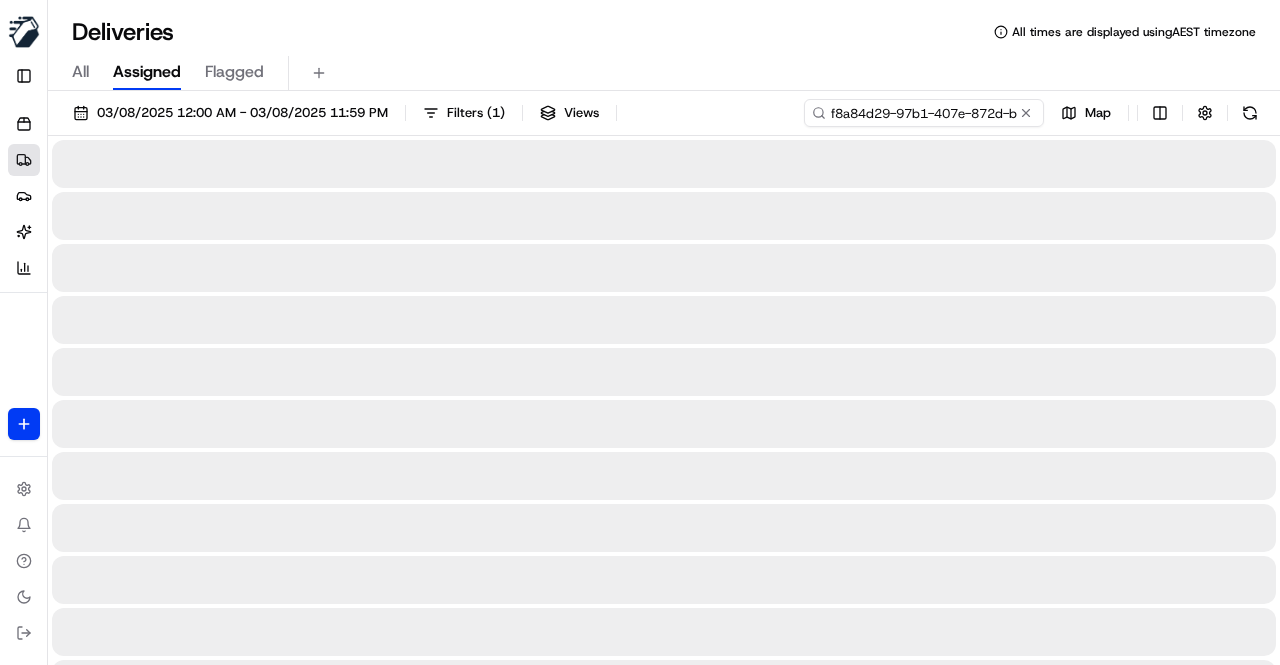 scroll, scrollTop: 0, scrollLeft: 93, axis: horizontal 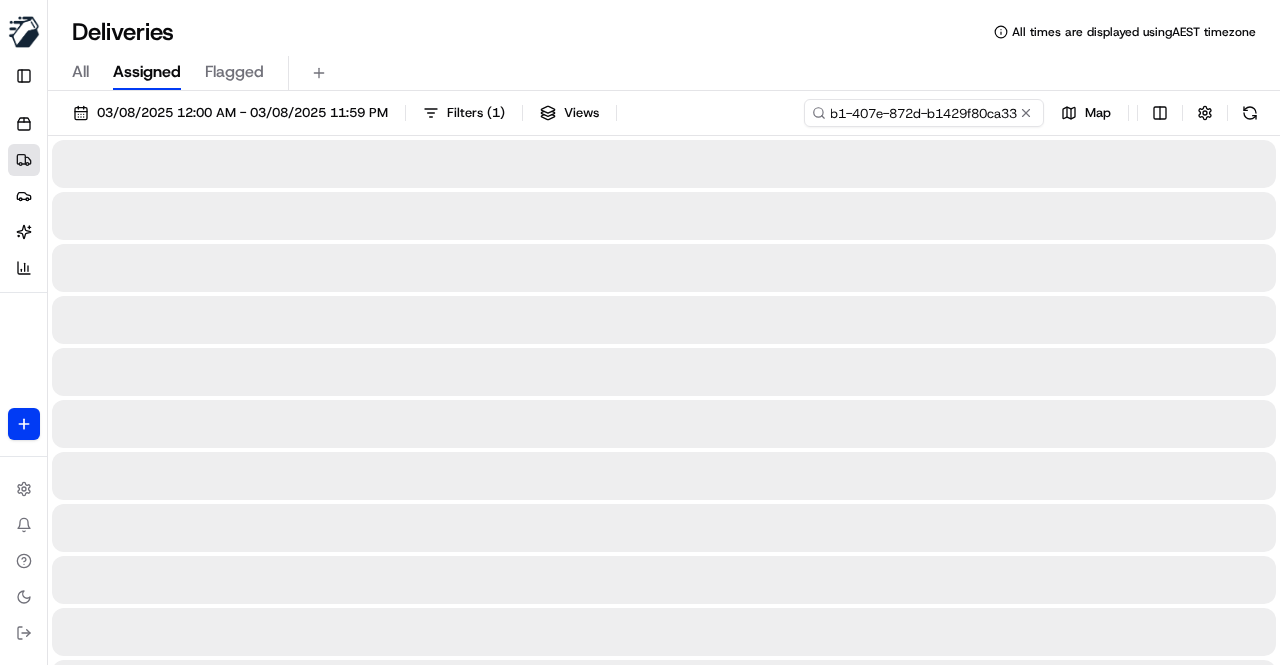 type on "f8a84d29-97b1-407e-872d-b1429f80ca33" 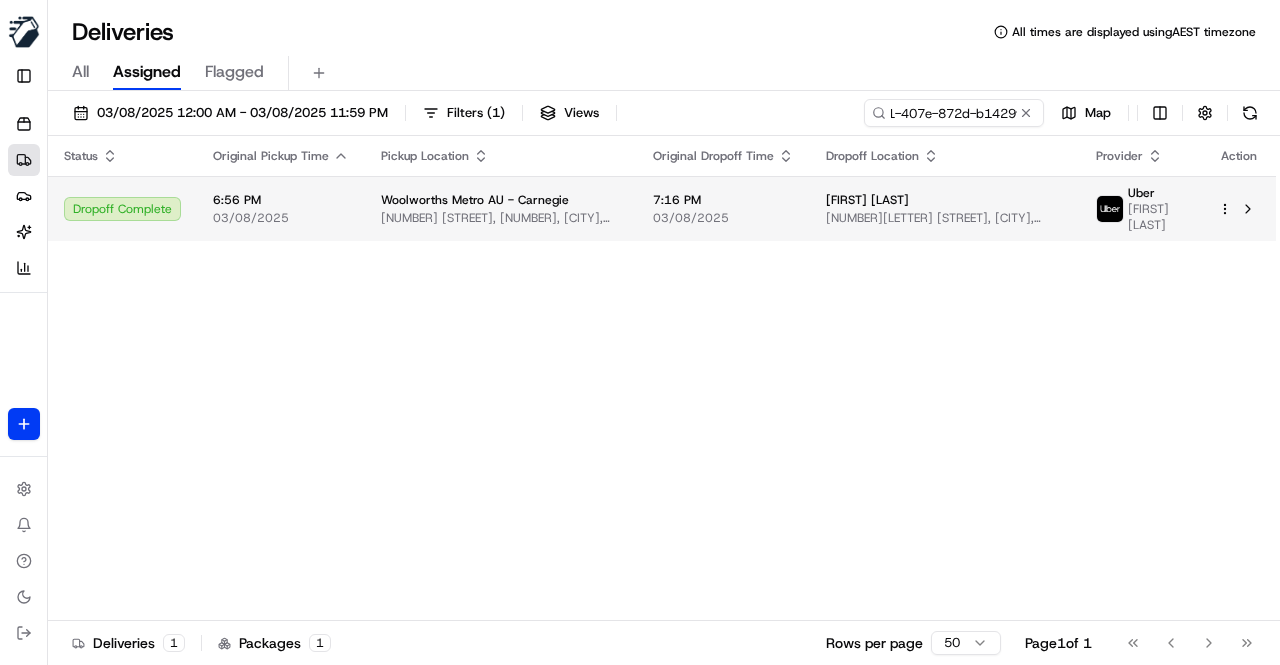 click on "[NUMBER] [STREET], [NUMBER], [CITY], [STATE] [POSTAL_CODE], [COUNTRY]" at bounding box center [501, 218] 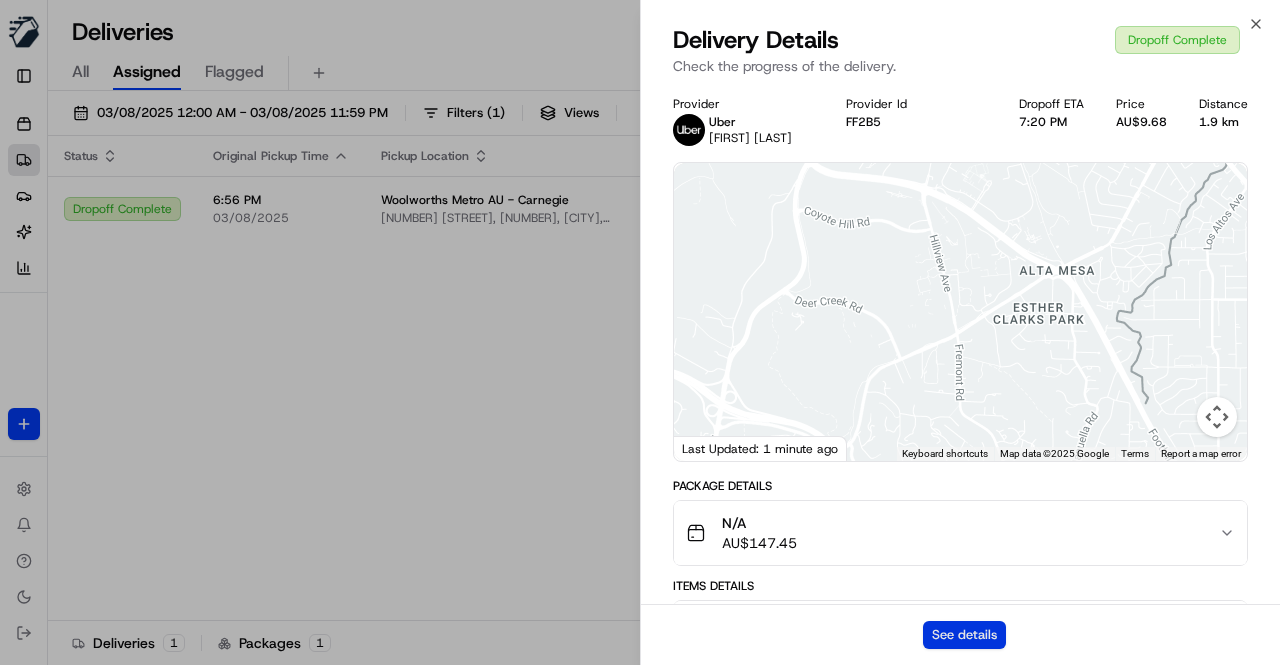 click on "See details" at bounding box center (964, 635) 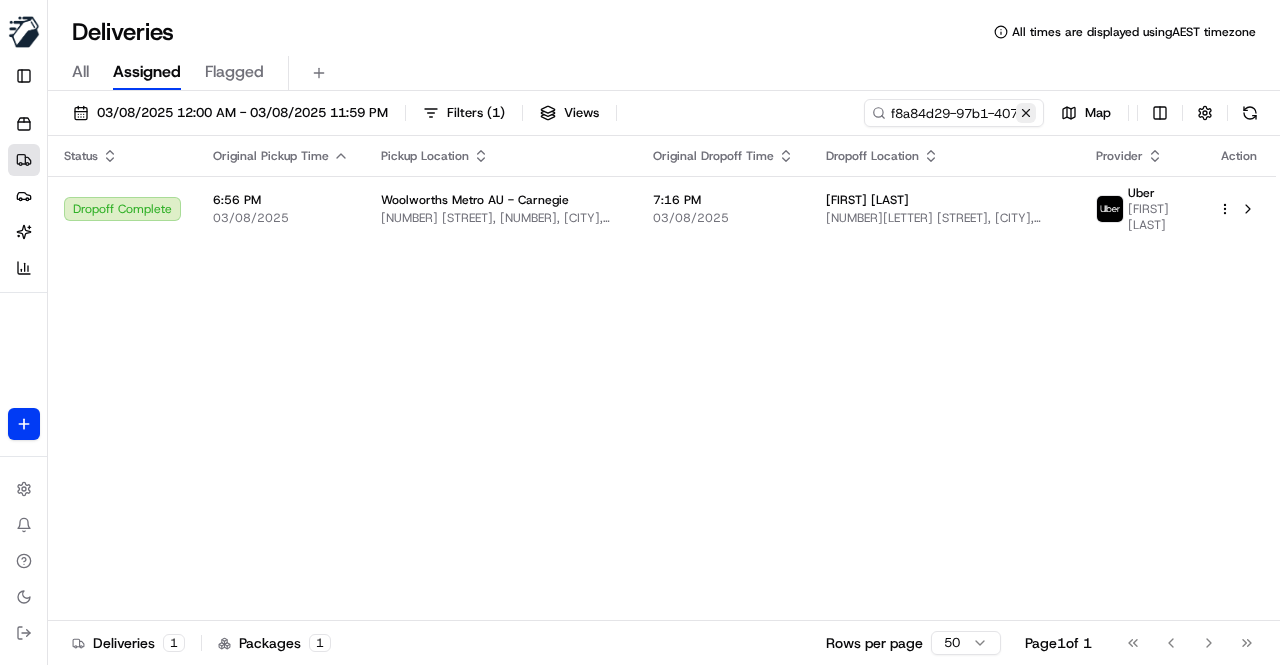 click at bounding box center [1026, 113] 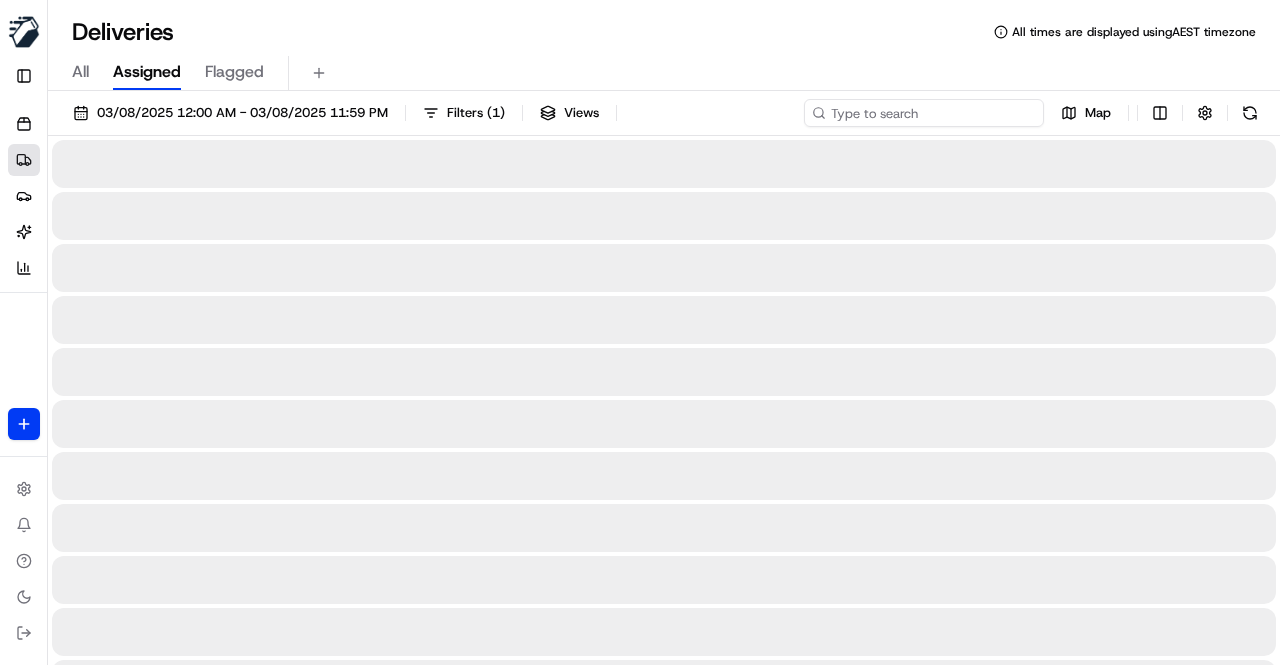 click at bounding box center (924, 113) 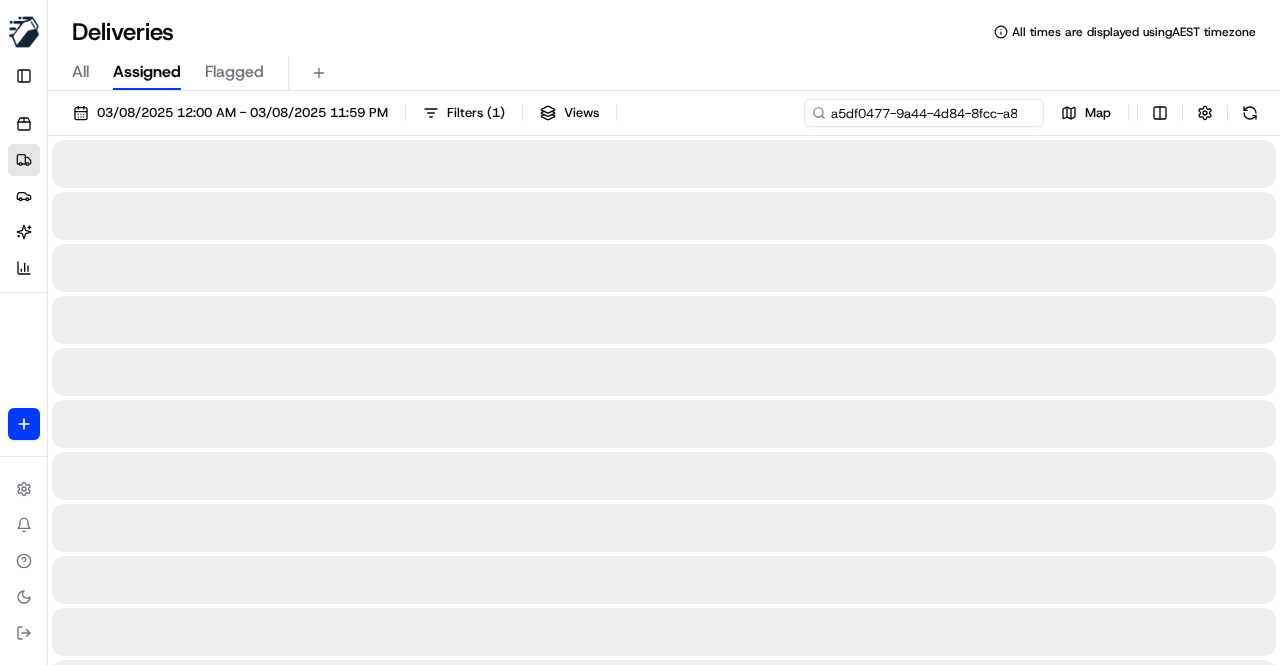 scroll, scrollTop: 0, scrollLeft: 88, axis: horizontal 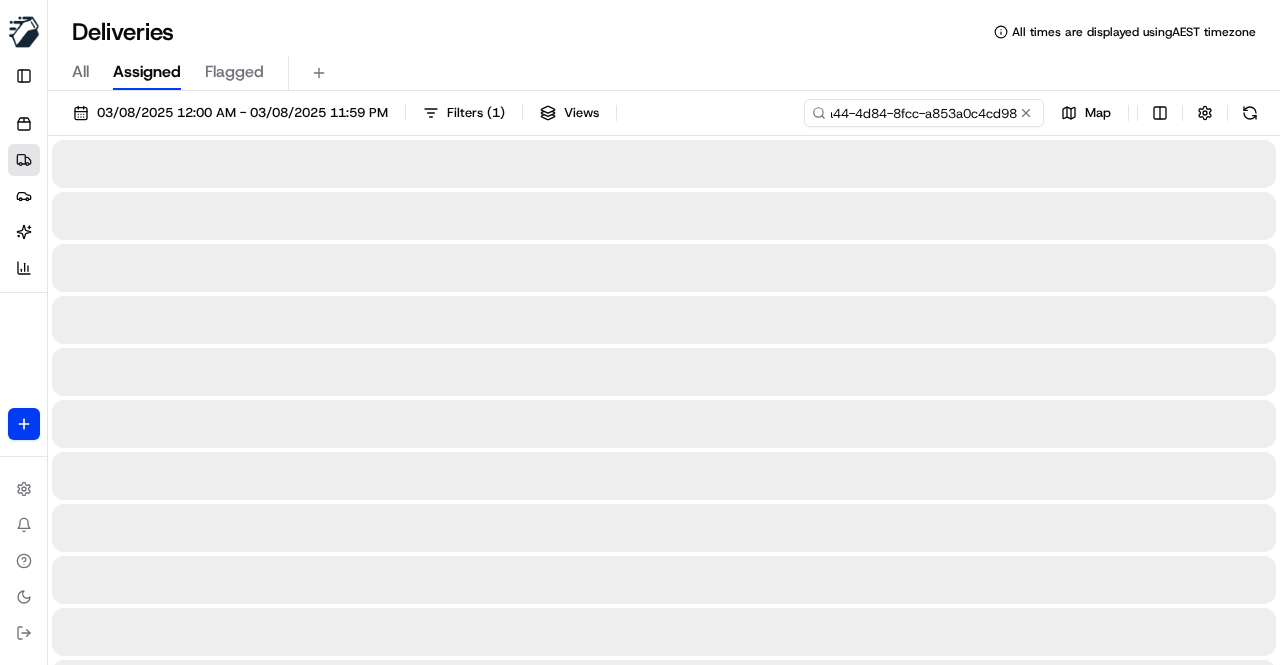 type on "a5df0477-9a44-4d84-8fcc-a853a0c4cd98" 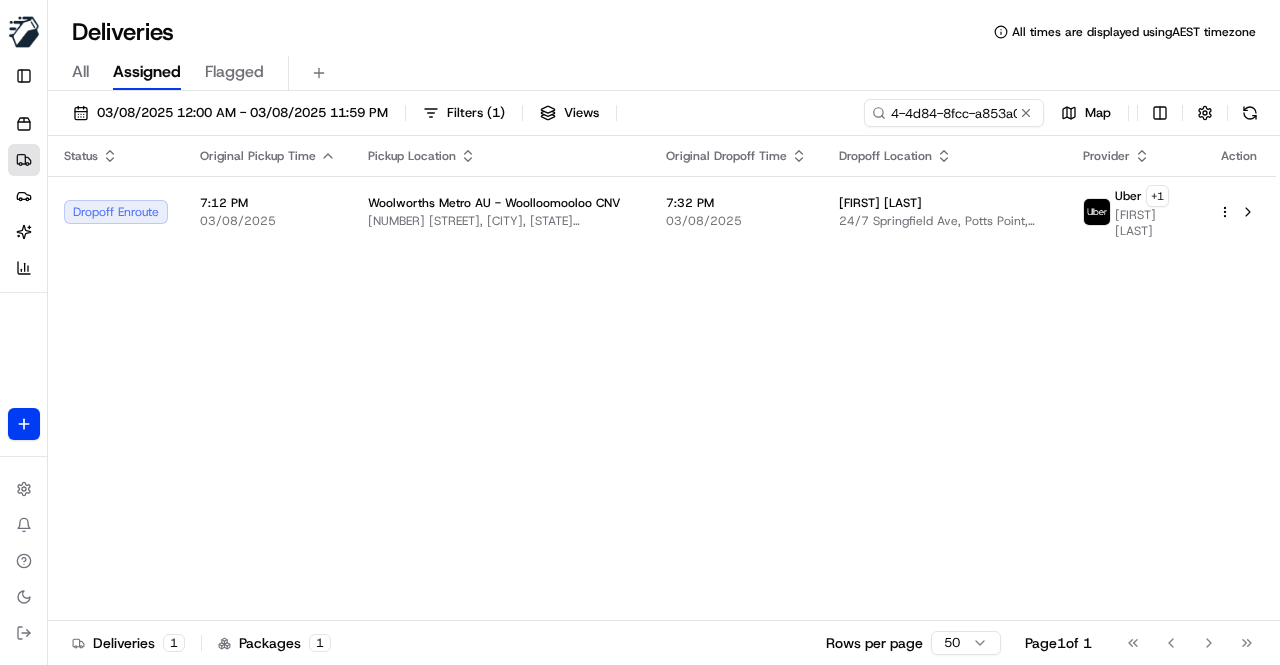 scroll, scrollTop: 0, scrollLeft: 0, axis: both 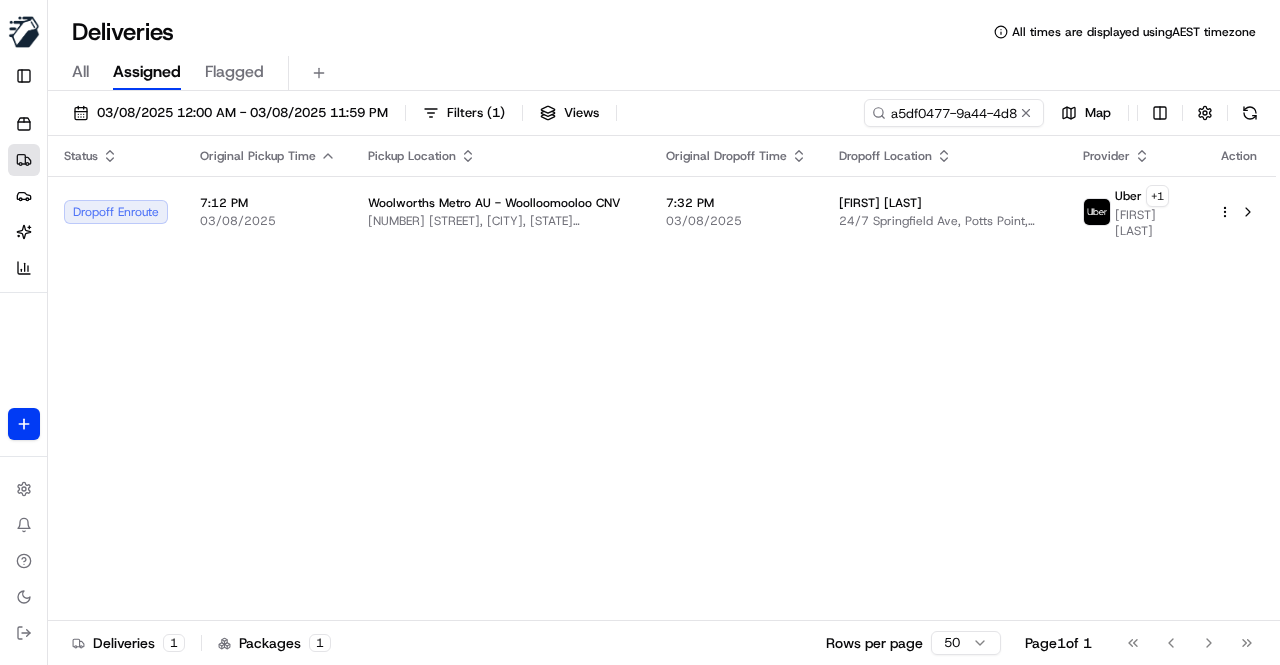 click on "All Assigned Flagged" at bounding box center [664, 73] 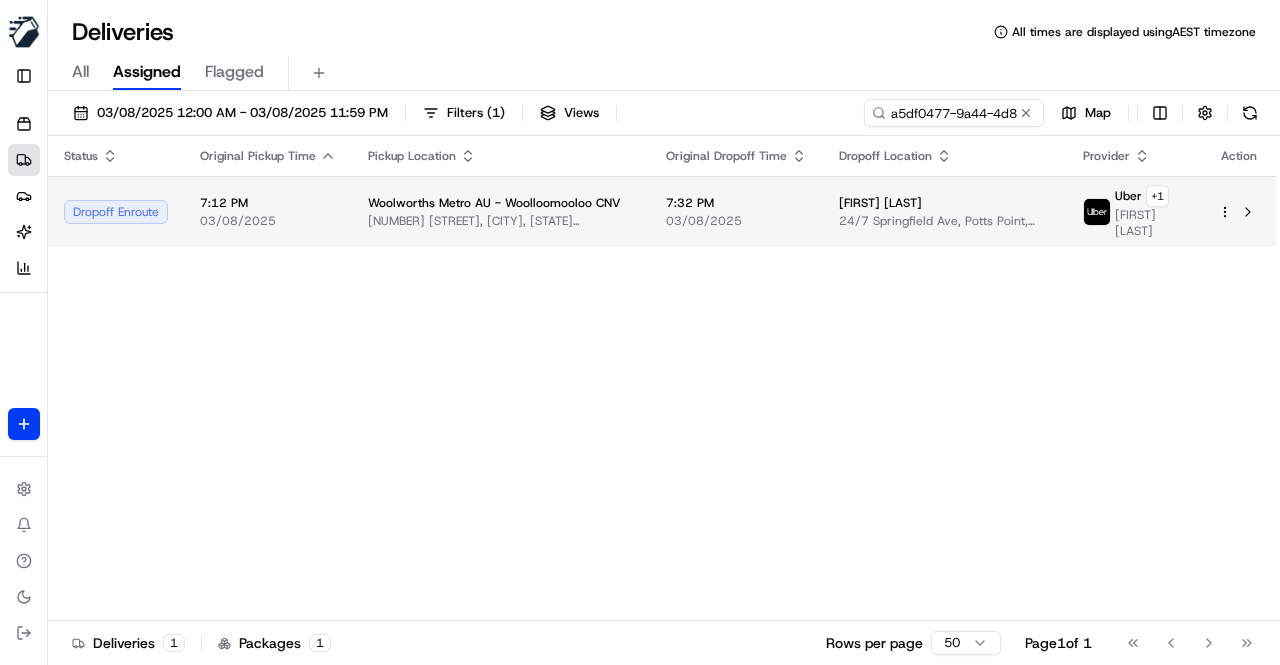 click on "Woolworths Metro AU - Woolloomooloo CNV 75 Crown St, Woolloomooloo, NSW 2011, AU" at bounding box center (501, 211) 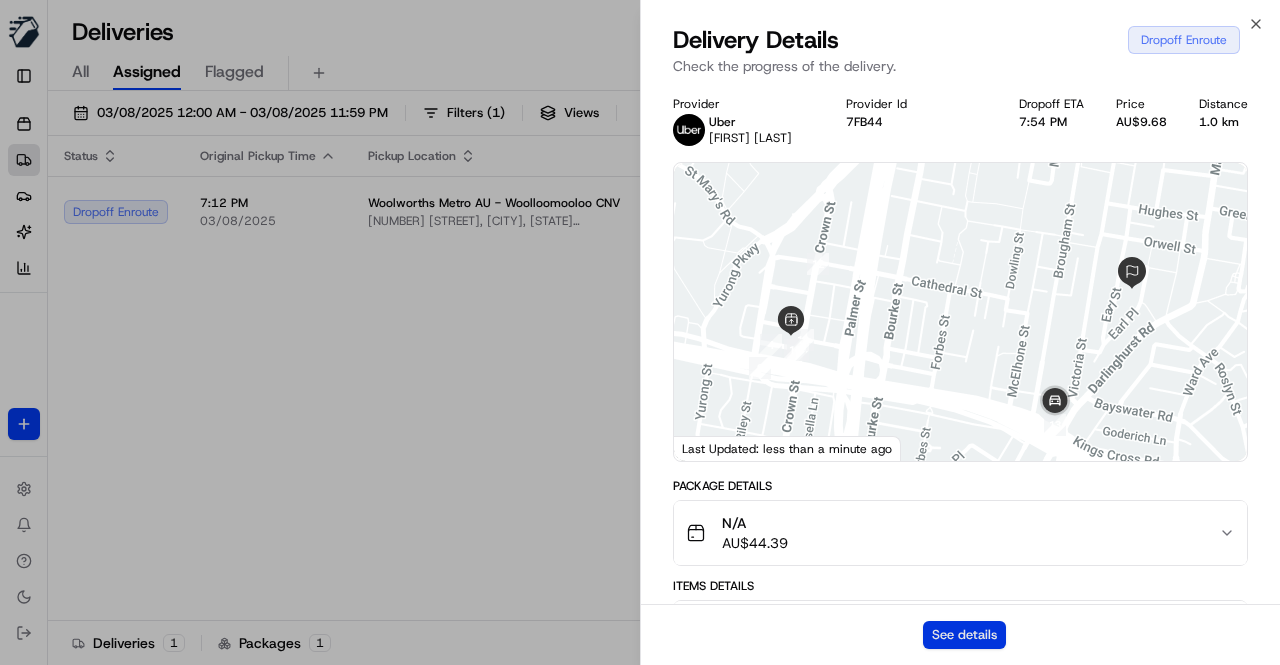 click on "See details" at bounding box center (964, 635) 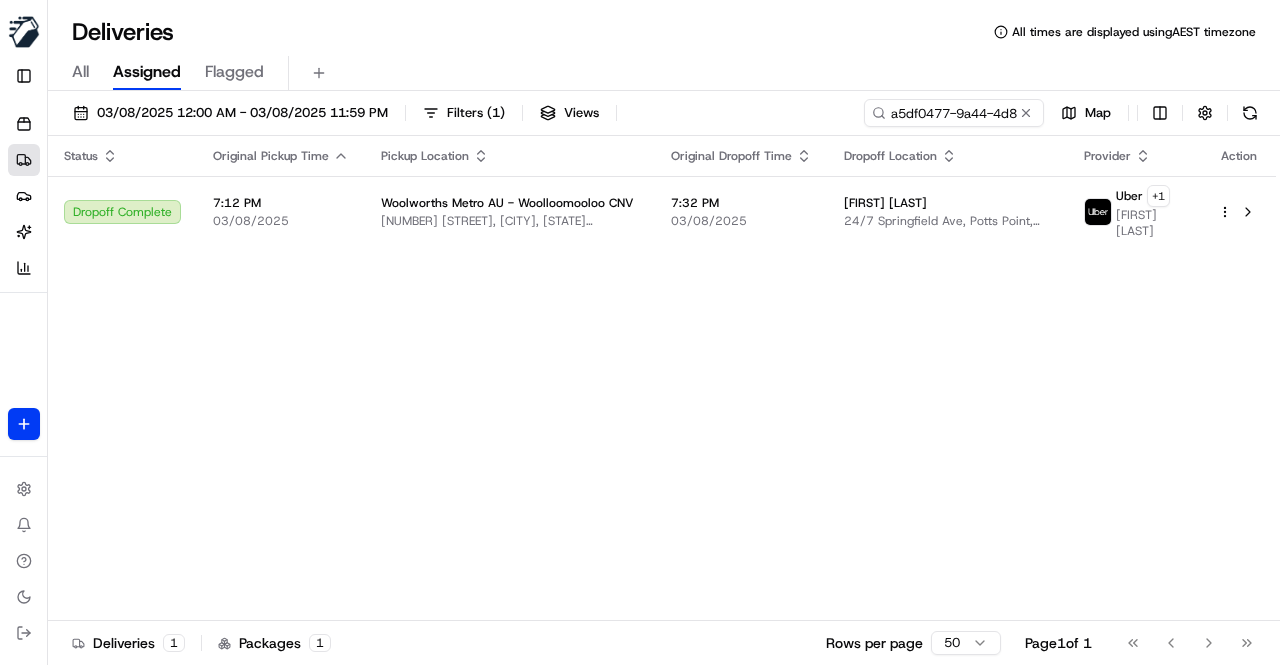 drag, startPoint x: 1033, startPoint y: 113, endPoint x: 1015, endPoint y: 113, distance: 18 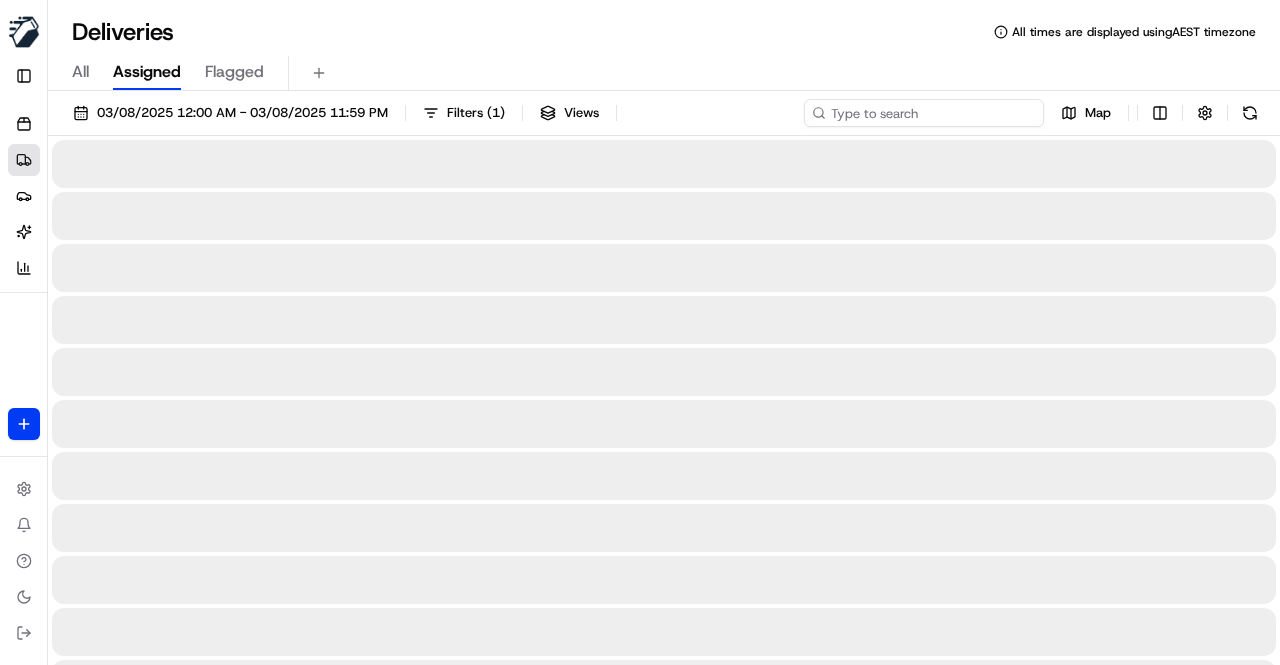 click at bounding box center (924, 113) 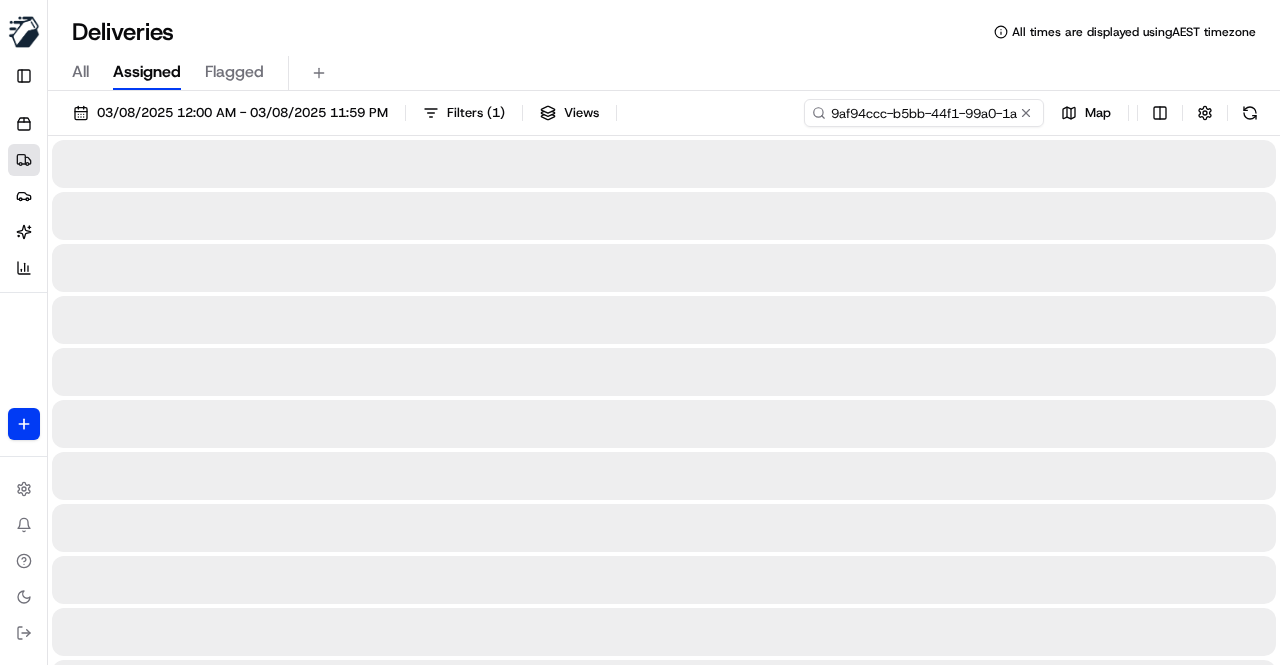 scroll, scrollTop: 0, scrollLeft: 89, axis: horizontal 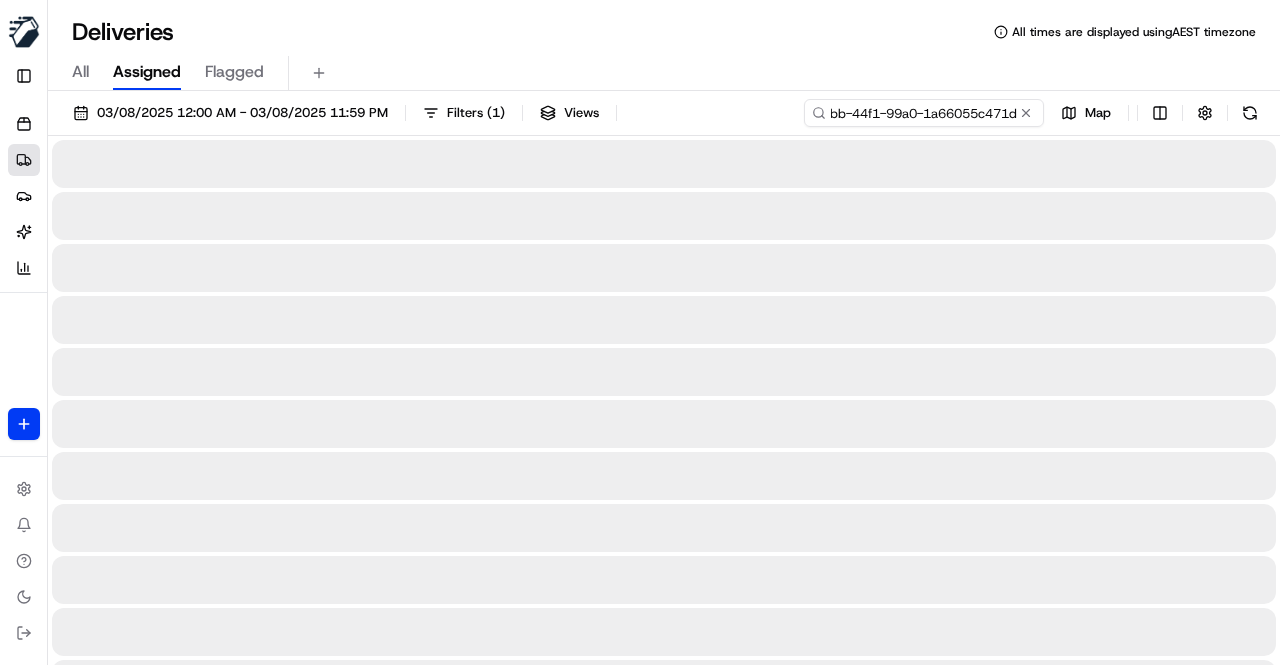 type on "9af94ccc-b5bb-44f1-99a0-1a66055c471d" 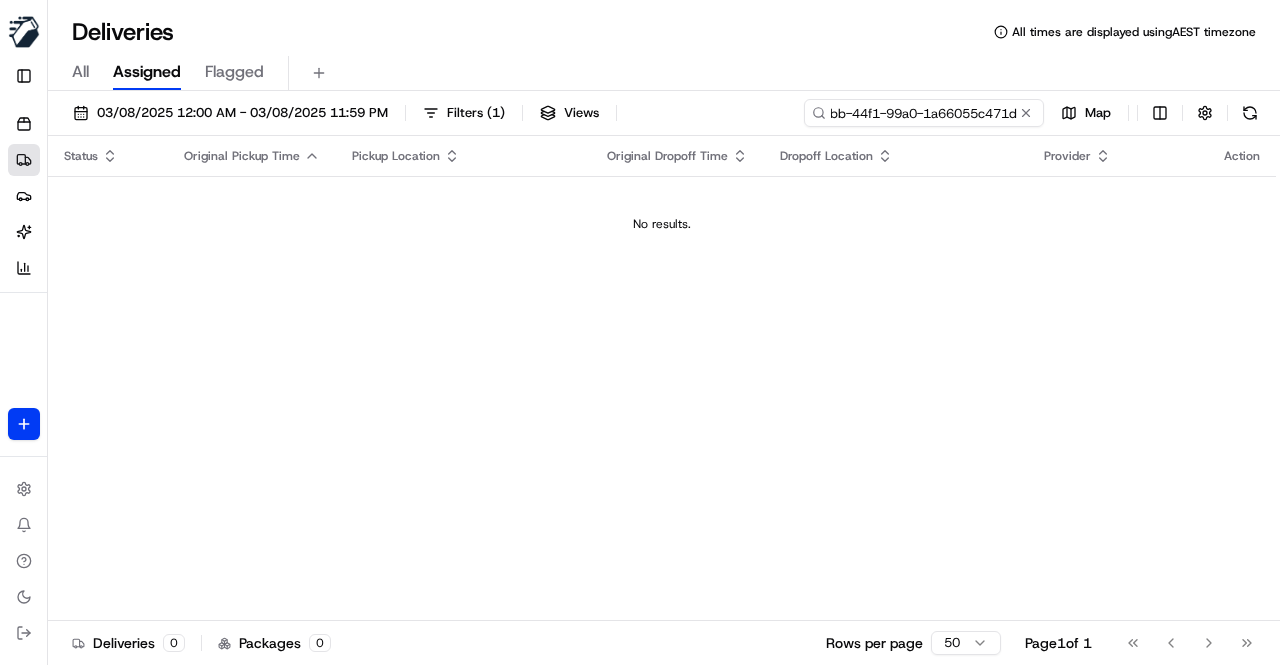 scroll, scrollTop: 0, scrollLeft: 0, axis: both 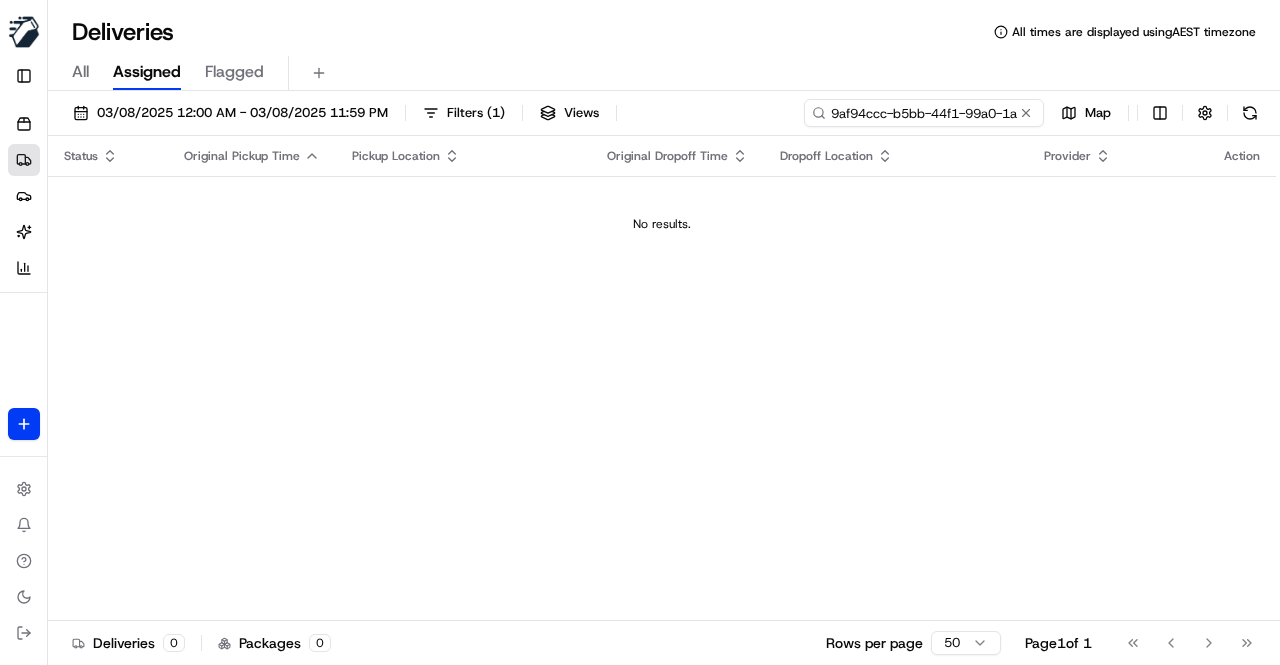 click on "9af94ccc-b5bb-44f1-99a0-1a66055c471d" at bounding box center [924, 113] 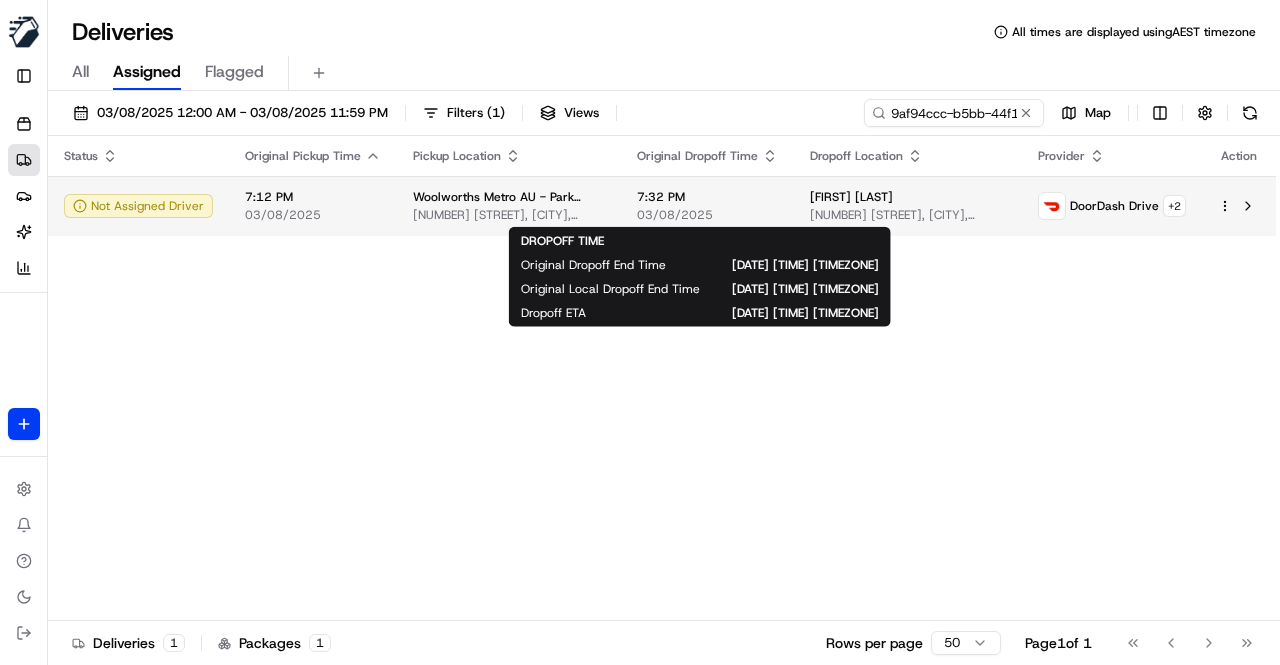click on "7:32 PM" at bounding box center (707, 197) 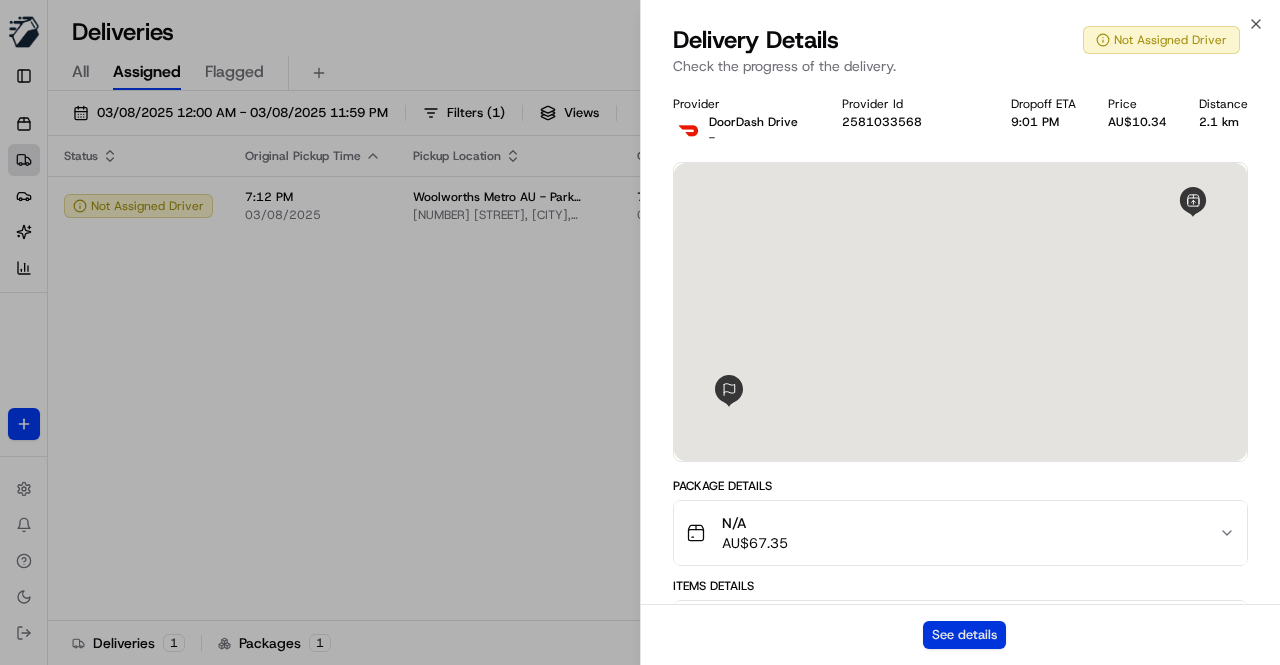 click on "See details" at bounding box center (964, 635) 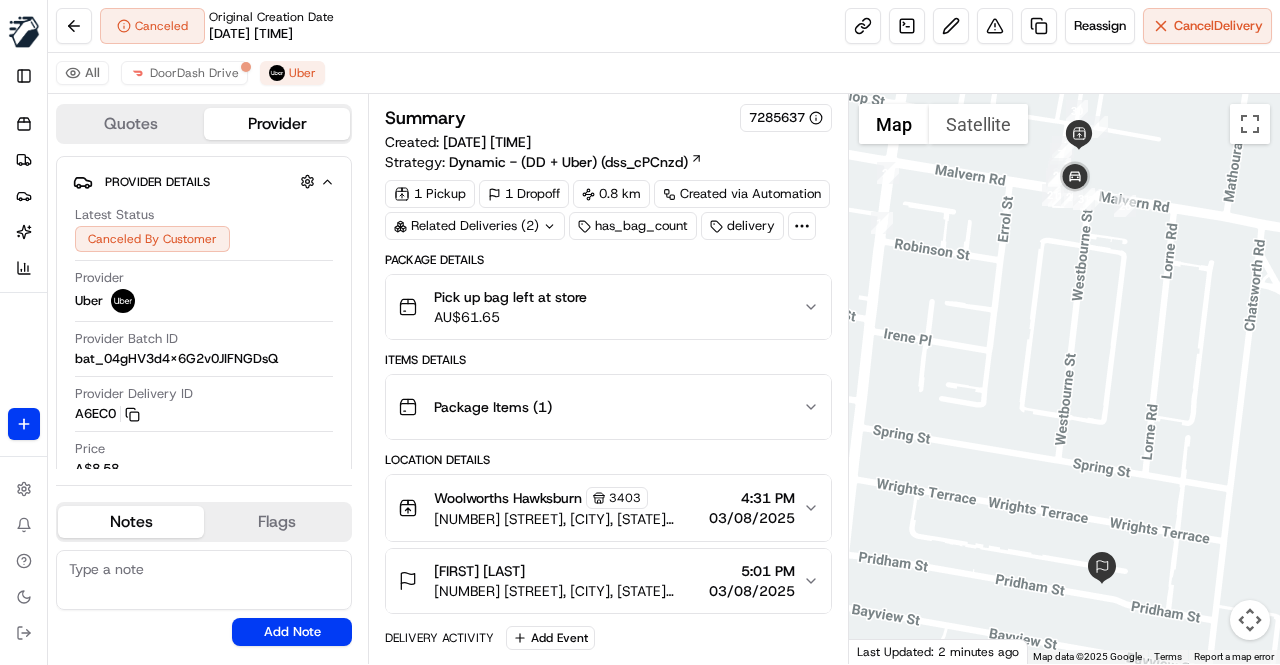 scroll, scrollTop: 0, scrollLeft: 0, axis: both 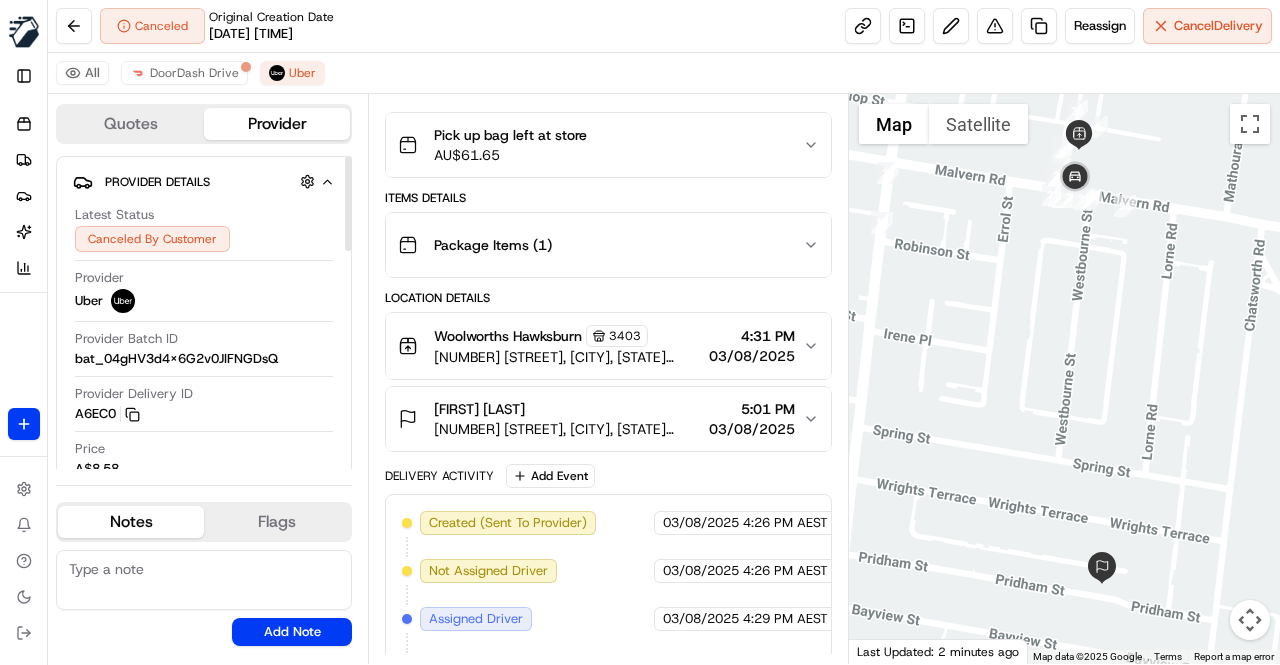 click at bounding box center [204, 580] 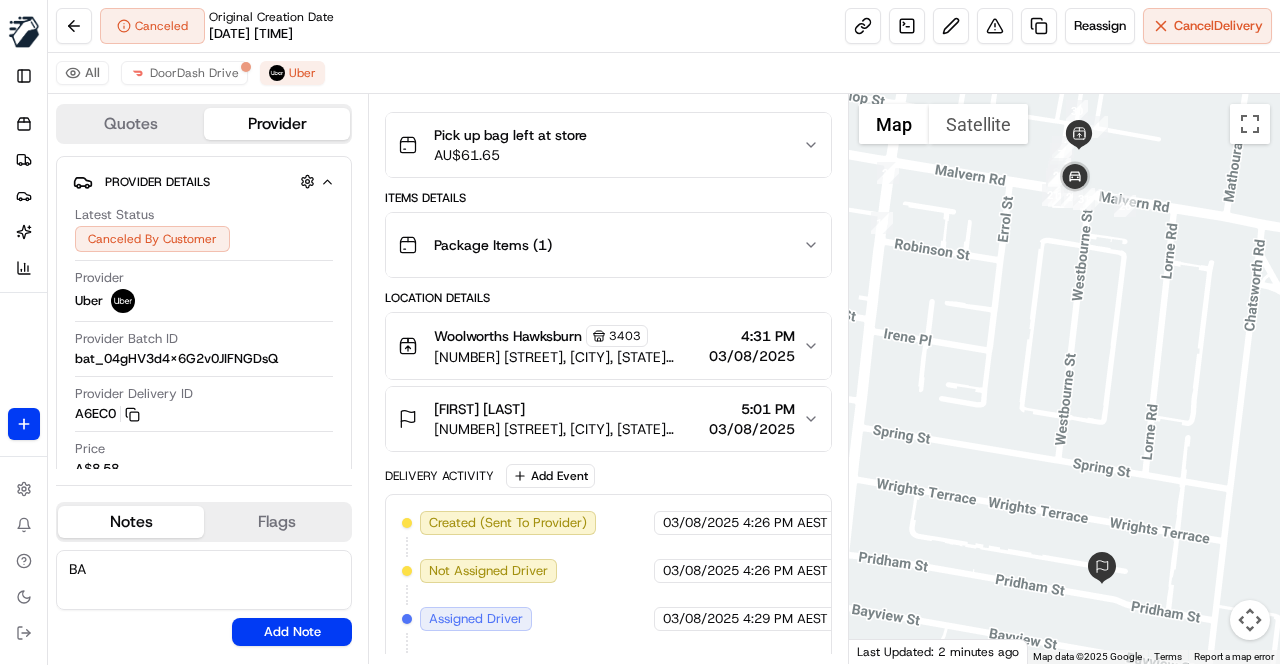 type on "B" 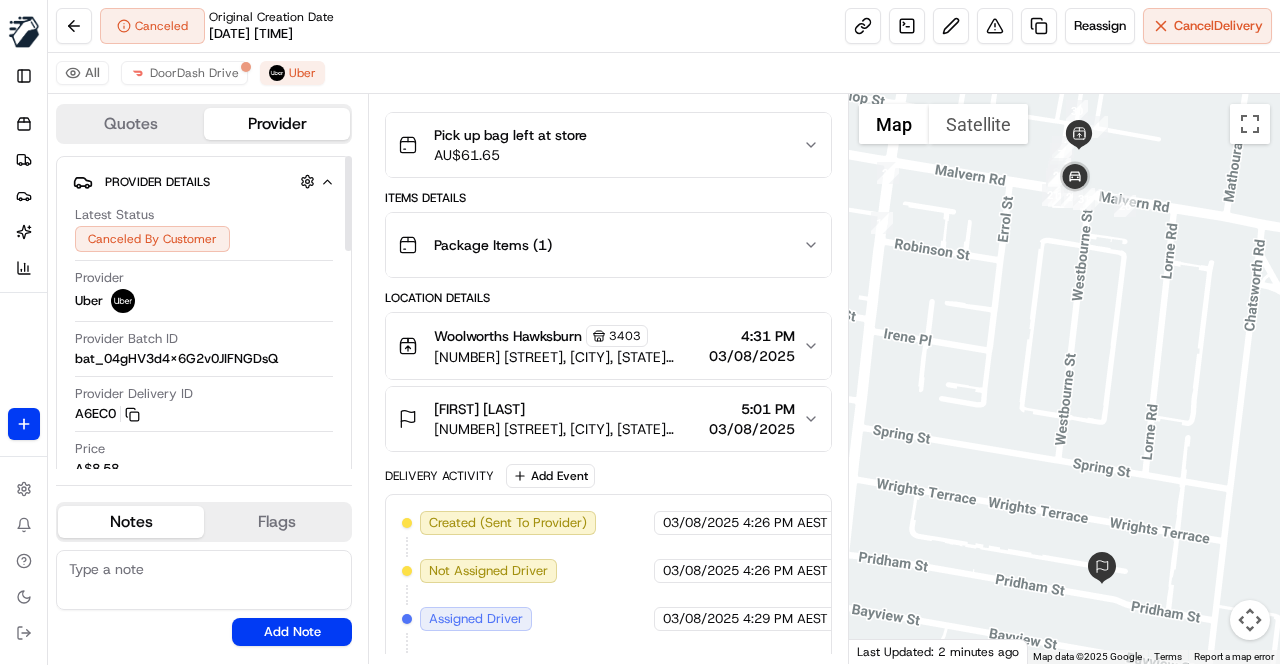 click on "All DoorDash Drive Uber" at bounding box center [664, 73] 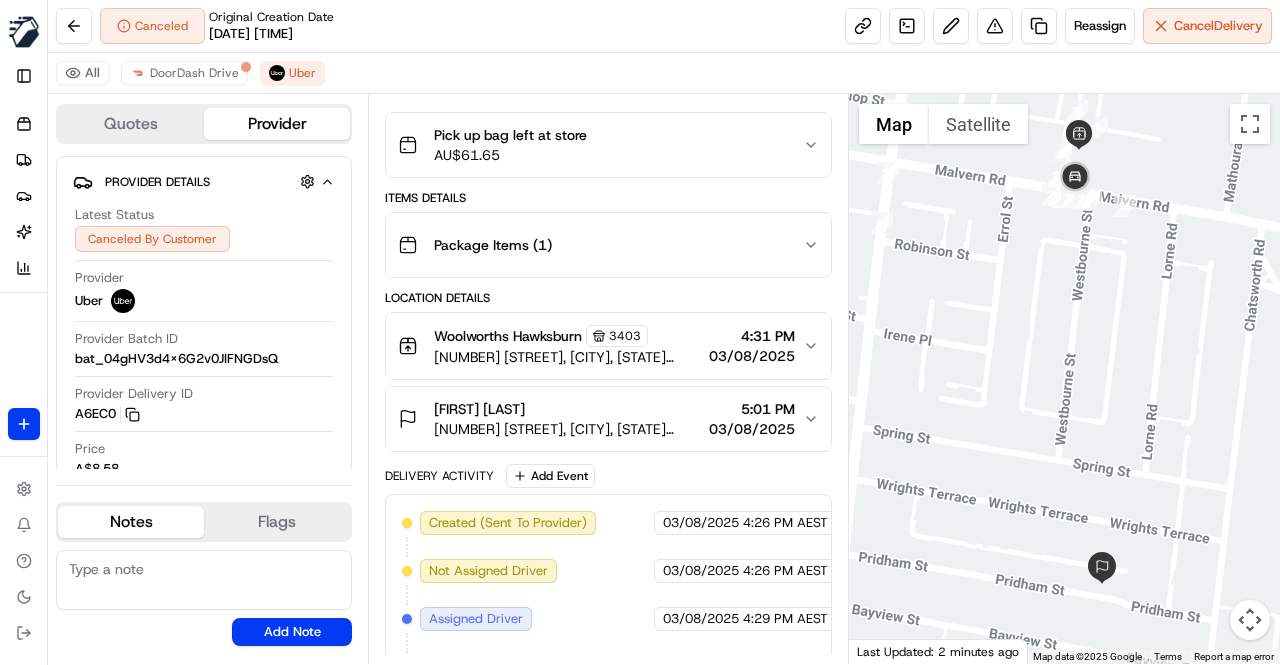 click at bounding box center (204, 580) 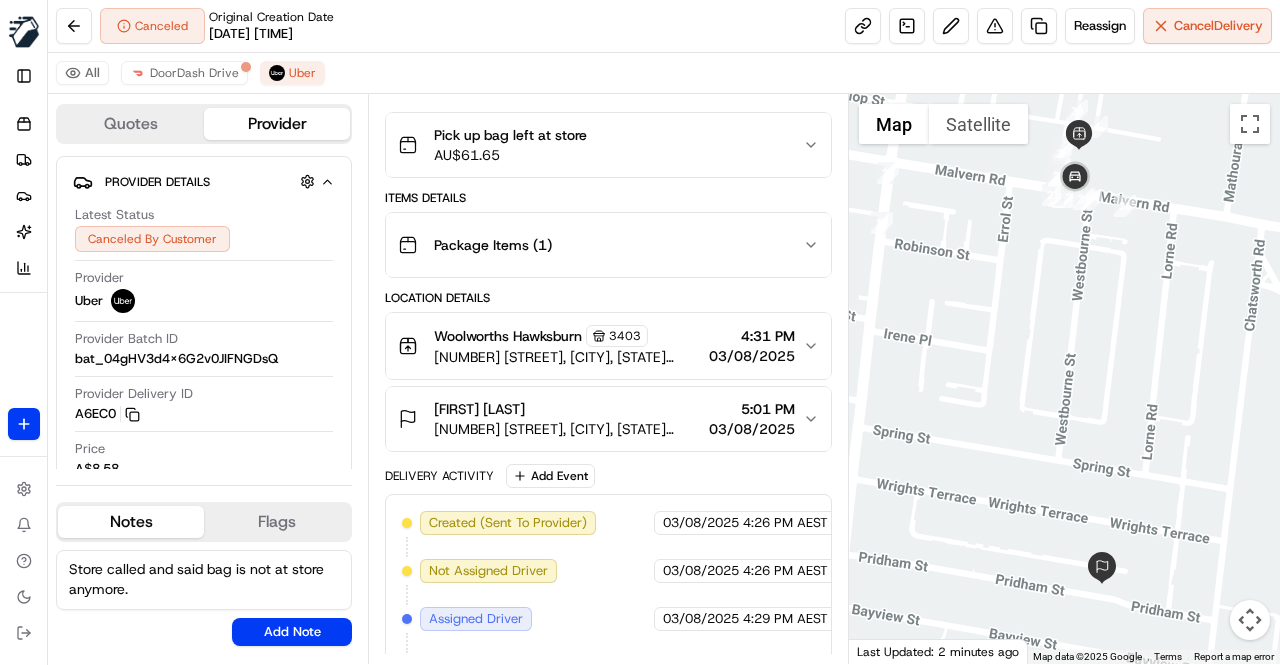 click on "Store called and said bag is not at store anymore." at bounding box center (204, 580) 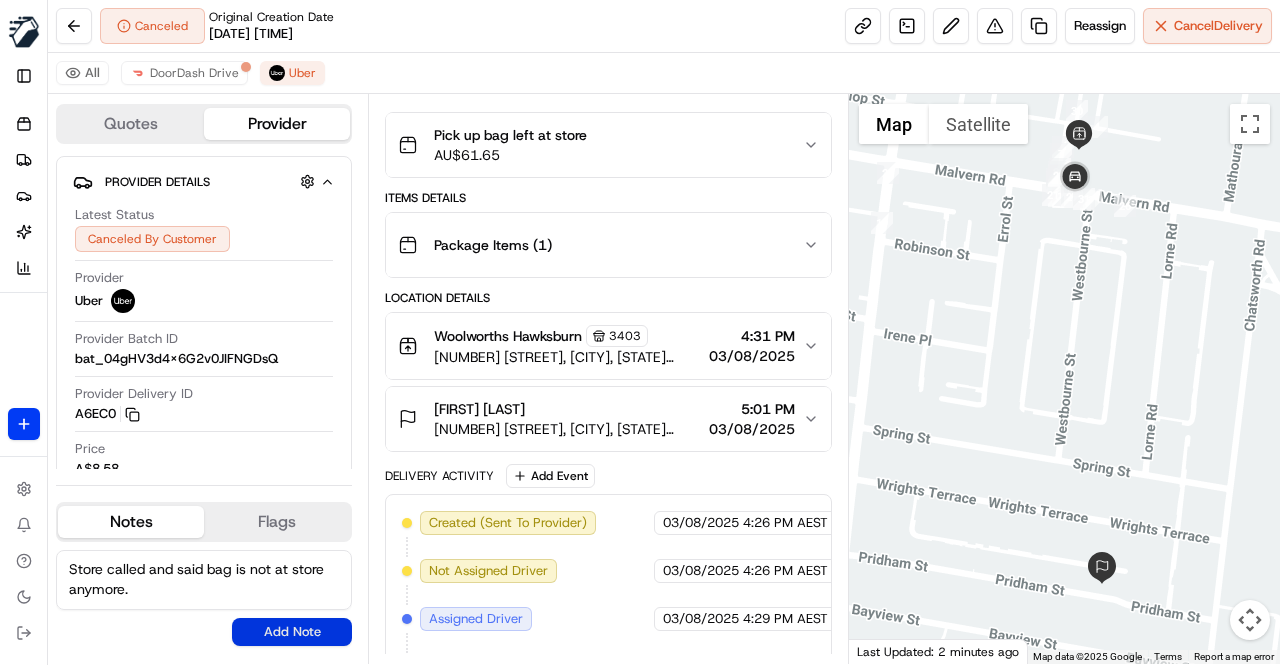 type on "Store called and said bag is not at store anymore." 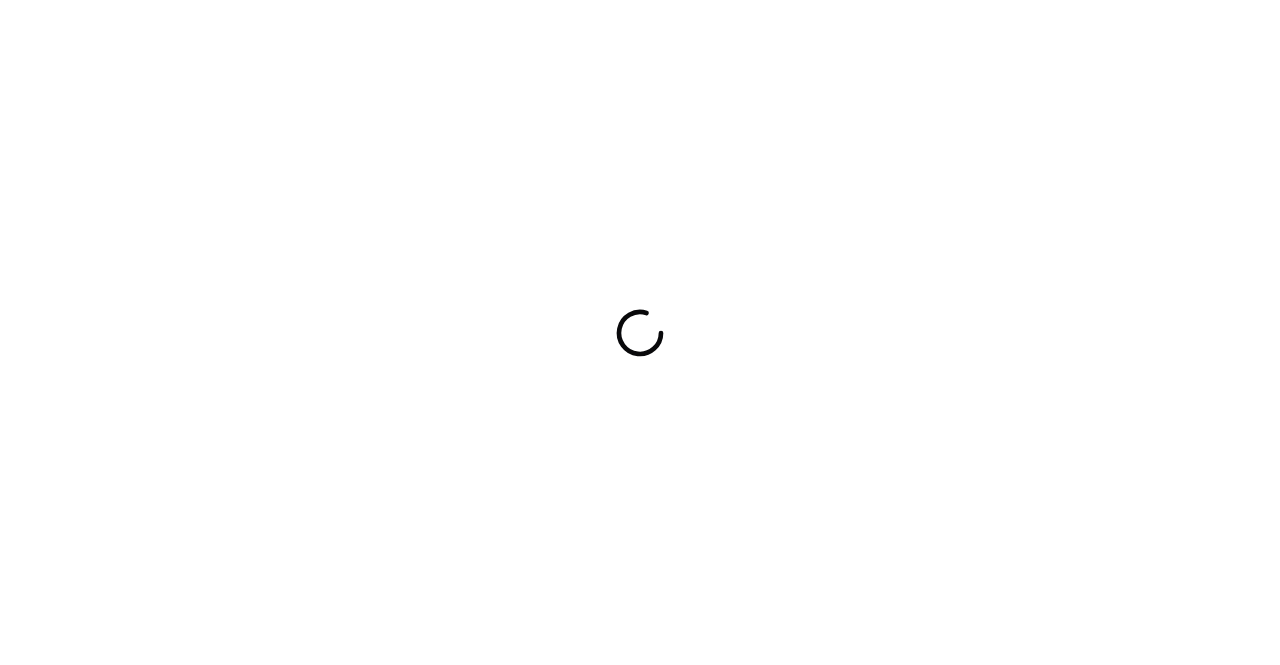 scroll, scrollTop: 0, scrollLeft: 0, axis: both 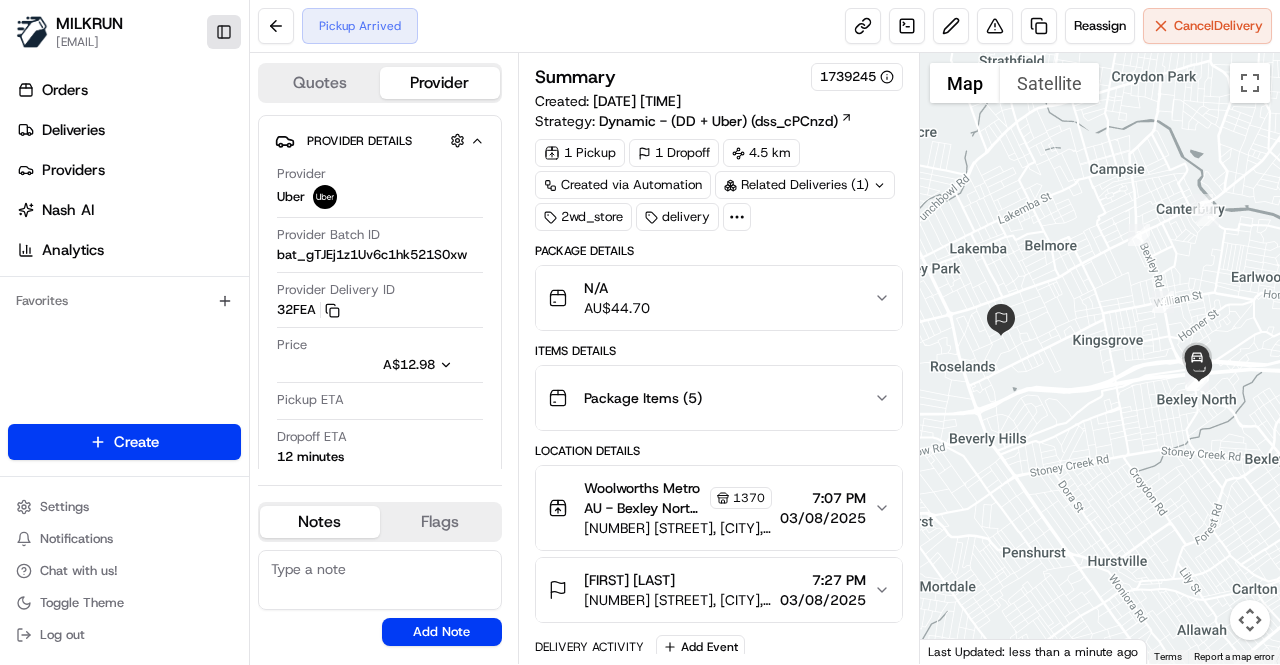 click on "Toggle Sidebar" at bounding box center [224, 32] 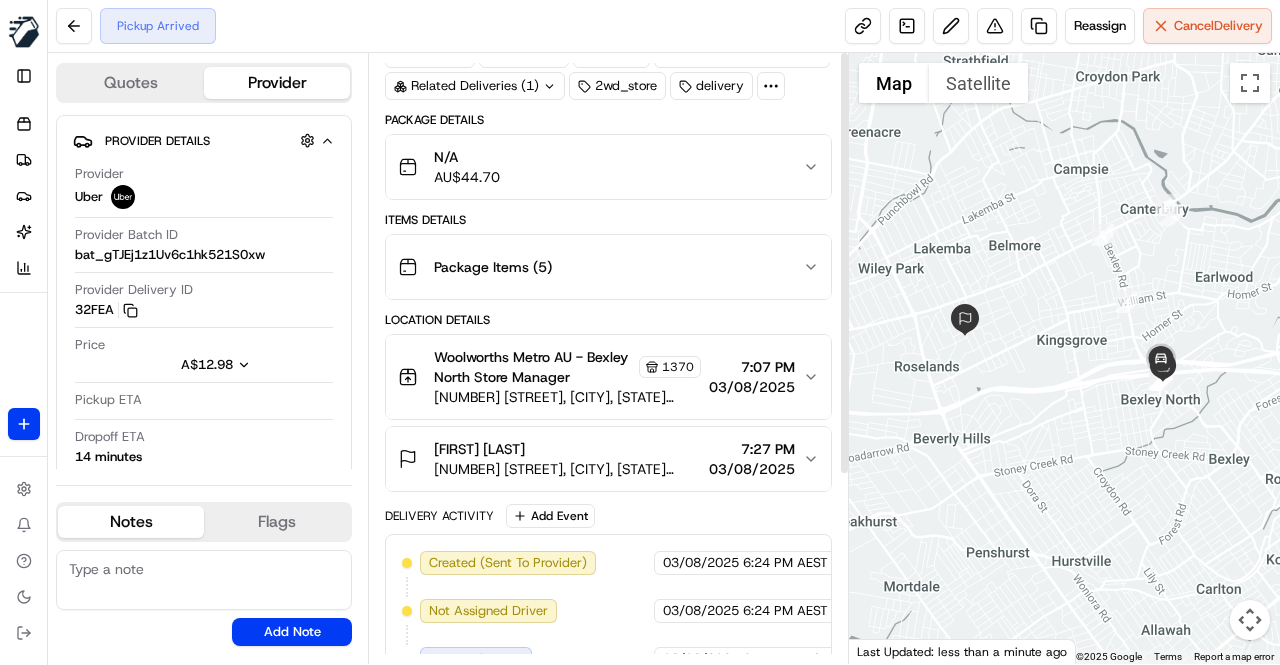 scroll, scrollTop: 0, scrollLeft: 0, axis: both 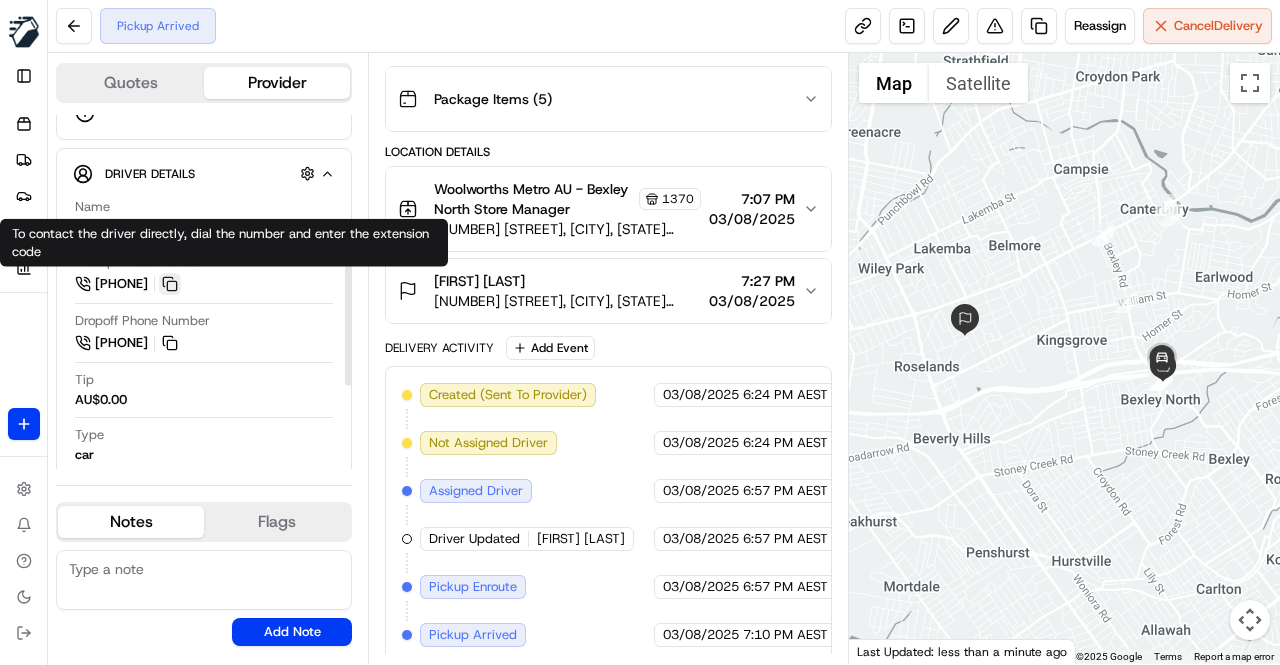 click at bounding box center [170, 284] 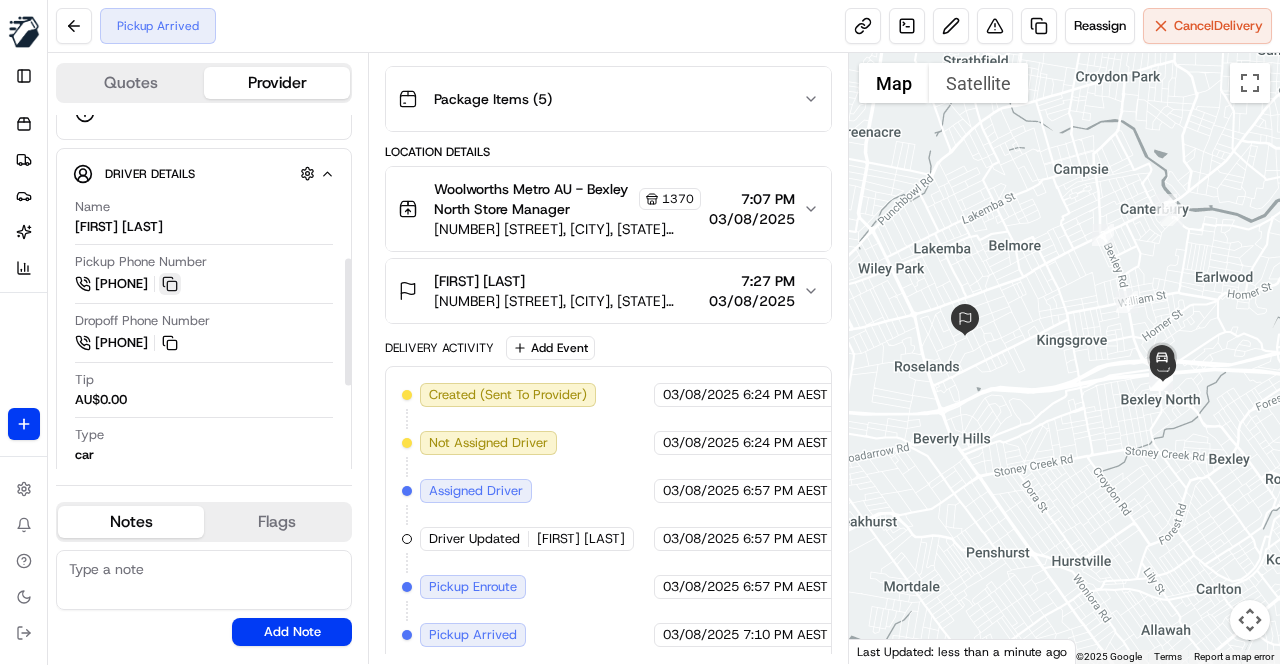 click at bounding box center [170, 284] 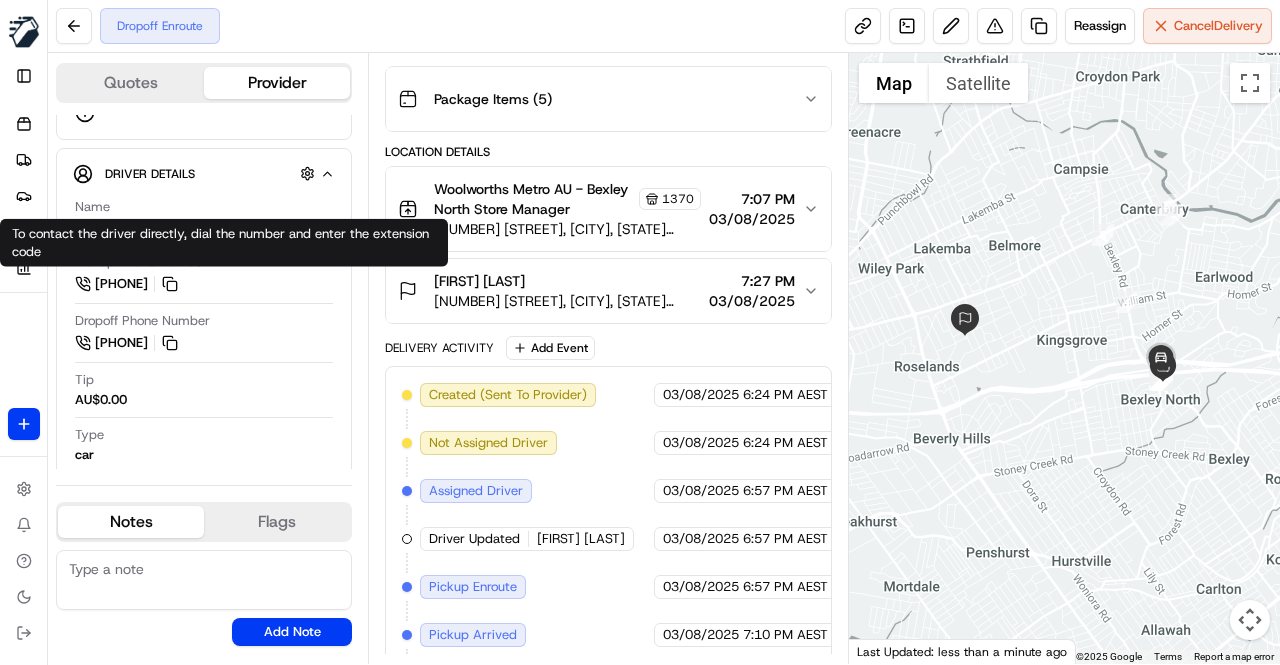 click on "Delivery Activity Add Event" at bounding box center [608, 348] 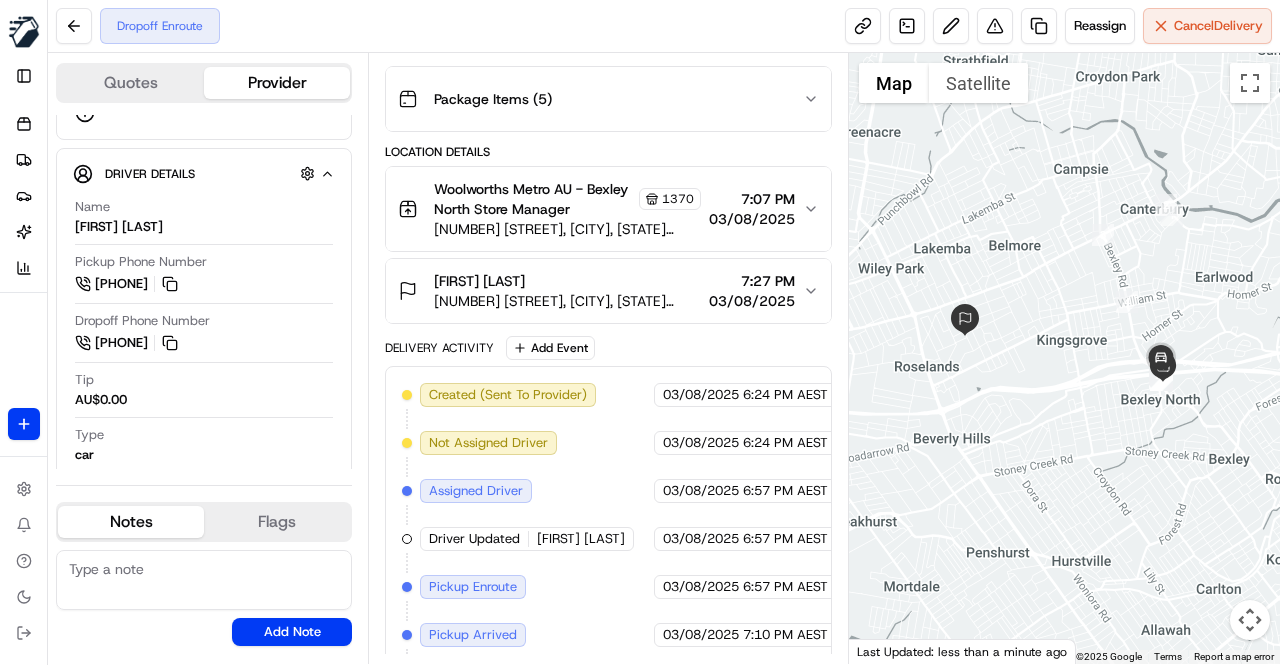 scroll, scrollTop: 362, scrollLeft: 0, axis: vertical 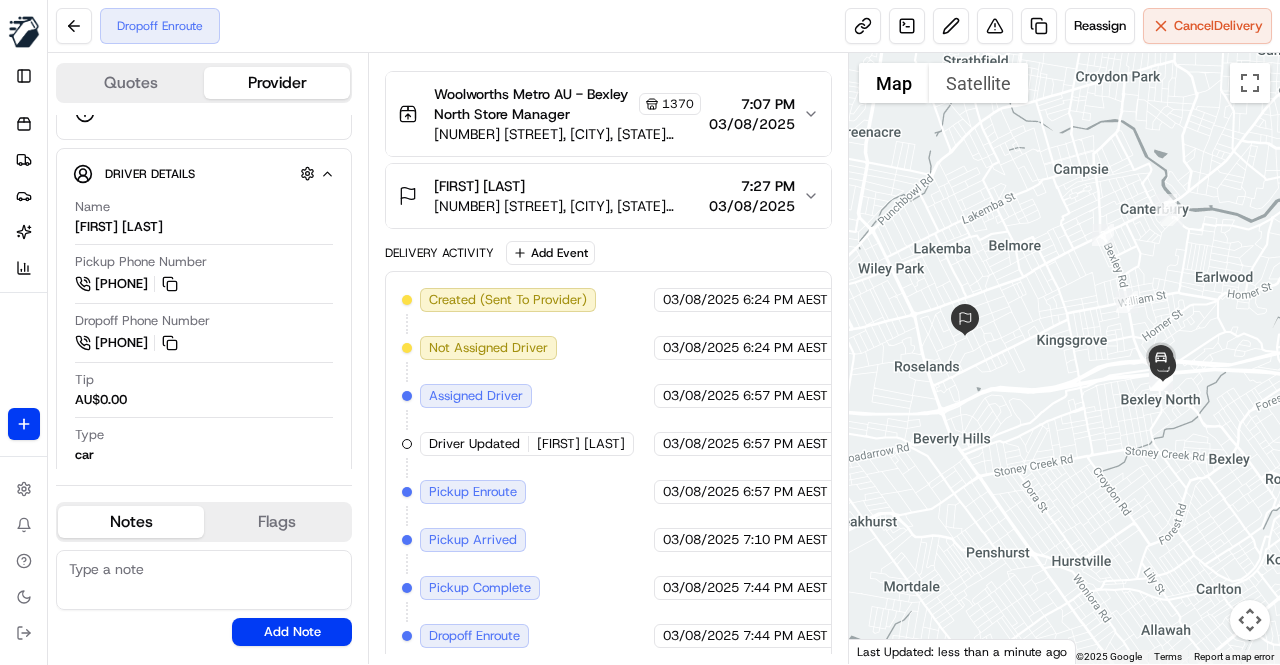 click on "Delivery Activity Add Event" at bounding box center (608, 253) 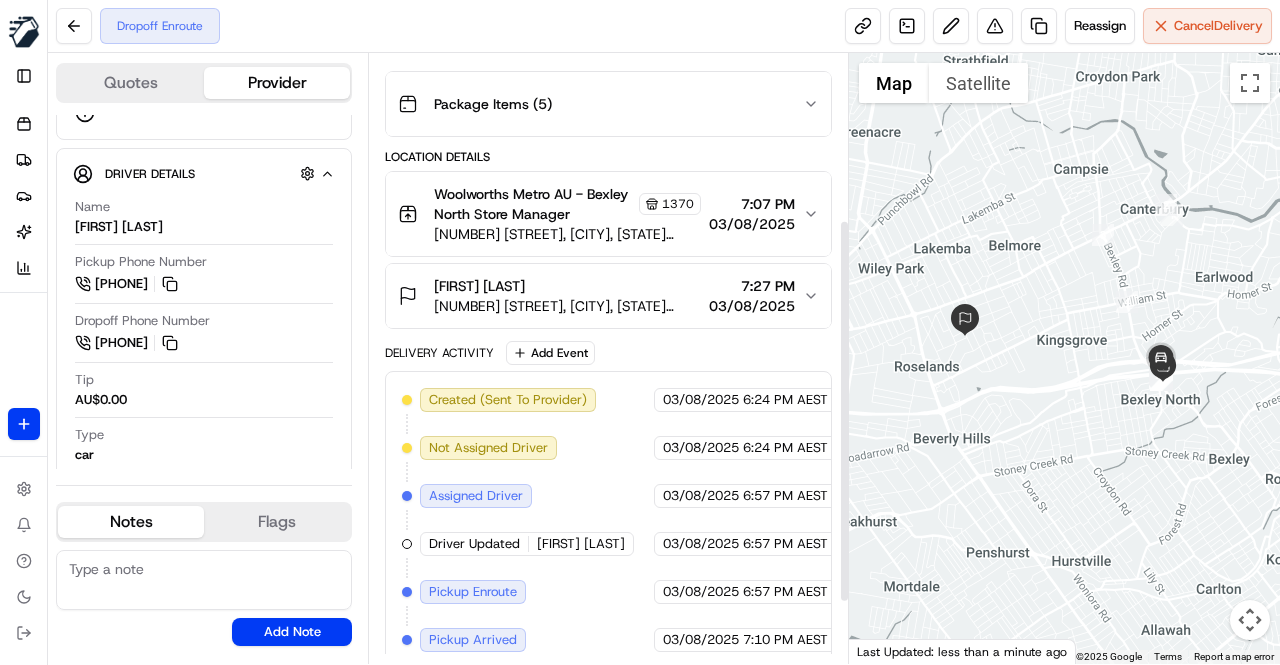 scroll, scrollTop: 362, scrollLeft: 0, axis: vertical 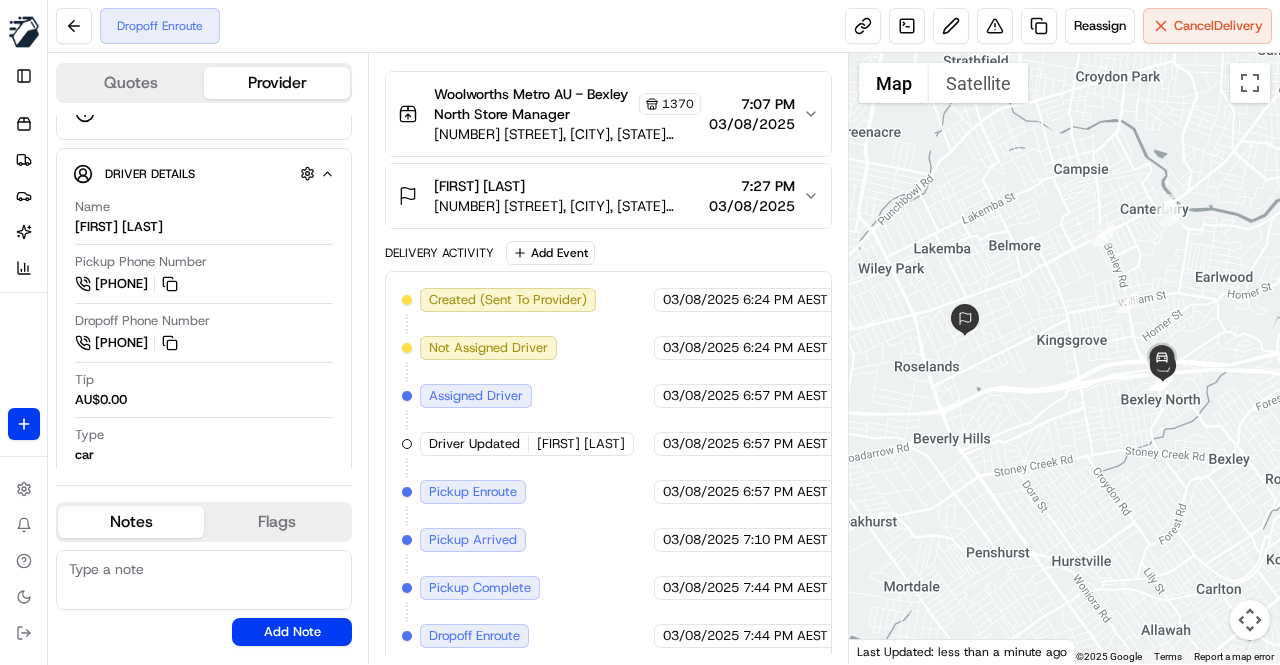 click on "Created (Sent To Provider) Uber 03/08/2025 6:24 PM AEST Not Assigned Driver Uber 03/08/2025 6:24 PM AEST Assigned Driver Uber 03/08/2025 6:57 PM AEST Driver Updated MUHAMMAD U. Uber 03/08/2025 6:57 PM AEST Pickup Enroute Uber 03/08/2025 6:57 PM AEST Pickup Arrived Uber 03/08/2025 7:10 PM AEST Pickup Complete Uber 03/08/2025 7:44 PM AEST Dropoff Enroute Uber 03/08/2025 7:44 PM AEST" at bounding box center [608, 468] 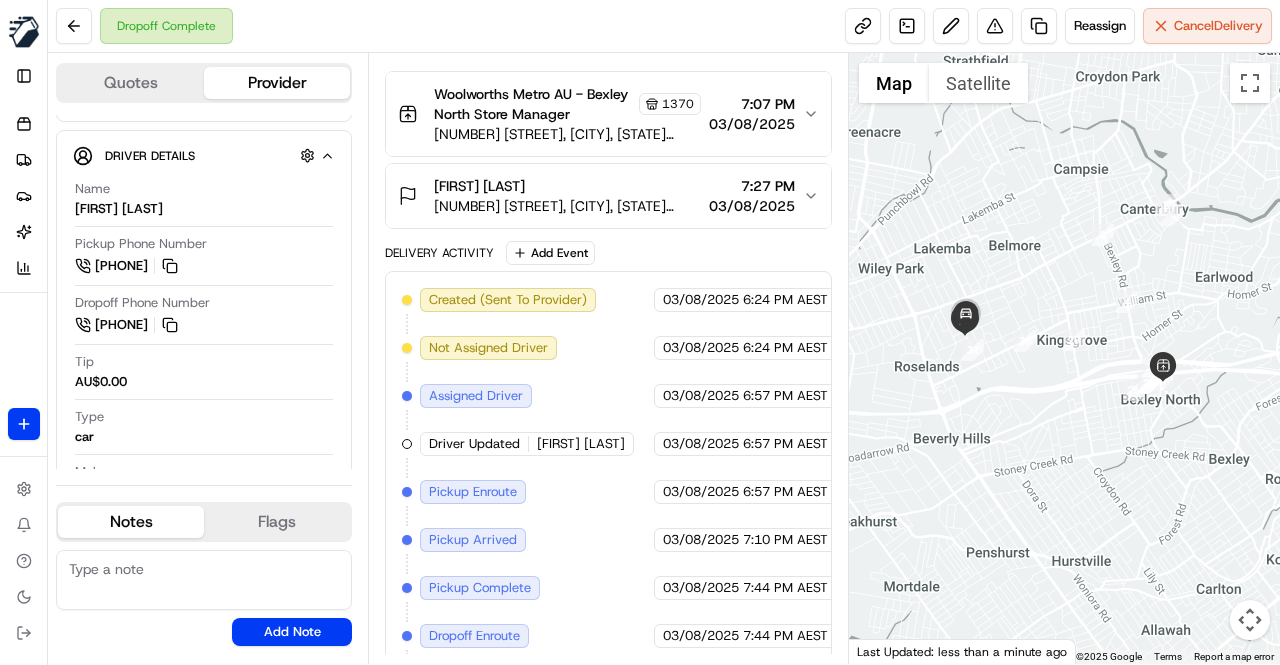 scroll, scrollTop: 382, scrollLeft: 0, axis: vertical 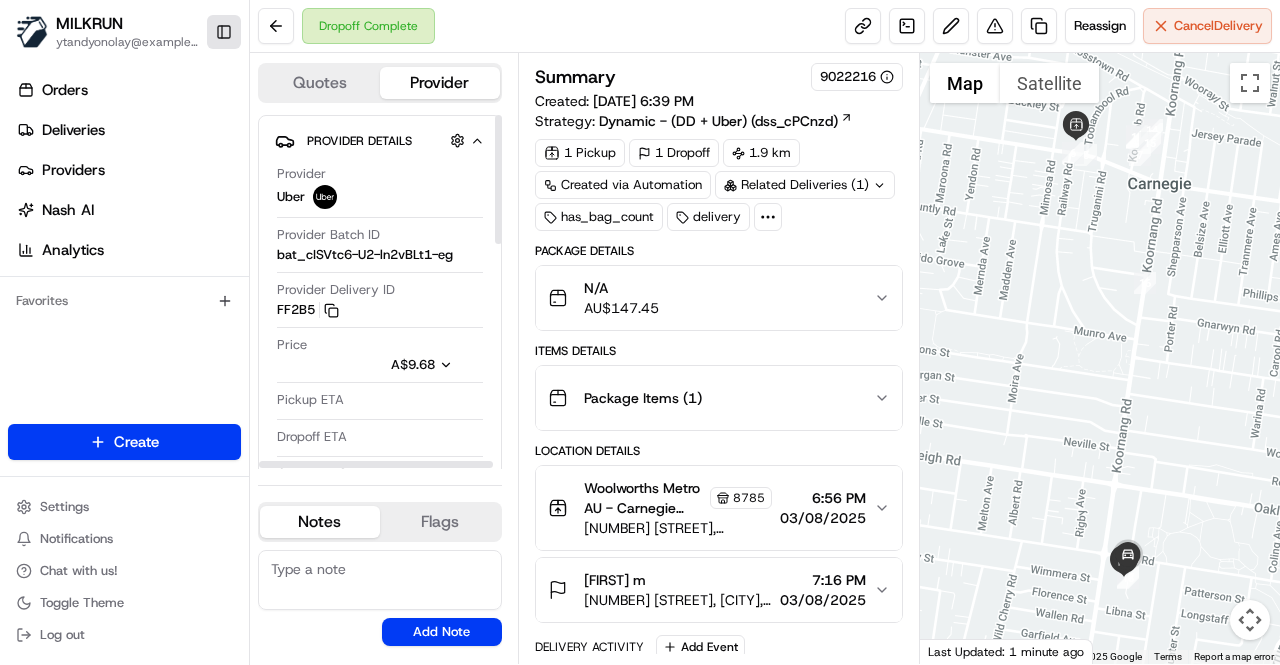 click on "Toggle Sidebar" at bounding box center [224, 32] 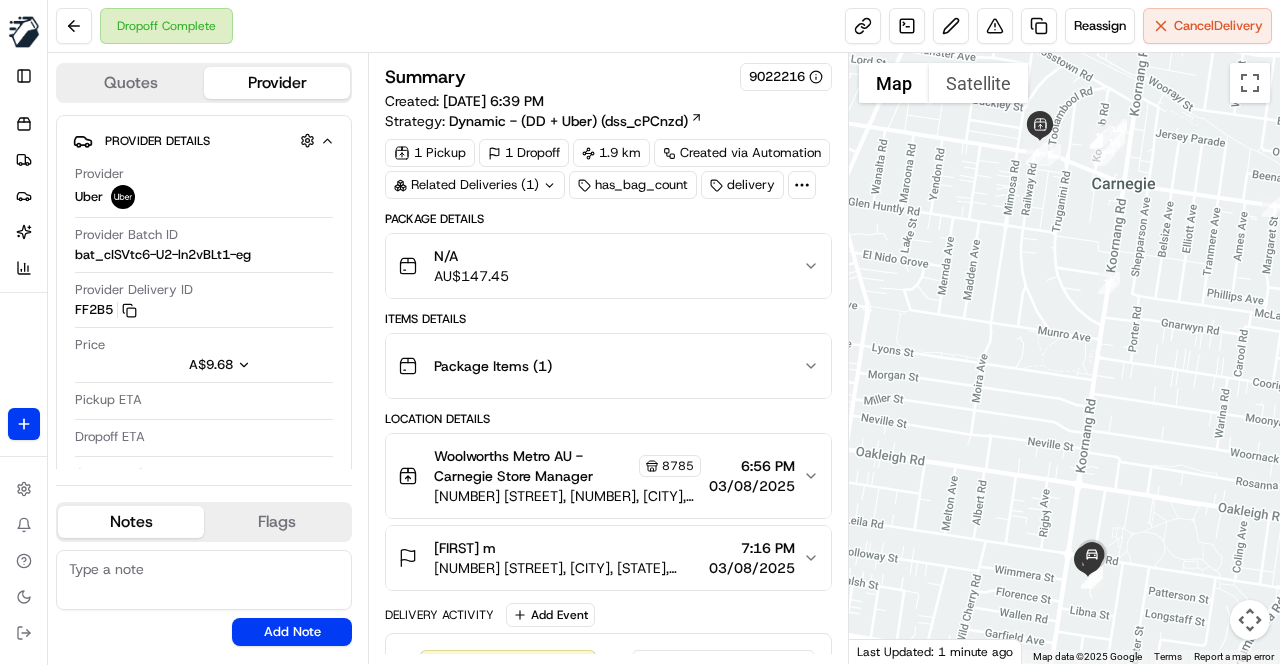 click on "Location Details" at bounding box center [608, 419] 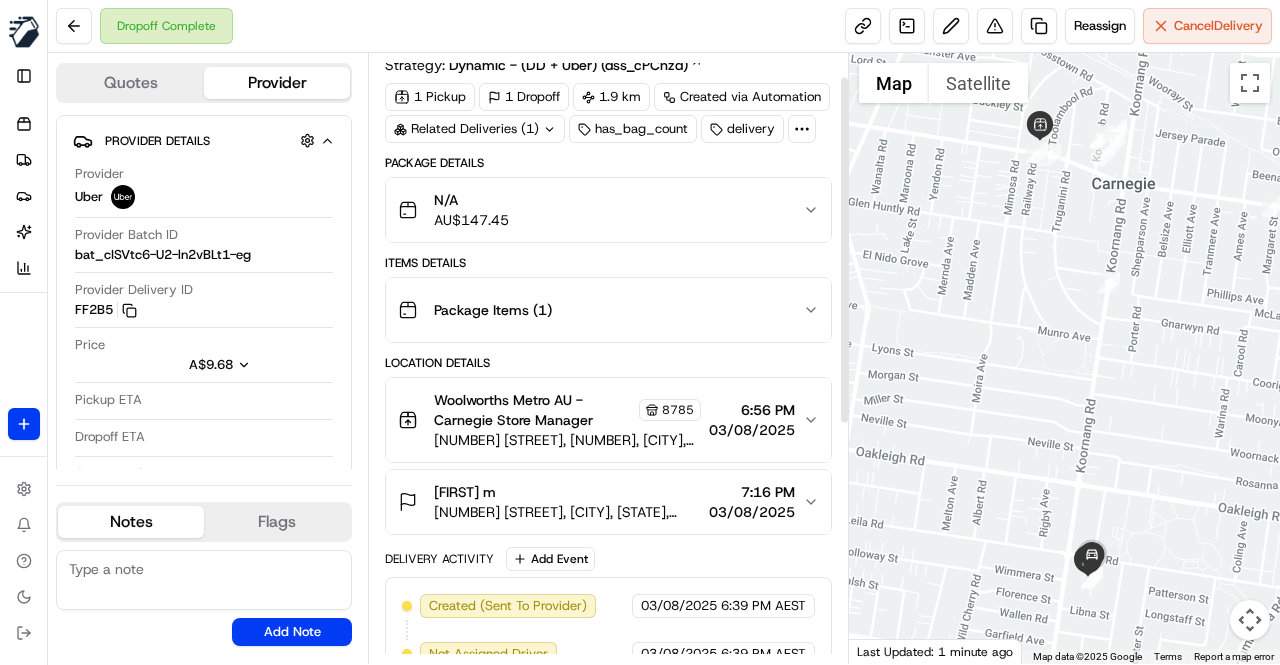 scroll, scrollTop: 0, scrollLeft: 0, axis: both 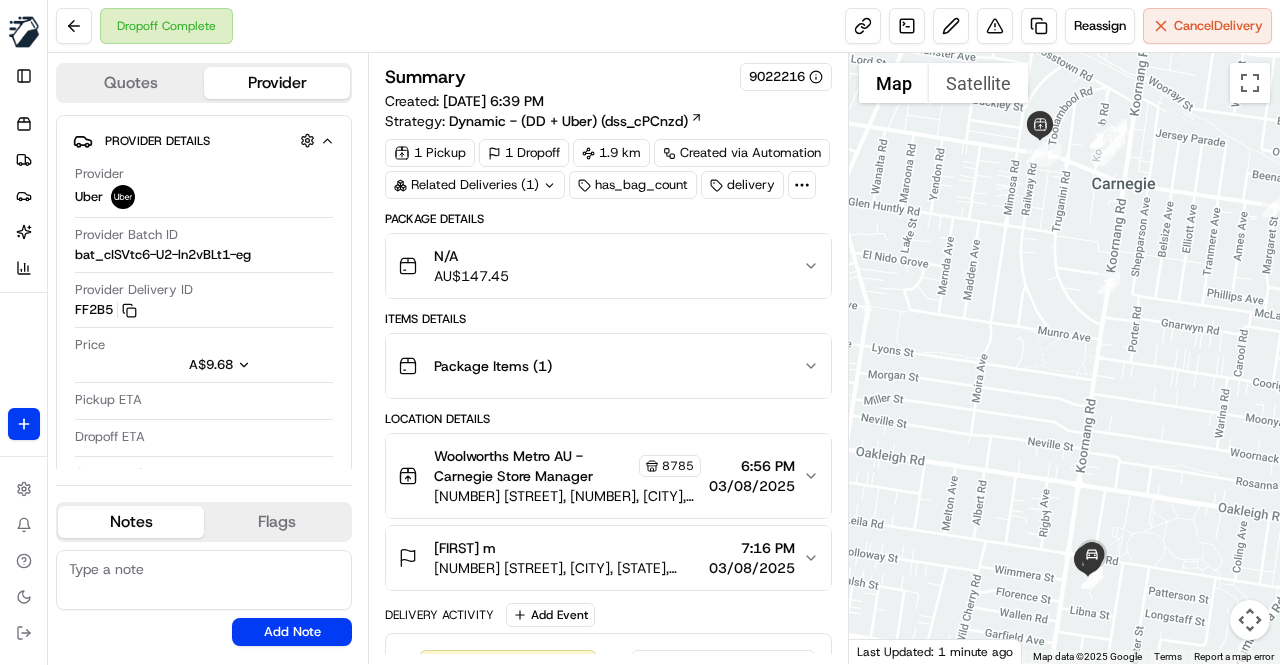 click on "Dropoff Complete Reassign Cancel  Delivery" at bounding box center [664, 26] 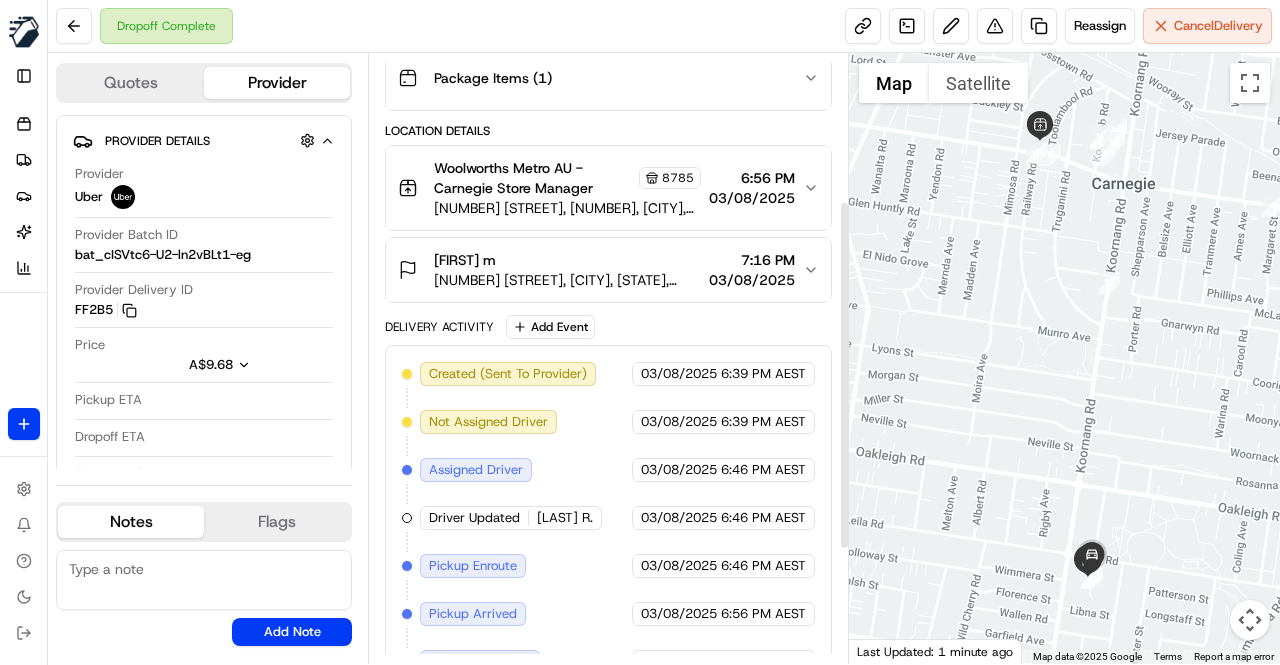 scroll, scrollTop: 256, scrollLeft: 0, axis: vertical 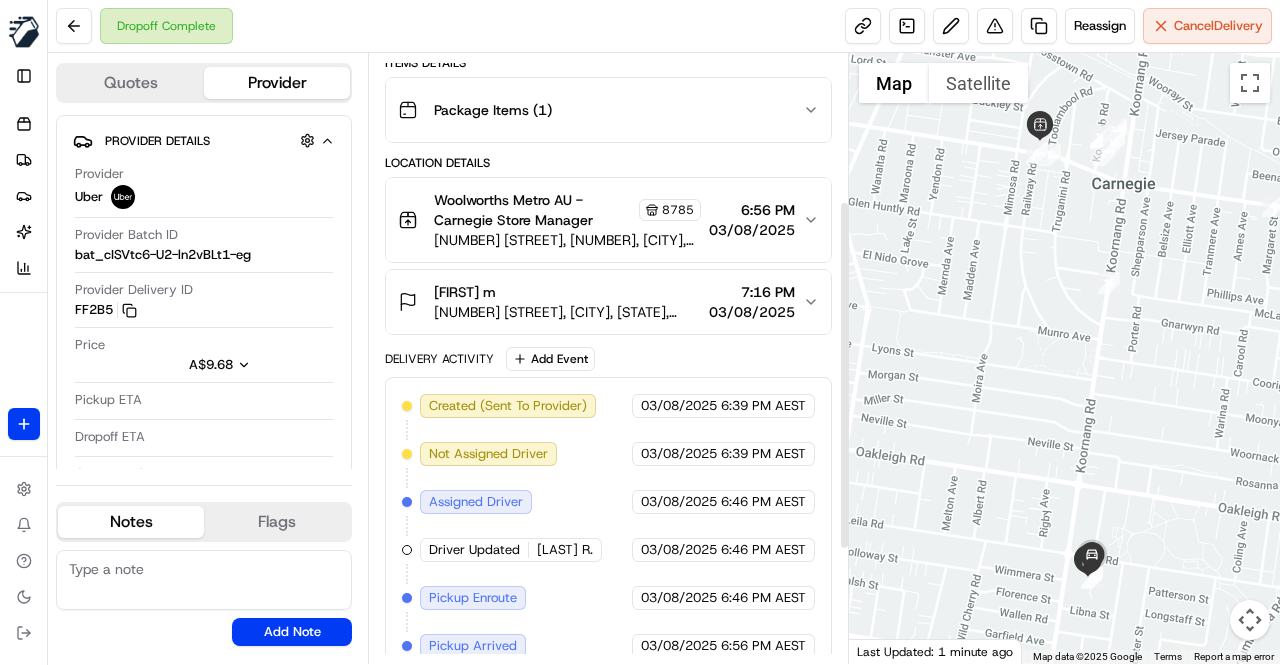click on "Delivery Activity Add Event" at bounding box center (608, 359) 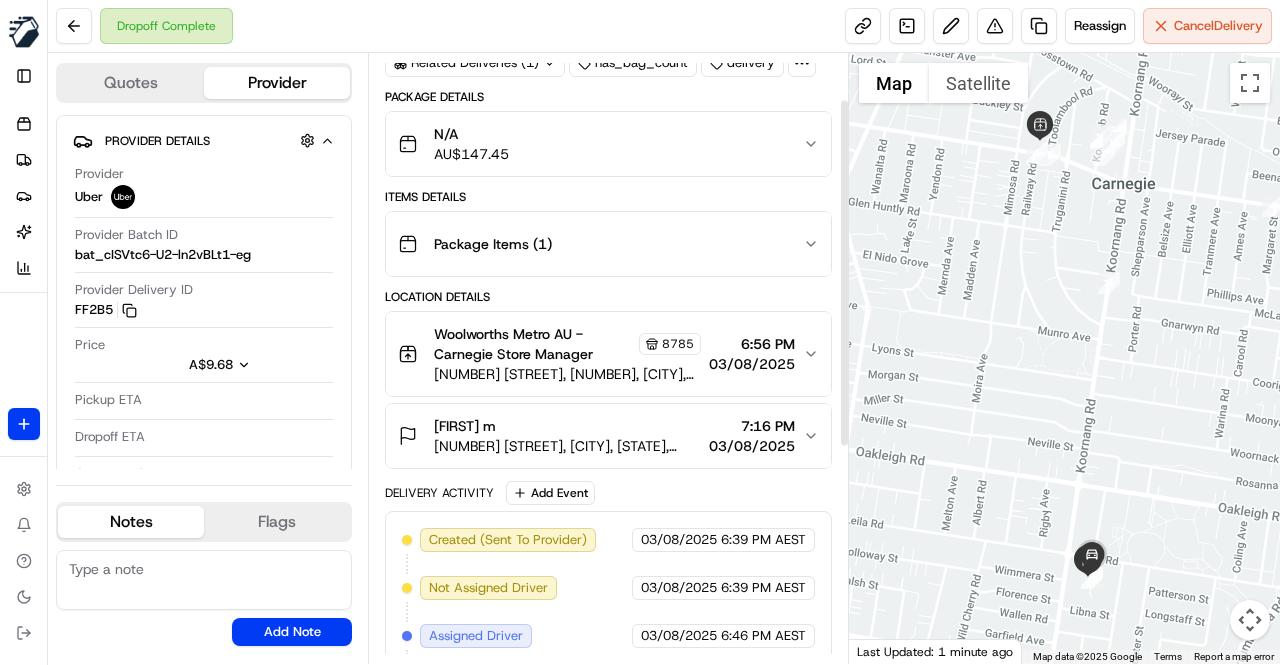 scroll, scrollTop: 0, scrollLeft: 0, axis: both 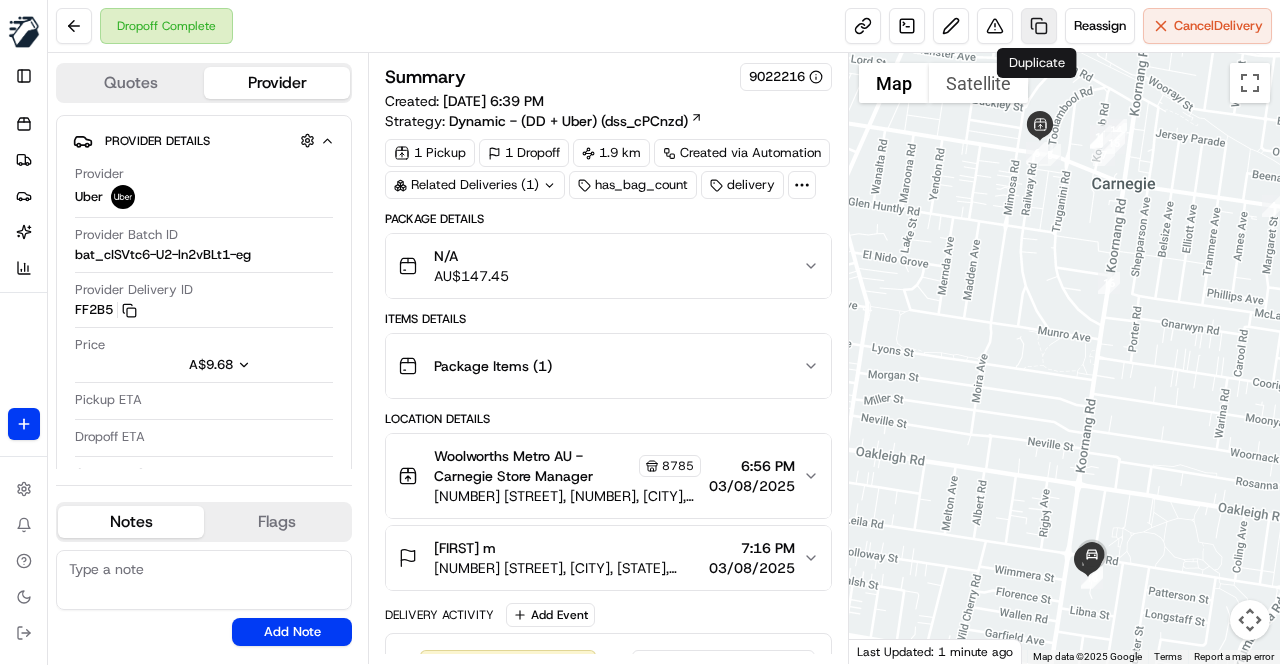 click at bounding box center [1039, 26] 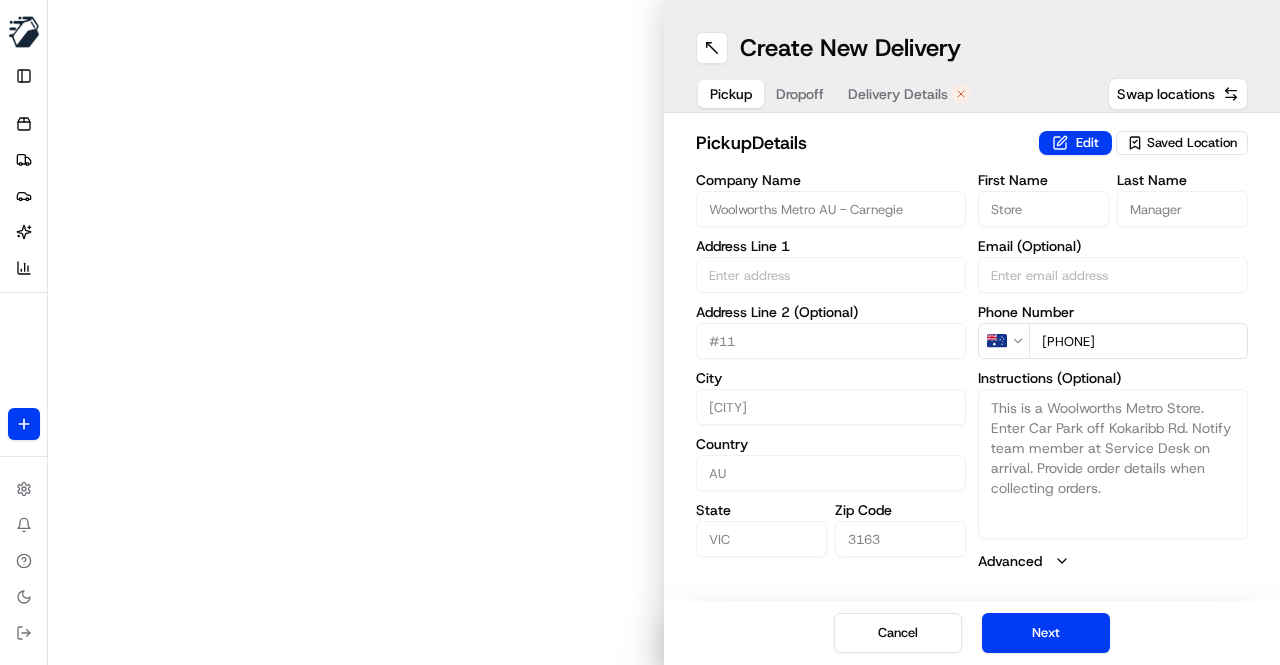 type on "[NUMBER] [STREET]" 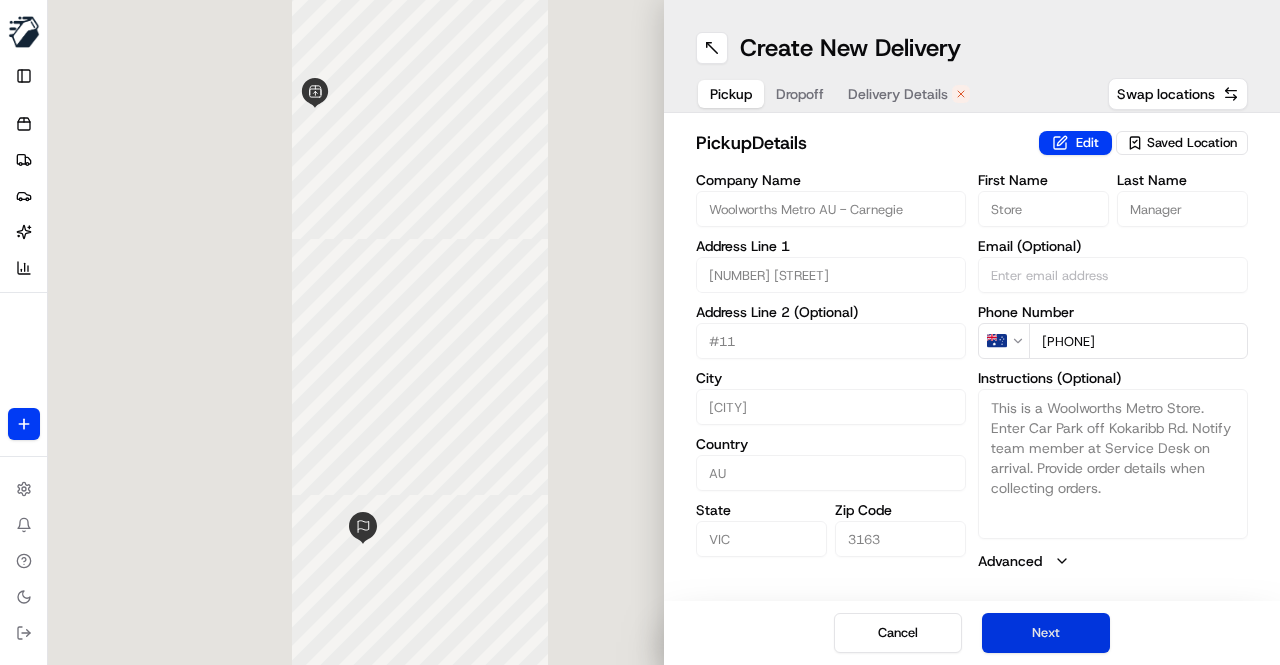 click on "Next" at bounding box center (1046, 633) 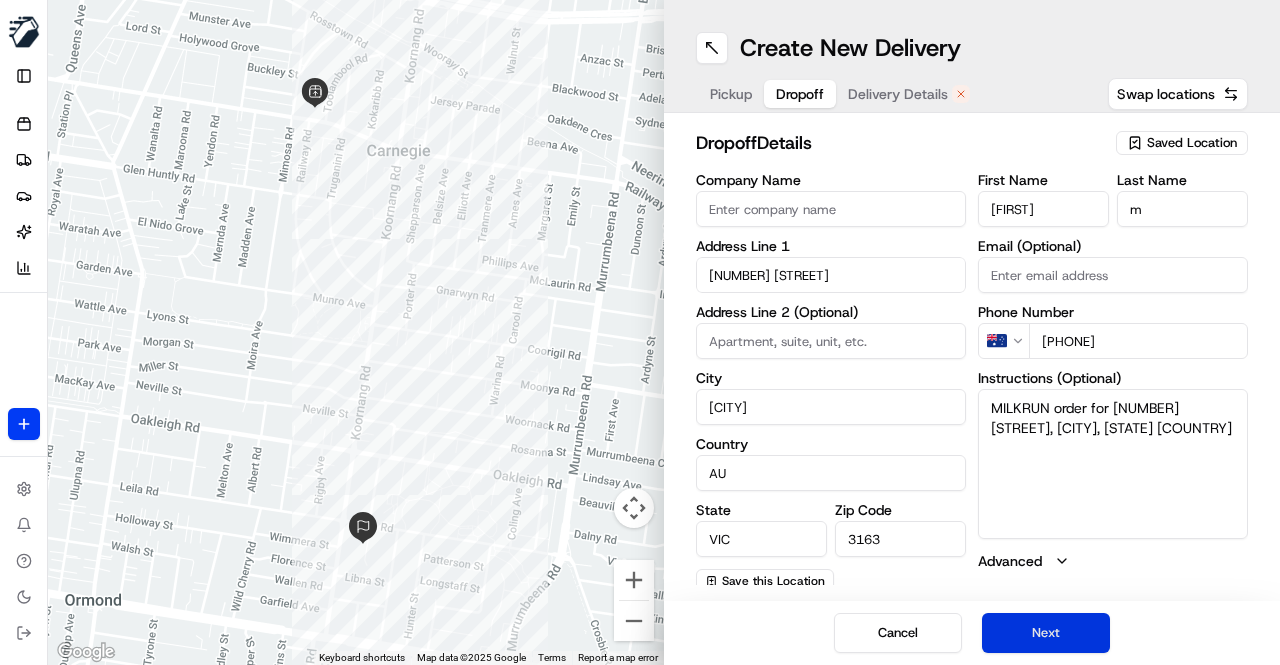 click on "Next" at bounding box center (1046, 633) 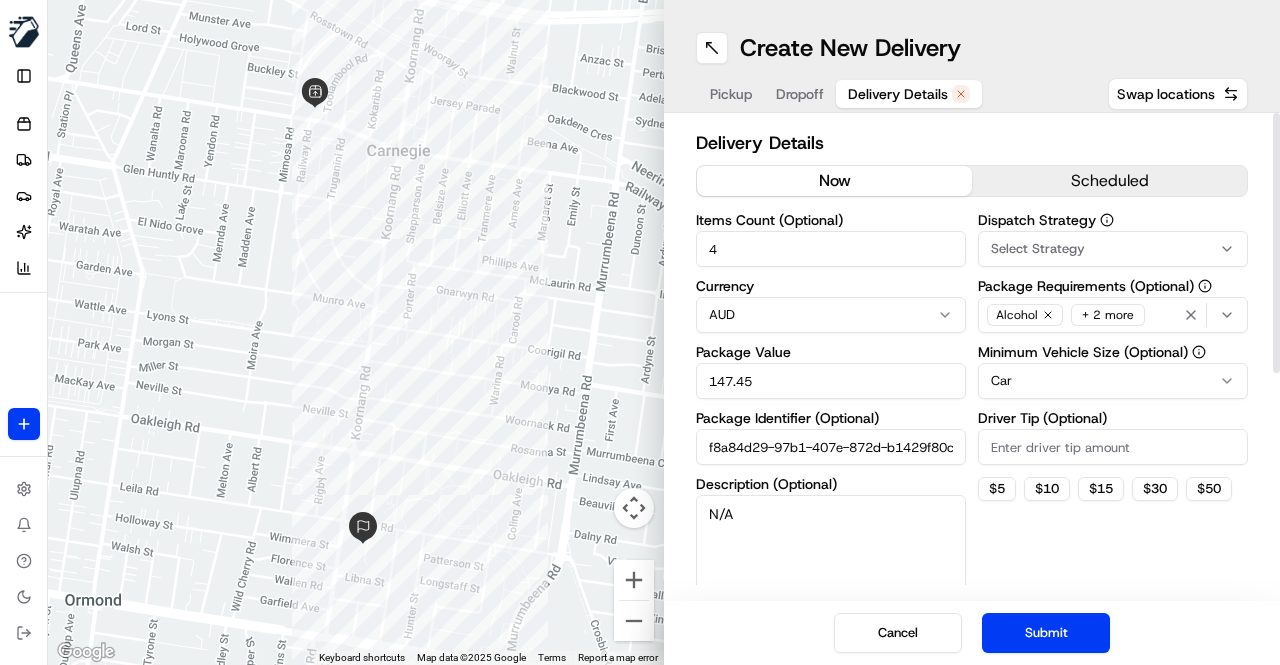 click on "now" at bounding box center [834, 181] 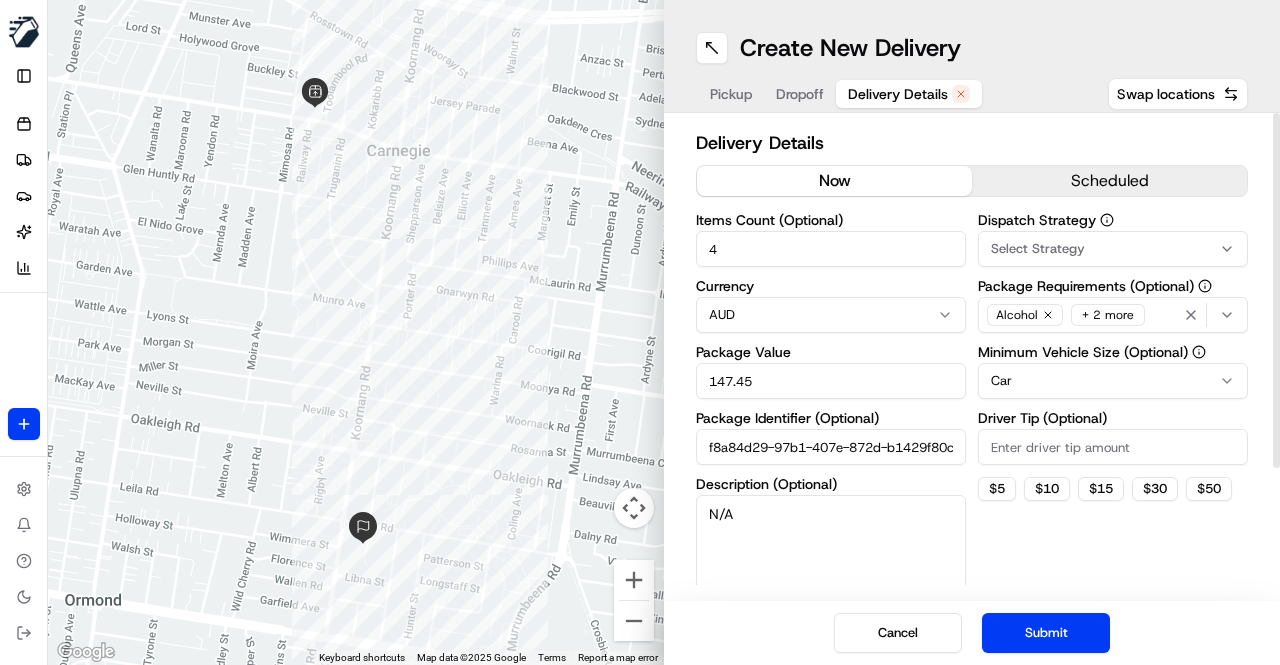 drag, startPoint x: 757, startPoint y: 501, endPoint x: 768, endPoint y: 511, distance: 14.866069 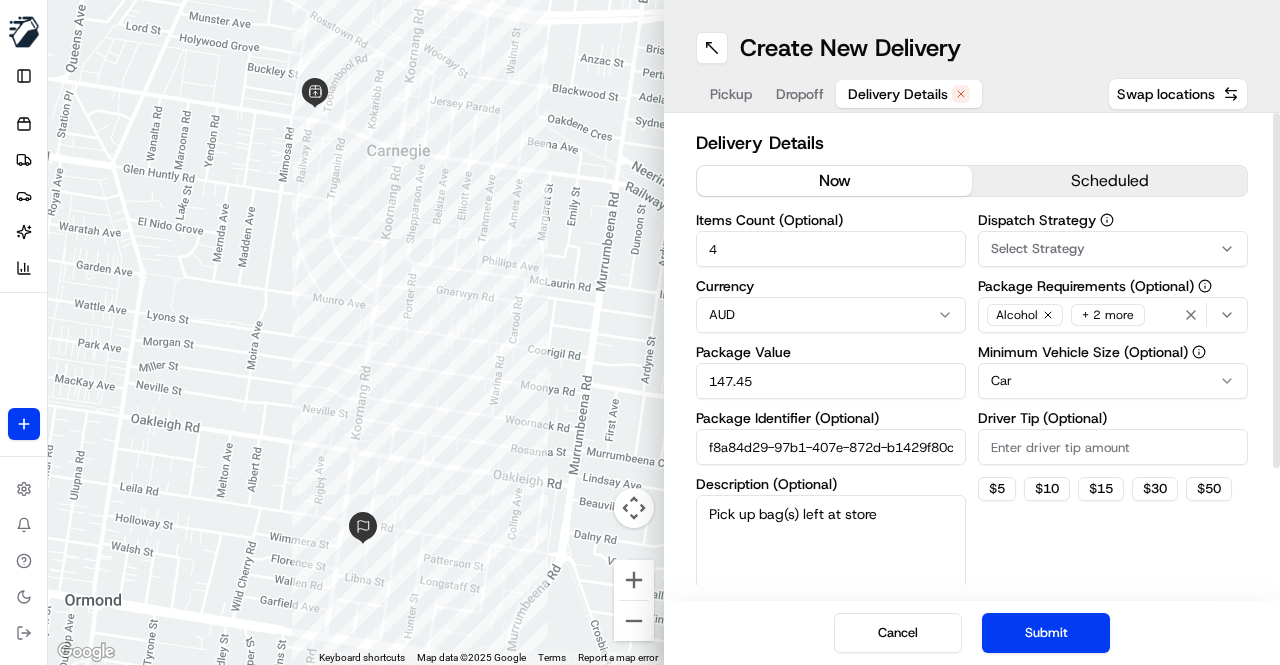 type on "Pick up bag(s) left at store" 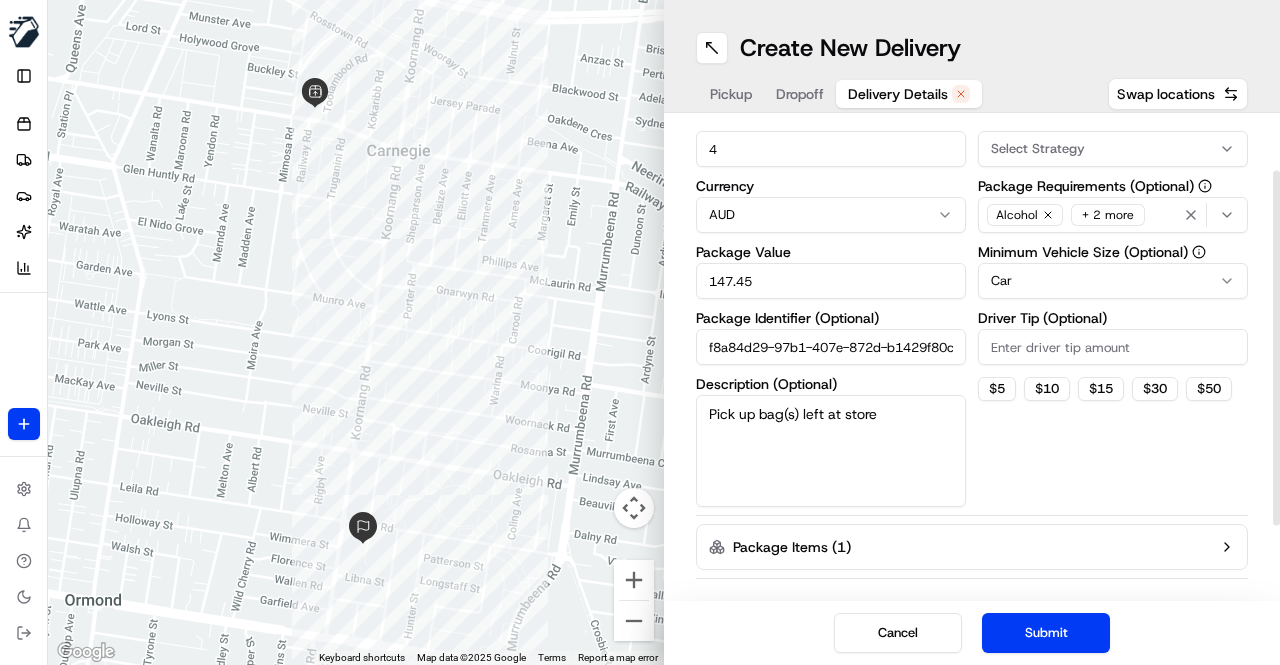 scroll, scrollTop: 0, scrollLeft: 0, axis: both 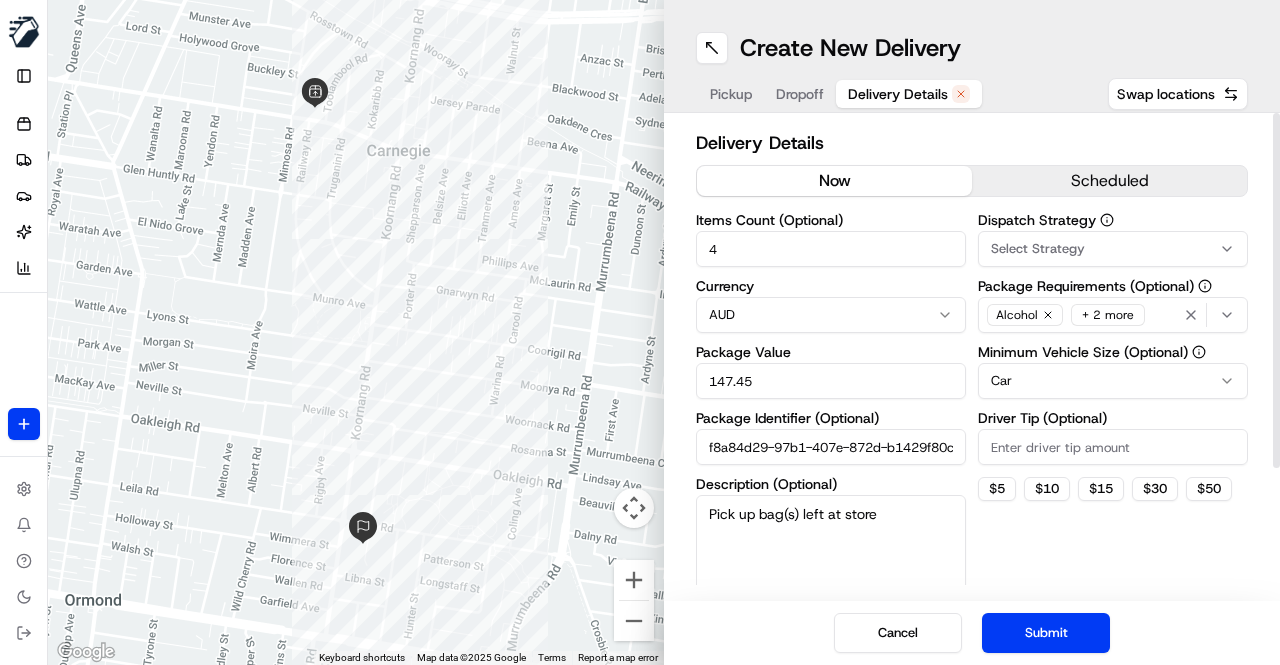 click on "Dispatch Strategy Select Strategy Package Requirements (Optional) Alcohol + 2 more Minimum Vehicle Size (Optional) Car Driver Tip (Optional) $ 5 $ 10 $ 15 $ 30 $ 50" at bounding box center [1113, 410] 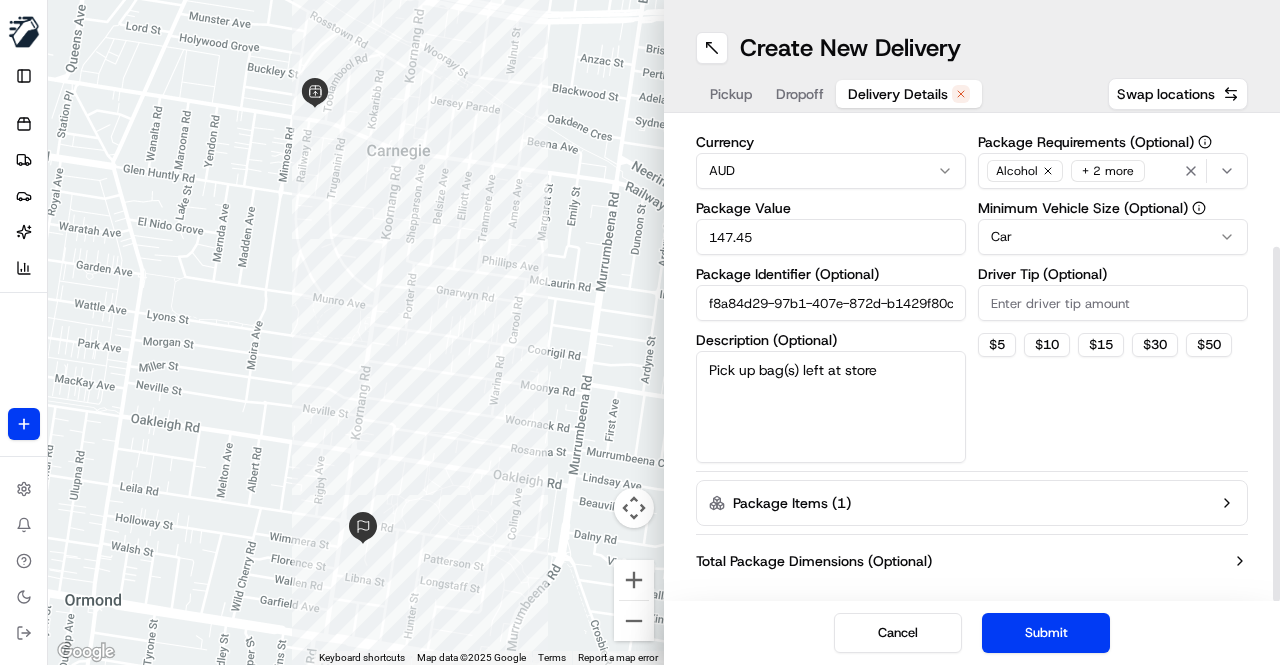 scroll, scrollTop: 172, scrollLeft: 0, axis: vertical 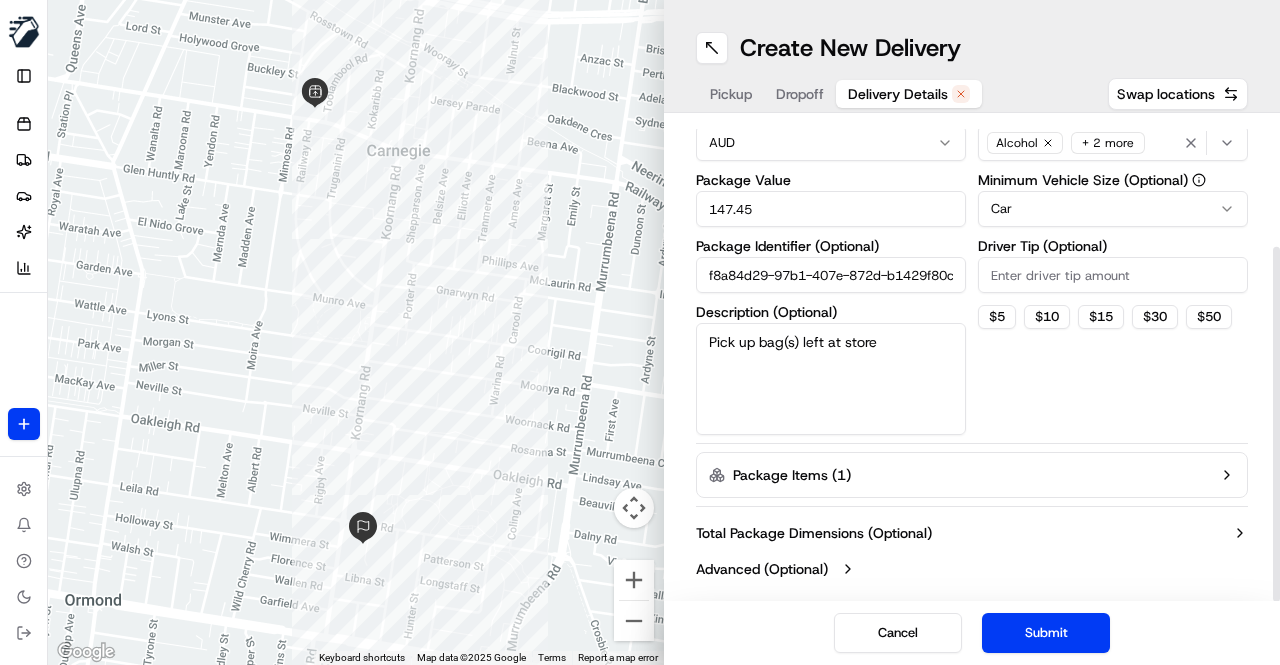 click on "Delivery Details now scheduled Items Count (Optional) 4 Currency AUD Package Value 147.45 Package Identifier (Optional) f8a84d29-97b1-407e-872d-b1429f80ca33_copy Description (Optional) Pick up bag(s) left at store Dispatch Strategy Select Strategy Package Requirements (Optional) Alcohol + 2 more Minimum Vehicle Size (Optional) Car Driver Tip (Optional) $ 5 $ 10 $ 15 $ 30 $ 50 Package Items ( 1 ) Total Package Dimensions (Optional) Advanced (Optional)" at bounding box center (972, 357) 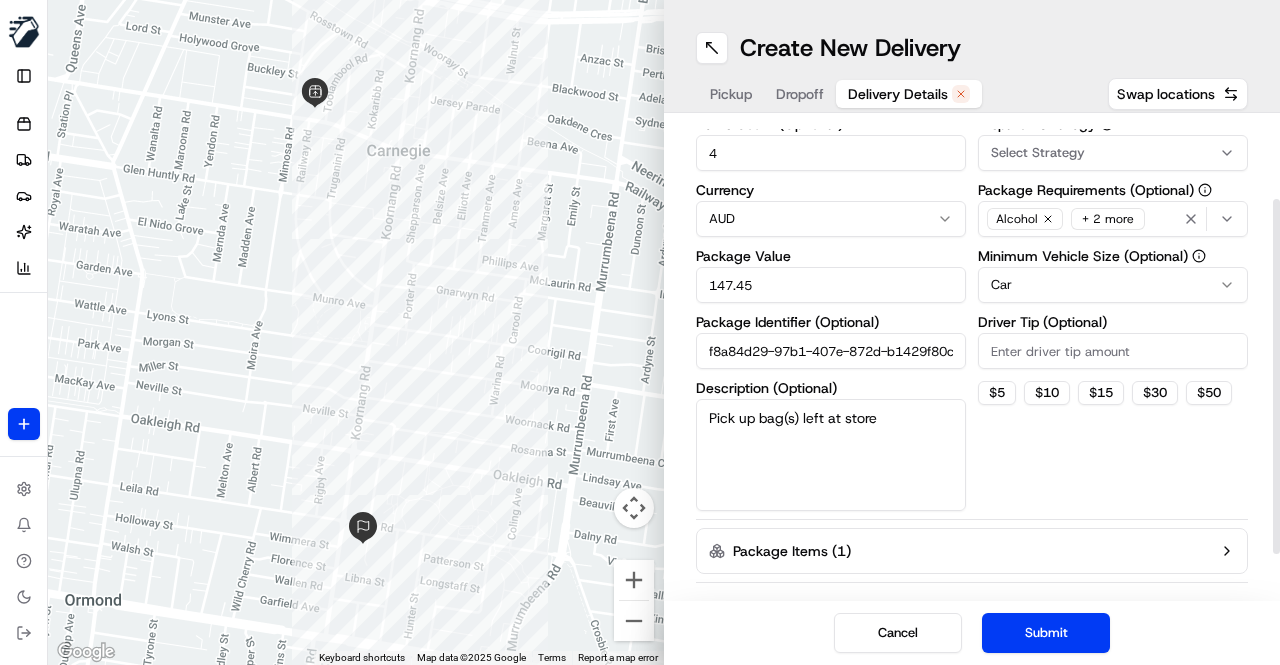 scroll, scrollTop: 72, scrollLeft: 0, axis: vertical 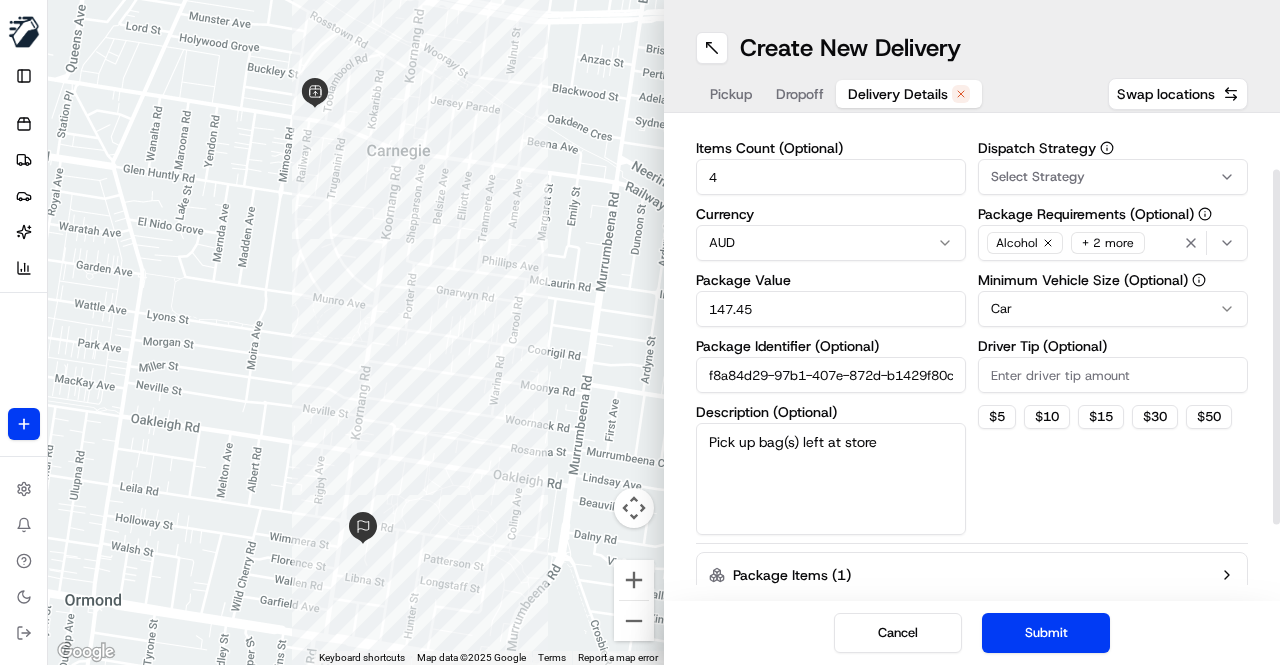 click on "+ 2 more" at bounding box center [1108, 243] 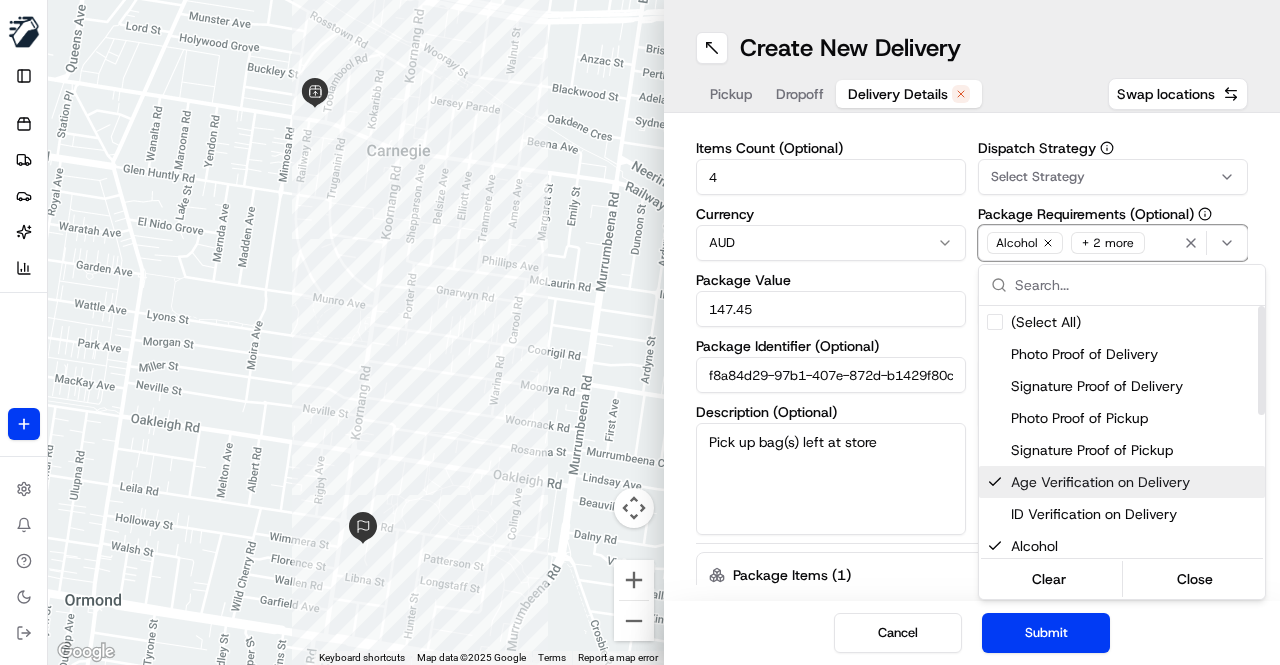 click on "Age Verification on Delivery" at bounding box center [1134, 482] 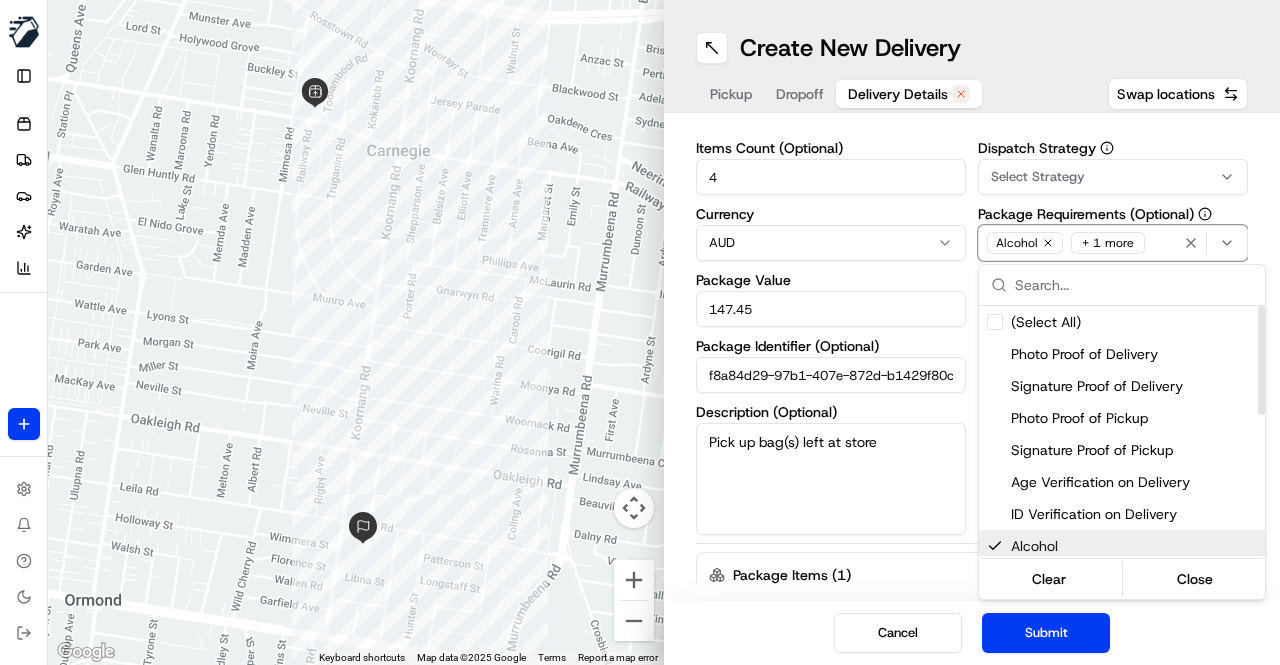 click on "Alcohol" at bounding box center [1134, 546] 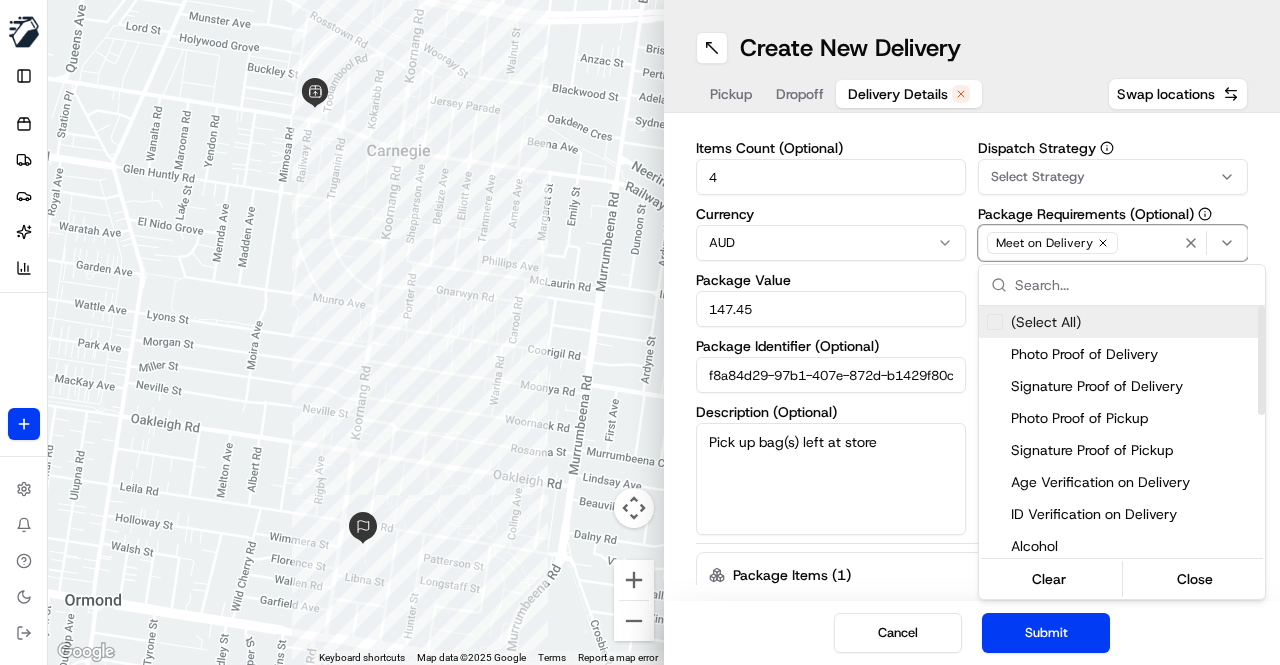 click at bounding box center [1134, 285] 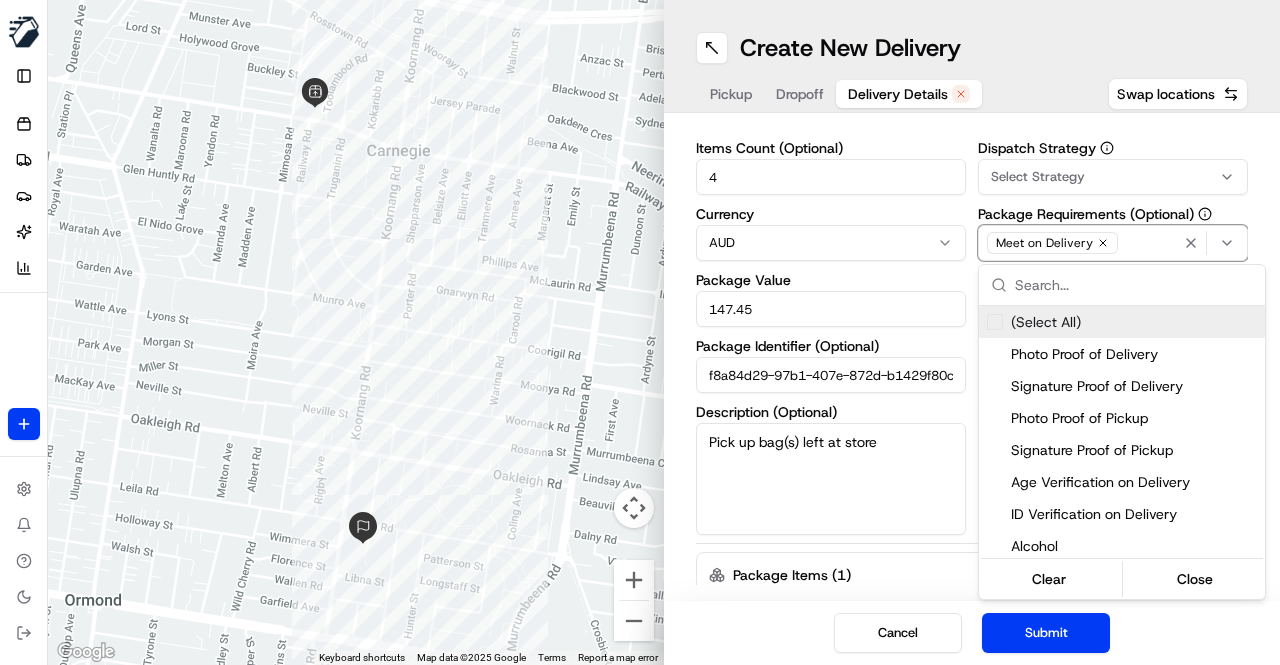 click on "MILKRUN ytandyonolay@woolworths.com.au Toggle Sidebar Orders Deliveries Providers Nash AI Analytics Favorites Main Menu Members & Organization Organization Users Roles Preferences Customization Tracking Orchestration Automations Locations Pickup Locations Dropoff Locations AI Support Call Agent Billing Billing Refund Requests Integrations Notification Triggers Webhooks API Keys Request Logs Create Settings Notifications Chat with us! Toggle Theme Log out ← Move left → Move right ↑ Move up ↓ Move down + Zoom in - Zoom out Home Jump left by 75% End Jump right by 75% Page Up Jump up by 75% Page Down Jump down by 75% Keyboard shortcuts Map Data Map data ©2025 Google Map data ©2025 Google 200 m Click to toggle between metric and imperial units Terms Report a map error Create New Delivery Pickup Dropoff Delivery Details Swap locations Delivery Details now scheduled Items Count (Optional) 4 Currency AUD Package Value 147.45 Package Identifier (Optional) Description (Optional) Car $ 5 $ 10" at bounding box center (640, 332) 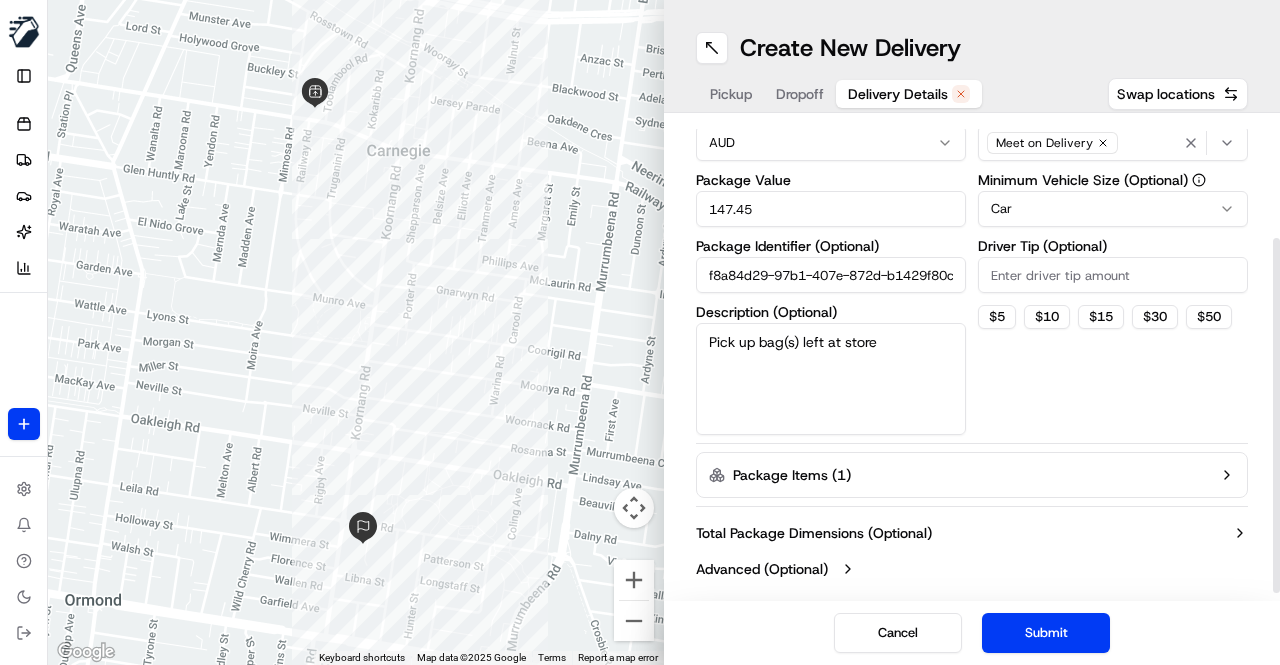 scroll, scrollTop: 172, scrollLeft: 0, axis: vertical 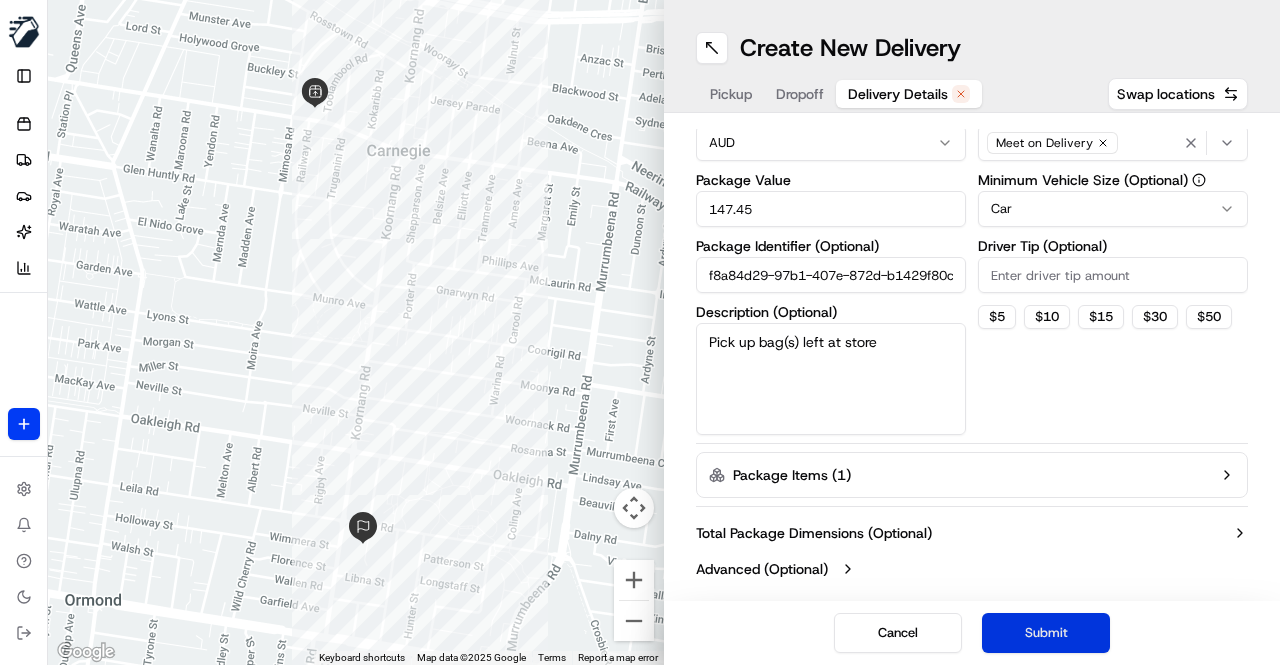 click on "Submit" at bounding box center (1046, 633) 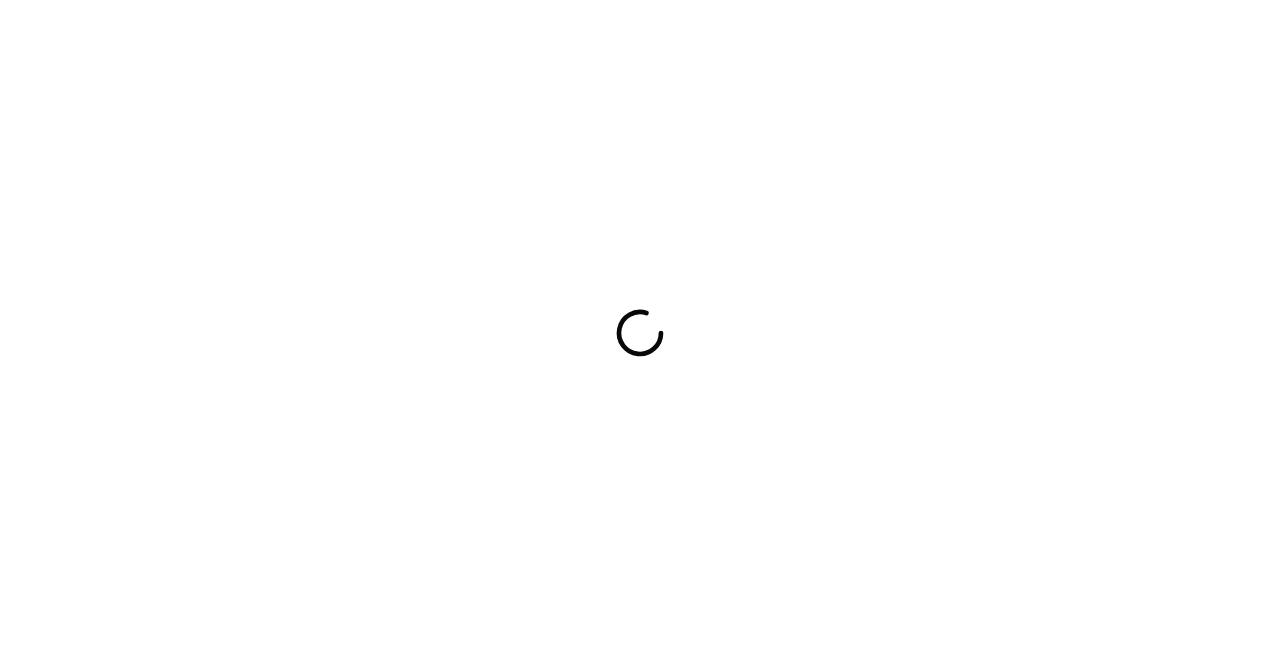 scroll, scrollTop: 0, scrollLeft: 0, axis: both 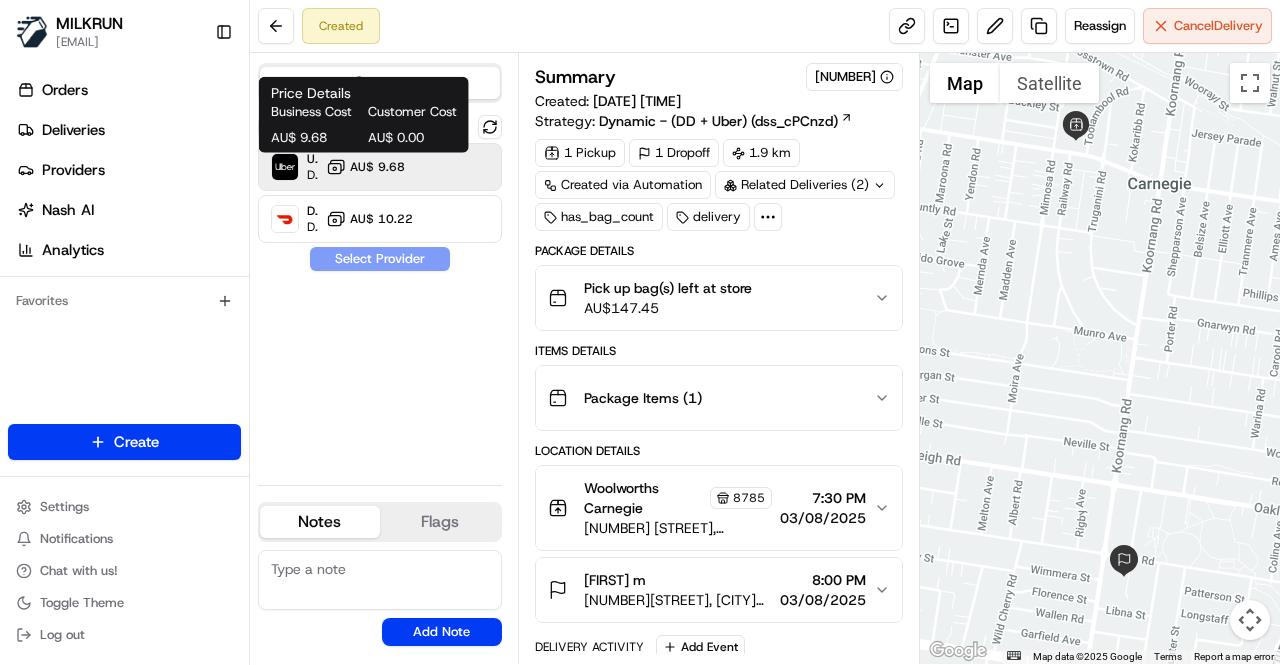 click 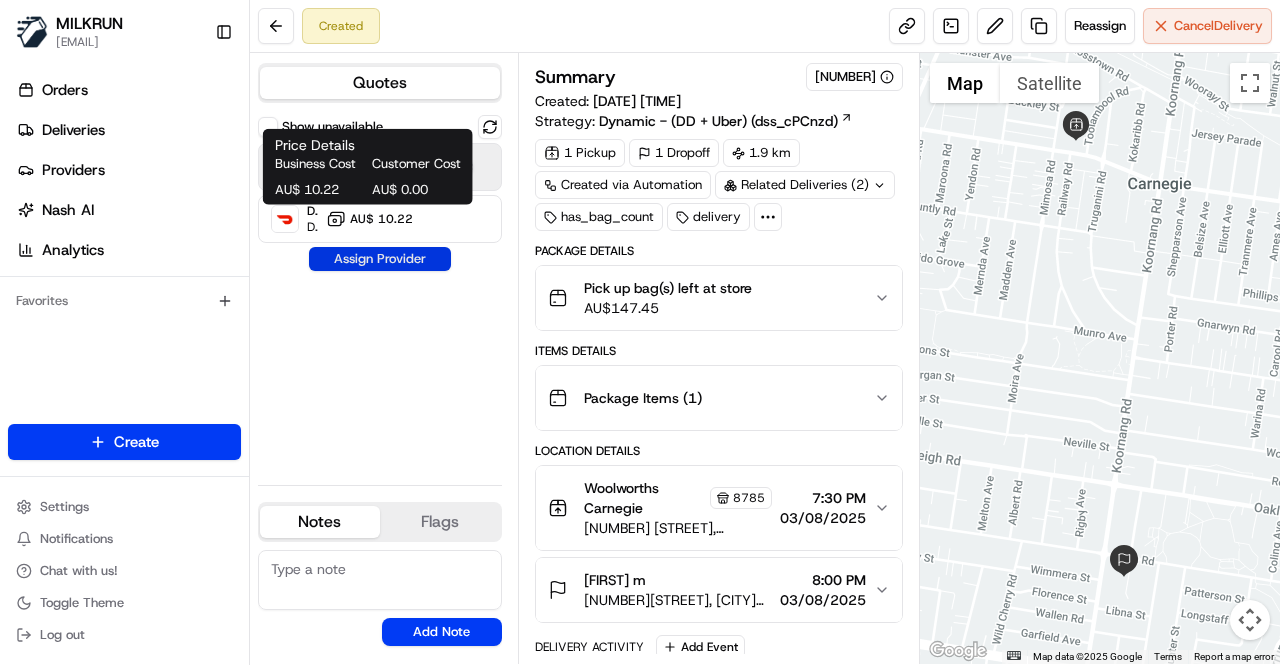 click on "Assign Provider" at bounding box center (380, 259) 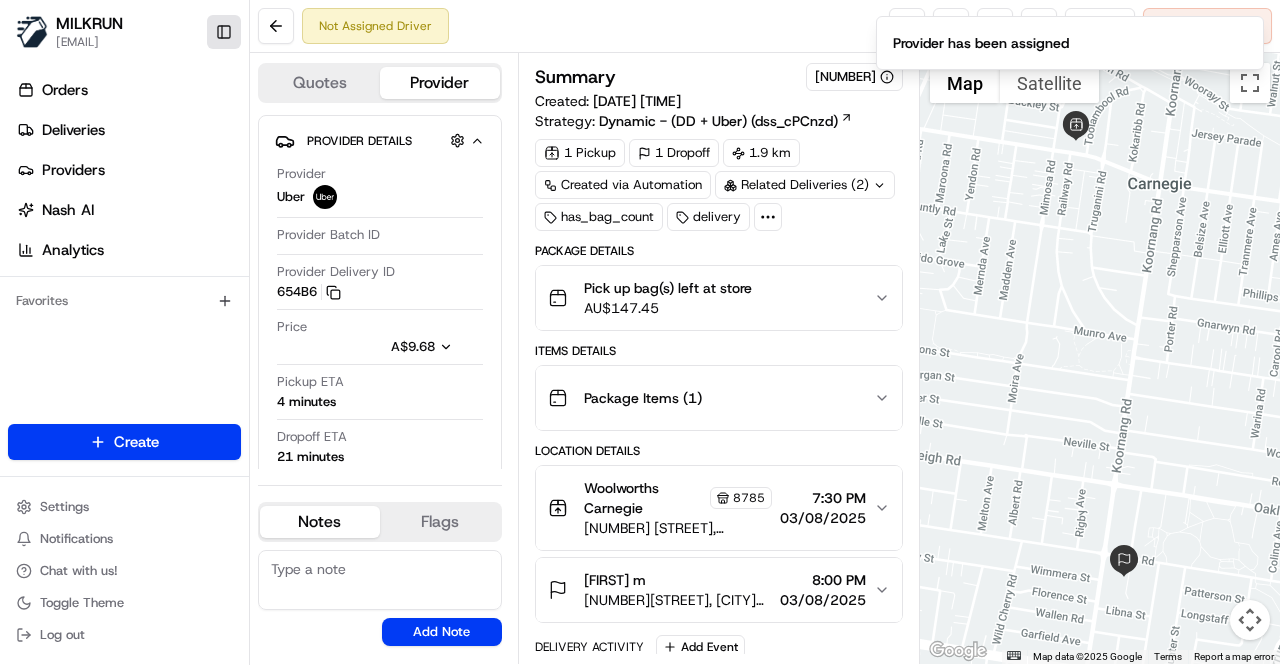 click on "Toggle Sidebar" at bounding box center [224, 32] 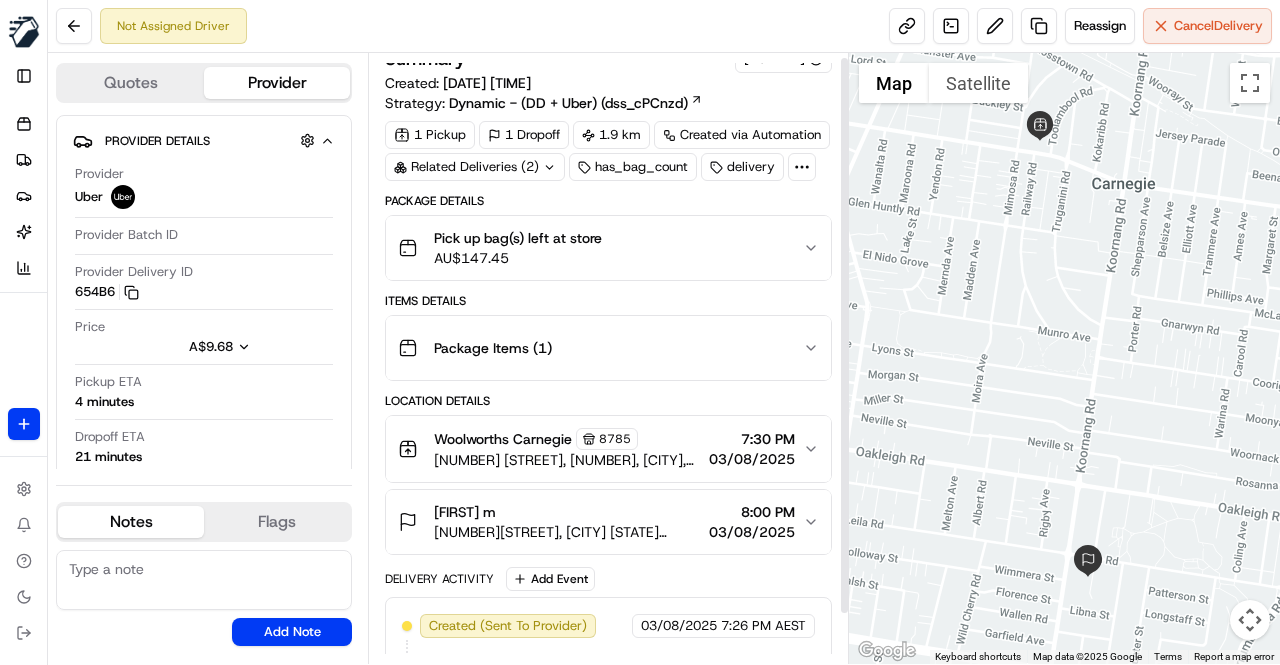 scroll, scrollTop: 0, scrollLeft: 0, axis: both 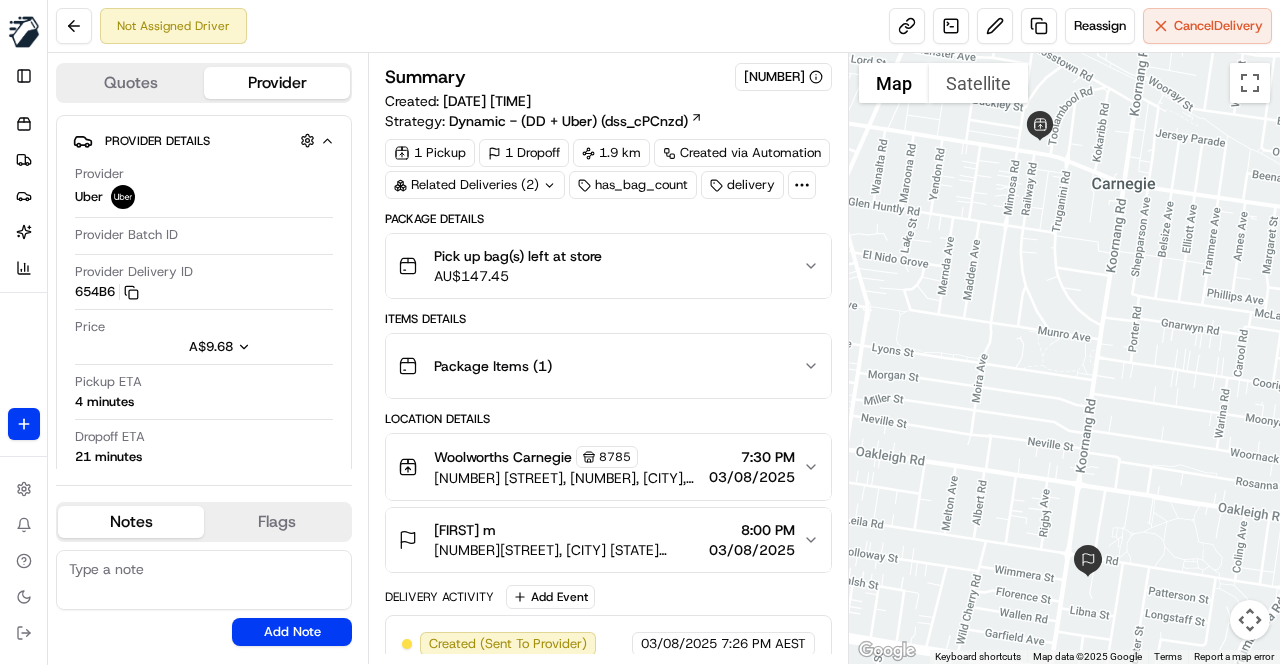 click on "Package Details" at bounding box center (608, 219) 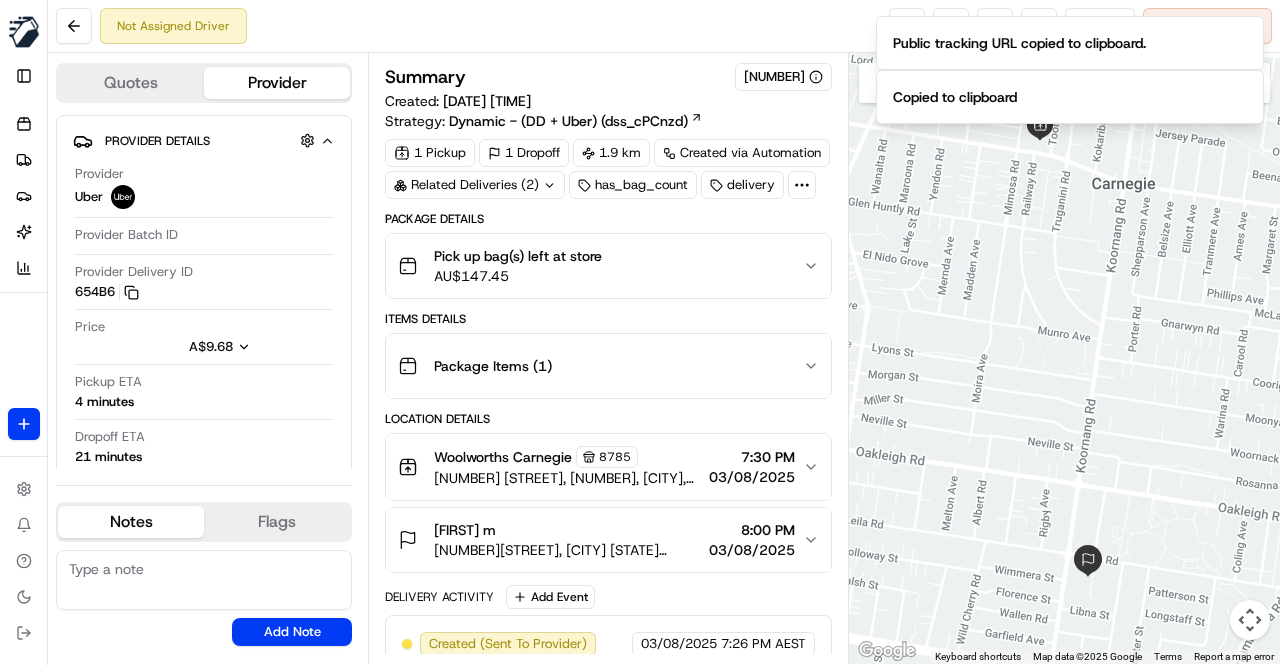 click on "Not Assigned Driver Reassign Cancel  Delivery" at bounding box center (664, 26) 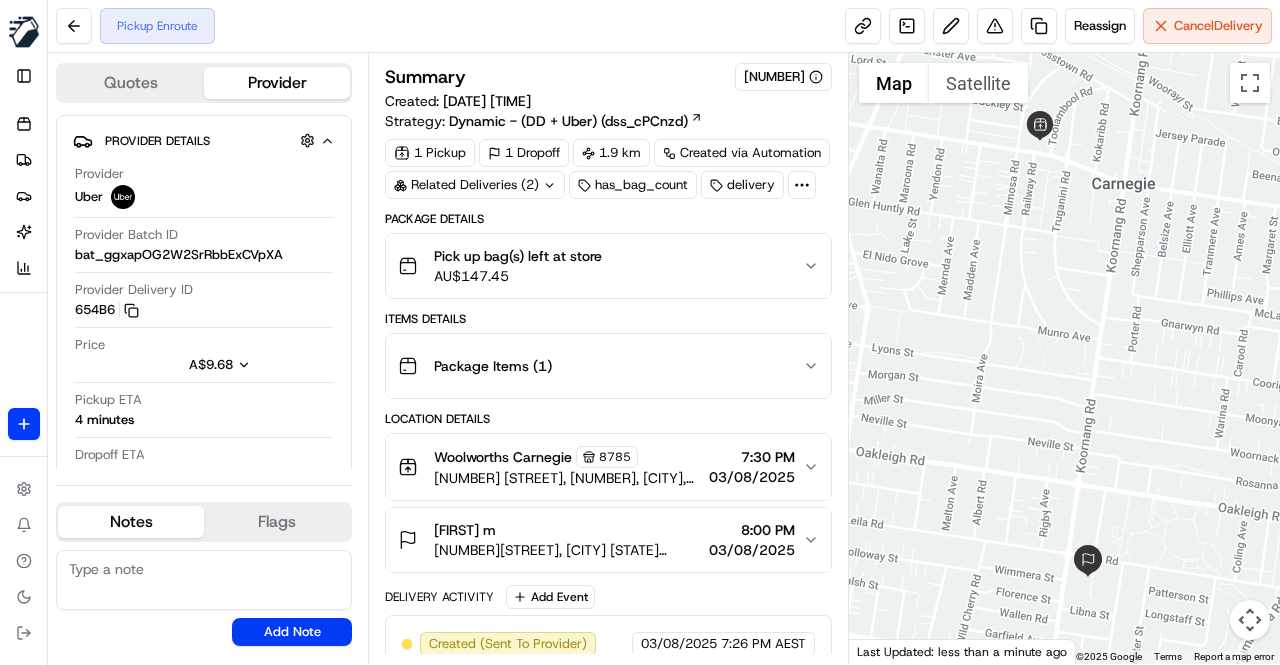 click on "AU$ 147.45" at bounding box center (518, 276) 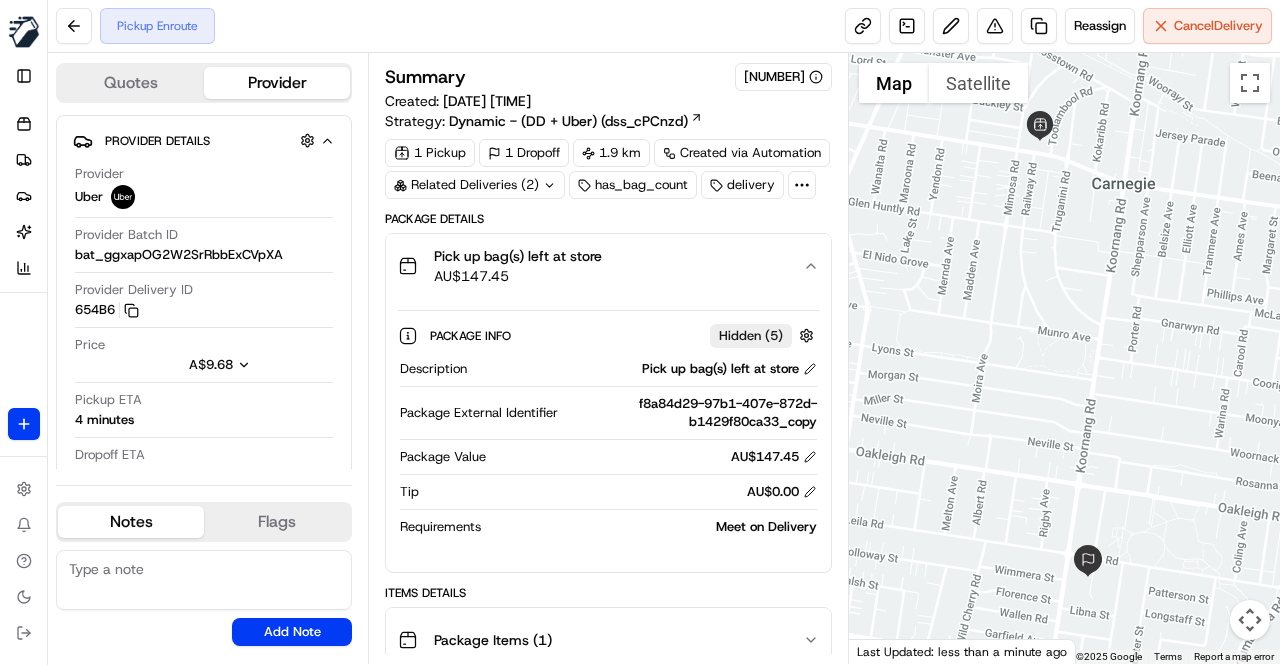 click on "AU$ 147.45" at bounding box center [518, 276] 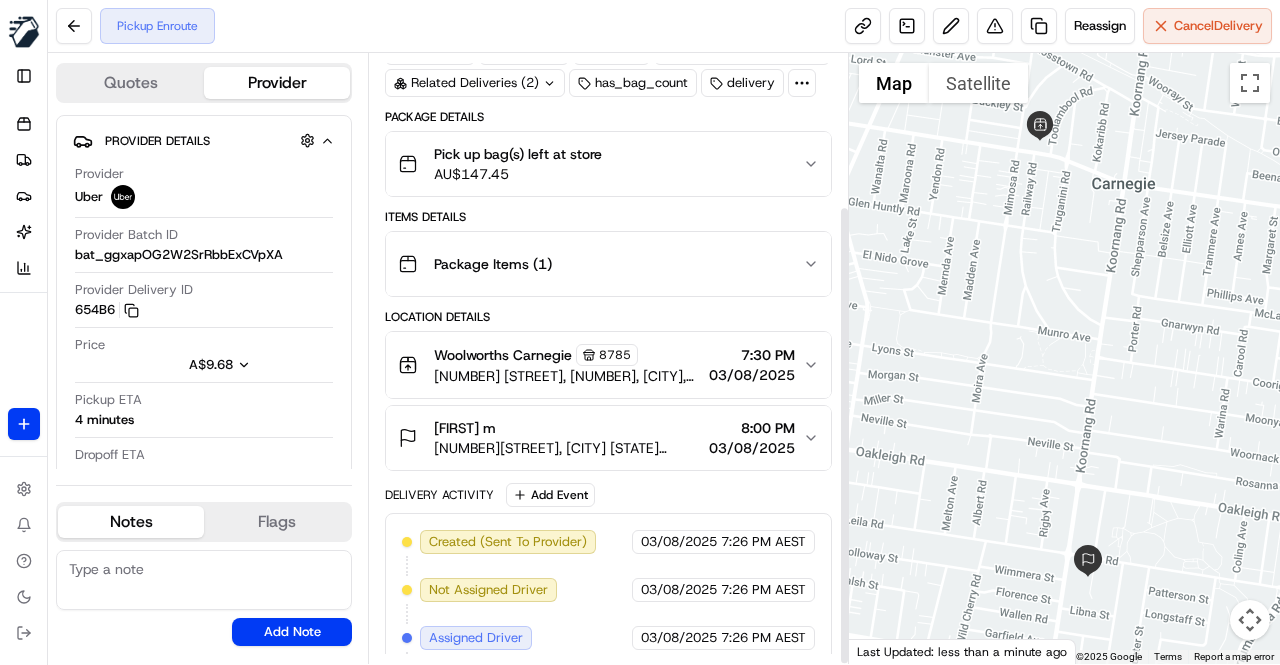 scroll, scrollTop: 201, scrollLeft: 0, axis: vertical 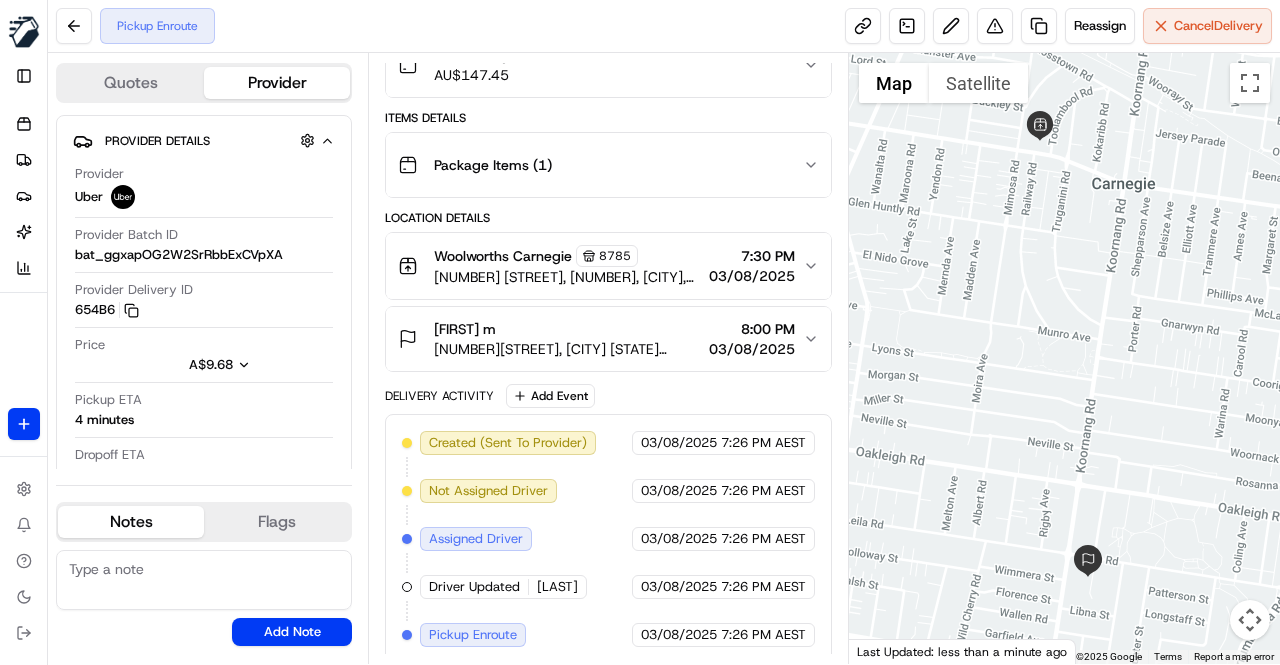 click on "4B Judith St, Carnegie VIC 3163, Australia" at bounding box center [567, 349] 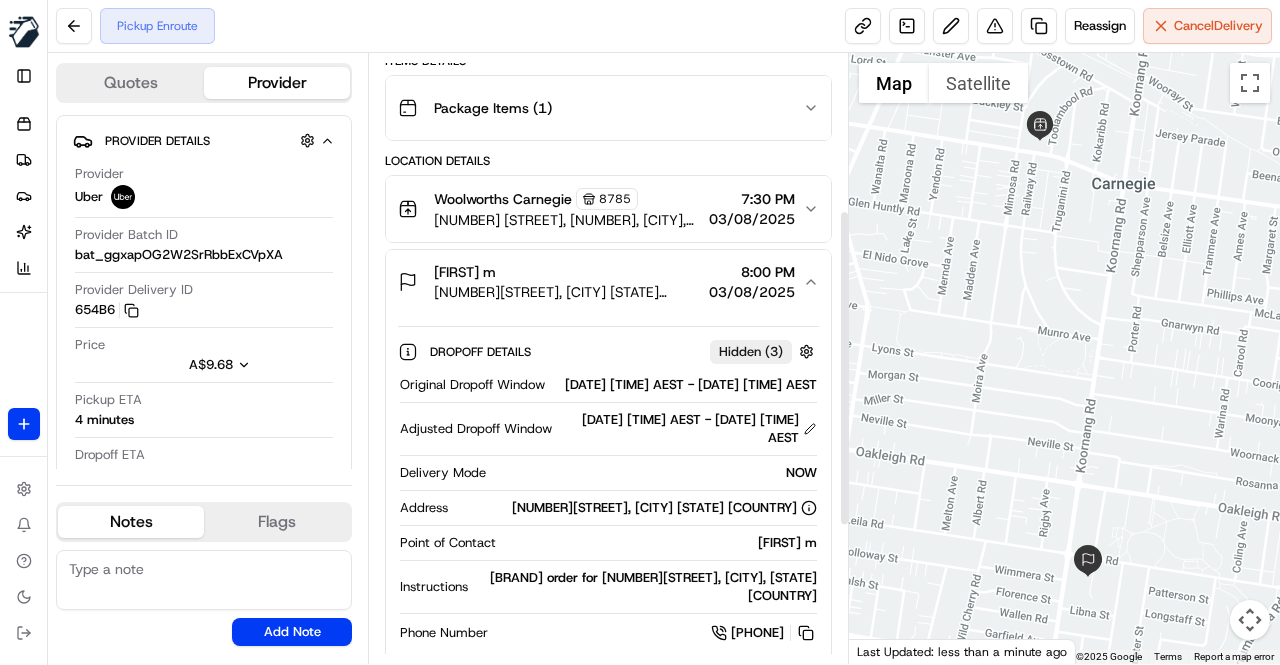 scroll, scrollTop: 301, scrollLeft: 0, axis: vertical 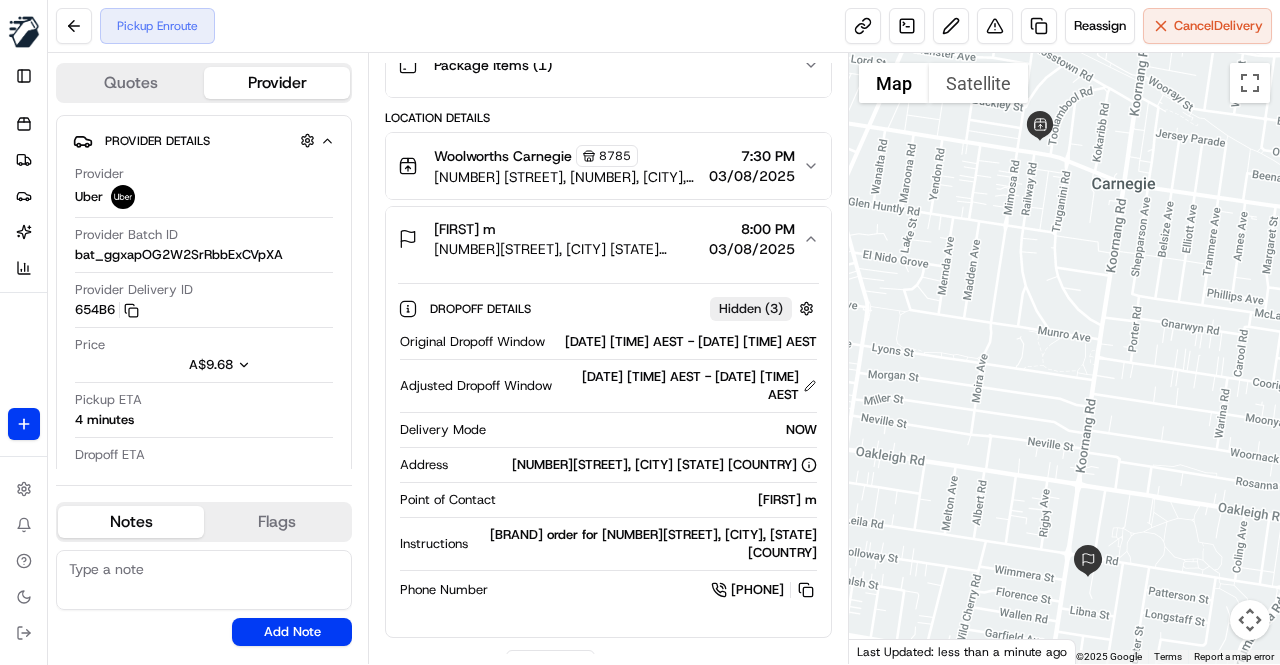 click on "4B Judith St, Carnegie VIC 3163, Australia" at bounding box center [567, 249] 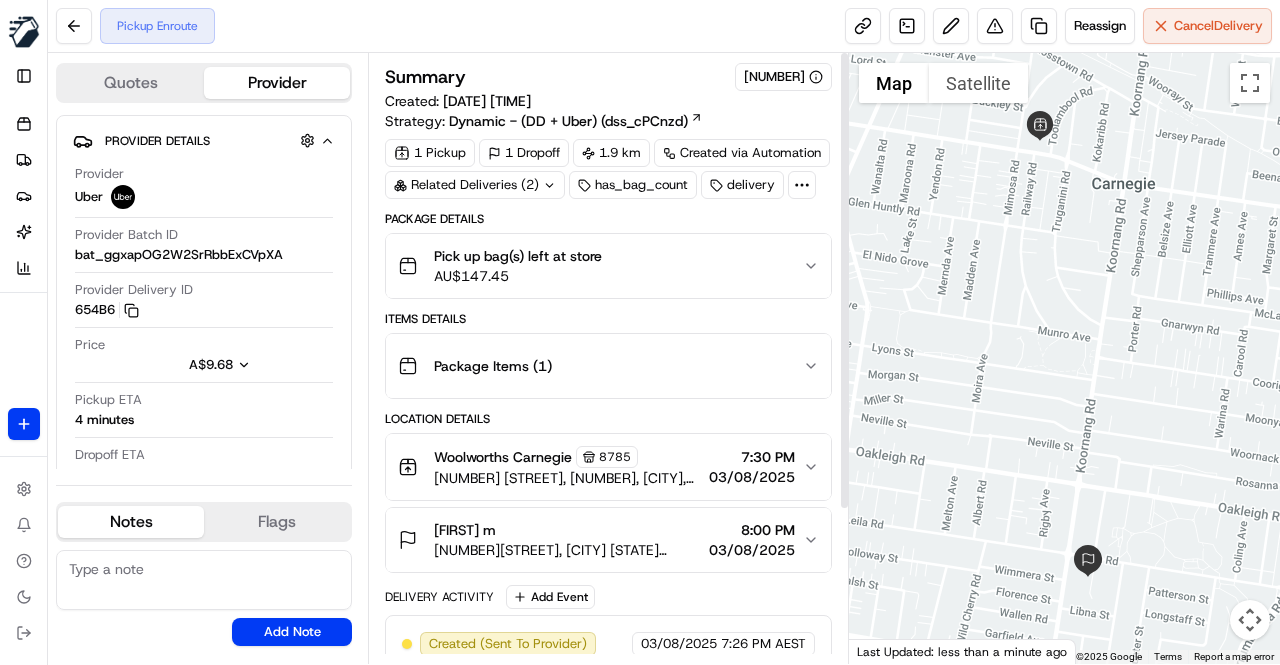 scroll, scrollTop: 0, scrollLeft: 0, axis: both 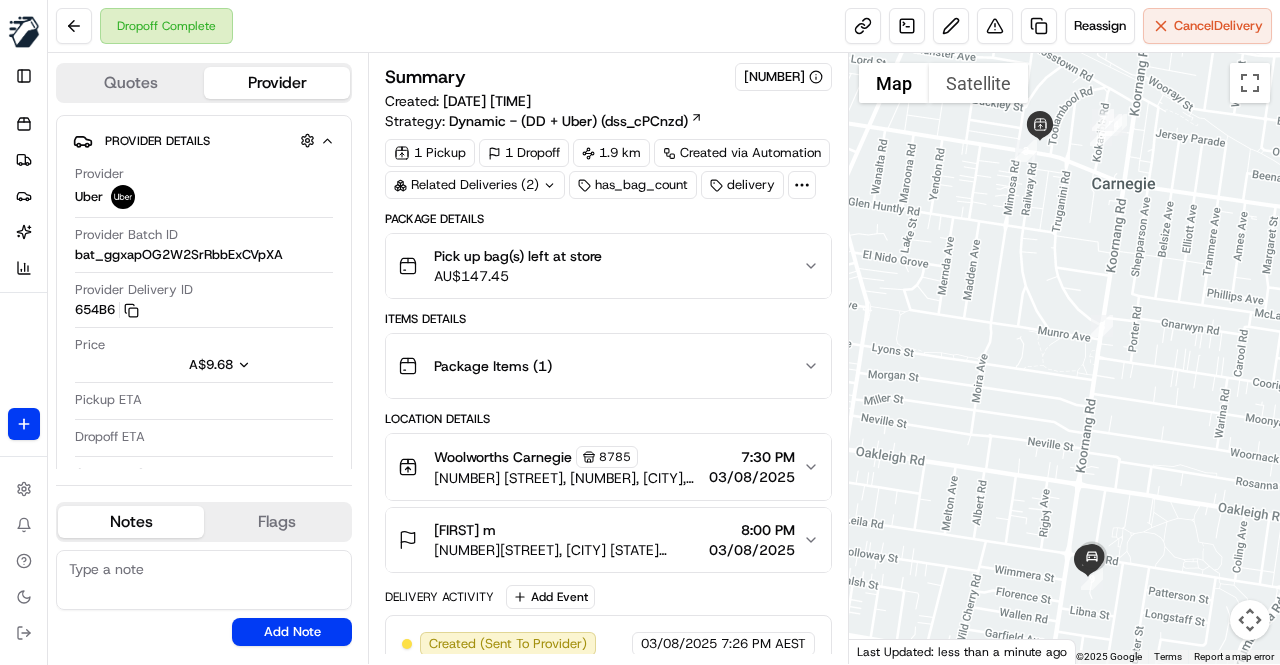 click on "Dropoff Complete Reassign Cancel  Delivery" at bounding box center [664, 26] 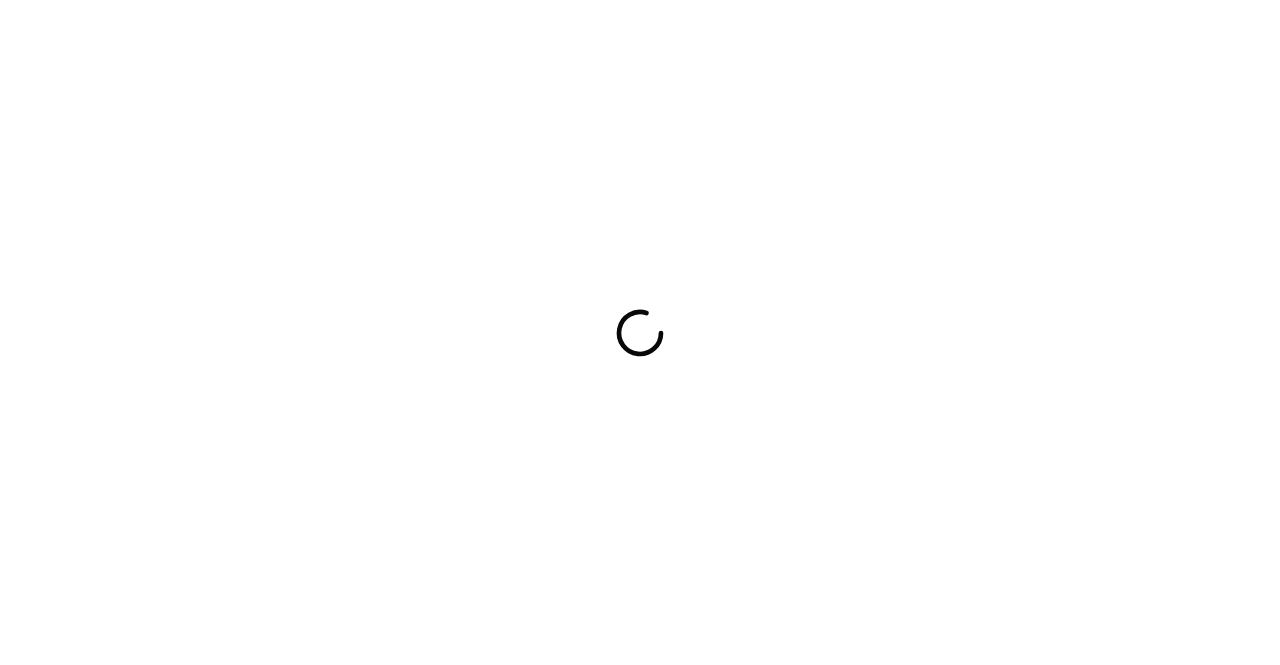 scroll, scrollTop: 0, scrollLeft: 0, axis: both 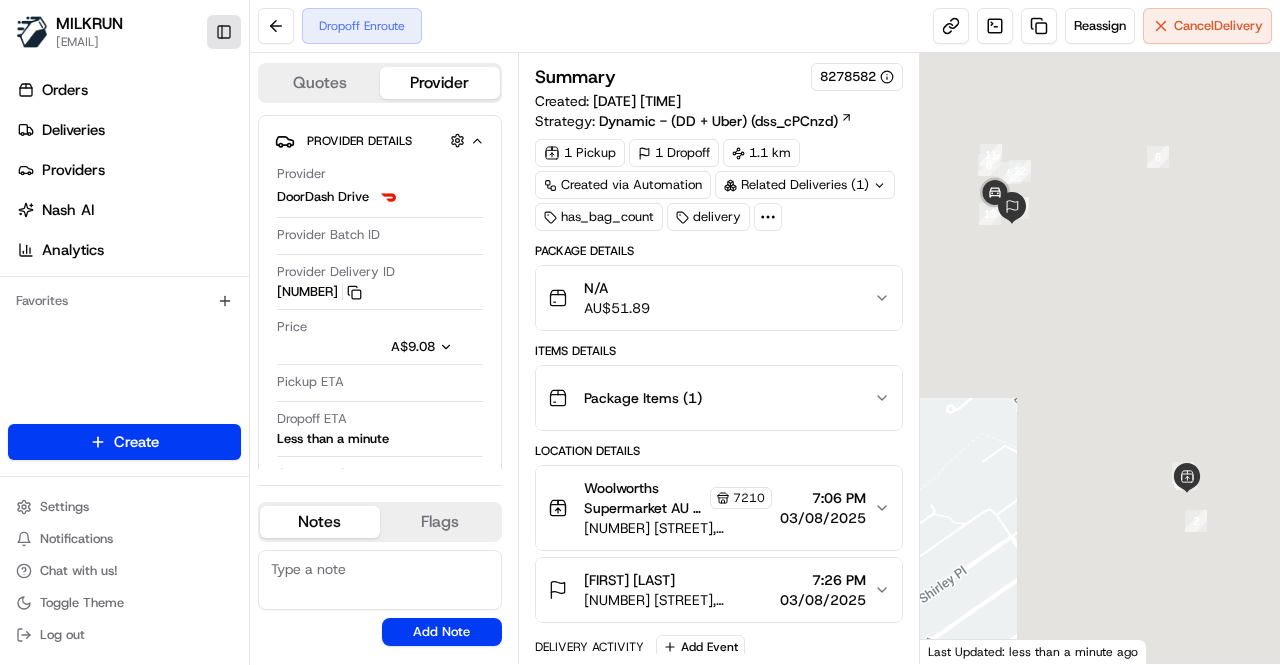 click on "Toggle Sidebar" at bounding box center (224, 32) 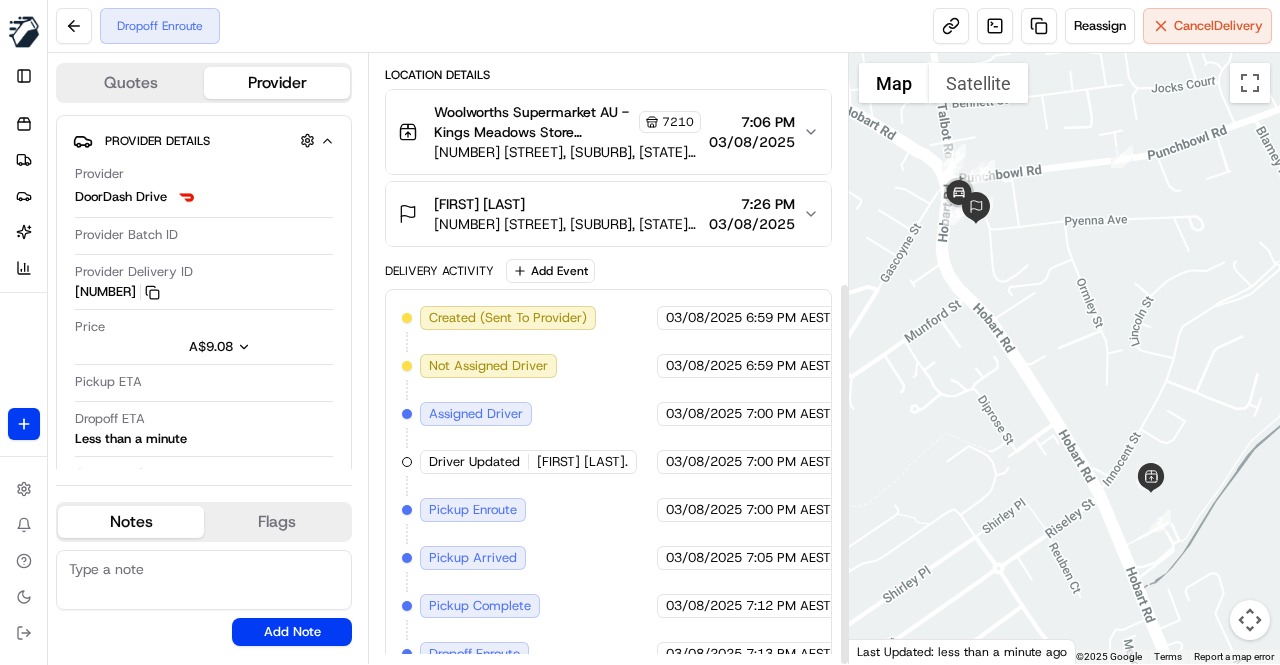 scroll, scrollTop: 362, scrollLeft: 0, axis: vertical 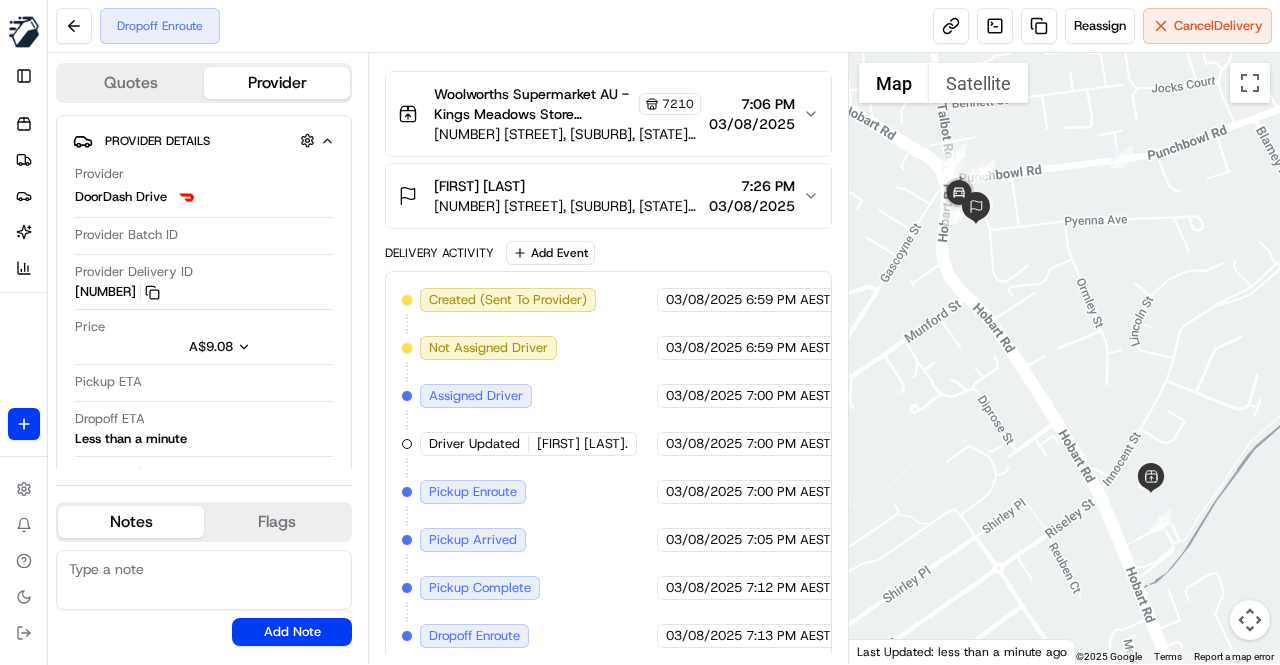 click on "Created (Sent To Provider) DoorDash Drive [DATE] [TIME] AEST Not Assigned Driver DoorDash Drive [DATE] [TIME] AEST Assigned Driver DoorDash Drive [DATE] [TIME] AEST Driver Updated [FIRST] [LAST]. DoorDash Drive [DATE] [TIME] AEST Pickup Enroute DoorDash Drive [DATE] [TIME] AEST Pickup Arrived DoorDash Drive [DATE] [TIME] AEST Pickup Complete DoorDash Drive [DATE] [TIME] AEST Dropoff Enroute DoorDash Drive [DATE] [TIME] AEST" at bounding box center (608, 468) 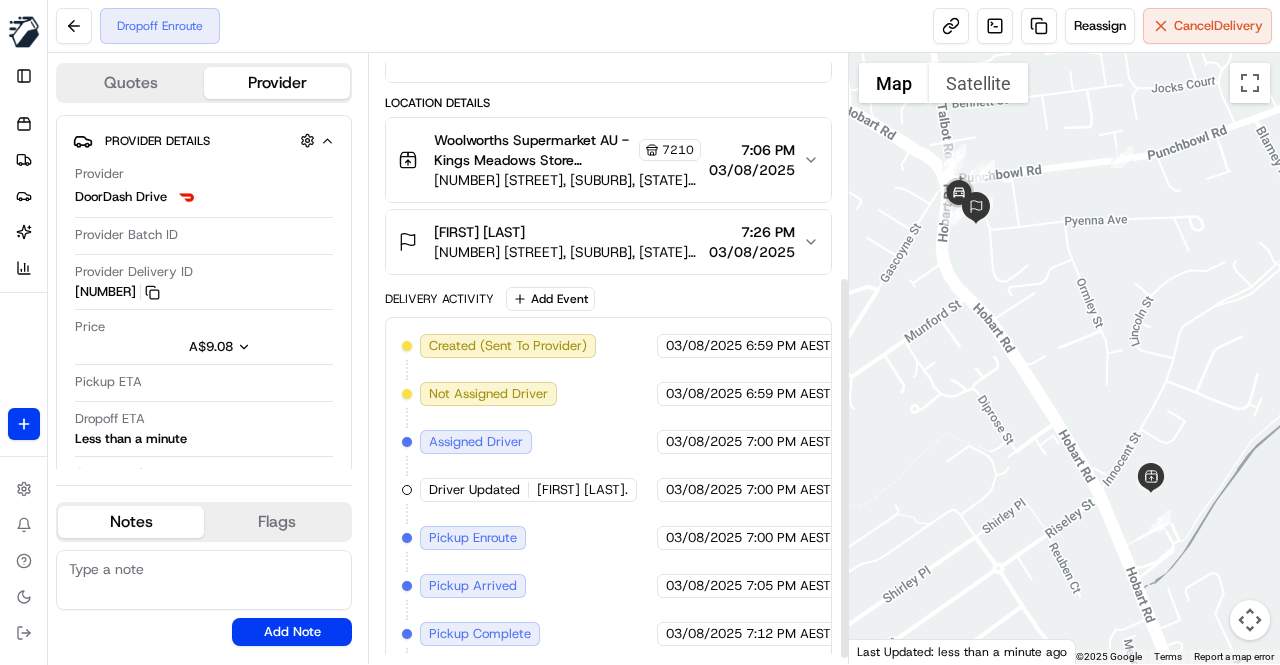 scroll, scrollTop: 362, scrollLeft: 0, axis: vertical 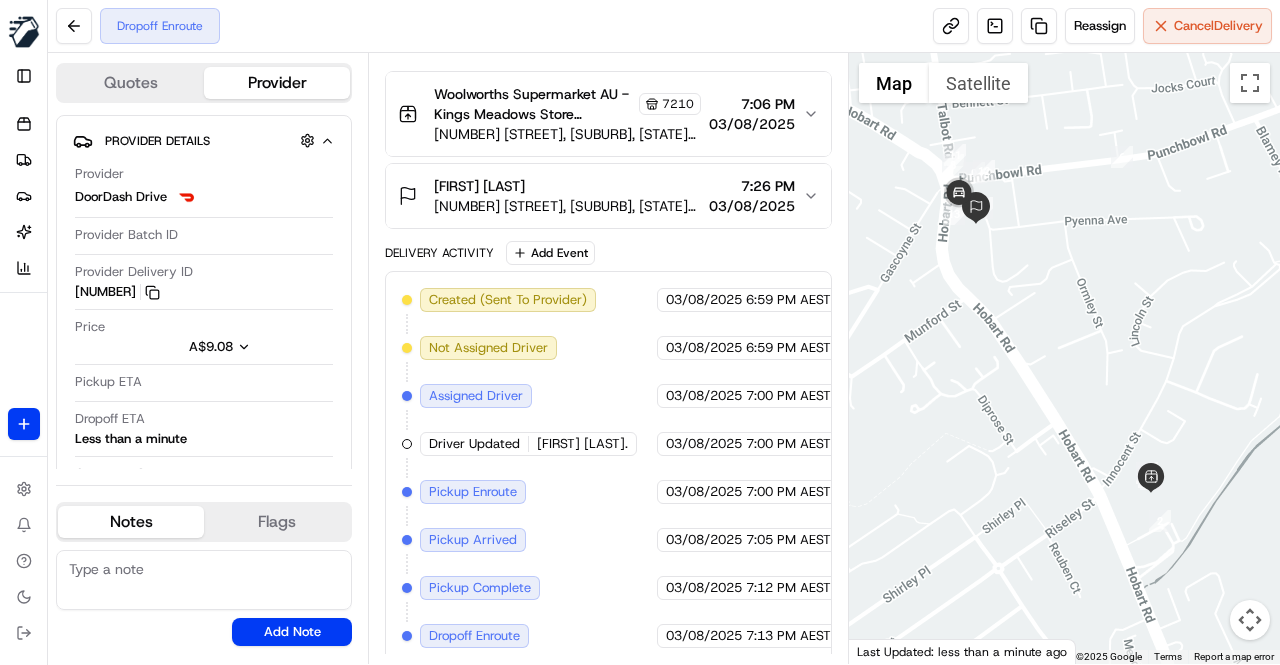 click on "Created (Sent To Provider) DoorDash Drive [DATE] [TIME] AEST Not Assigned Driver DoorDash Drive [DATE] [TIME] AEST Assigned Driver DoorDash Drive [DATE] [TIME] AEST Driver Updated [FIRST] [LAST]. DoorDash Drive [DATE] [TIME] AEST Pickup Enroute DoorDash Drive [DATE] [TIME] AEST Pickup Arrived DoorDash Drive [DATE] [TIME] AEST Pickup Complete DoorDash Drive [DATE] [TIME] AEST Dropoff Enroute DoorDash Drive [DATE] [TIME] AEST" at bounding box center [608, 468] 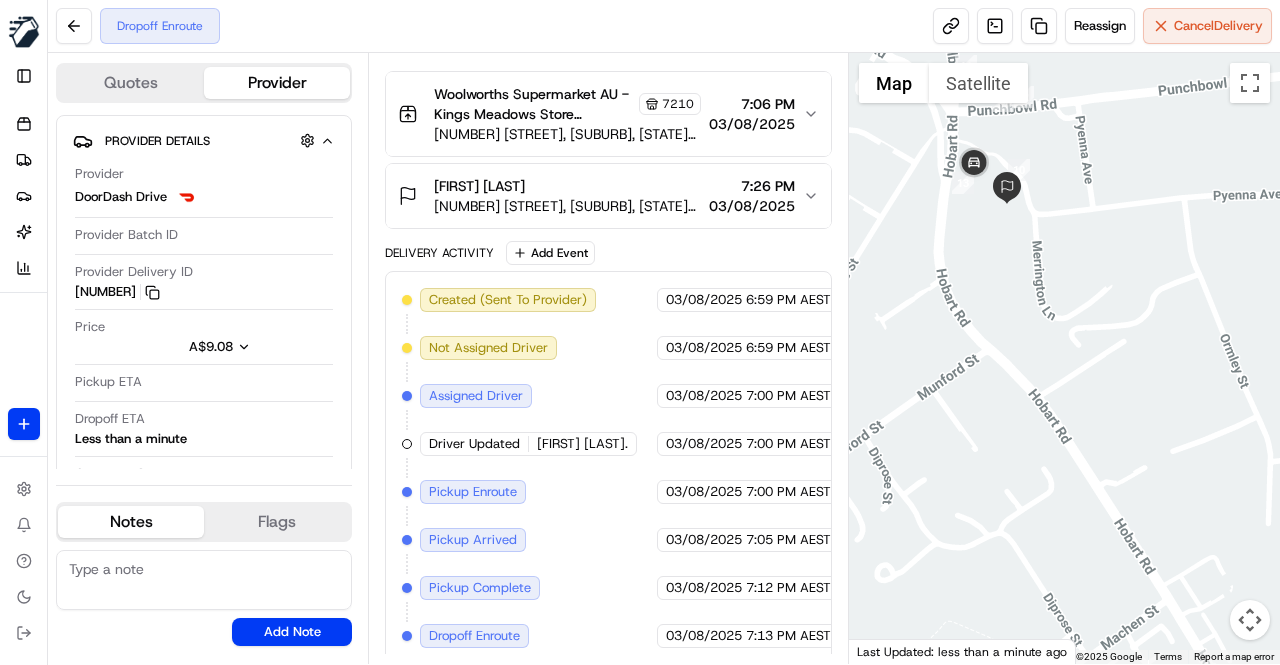 drag, startPoint x: 961, startPoint y: 287, endPoint x: 963, endPoint y: 404, distance: 117.01709 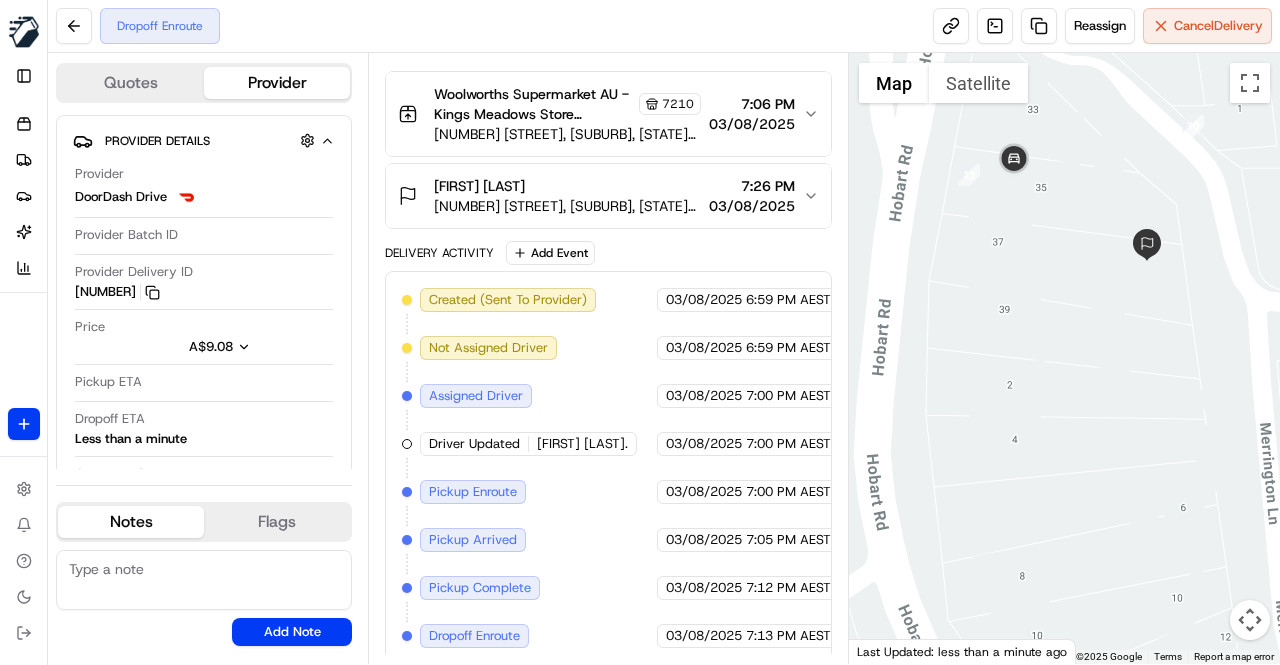 click on "Created (Sent To Provider) DoorDash Drive [DATE] [TIME] AEST Not Assigned Driver DoorDash Drive [DATE] [TIME] AEST Assigned Driver DoorDash Drive [DATE] [TIME] AEST Driver Updated [FIRST] [LAST]. DoorDash Drive [DATE] [TIME] AEST Pickup Enroute DoorDash Drive [DATE] [TIME] AEST Pickup Arrived DoorDash Drive [DATE] [TIME] AEST Pickup Complete DoorDash Drive [DATE] [TIME] AEST Dropoff Enroute DoorDash Drive [DATE] [TIME] AEST" at bounding box center [608, 468] 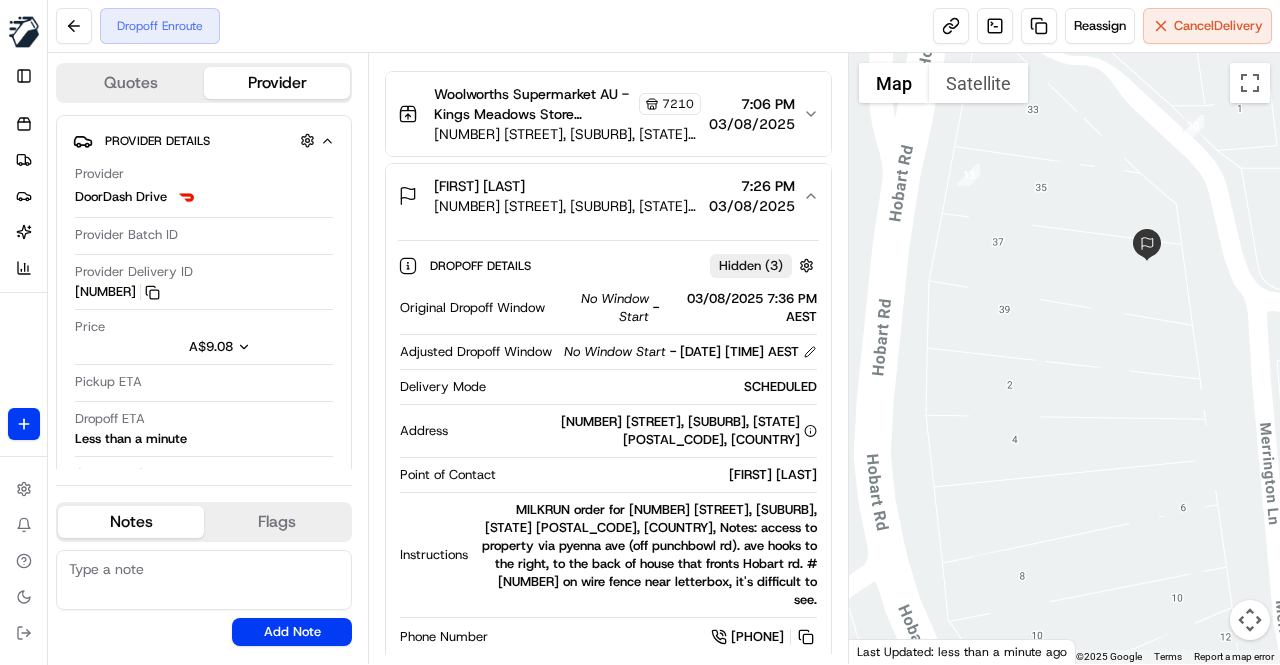 click on "[NUMBER] [STREET], [SUBURB], [STATE] [POSTAL_CODE], [COUNTRY]" at bounding box center [567, 206] 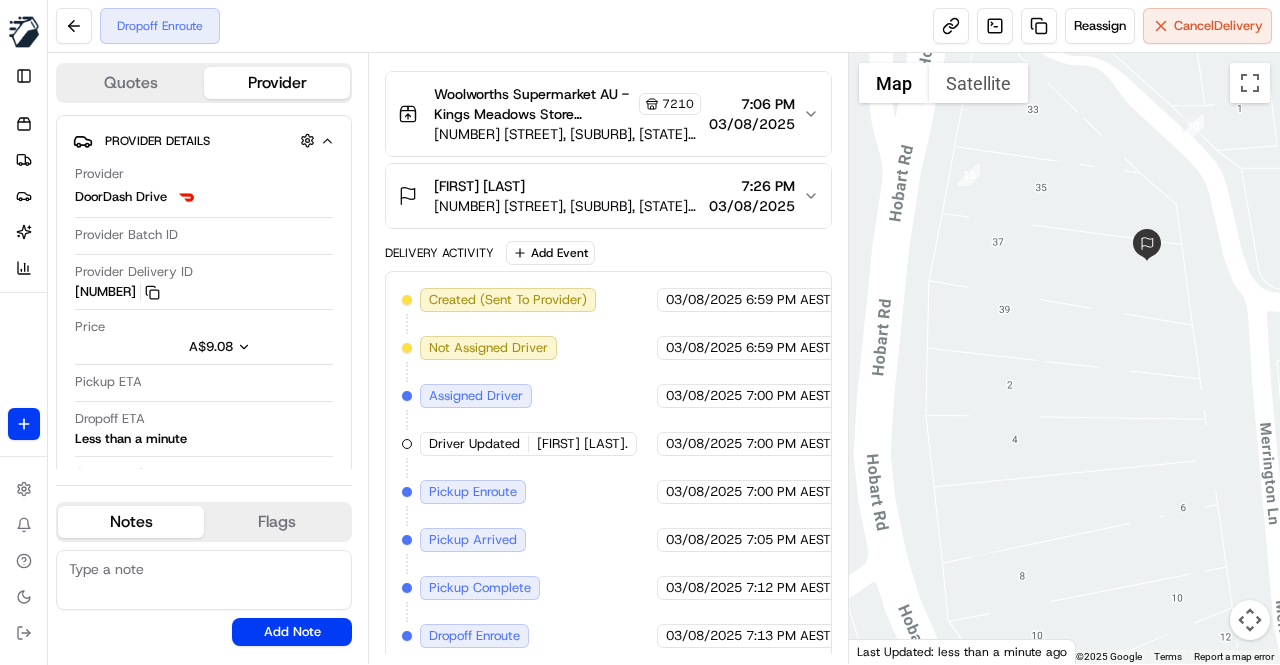 click on "Created (Sent To Provider) DoorDash Drive [DATE] [TIME] AEST Not Assigned Driver DoorDash Drive [DATE] [TIME] AEST Assigned Driver DoorDash Drive [DATE] [TIME] AEST Driver Updated [FIRST] [LAST]. DoorDash Drive [DATE] [TIME] AEST Pickup Enroute DoorDash Drive [DATE] [TIME] AEST Pickup Arrived DoorDash Drive [DATE] [TIME] AEST Pickup Complete DoorDash Drive [DATE] [TIME] AEST Dropoff Enroute DoorDash Drive [DATE] [TIME] AEST" at bounding box center (608, 468) 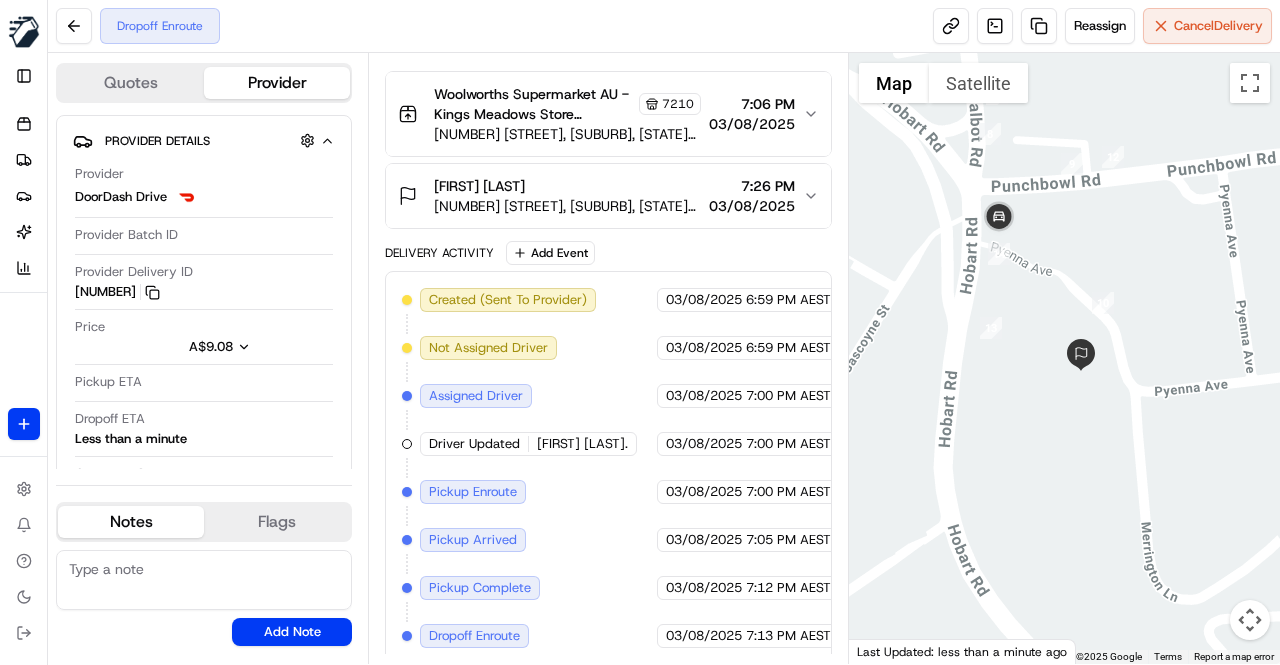 click on "Delivery Activity Add Event" at bounding box center (608, 253) 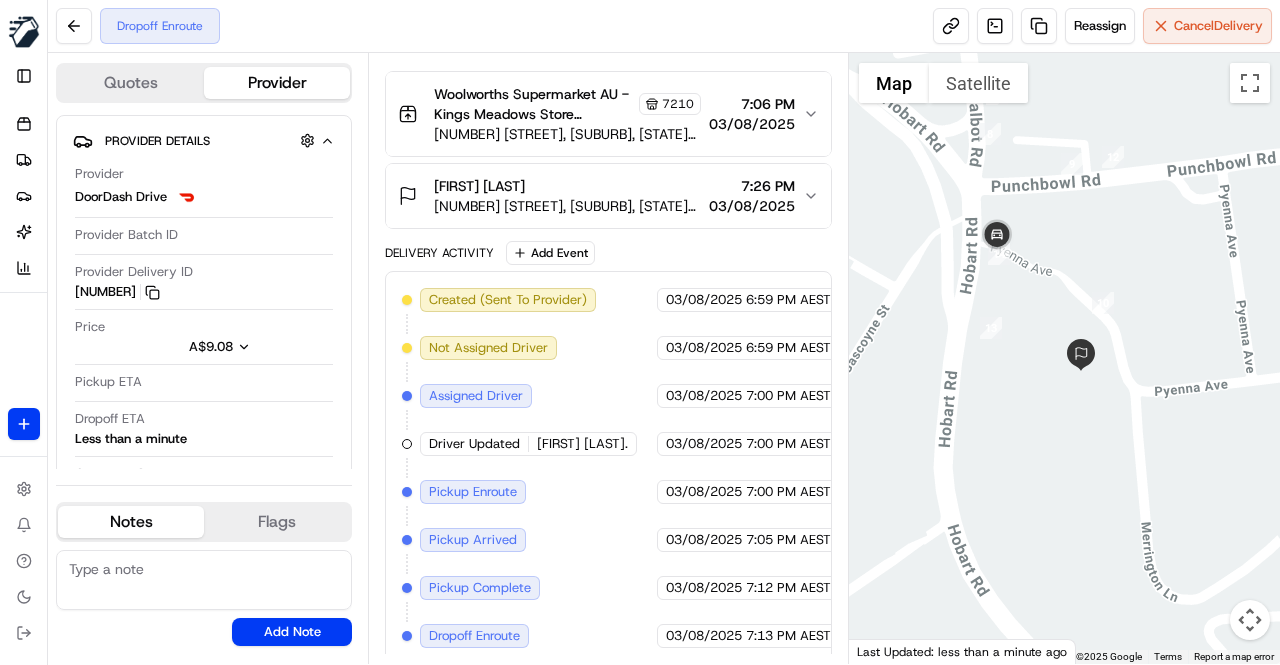 click on "Created (Sent To Provider) DoorDash Drive [DATE] [TIME] AEST Not Assigned Driver DoorDash Drive [DATE] [TIME] AEST Assigned Driver DoorDash Drive [DATE] [TIME] AEST Driver Updated [FIRST] [LAST]. DoorDash Drive [DATE] [TIME] AEST Pickup Enroute DoorDash Drive [DATE] [TIME] AEST Pickup Arrived DoorDash Drive [DATE] [TIME] AEST Pickup Complete DoorDash Drive [DATE] [TIME] AEST Dropoff Enroute DoorDash Drive [DATE] [TIME] AEST" at bounding box center (608, 468) 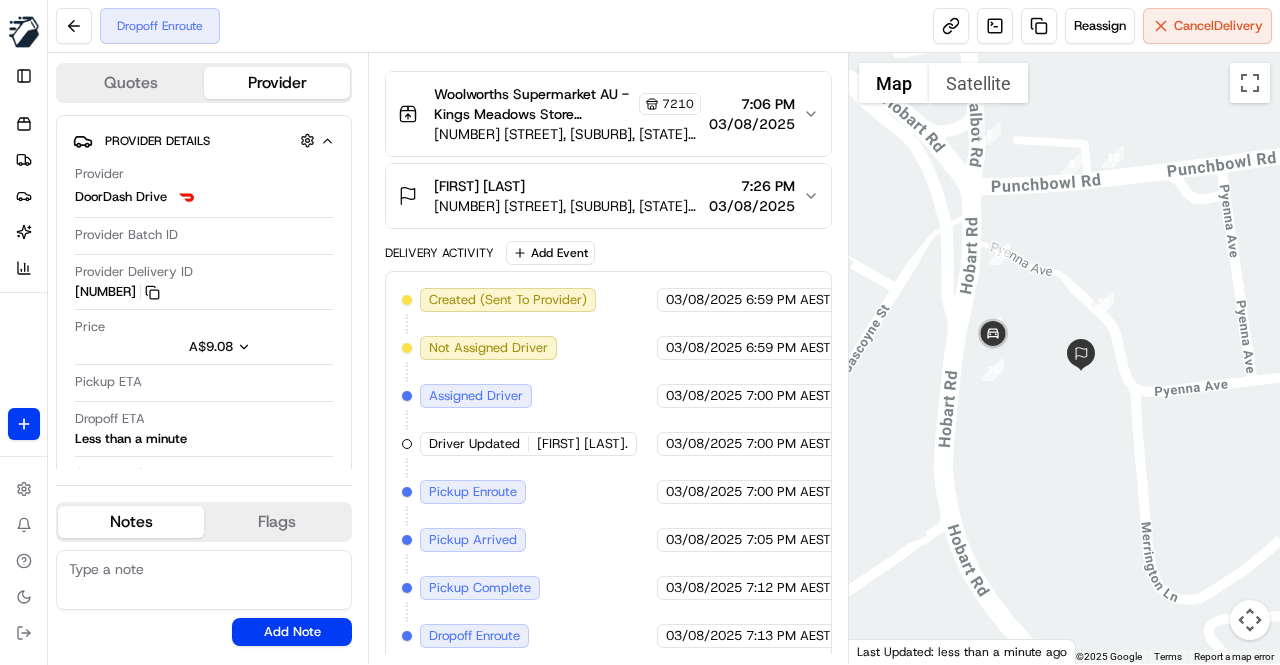 click on "Created (Sent To Provider) DoorDash Drive [DATE] [TIME] AEST Not Assigned Driver DoorDash Drive [DATE] [TIME] AEST Assigned Driver DoorDash Drive [DATE] [TIME] AEST Driver Updated [FIRST] [LAST]. DoorDash Drive [DATE] [TIME] AEST Pickup Enroute DoorDash Drive [DATE] [TIME] AEST Pickup Arrived DoorDash Drive [DATE] [TIME] AEST Pickup Complete DoorDash Drive [DATE] [TIME] AEST Dropoff Enroute DoorDash Drive [DATE] [TIME] AEST" at bounding box center (608, 468) 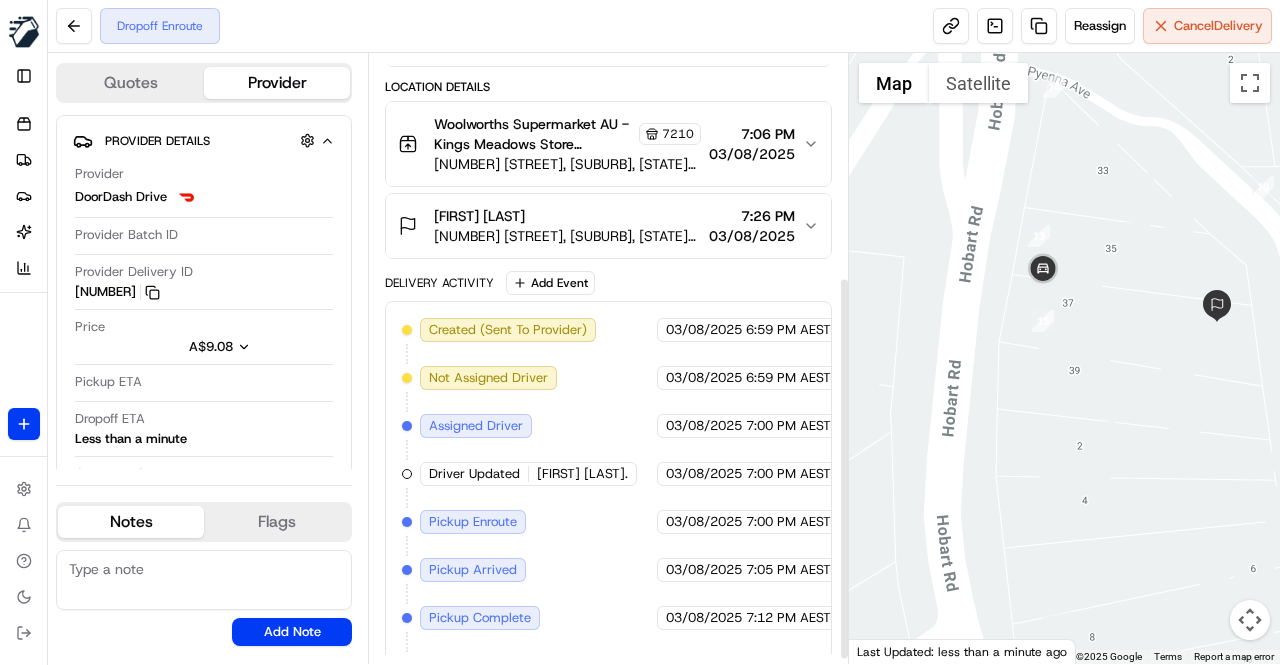 scroll, scrollTop: 362, scrollLeft: 0, axis: vertical 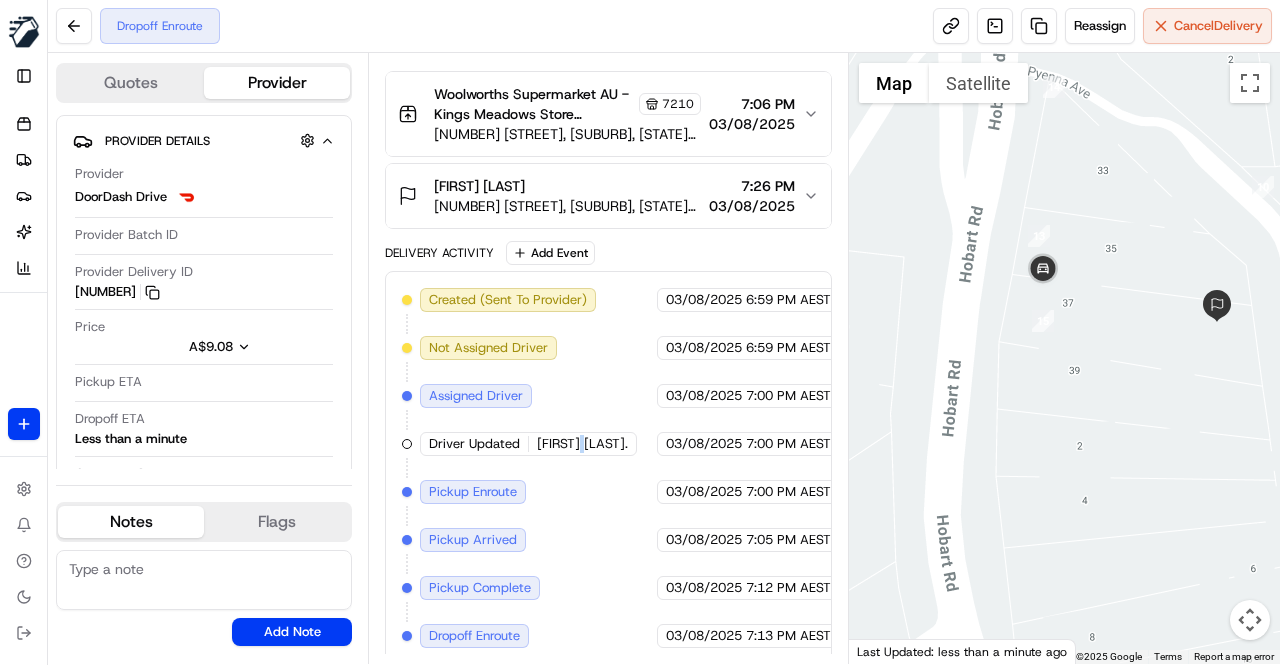 click on "Created (Sent To Provider) DoorDash Drive [DATE] [TIME] AEST Not Assigned Driver DoorDash Drive [DATE] [TIME] AEST Assigned Driver DoorDash Drive [DATE] [TIME] AEST Driver Updated [FIRST] [LAST]. DoorDash Drive [DATE] [TIME] AEST Pickup Enroute DoorDash Drive [DATE] [TIME] AEST Pickup Arrived DoorDash Drive [DATE] [TIME] AEST Pickup Complete DoorDash Drive [DATE] [TIME] AEST Dropoff Enroute DoorDash Drive [DATE] [TIME] AEST" at bounding box center [608, 468] 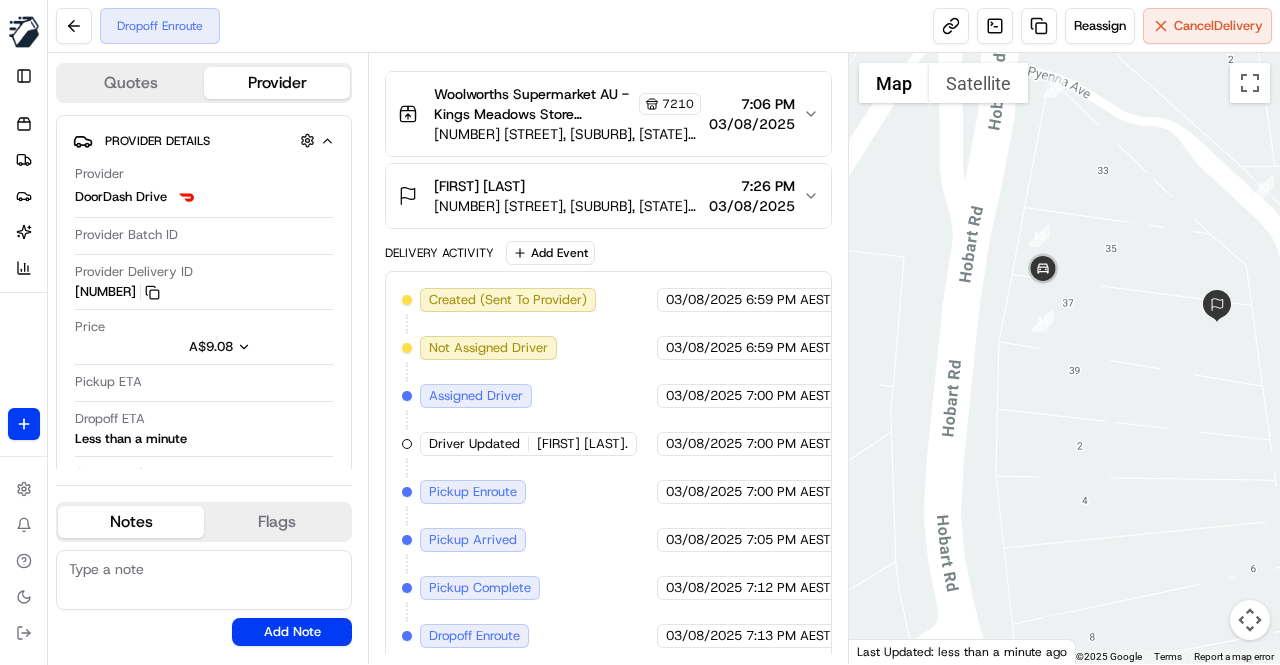 click on "Created (Sent To Provider) DoorDash Drive [DATE] [TIME] AEST Not Assigned Driver DoorDash Drive [DATE] [TIME] AEST Assigned Driver DoorDash Drive [DATE] [TIME] AEST Driver Updated [FIRST] [LAST]. DoorDash Drive [DATE] [TIME] AEST Pickup Enroute DoorDash Drive [DATE] [TIME] AEST Pickup Arrived DoorDash Drive [DATE] [TIME] AEST Pickup Complete DoorDash Drive [DATE] [TIME] AEST Dropoff Enroute DoorDash Drive [DATE] [TIME] AEST" at bounding box center (608, 468) 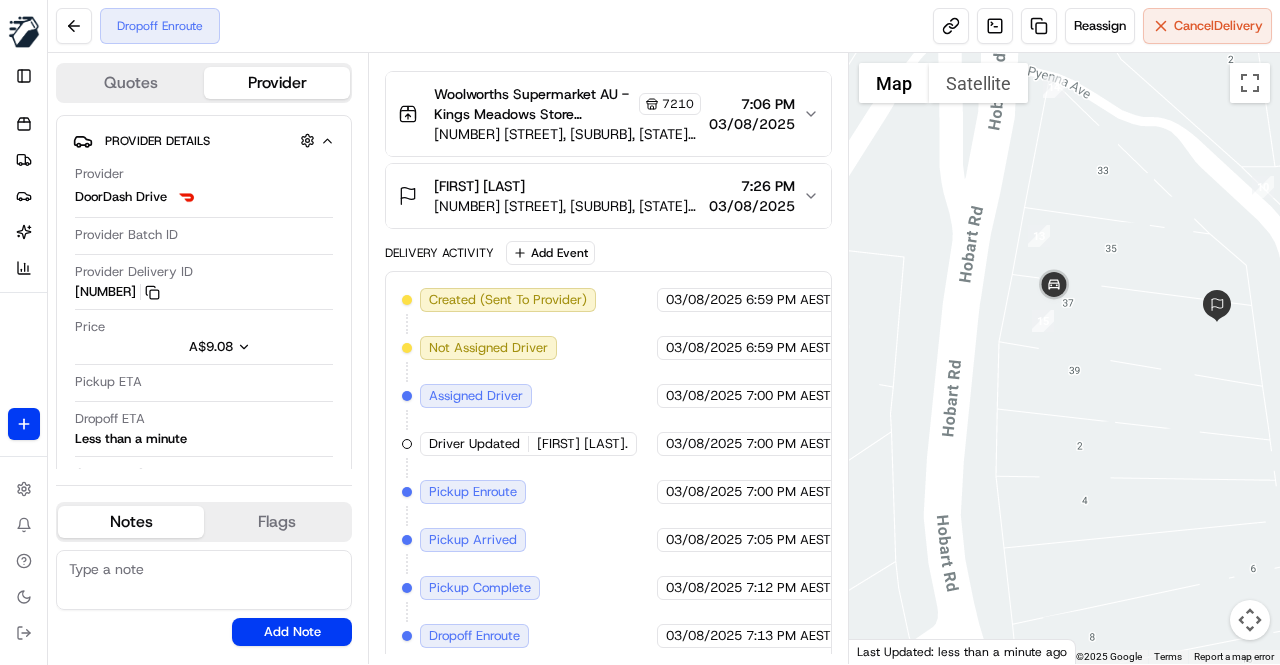 click on "Created (Sent To Provider) DoorDash Drive [DATE] [TIME] AEST Not Assigned Driver DoorDash Drive [DATE] [TIME] AEST Assigned Driver DoorDash Drive [DATE] [TIME] AEST Driver Updated [FIRST] [LAST]. DoorDash Drive [DATE] [TIME] AEST Pickup Enroute DoorDash Drive [DATE] [TIME] AEST Pickup Arrived DoorDash Drive [DATE] [TIME] AEST Pickup Complete DoorDash Drive [DATE] [TIME] AEST Dropoff Enroute DoorDash Drive [DATE] [TIME] AEST" at bounding box center [608, 468] 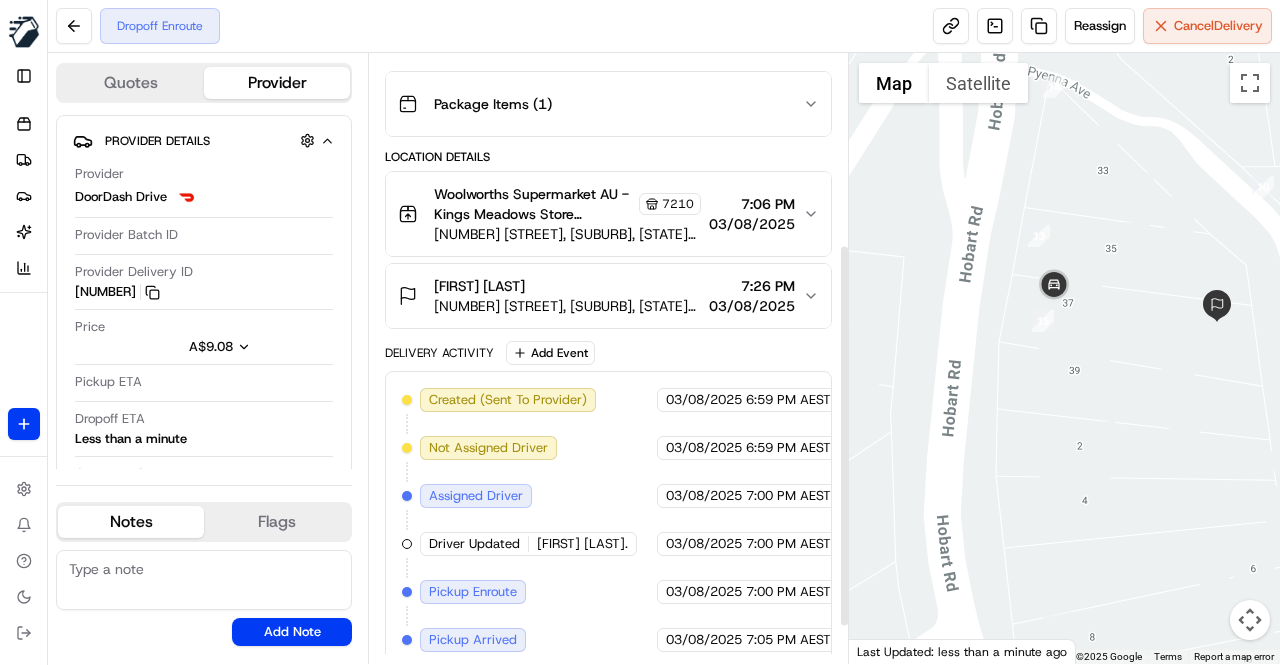scroll, scrollTop: 362, scrollLeft: 0, axis: vertical 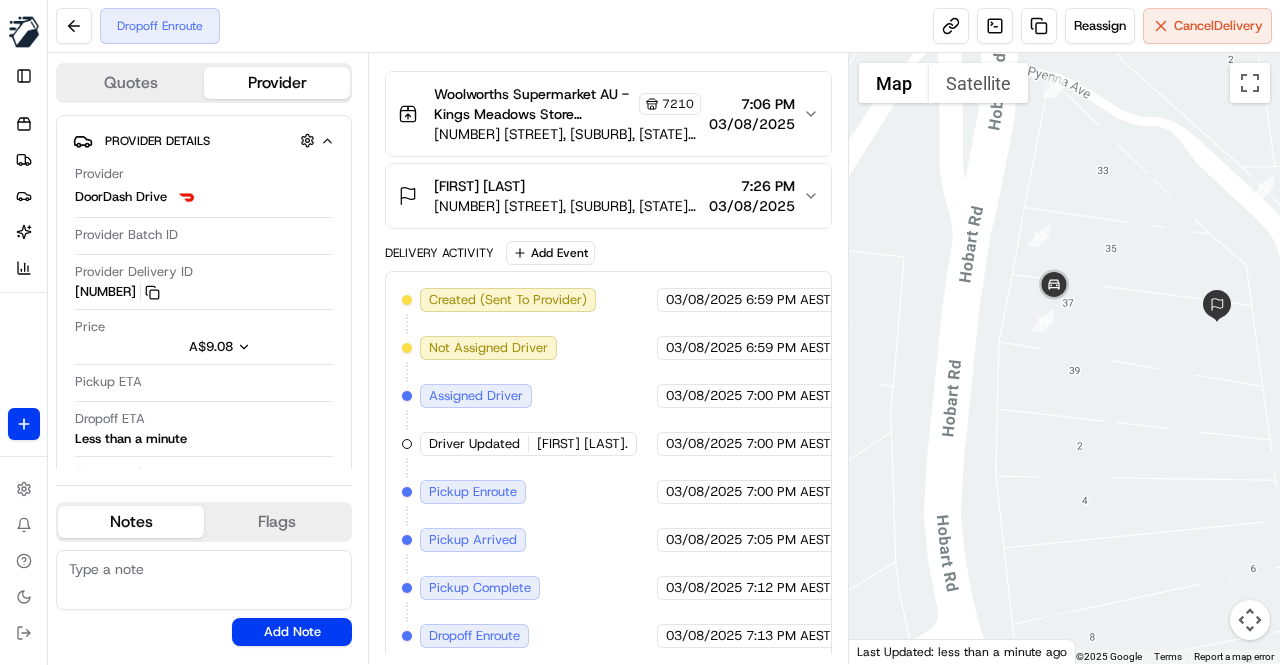 click on "Created (Sent To Provider) DoorDash Drive [DATE] [TIME] AEST Not Assigned Driver DoorDash Drive [DATE] [TIME] AEST Assigned Driver DoorDash Drive [DATE] [TIME] AEST Driver Updated [FIRST] [LAST]. DoorDash Drive [DATE] [TIME] AEST Pickup Enroute DoorDash Drive [DATE] [TIME] AEST Pickup Arrived DoorDash Drive [DATE] [TIME] AEST Pickup Complete DoorDash Drive [DATE] [TIME] AEST Dropoff Enroute DoorDash Drive [DATE] [TIME] AEST" at bounding box center [608, 468] 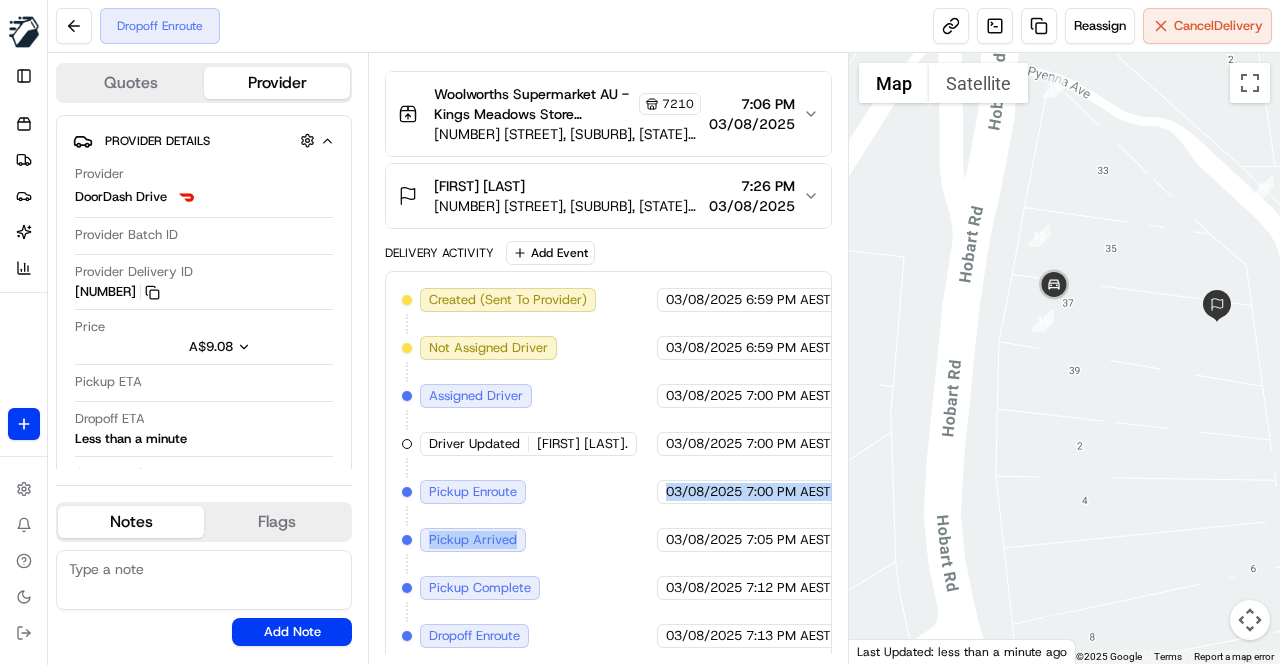 click on "Created (Sent To Provider) DoorDash Drive [DATE] [TIME] AEST Not Assigned Driver DoorDash Drive [DATE] [TIME] AEST Assigned Driver DoorDash Drive [DATE] [TIME] AEST Driver Updated [FIRST] [LAST]. DoorDash Drive [DATE] [TIME] AEST Pickup Enroute DoorDash Drive [DATE] [TIME] AEST Pickup Arrived DoorDash Drive [DATE] [TIME] AEST Pickup Complete DoorDash Drive [DATE] [TIME] AEST Dropoff Enroute DoorDash Drive [DATE] [TIME] AEST" at bounding box center [608, 468] 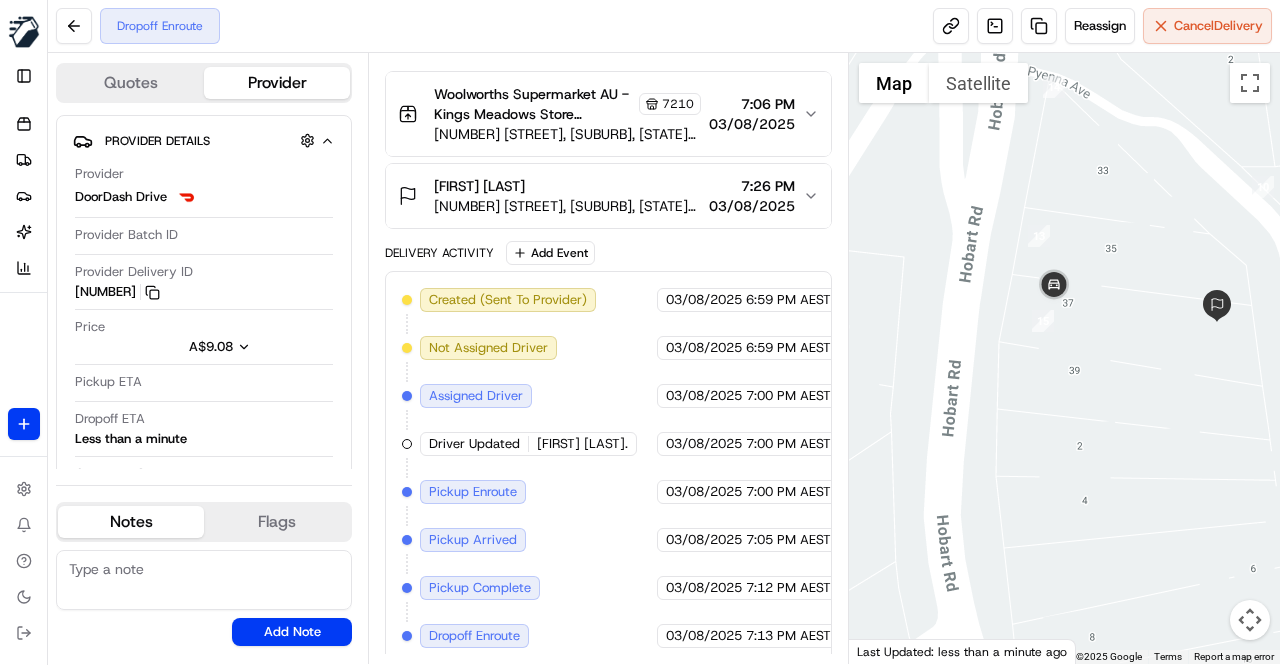 click on "Created (Sent To Provider) DoorDash Drive [DATE] [TIME] AEST Not Assigned Driver DoorDash Drive [DATE] [TIME] AEST Assigned Driver DoorDash Drive [DATE] [TIME] AEST Driver Updated [FIRST] [LAST]. DoorDash Drive [DATE] [TIME] AEST Pickup Enroute DoorDash Drive [DATE] [TIME] AEST Pickup Arrived DoorDash Drive [DATE] [TIME] AEST Pickup Complete DoorDash Drive [DATE] [TIME] AEST Dropoff Enroute DoorDash Drive [DATE] [TIME] AEST" at bounding box center (608, 468) 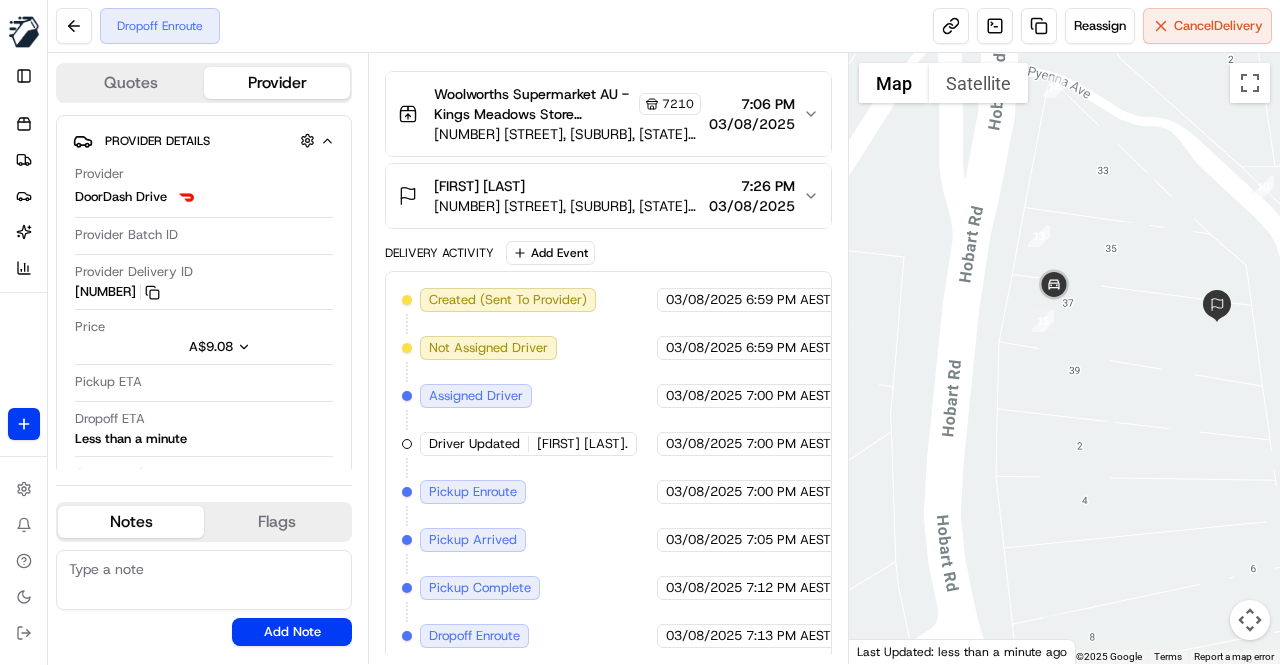 click on "Created (Sent To Provider) DoorDash Drive [DATE] [TIME] AEST Not Assigned Driver DoorDash Drive [DATE] [TIME] AEST Assigned Driver DoorDash Drive [DATE] [TIME] AEST Driver Updated [FIRST] [LAST]. DoorDash Drive [DATE] [TIME] AEST Pickup Enroute DoorDash Drive [DATE] [TIME] AEST Pickup Arrived DoorDash Drive [DATE] [TIME] AEST Pickup Complete DoorDash Drive [DATE] [TIME] AEST Dropoff Enroute DoorDash Drive [DATE] [TIME] AEST" at bounding box center (608, 468) 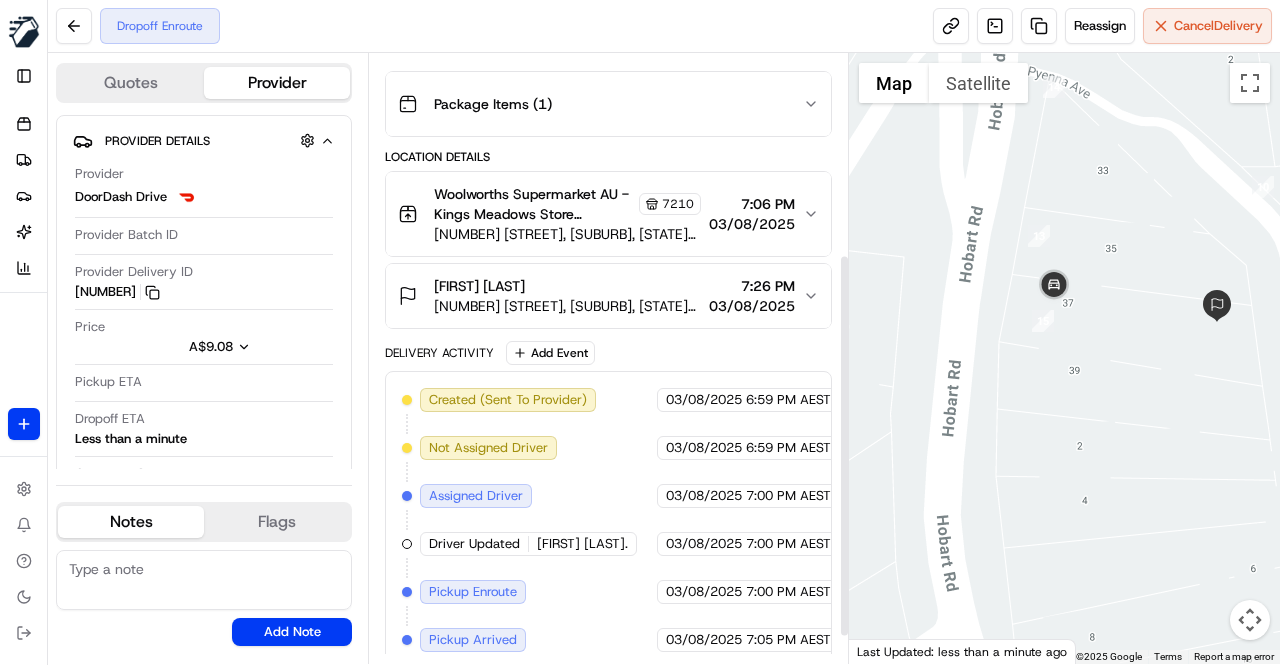 scroll, scrollTop: 362, scrollLeft: 0, axis: vertical 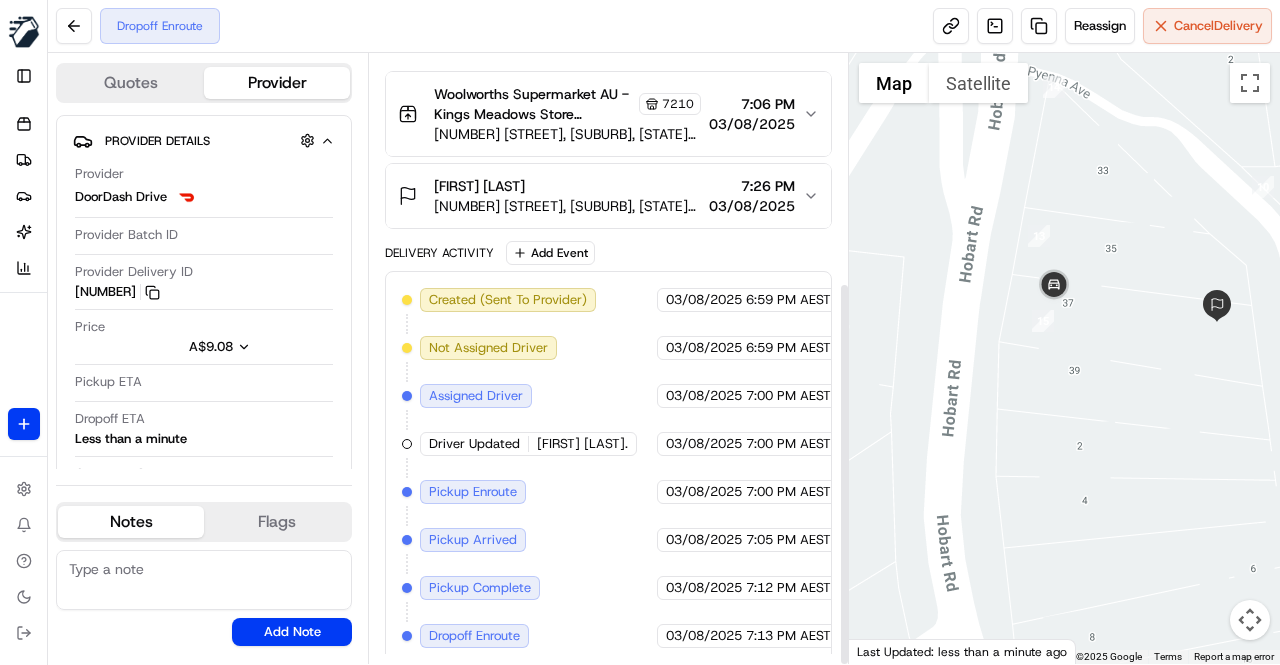 click on "Created (Sent To Provider) DoorDash Drive 03/08/2025 6:59 PM AEST Not Assigned Driver DoorDash Drive 03/08/2025 6:59 PM AEST Assigned Driver DoorDash Drive 03/08/2025 7:00 PM AEST Driver Updated Habib M. DoorDash Drive 03/08/2025 7:00 PM AEST Pickup Enroute DoorDash Drive 03/08/2025 7:00 PM AEST Pickup Arrived DoorDash Drive 03/08/2025 7:05 PM AEST Pickup Complete DoorDash Drive 03/08/2025 7:12 PM AEST Dropoff Enroute DoorDash Drive 03/08/2025 7:13 PM AEST" at bounding box center (608, 468) 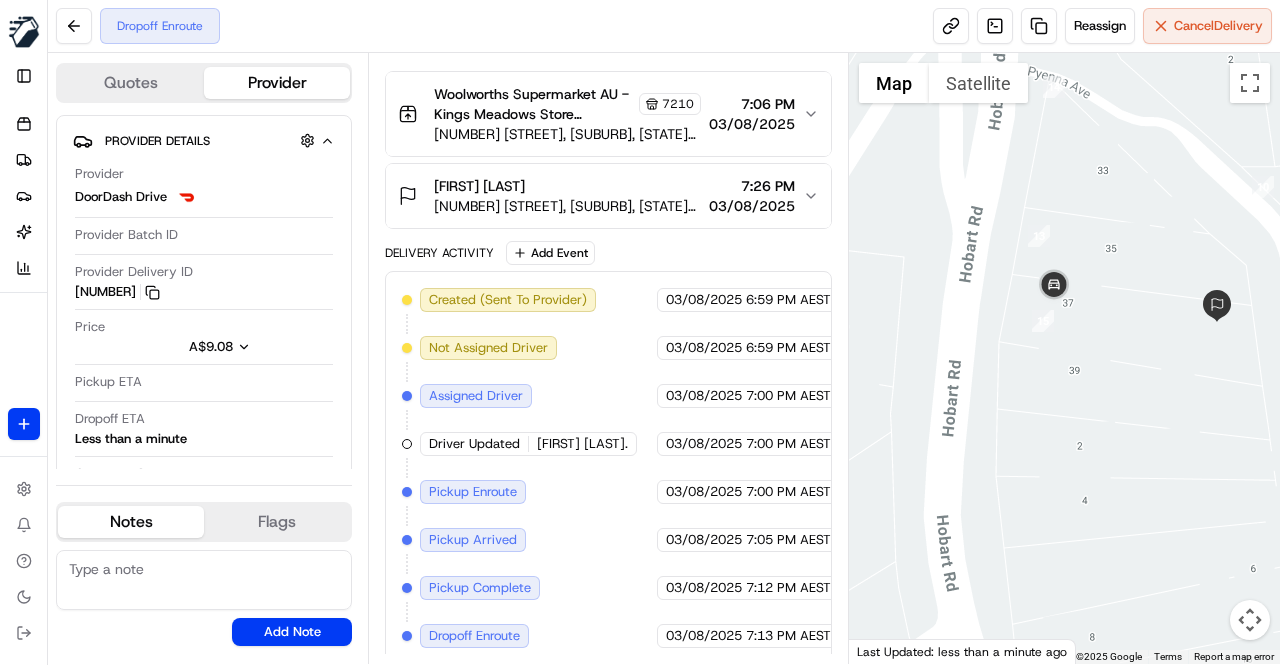 click on "Created (Sent To Provider) DoorDash Drive 03/08/2025 6:59 PM AEST Not Assigned Driver DoorDash Drive 03/08/2025 6:59 PM AEST Assigned Driver DoorDash Drive 03/08/2025 7:00 PM AEST Driver Updated Habib M. DoorDash Drive 03/08/2025 7:00 PM AEST Pickup Enroute DoorDash Drive 03/08/2025 7:00 PM AEST Pickup Arrived DoorDash Drive 03/08/2025 7:05 PM AEST Pickup Complete DoorDash Drive 03/08/2025 7:12 PM AEST Dropoff Enroute DoorDash Drive 03/08/2025 7:13 PM AEST" at bounding box center (608, 468) 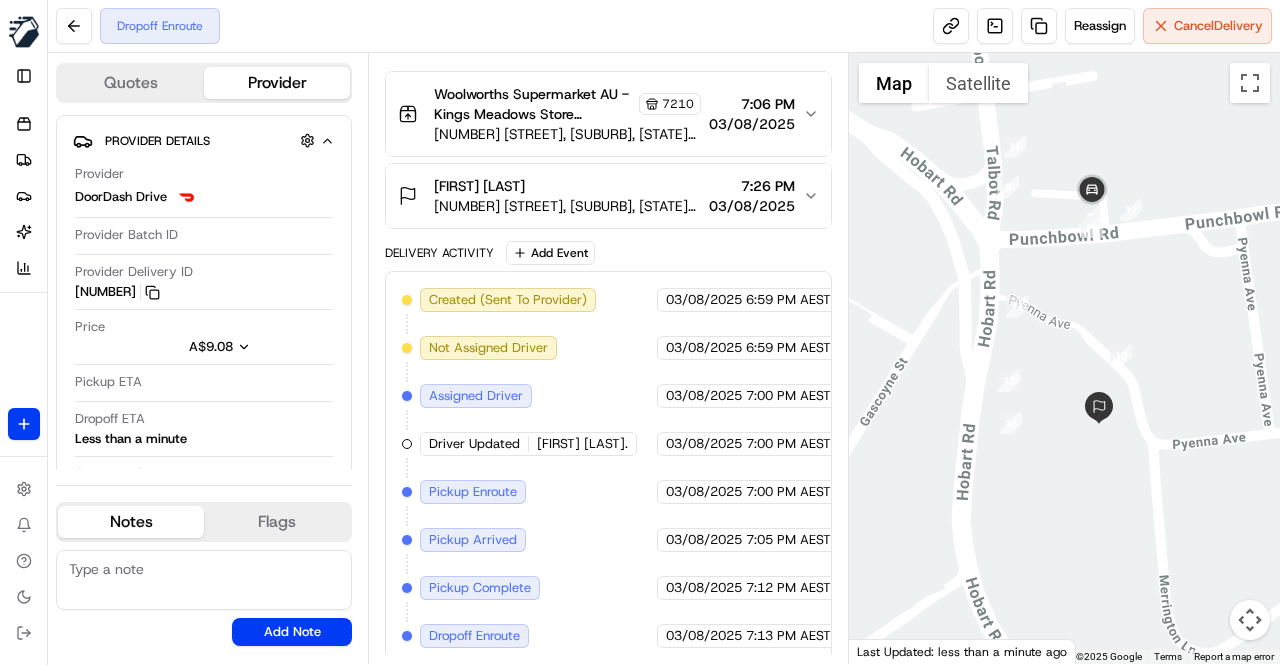click on "Created (Sent To Provider) DoorDash Drive 03/08/2025 6:59 PM AEST Not Assigned Driver DoorDash Drive 03/08/2025 6:59 PM AEST Assigned Driver DoorDash Drive 03/08/2025 7:00 PM AEST Driver Updated Habib M. DoorDash Drive 03/08/2025 7:00 PM AEST Pickup Enroute DoorDash Drive 03/08/2025 7:00 PM AEST Pickup Arrived DoorDash Drive 03/08/2025 7:05 PM AEST Pickup Complete DoorDash Drive 03/08/2025 7:12 PM AEST Dropoff Enroute DoorDash Drive 03/08/2025 7:13 PM AEST" at bounding box center [608, 468] 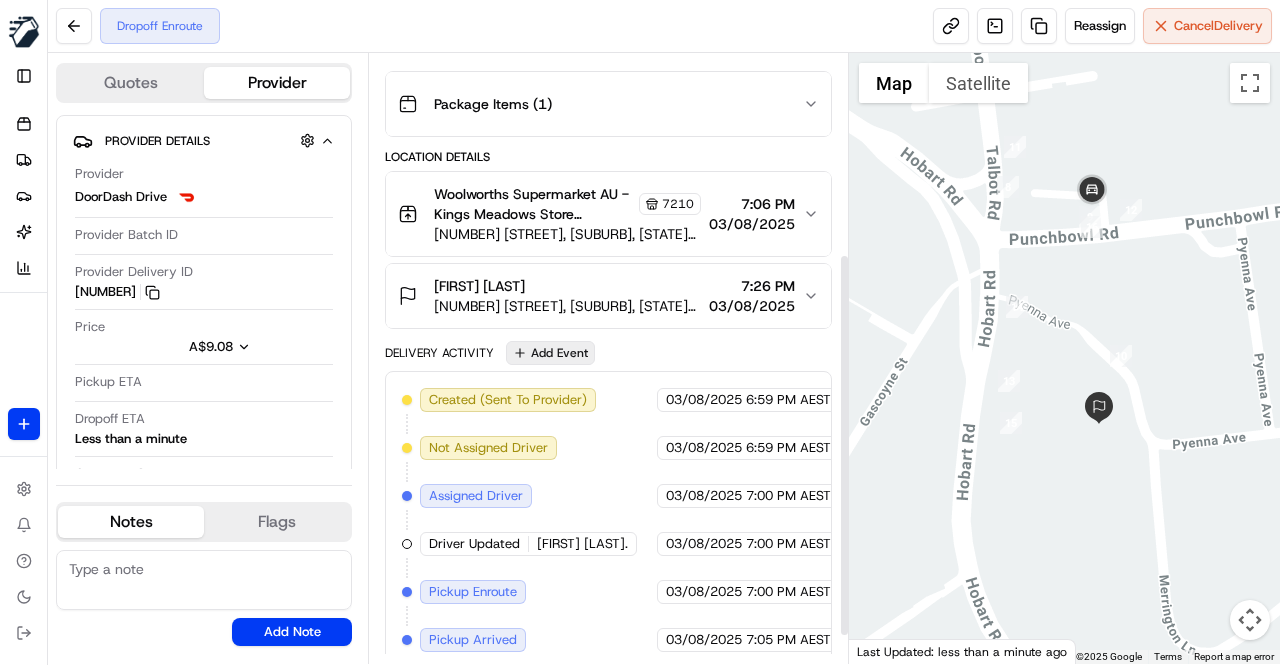 scroll, scrollTop: 362, scrollLeft: 0, axis: vertical 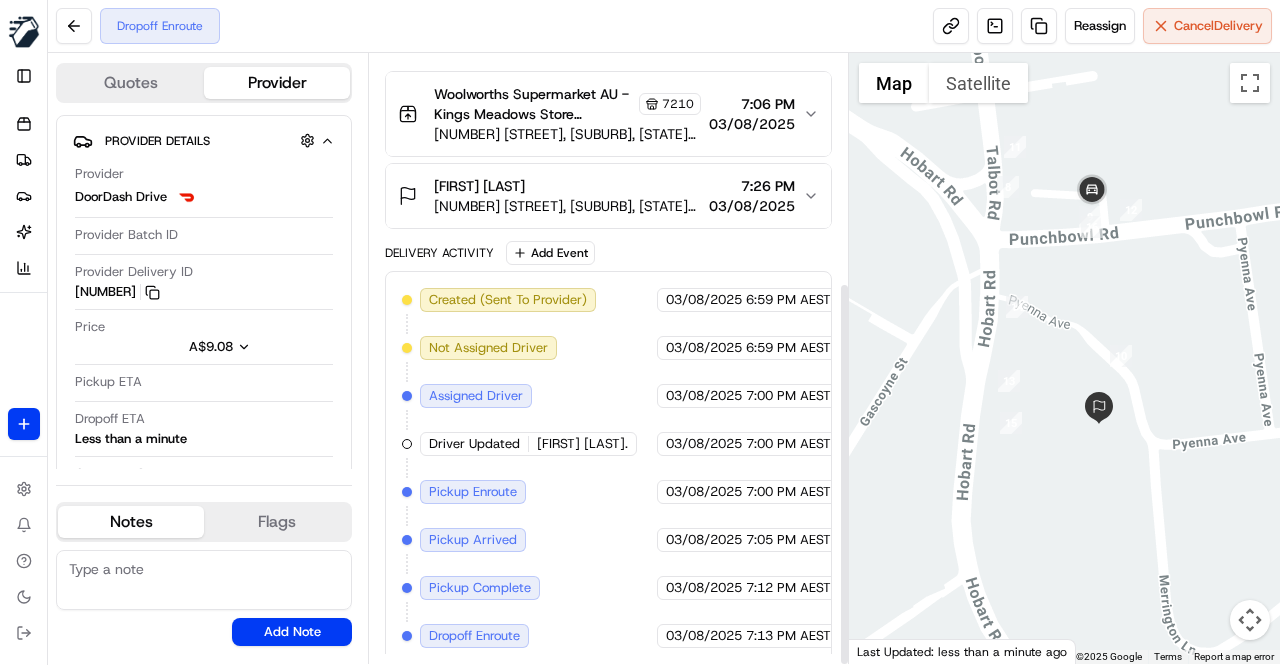 click on "37 Hobart Rd, Kings Meadows, TAS 7249, AU" at bounding box center (567, 206) 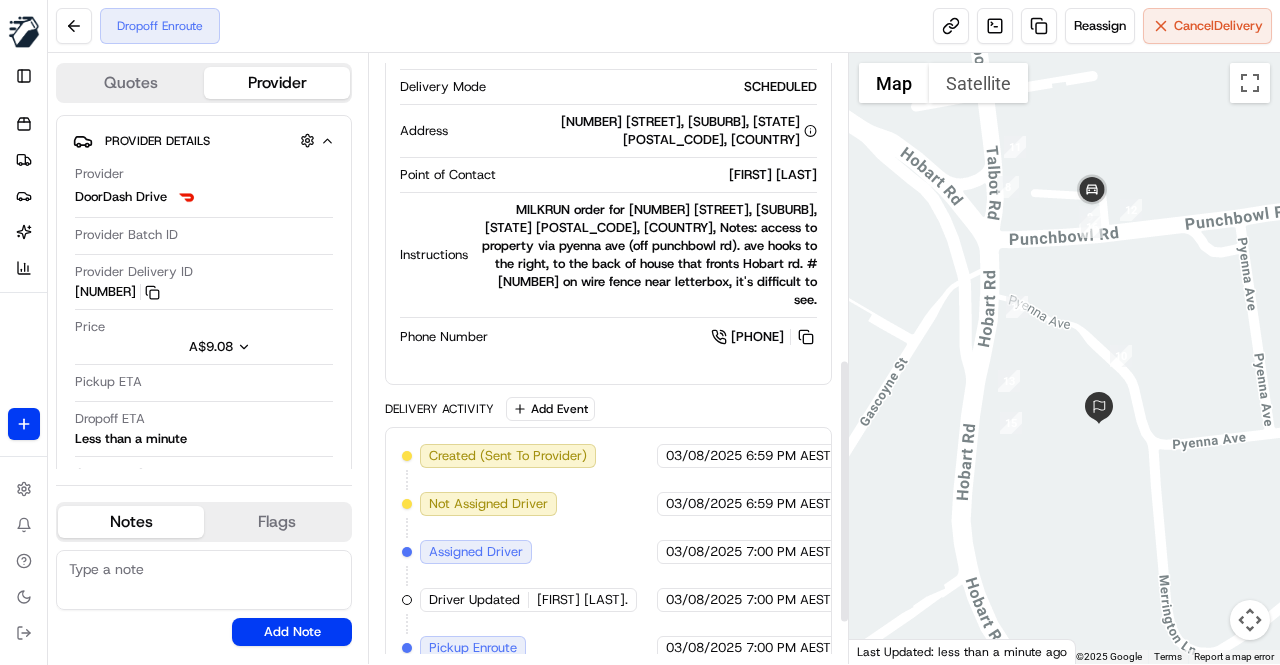 scroll, scrollTop: 798, scrollLeft: 0, axis: vertical 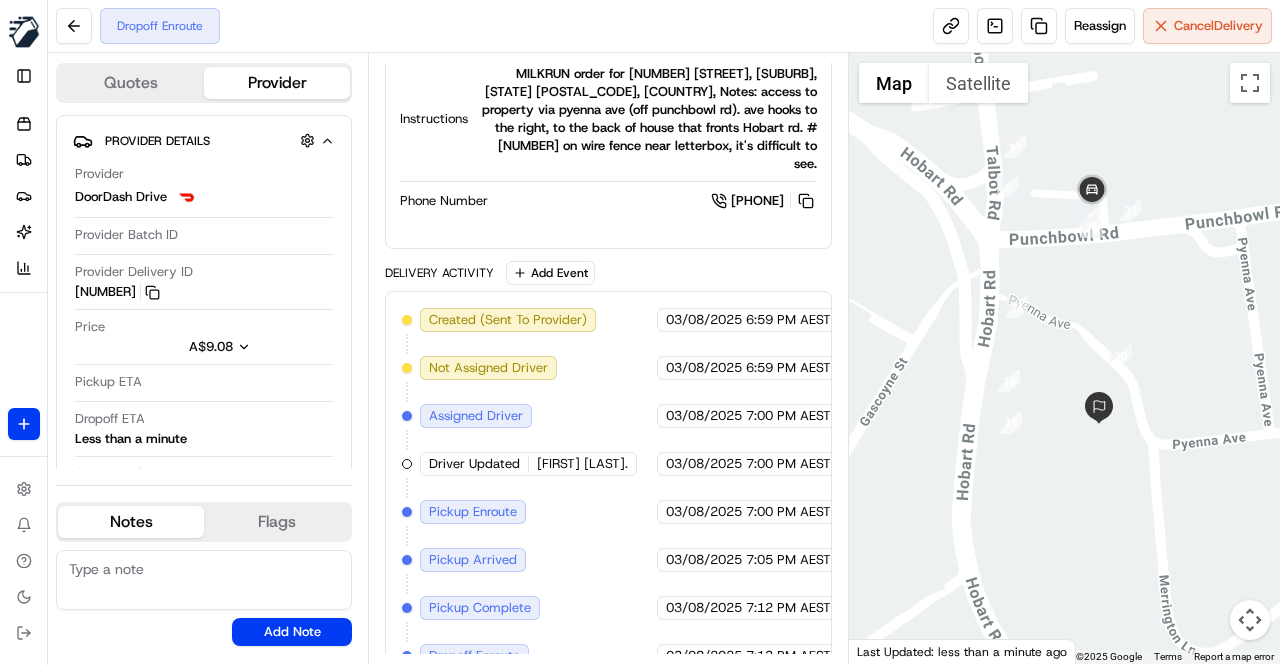 click on "Created (Sent To Provider) DoorDash Drive 03/08/2025 6:59 PM AEST Not Assigned Driver DoorDash Drive 03/08/2025 6:59 PM AEST Assigned Driver DoorDash Drive 03/08/2025 7:00 PM AEST Driver Updated Habib M. DoorDash Drive 03/08/2025 7:00 PM AEST Pickup Enroute DoorDash Drive 03/08/2025 7:00 PM AEST Pickup Arrived DoorDash Drive 03/08/2025 7:05 PM AEST Pickup Complete DoorDash Drive 03/08/2025 7:12 PM AEST Dropoff Enroute DoorDash Drive 03/08/2025 7:13 PM AEST" at bounding box center (608, 488) 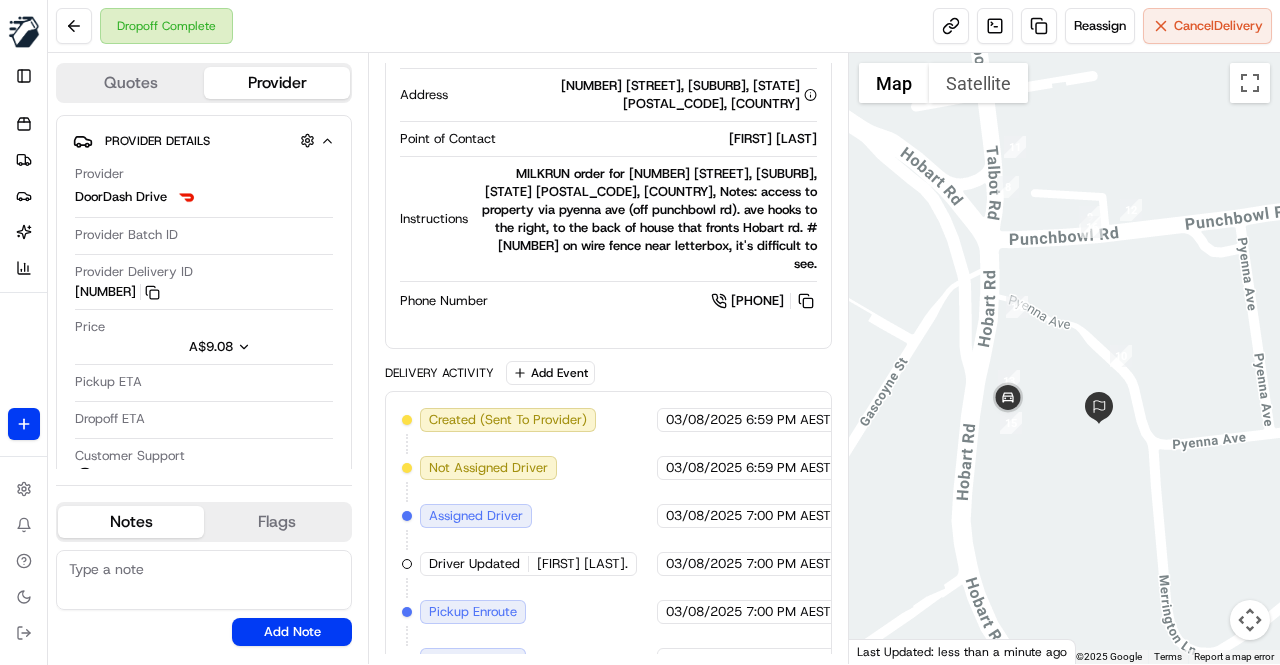 scroll, scrollTop: 893, scrollLeft: 0, axis: vertical 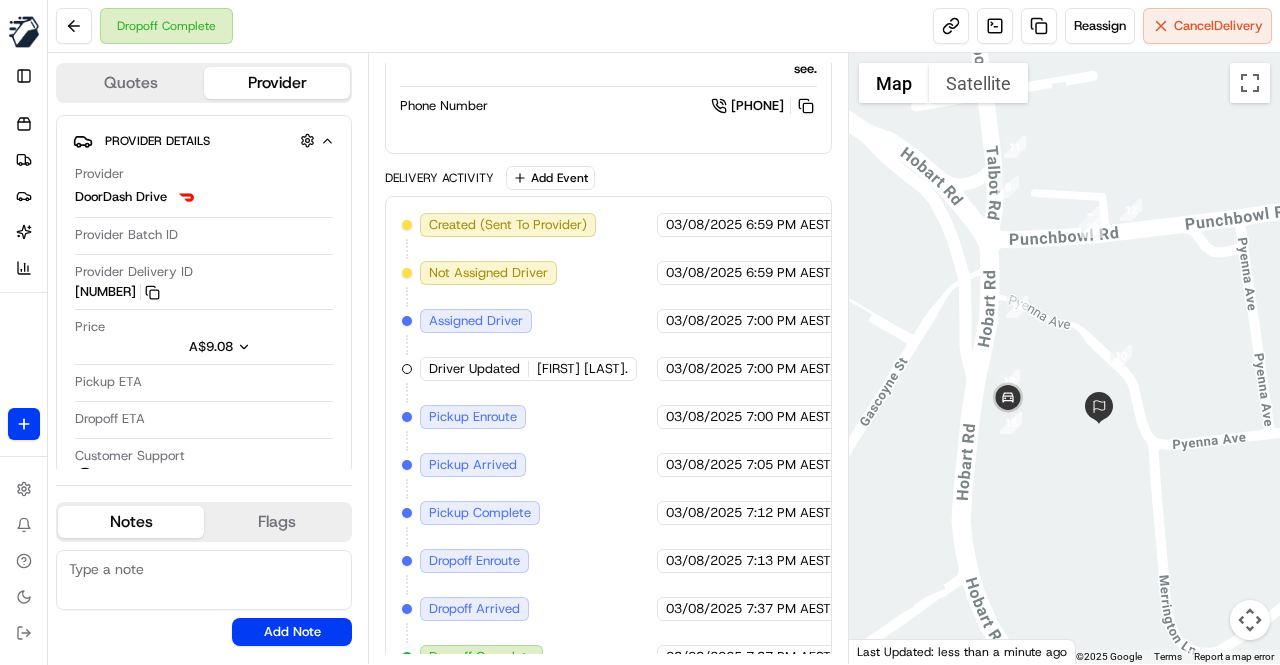 click on "Created (Sent To Provider) DoorDash Drive 03/08/2025 6:59 PM AEST Not Assigned Driver DoorDash Drive 03/08/2025 6:59 PM AEST Assigned Driver DoorDash Drive 03/08/2025 7:00 PM AEST Driver Updated Habib M. DoorDash Drive 03/08/2025 7:00 PM AEST Pickup Enroute DoorDash Drive 03/08/2025 7:00 PM AEST Pickup Arrived DoorDash Drive 03/08/2025 7:05 PM AEST Pickup Complete DoorDash Drive 03/08/2025 7:12 PM AEST Dropoff Enroute DoorDash Drive 03/08/2025 7:13 PM AEST Dropoff Arrived DoorDash Drive 03/08/2025 7:37 PM AEST Dropoff Complete DoorDash Drive 03/08/2025 7:37 PM AEST" at bounding box center [608, 441] 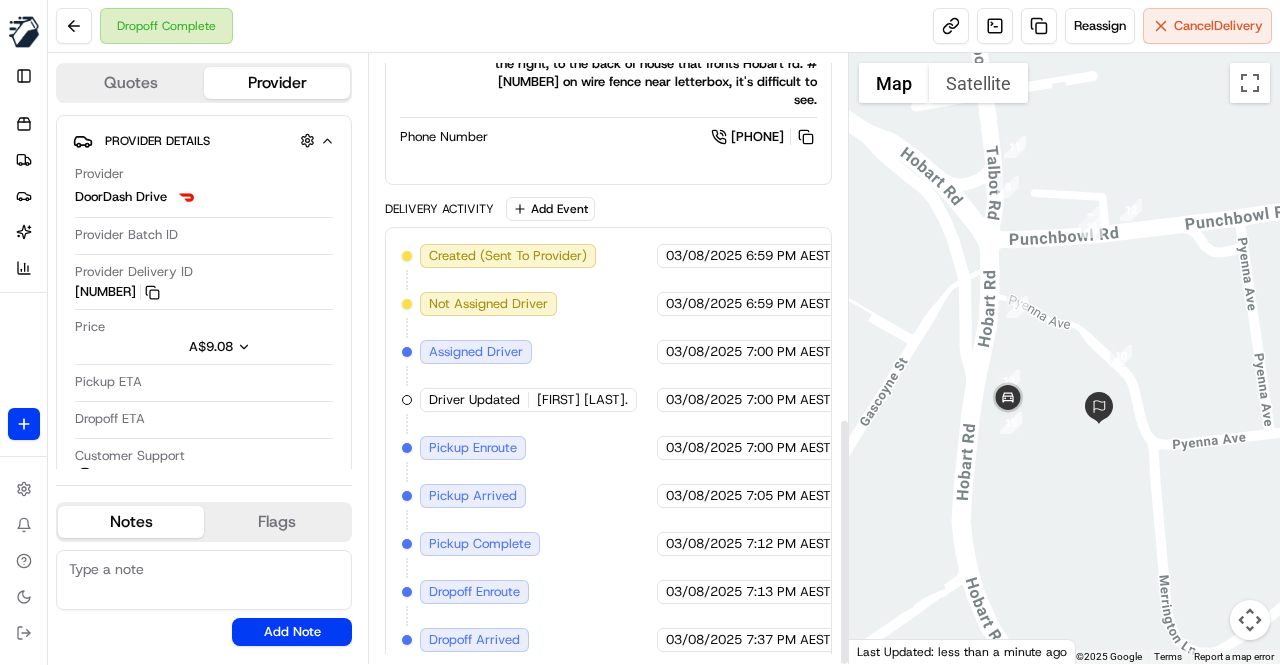 scroll, scrollTop: 893, scrollLeft: 0, axis: vertical 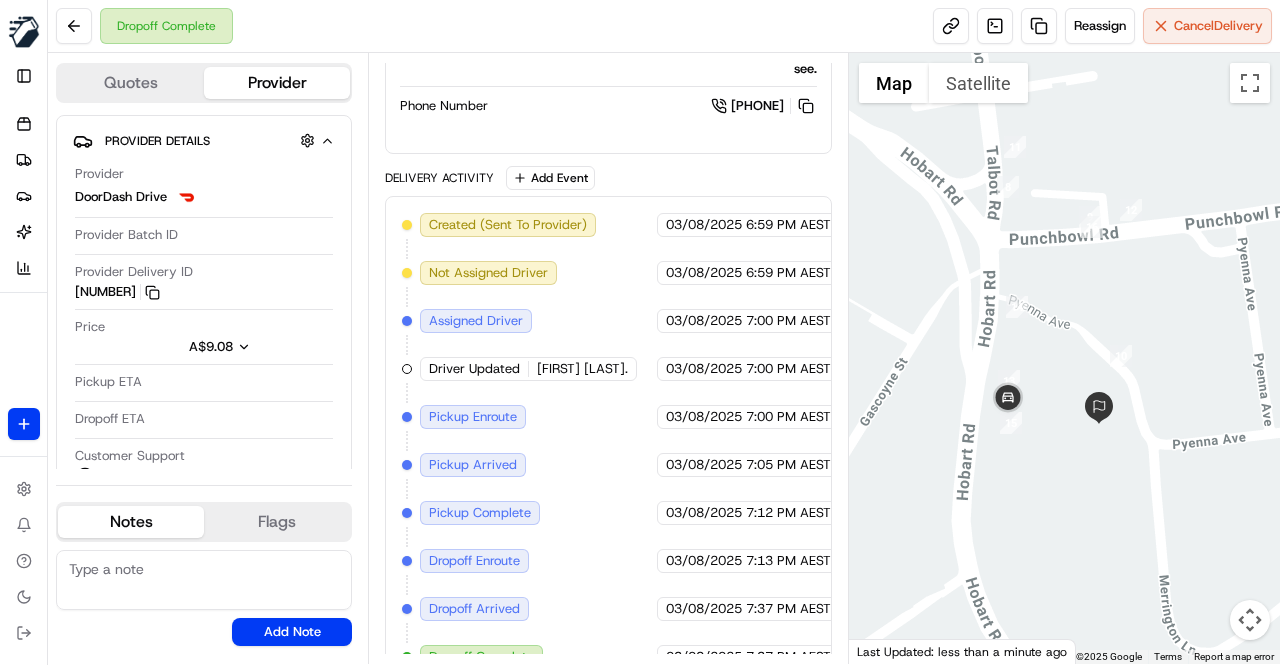 click on "Created (Sent To Provider) DoorDash Drive 03/08/2025 6:59 PM AEST Not Assigned Driver DoorDash Drive 03/08/2025 6:59 PM AEST Assigned Driver DoorDash Drive 03/08/2025 7:00 PM AEST Driver Updated Habib M. DoorDash Drive 03/08/2025 7:00 PM AEST Pickup Enroute DoorDash Drive 03/08/2025 7:00 PM AEST Pickup Arrived DoorDash Drive 03/08/2025 7:05 PM AEST Pickup Complete DoorDash Drive 03/08/2025 7:12 PM AEST Dropoff Enroute DoorDash Drive 03/08/2025 7:13 PM AEST Dropoff Arrived DoorDash Drive 03/08/2025 7:37 PM AEST Dropoff Complete DoorDash Drive 03/08/2025 7:37 PM AEST" at bounding box center [608, 441] 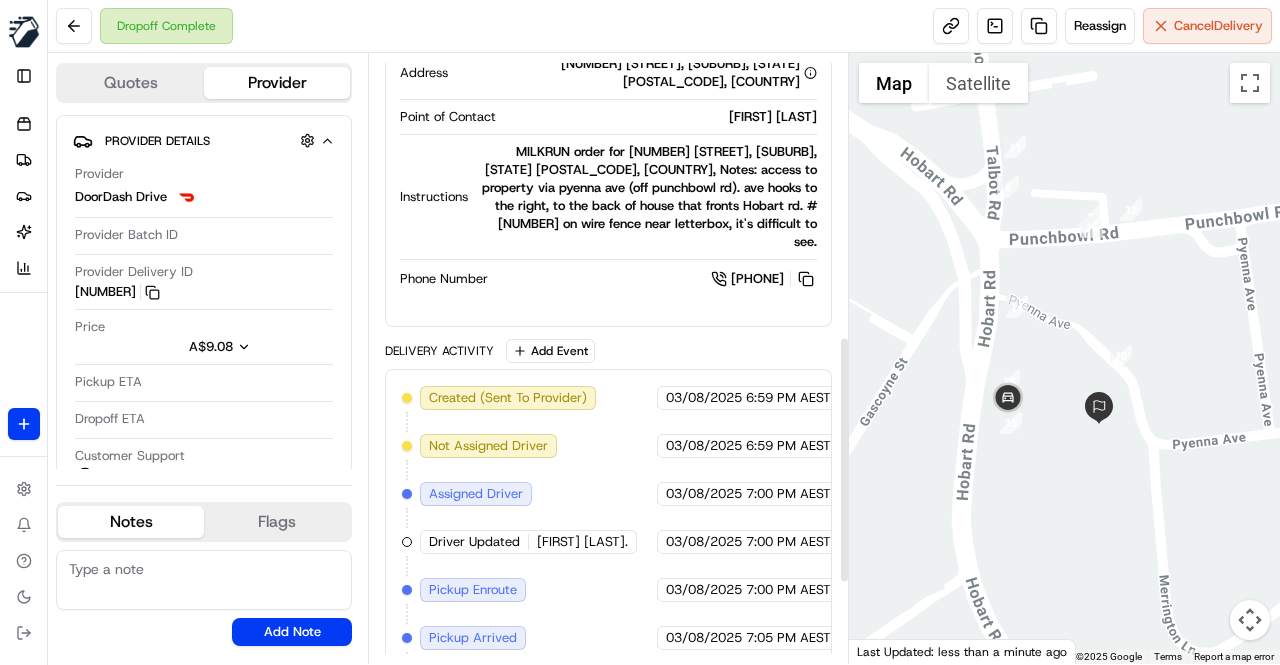 scroll, scrollTop: 693, scrollLeft: 0, axis: vertical 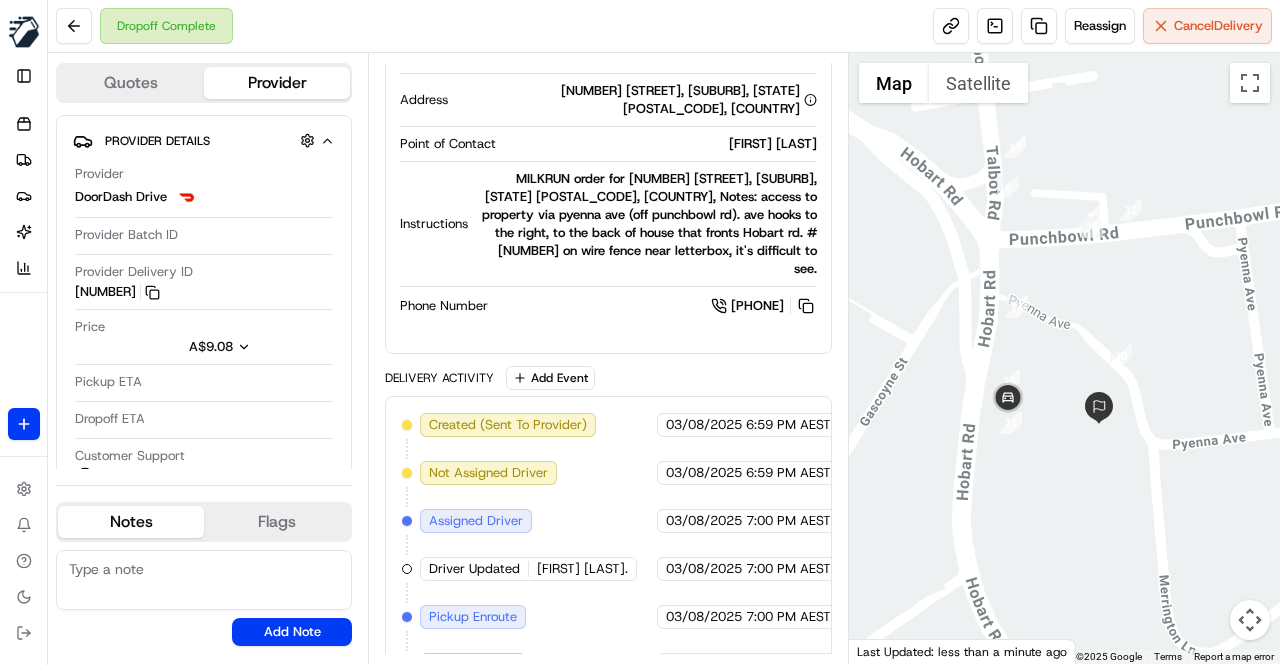 click on "MILKRUN order for 37 Hobart Rd, Kings Meadows, TAS 7249, AU, Notes: access to property via pyenna ave (off punchbowl rd). ave hooks to the right, to the back of house that fronts Hobart rd. #37 on wire fence near letterbox, it's difficult to see." at bounding box center [646, 224] 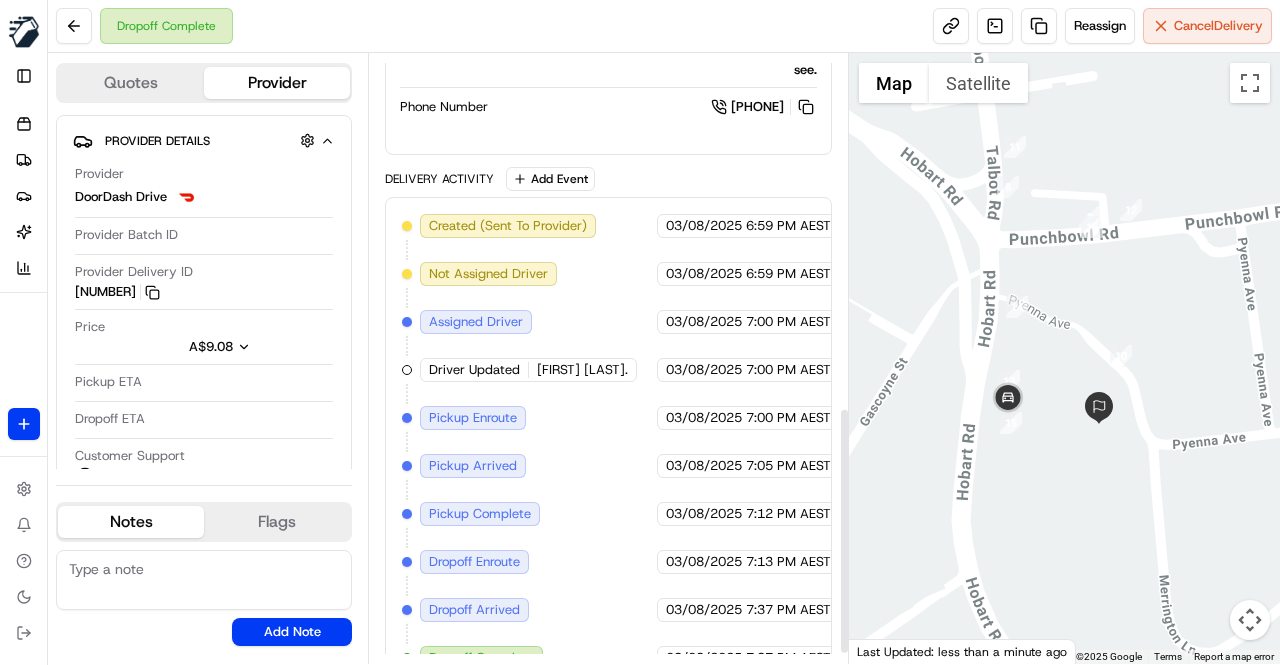 scroll, scrollTop: 893, scrollLeft: 0, axis: vertical 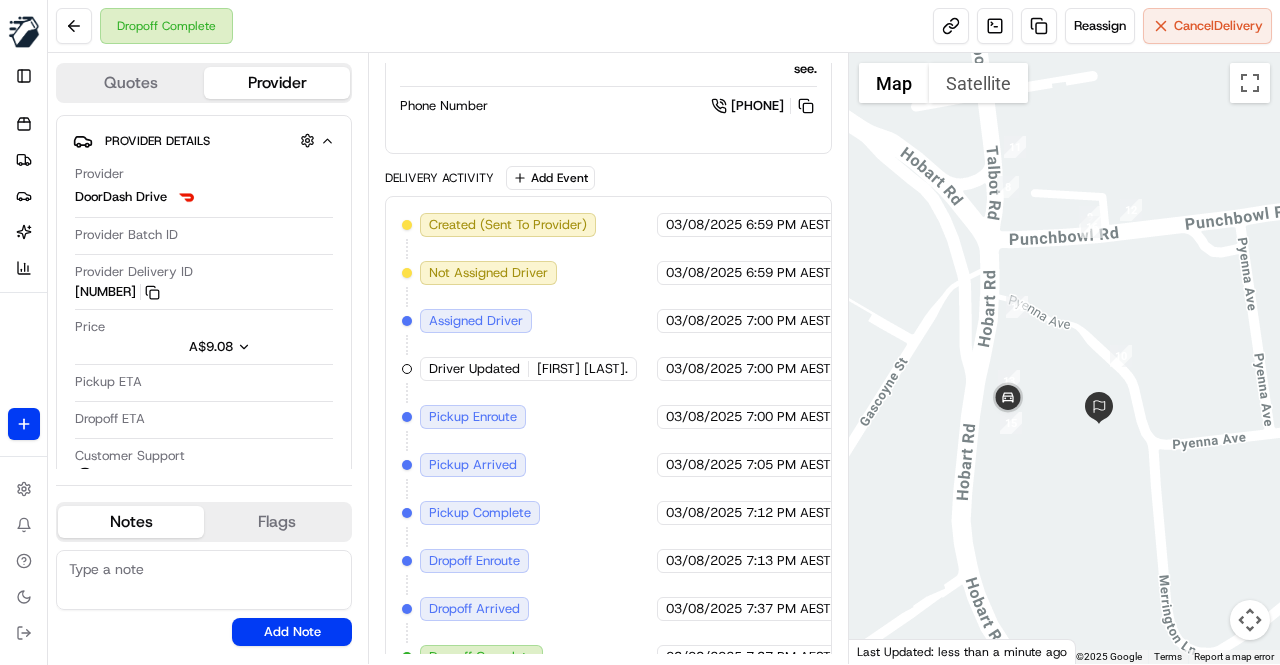 click on "Created (Sent To Provider) DoorDash Drive 03/08/2025 6:59 PM AEST Not Assigned Driver DoorDash Drive 03/08/2025 6:59 PM AEST Assigned Driver DoorDash Drive 03/08/2025 7:00 PM AEST Driver Updated Habib M. DoorDash Drive 03/08/2025 7:00 PM AEST Pickup Enroute DoorDash Drive 03/08/2025 7:00 PM AEST Pickup Arrived DoorDash Drive 03/08/2025 7:05 PM AEST Pickup Complete DoorDash Drive 03/08/2025 7:12 PM AEST Dropoff Enroute DoorDash Drive 03/08/2025 7:13 PM AEST Dropoff Arrived DoorDash Drive 03/08/2025 7:37 PM AEST Dropoff Complete DoorDash Drive 03/08/2025 7:37 PM AEST" at bounding box center [608, 441] 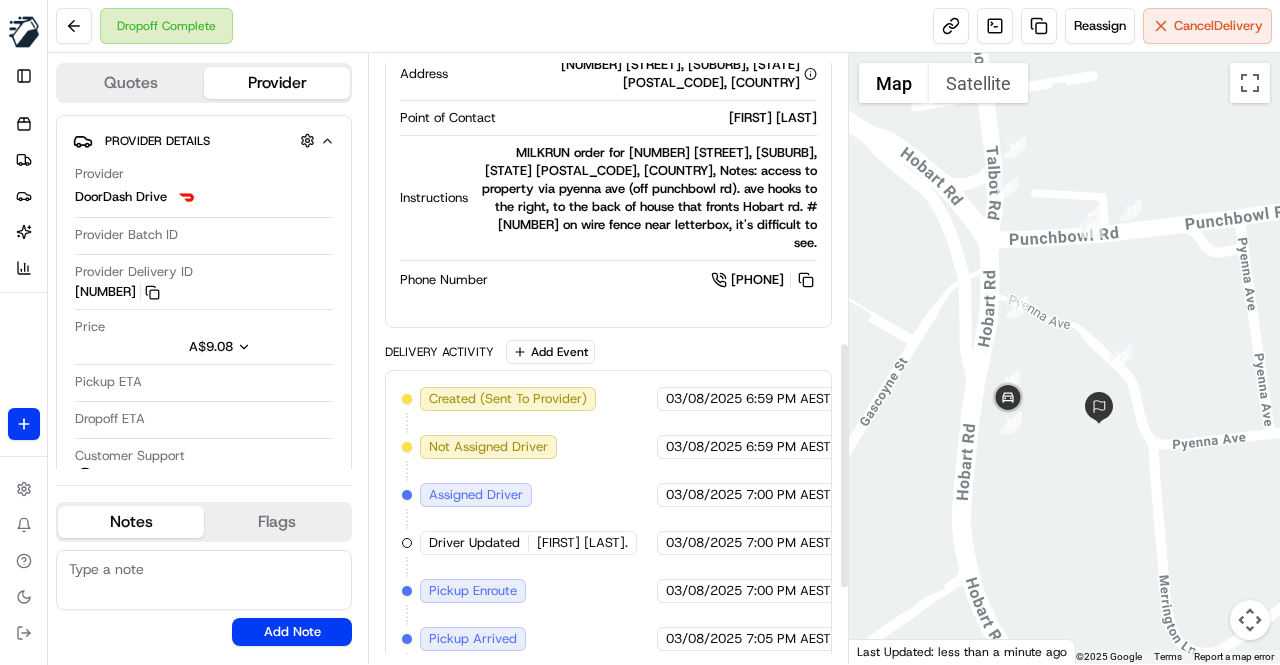 scroll, scrollTop: 693, scrollLeft: 0, axis: vertical 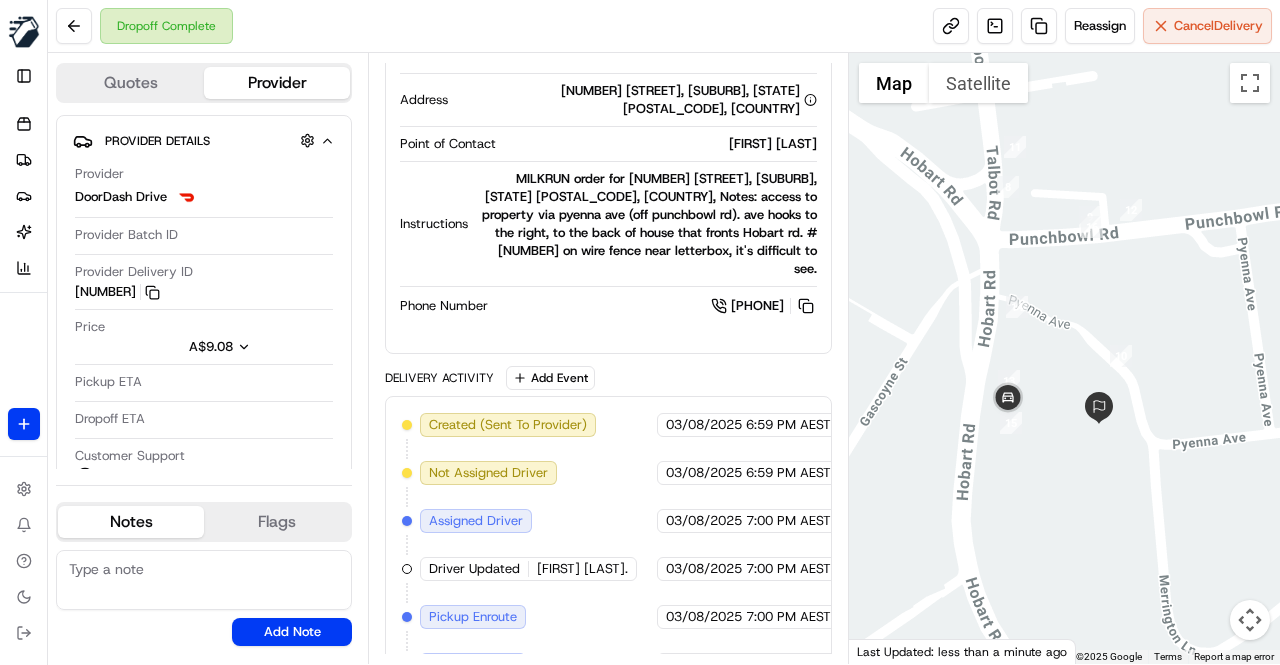 click on "MILKRUN order for 37 Hobart Rd, Kings Meadows, TAS 7249, AU, Notes: access to property via pyenna ave (off punchbowl rd). ave hooks to the right, to the back of house that fronts Hobart rd. #37 on wire fence near letterbox, it's difficult to see." at bounding box center [646, 224] 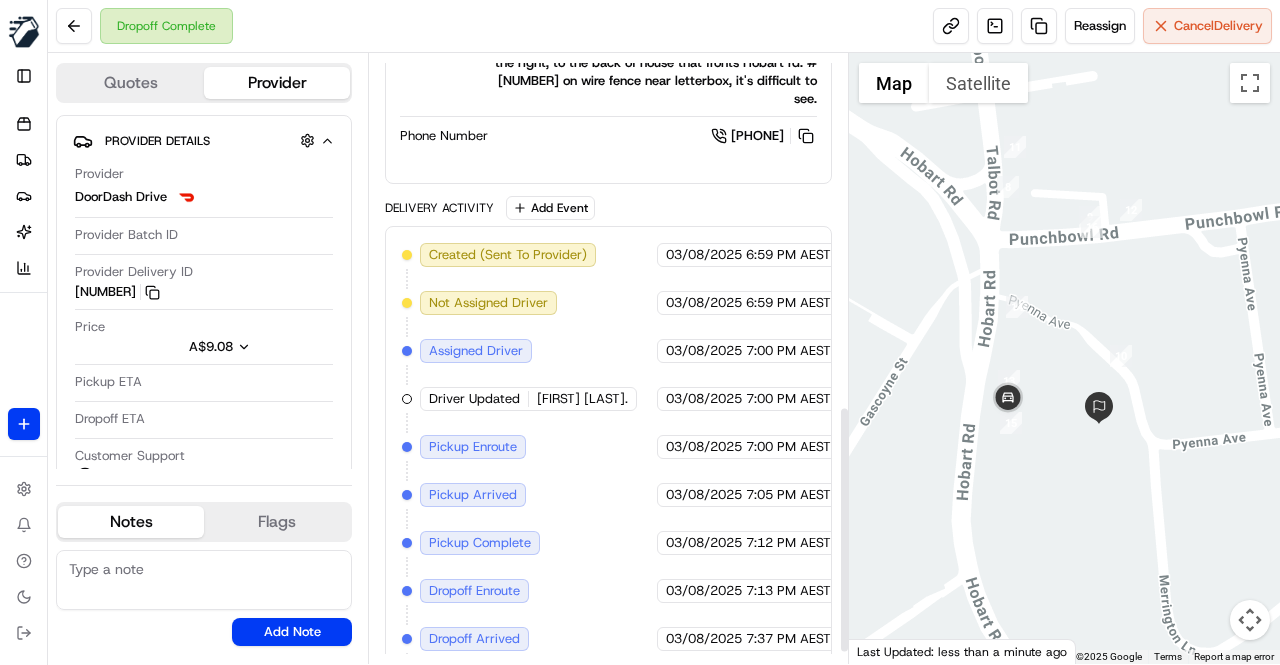 scroll, scrollTop: 893, scrollLeft: 0, axis: vertical 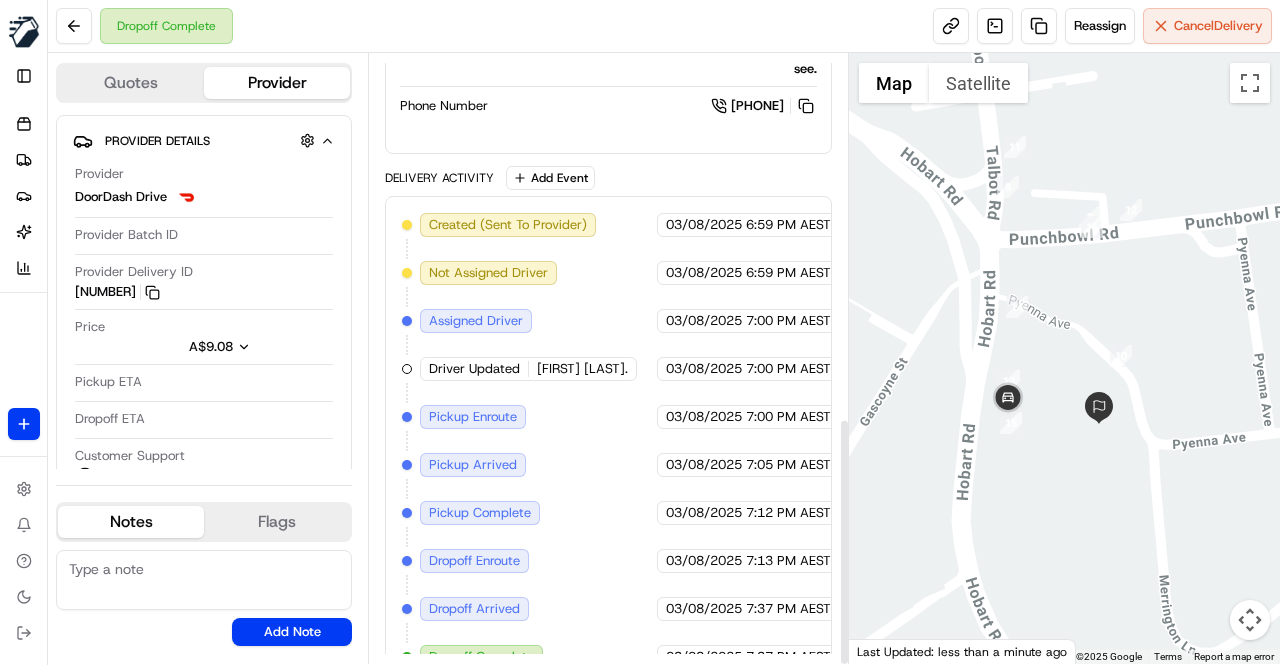 click on "Created (Sent To Provider) DoorDash Drive 03/08/2025 6:59 PM AEST Not Assigned Driver DoorDash Drive 03/08/2025 6:59 PM AEST Assigned Driver DoorDash Drive 03/08/2025 7:00 PM AEST Driver Updated Habib M. DoorDash Drive 03/08/2025 7:00 PM AEST Pickup Enroute DoorDash Drive 03/08/2025 7:00 PM AEST Pickup Arrived DoorDash Drive 03/08/2025 7:05 PM AEST Pickup Complete DoorDash Drive 03/08/2025 7:12 PM AEST Dropoff Enroute DoorDash Drive 03/08/2025 7:13 PM AEST Dropoff Arrived DoorDash Drive 03/08/2025 7:37 PM AEST Dropoff Complete DoorDash Drive 03/08/2025 7:37 PM AEST" at bounding box center [608, 441] 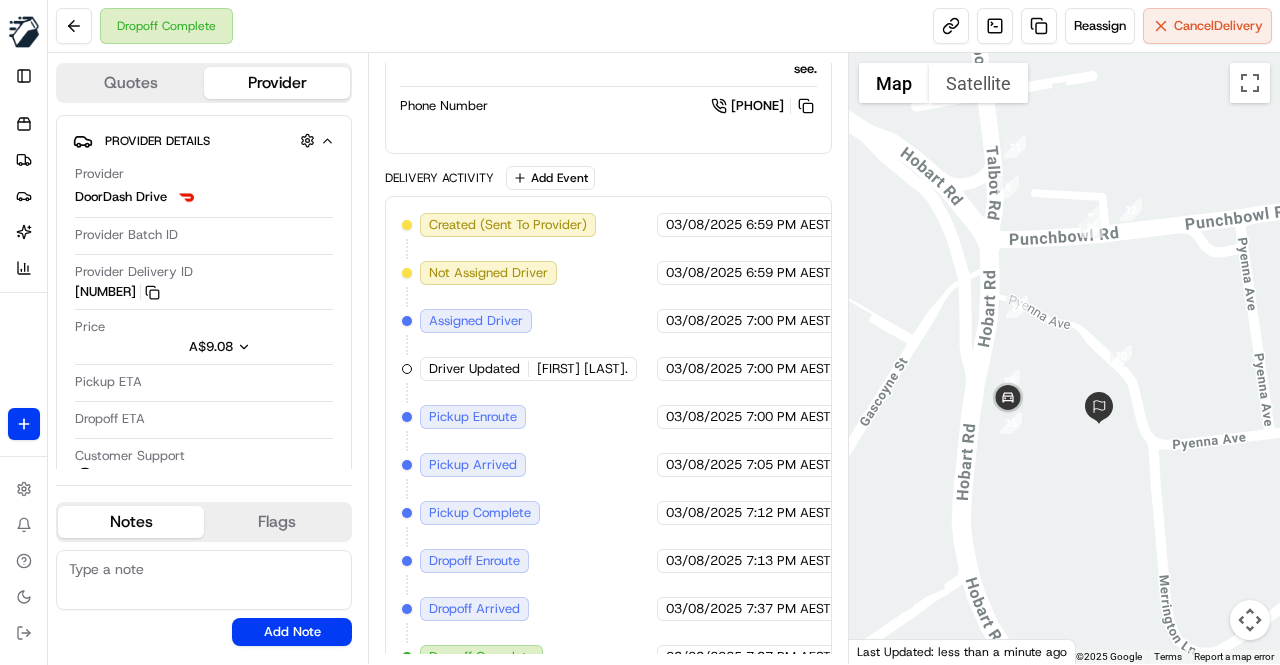 click on "Created (Sent To Provider) DoorDash Drive 03/08/2025 6:59 PM AEST Not Assigned Driver DoorDash Drive 03/08/2025 6:59 PM AEST Assigned Driver DoorDash Drive 03/08/2025 7:00 PM AEST Driver Updated Habib M. DoorDash Drive 03/08/2025 7:00 PM AEST Pickup Enroute DoorDash Drive 03/08/2025 7:00 PM AEST Pickup Arrived DoorDash Drive 03/08/2025 7:05 PM AEST Pickup Complete DoorDash Drive 03/08/2025 7:12 PM AEST Dropoff Enroute DoorDash Drive 03/08/2025 7:13 PM AEST Dropoff Arrived DoorDash Drive 03/08/2025 7:37 PM AEST Dropoff Complete DoorDash Drive 03/08/2025 7:37 PM AEST" at bounding box center (608, 441) 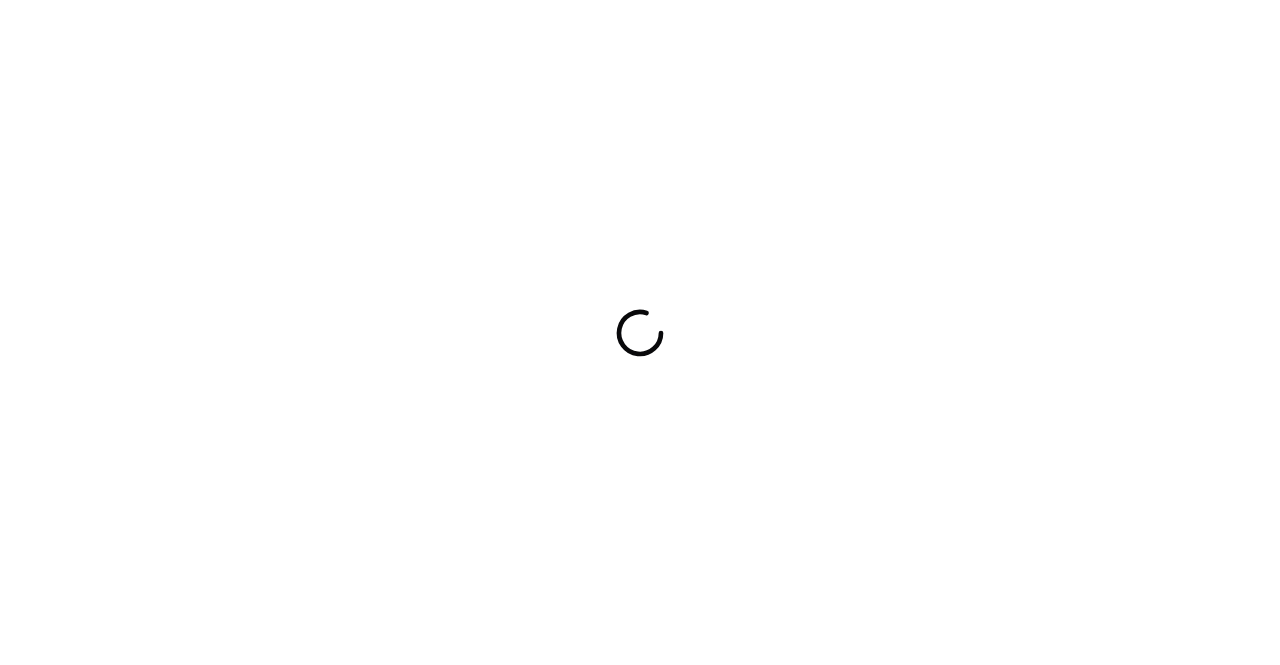 scroll, scrollTop: 0, scrollLeft: 0, axis: both 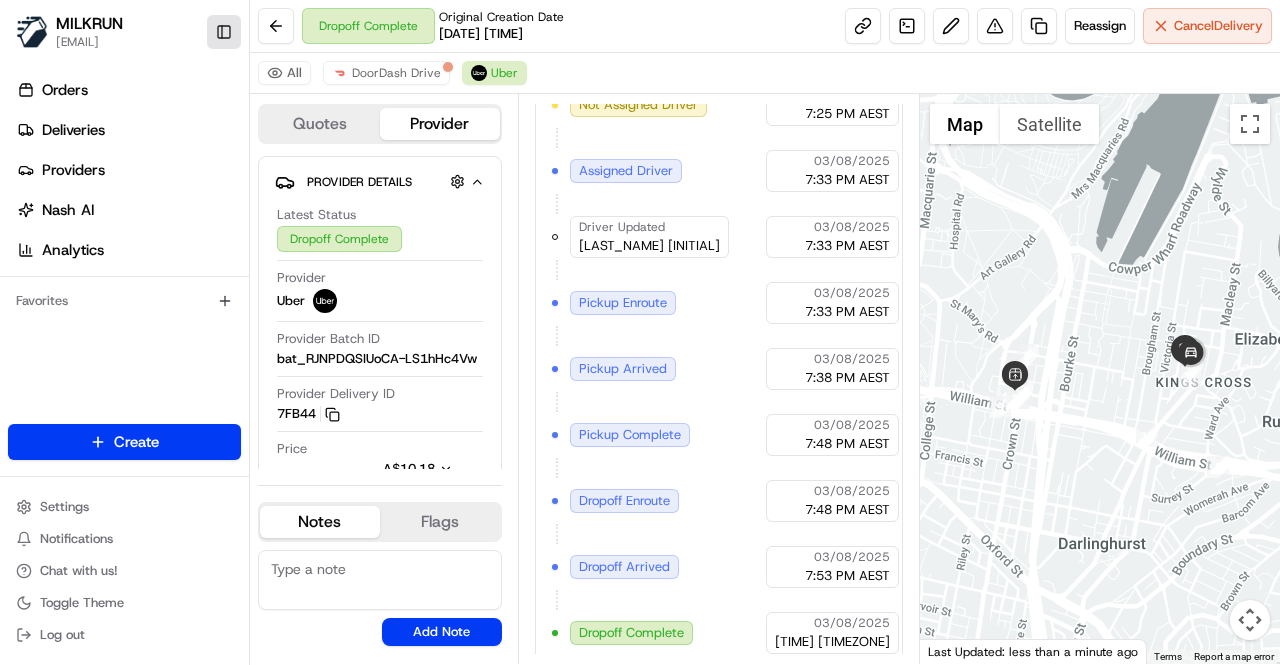 click on "Toggle Sidebar" at bounding box center (224, 32) 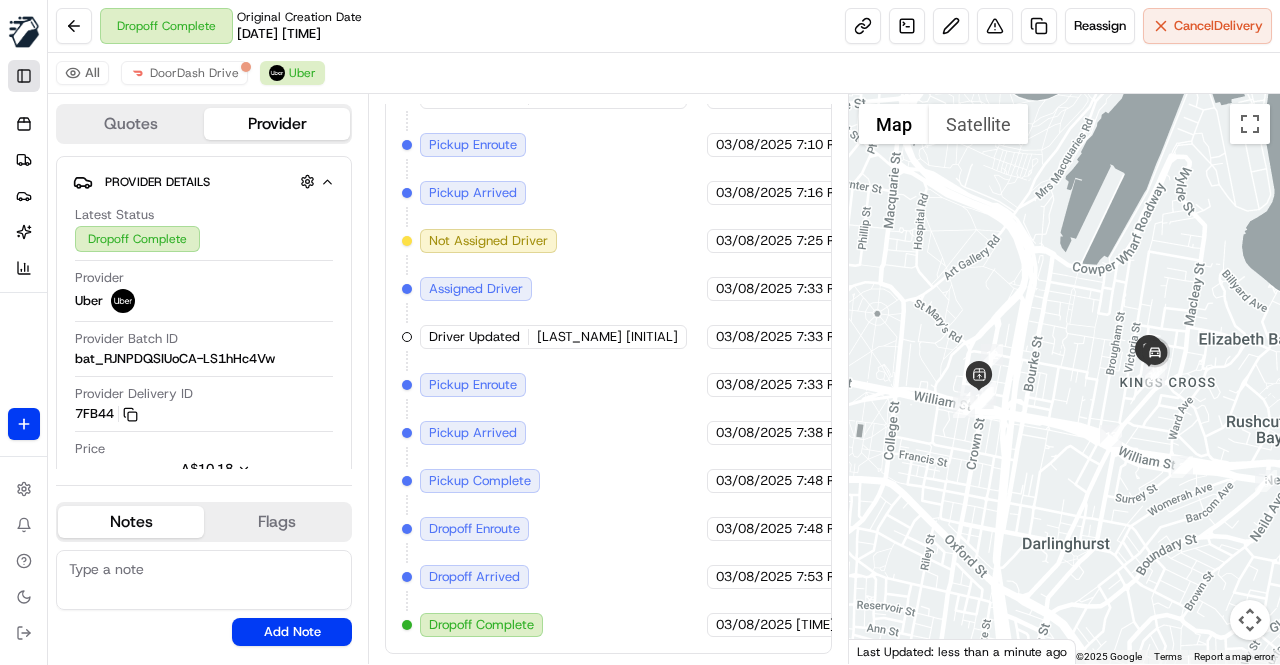 scroll, scrollTop: 734, scrollLeft: 0, axis: vertical 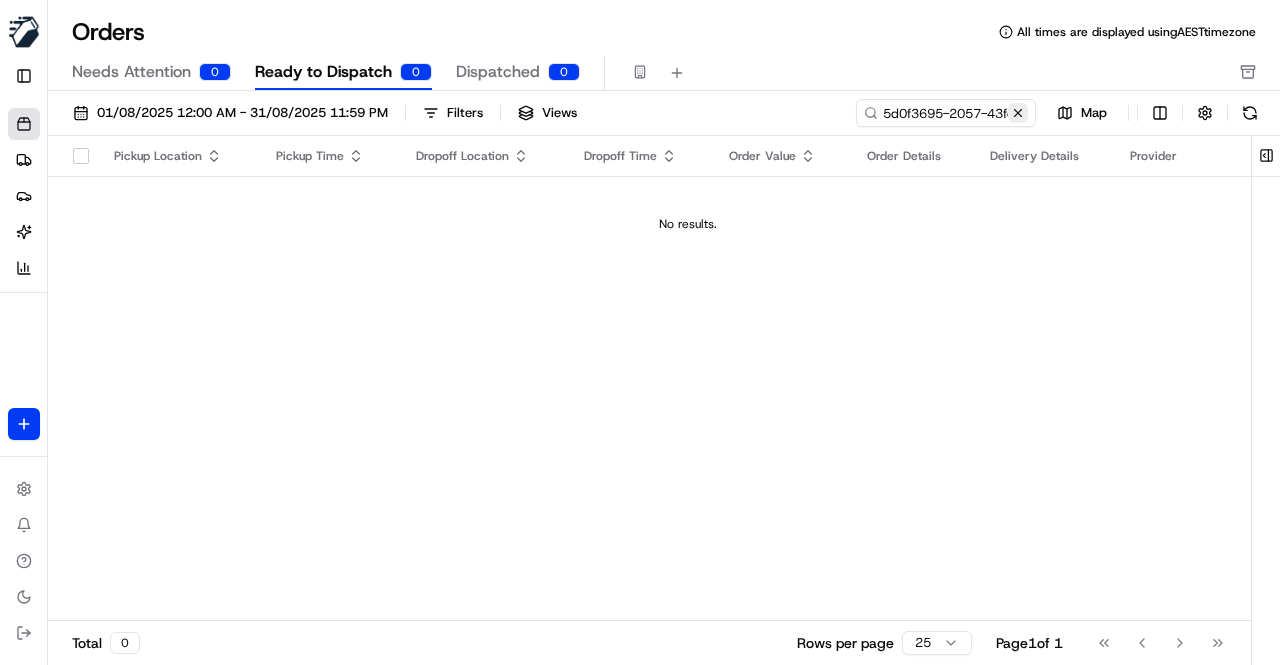 click at bounding box center [1018, 113] 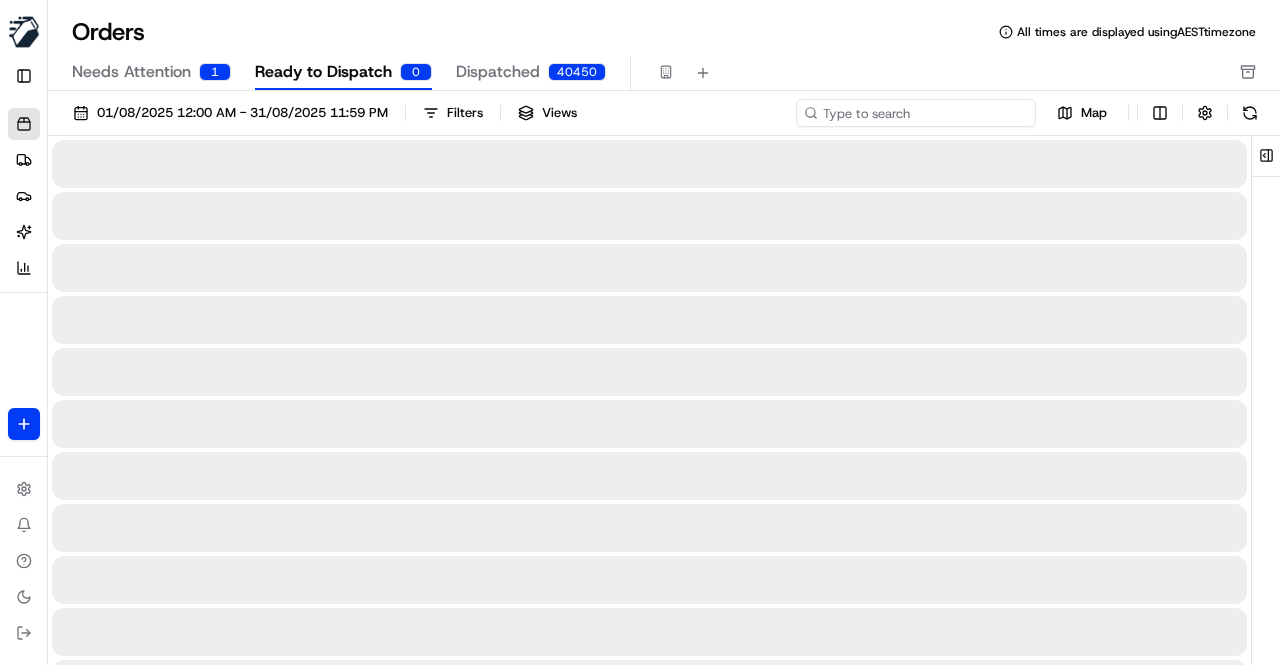 click at bounding box center [916, 113] 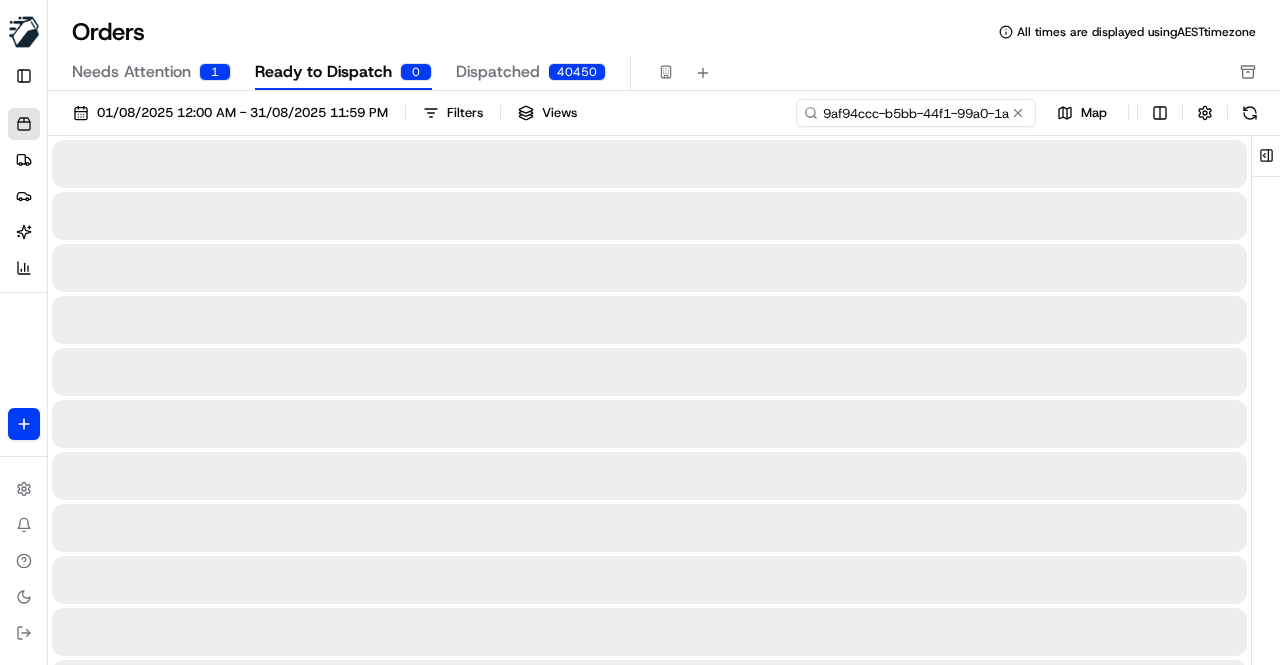 scroll, scrollTop: 0, scrollLeft: 89, axis: horizontal 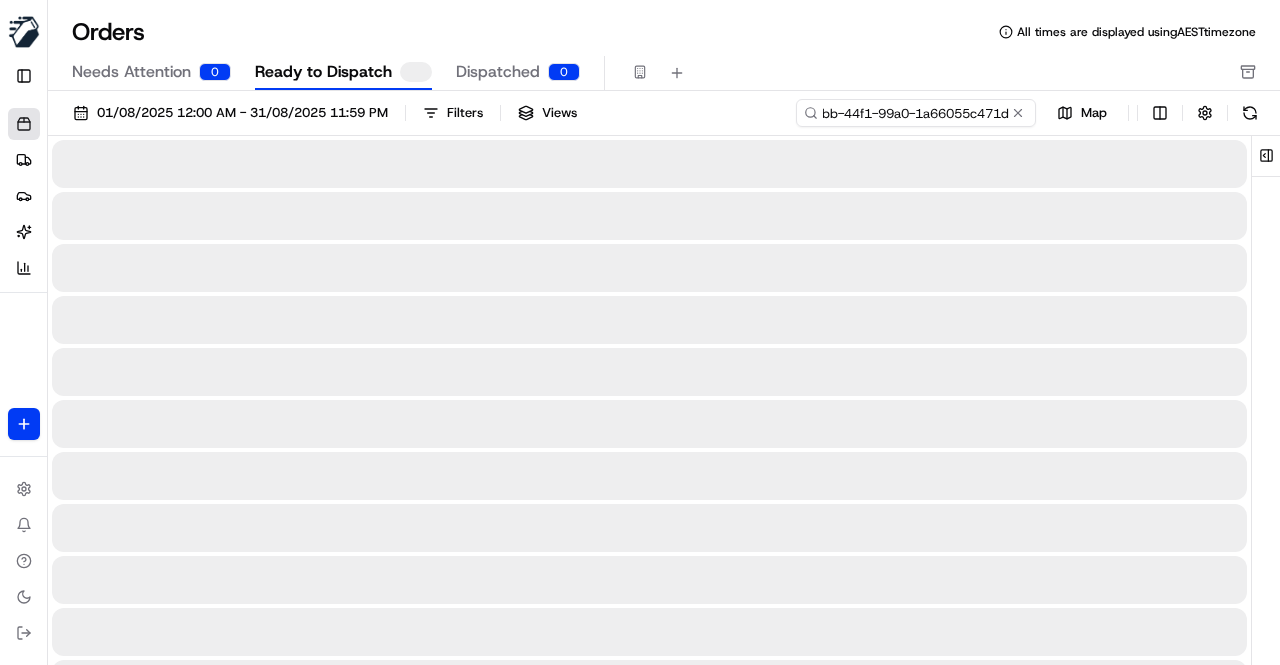 type on "9af94ccc-b5bb-44f1-99a0-1a66055c471d" 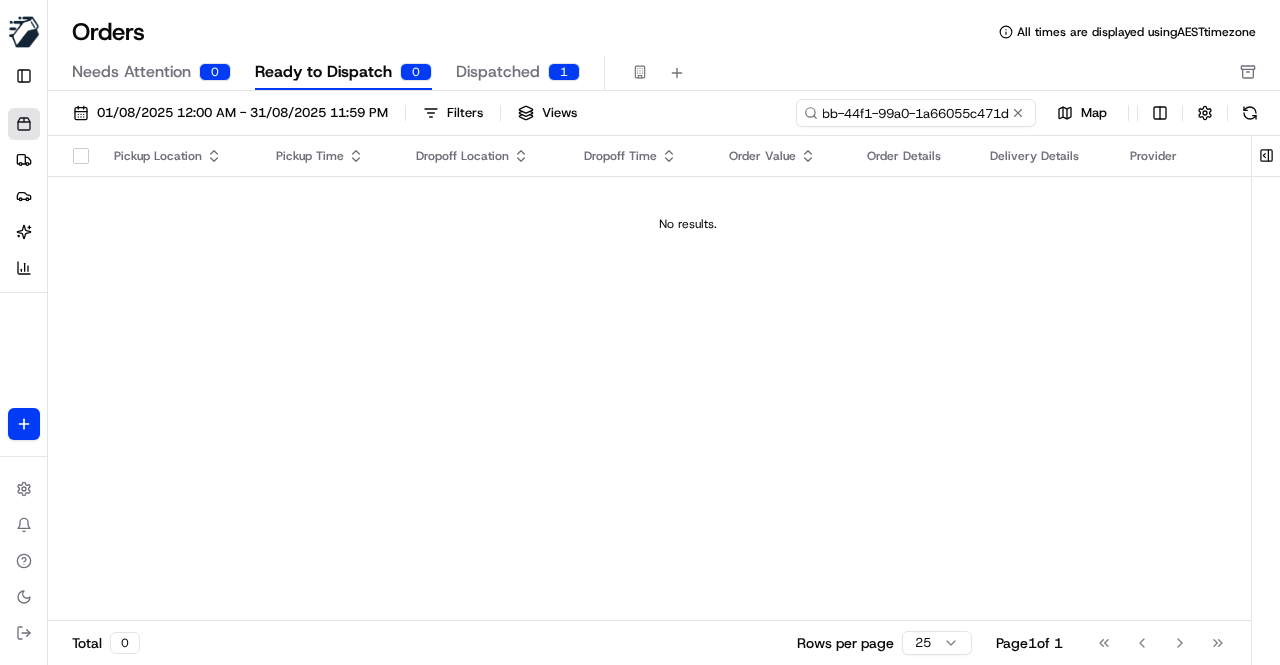 scroll, scrollTop: 0, scrollLeft: 0, axis: both 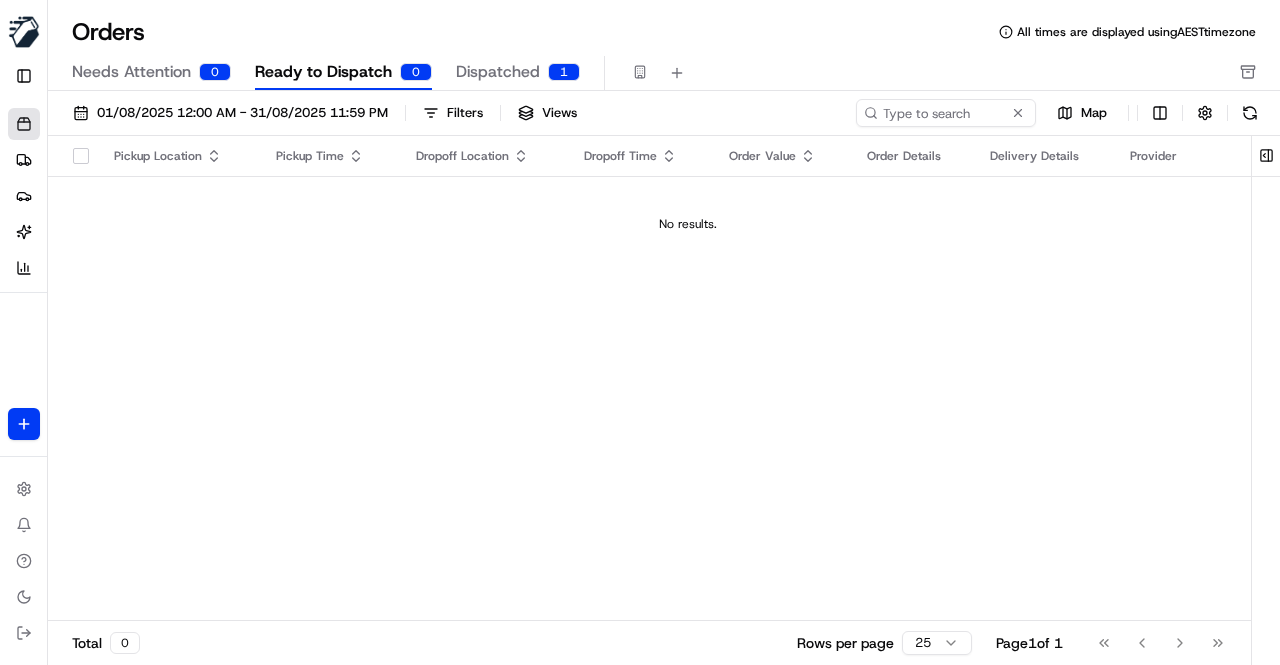 click on "Dispatched" at bounding box center (498, 72) 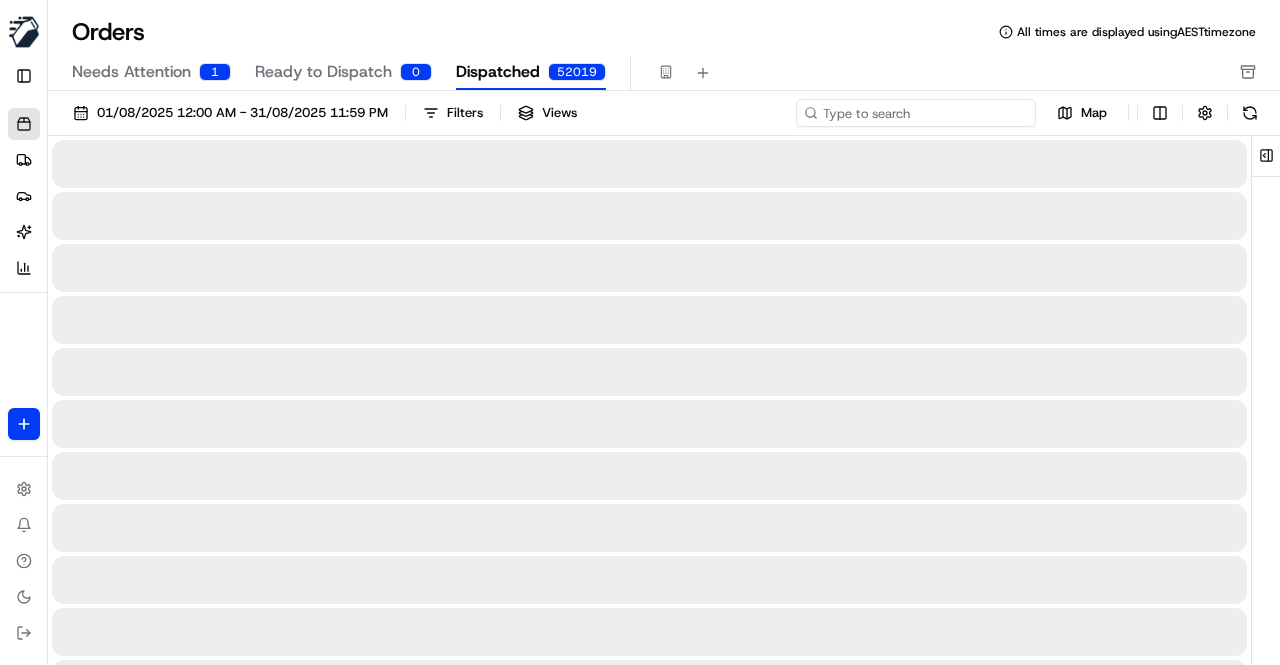 click at bounding box center (916, 113) 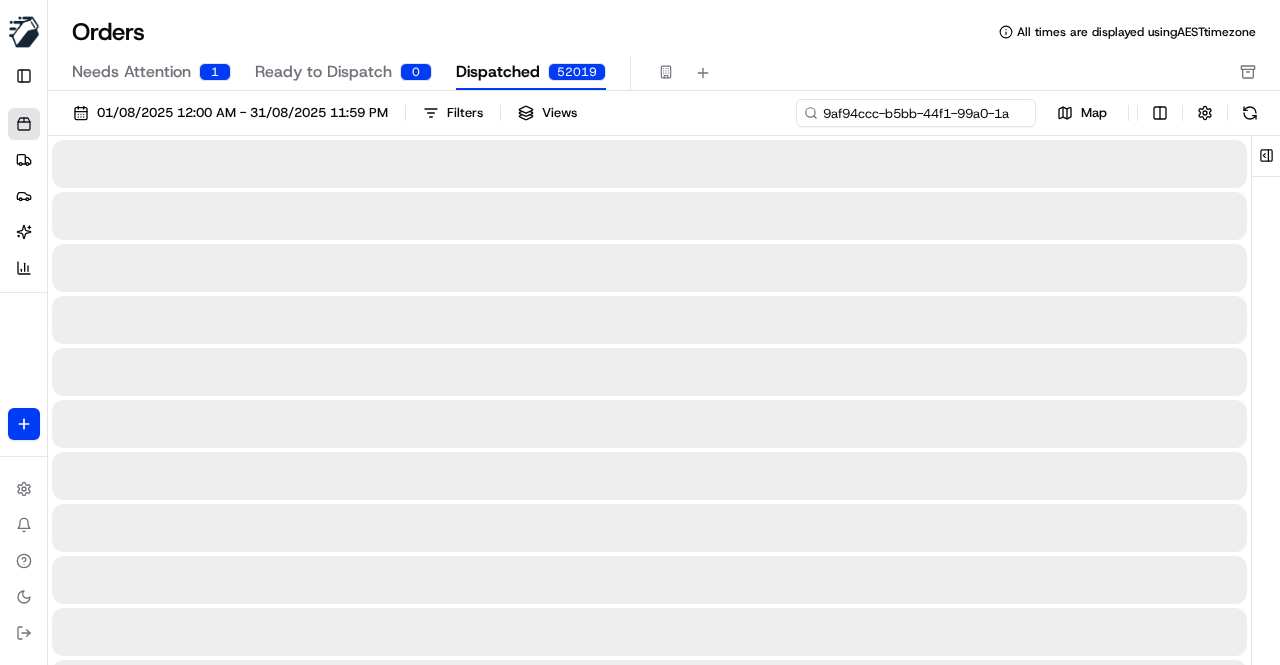 scroll, scrollTop: 0, scrollLeft: 89, axis: horizontal 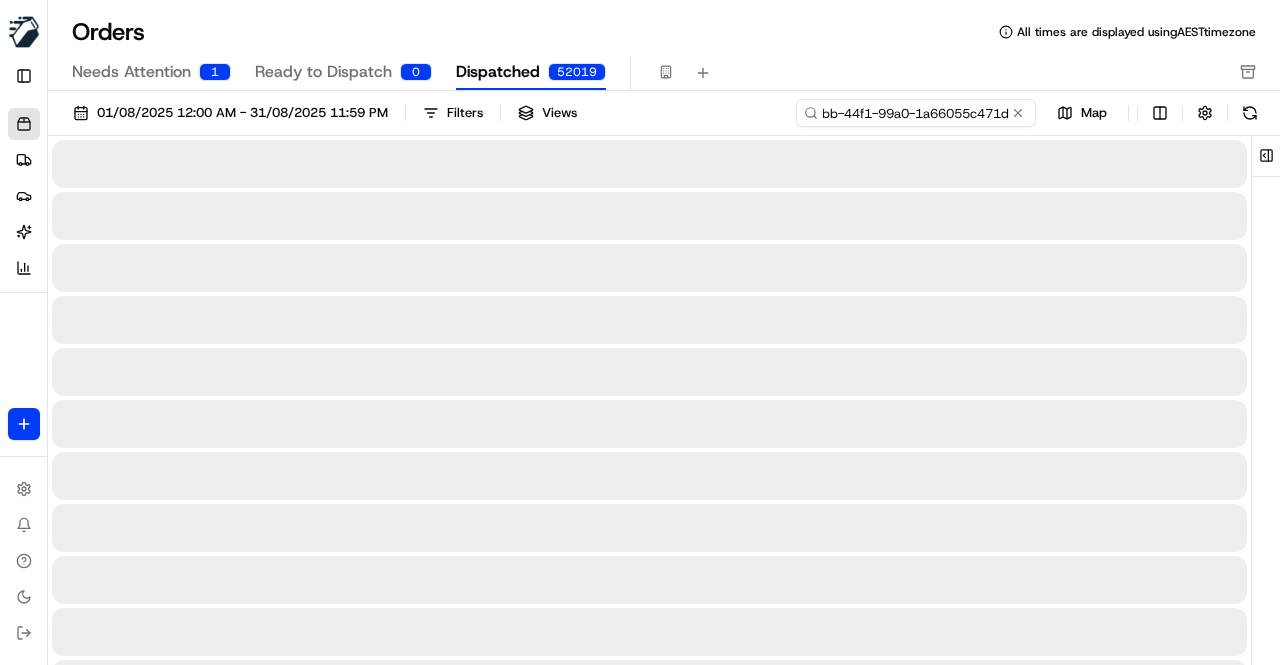 type on "9af94ccc-b5bb-44f1-99a0-1a66055c471d" 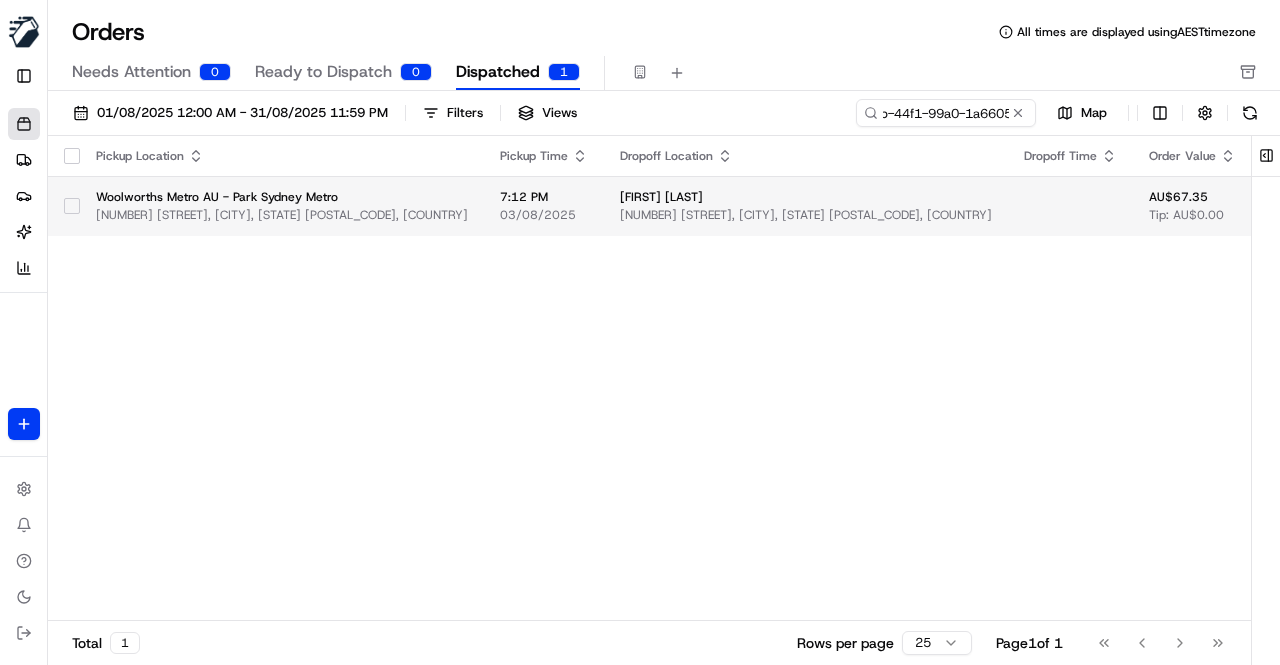 click on "View Job" at bounding box center [1447, 206] 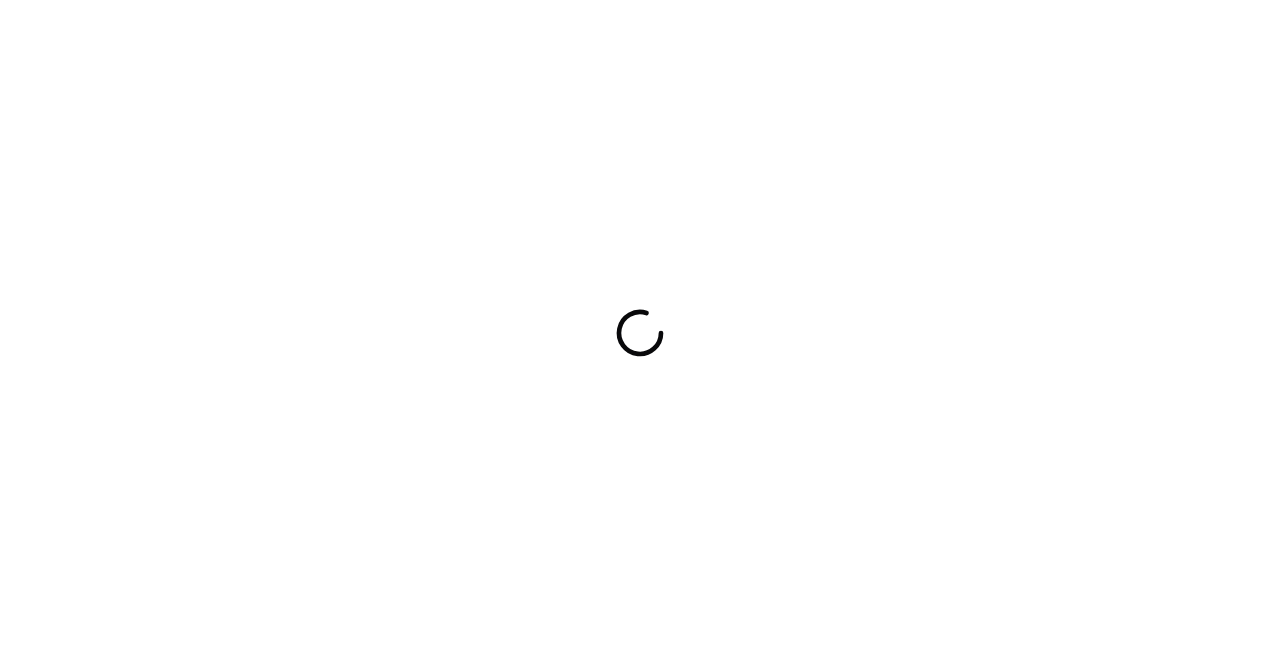 scroll, scrollTop: 0, scrollLeft: 0, axis: both 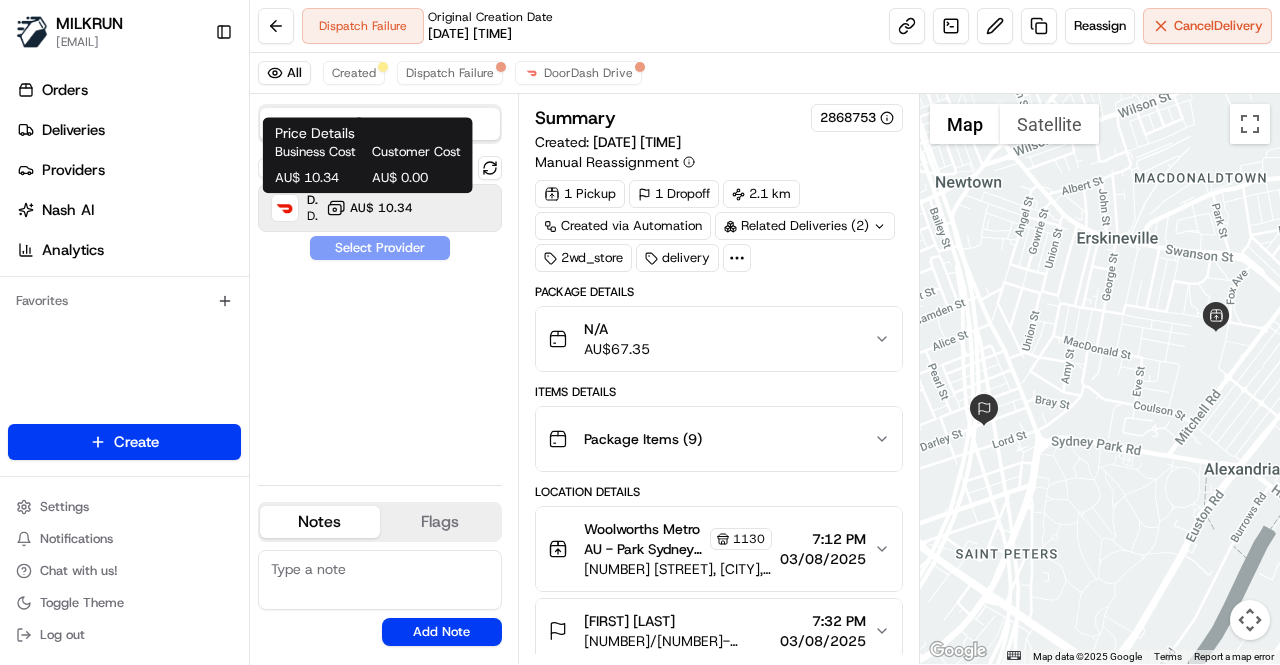 click on "AU$   10.34" at bounding box center [381, 208] 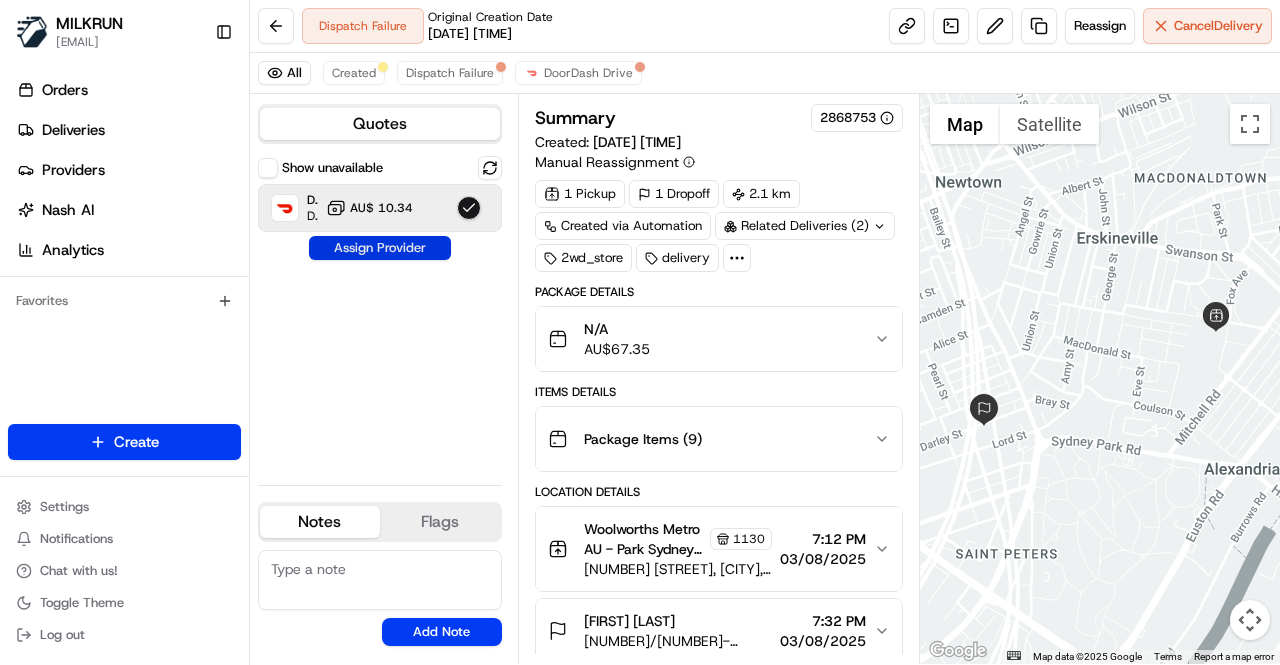 click on "Assign Provider" at bounding box center (380, 248) 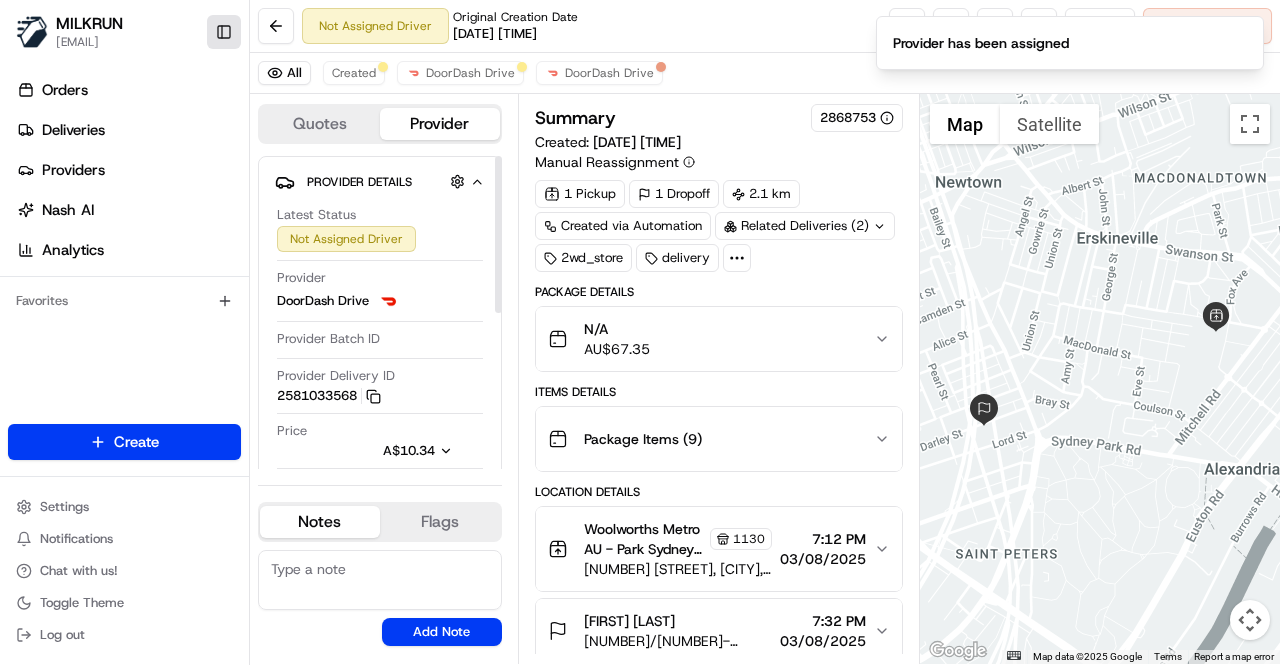click on "Toggle Sidebar" at bounding box center [224, 32] 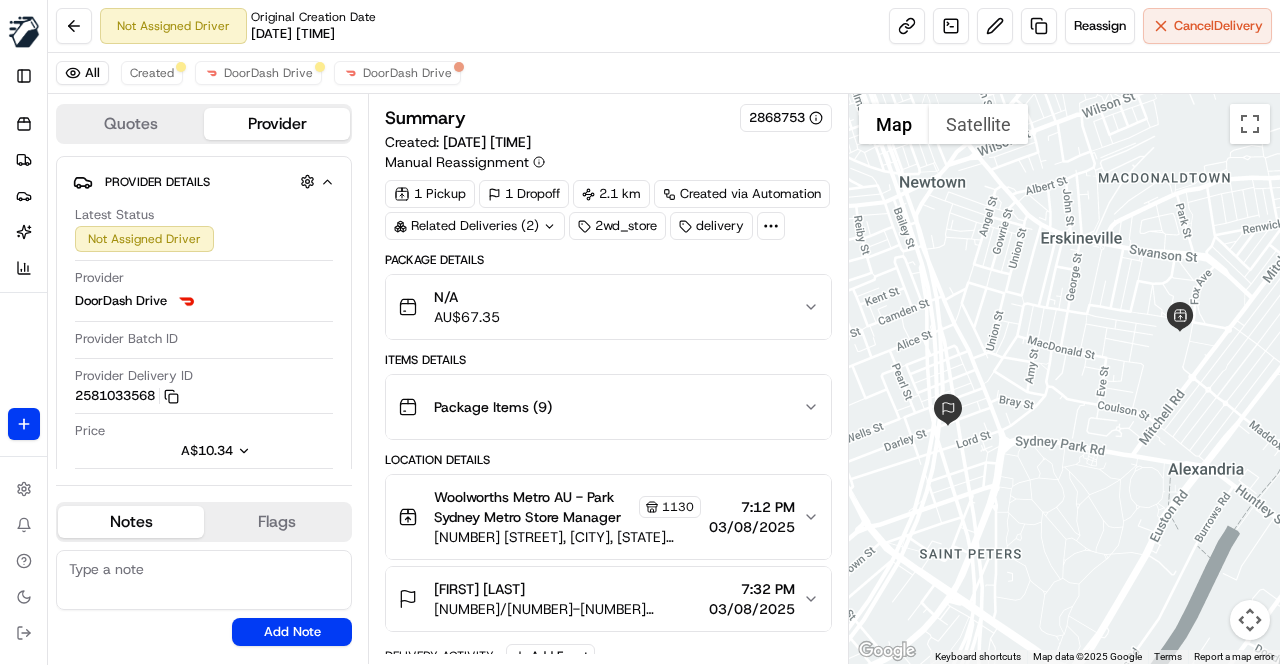 click on "All Created DoorDash Drive DoorDash Drive" at bounding box center (664, 73) 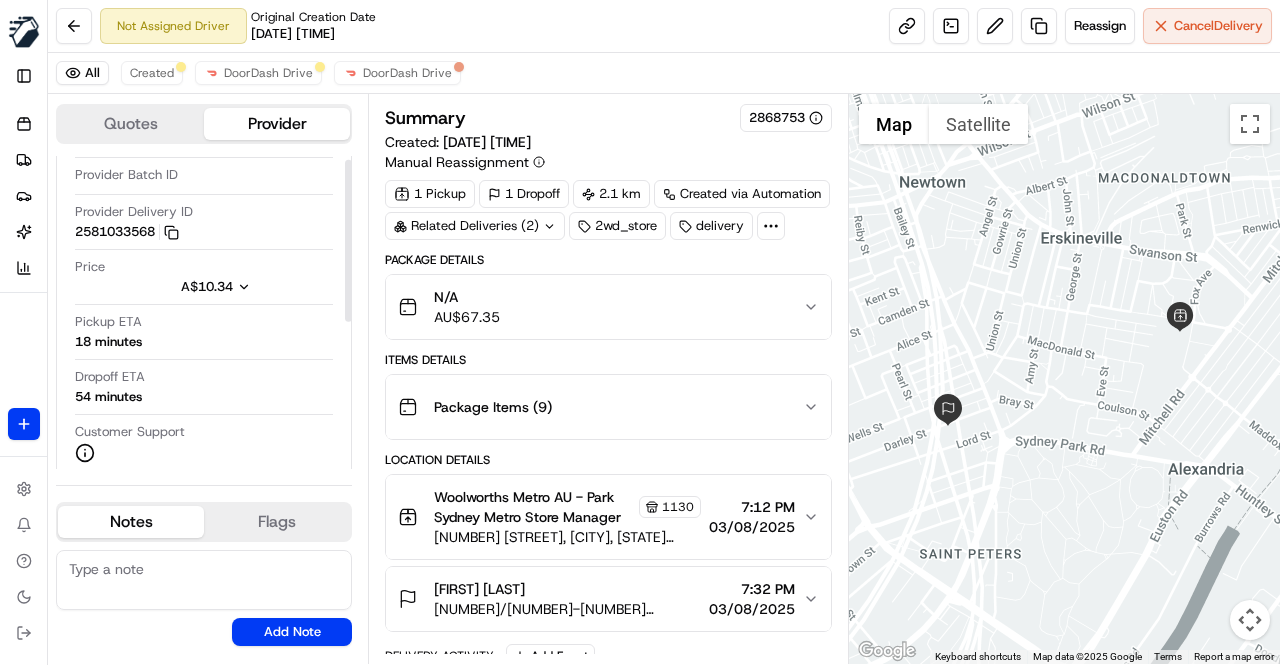 scroll, scrollTop: 0, scrollLeft: 0, axis: both 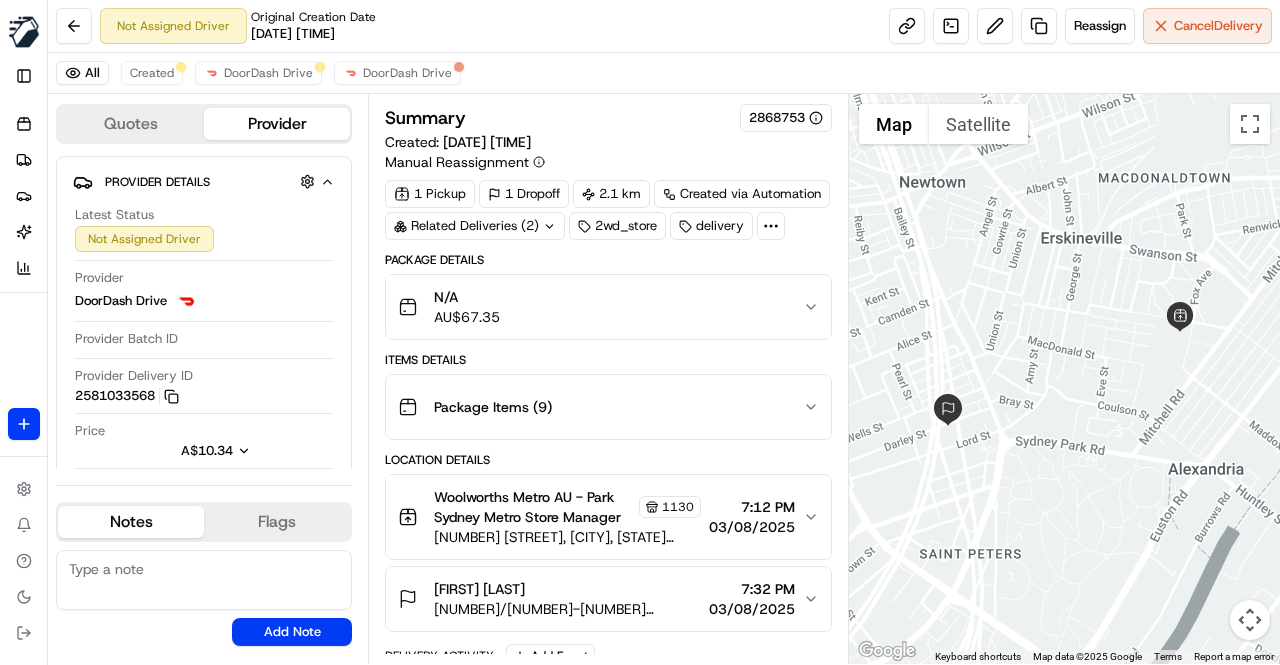 click on "Not Assigned Driver Original Creation Date 08/03/2025 06:55 PM Reassign Cancel  Delivery" at bounding box center [664, 26] 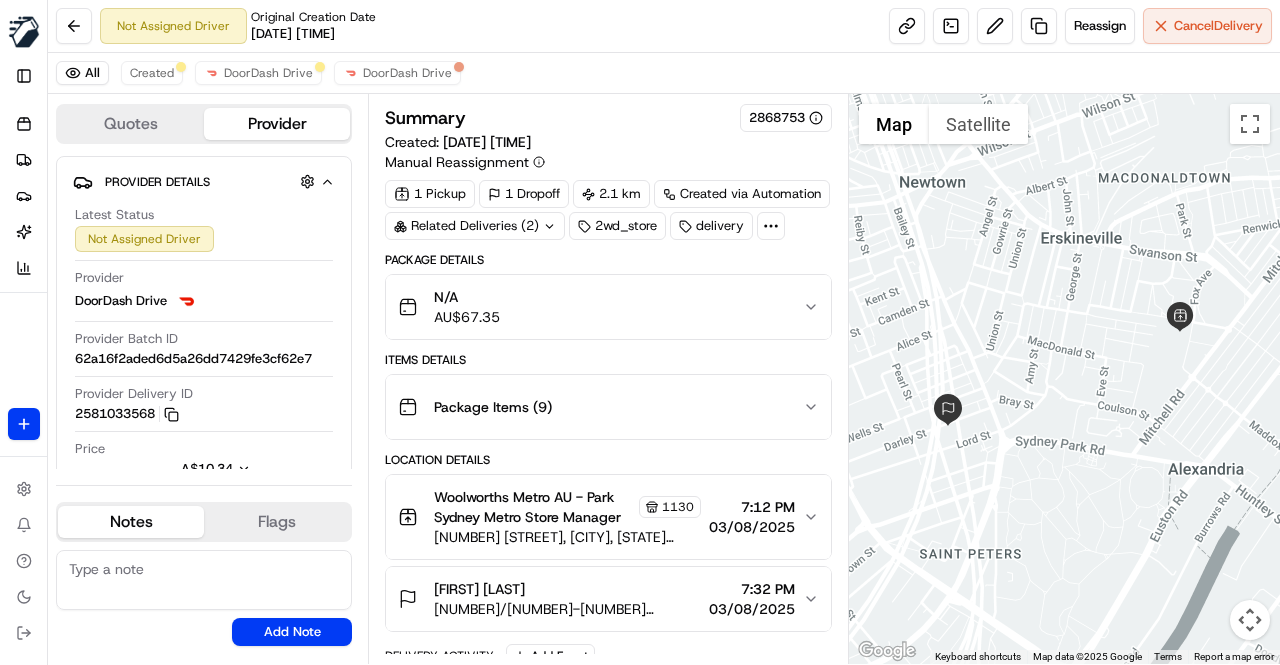 click on "All Created DoorDash Drive DoorDash Drive" at bounding box center [664, 73] 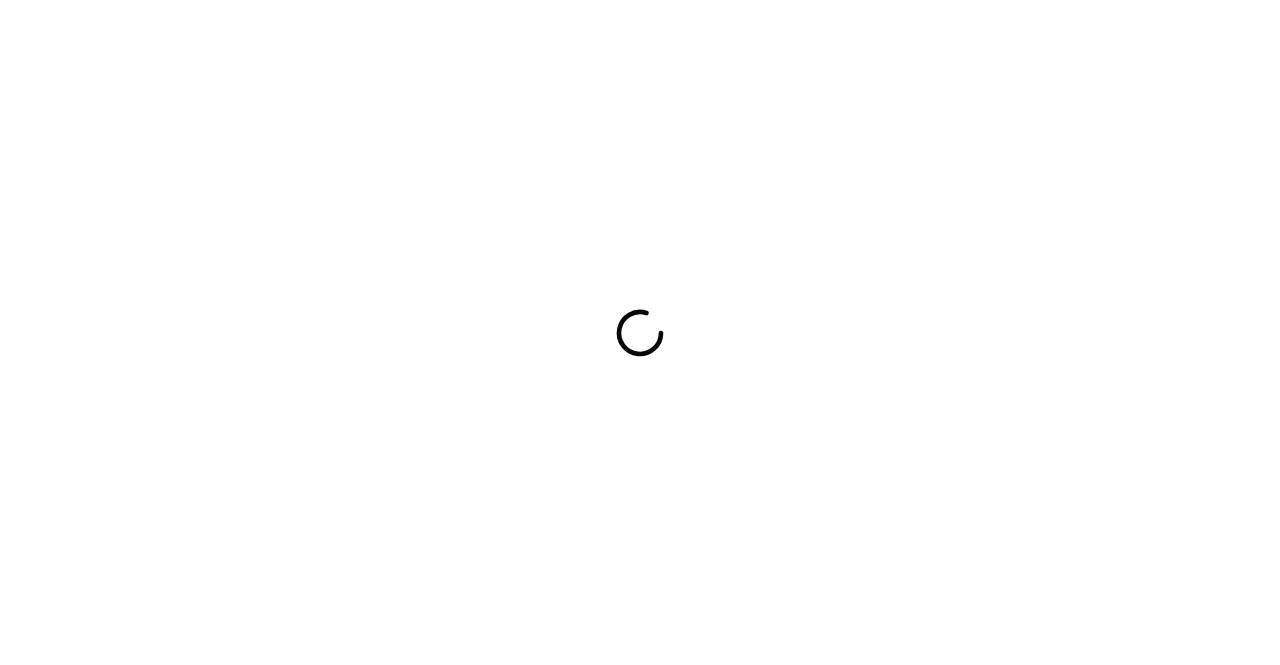 scroll, scrollTop: 0, scrollLeft: 0, axis: both 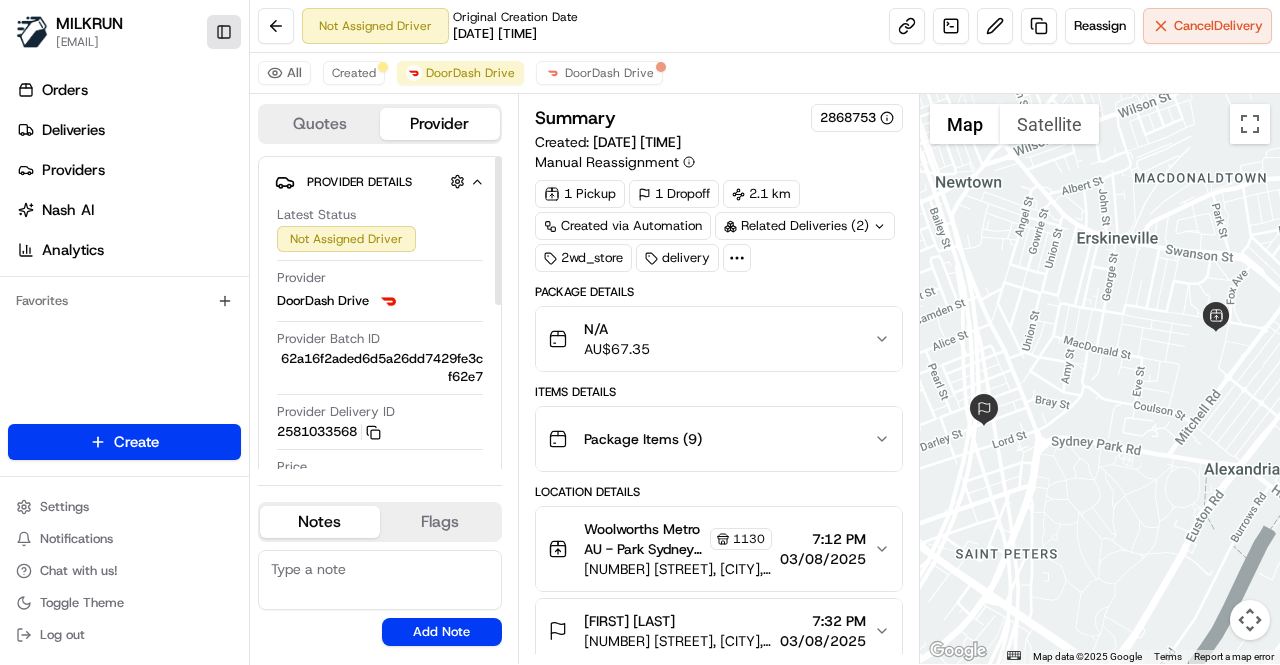 click on "Toggle Sidebar" at bounding box center [224, 32] 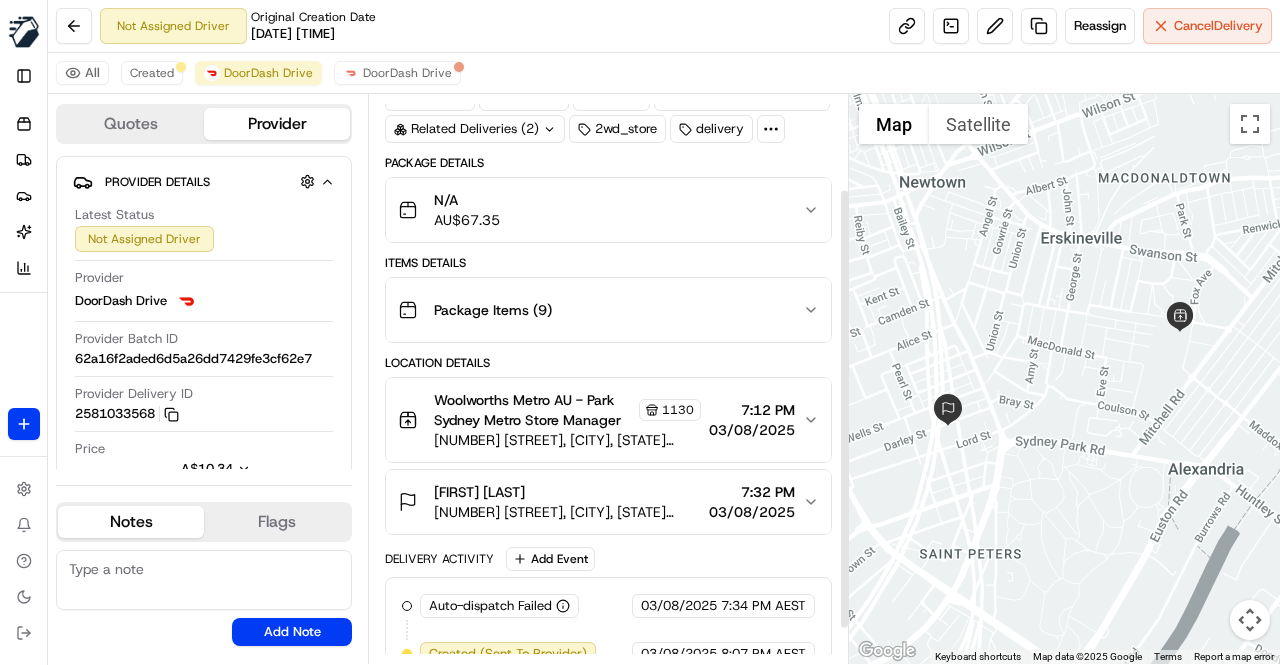scroll, scrollTop: 166, scrollLeft: 0, axis: vertical 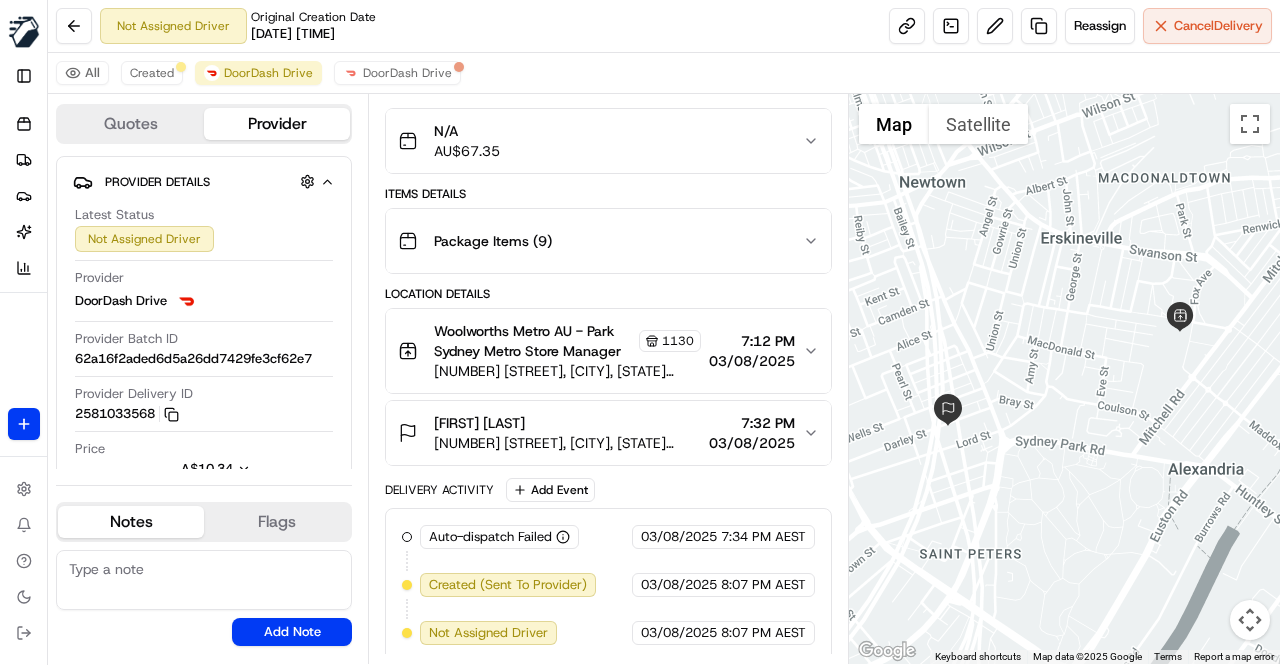 click on "Delivery Activity Add Event" at bounding box center [608, 490] 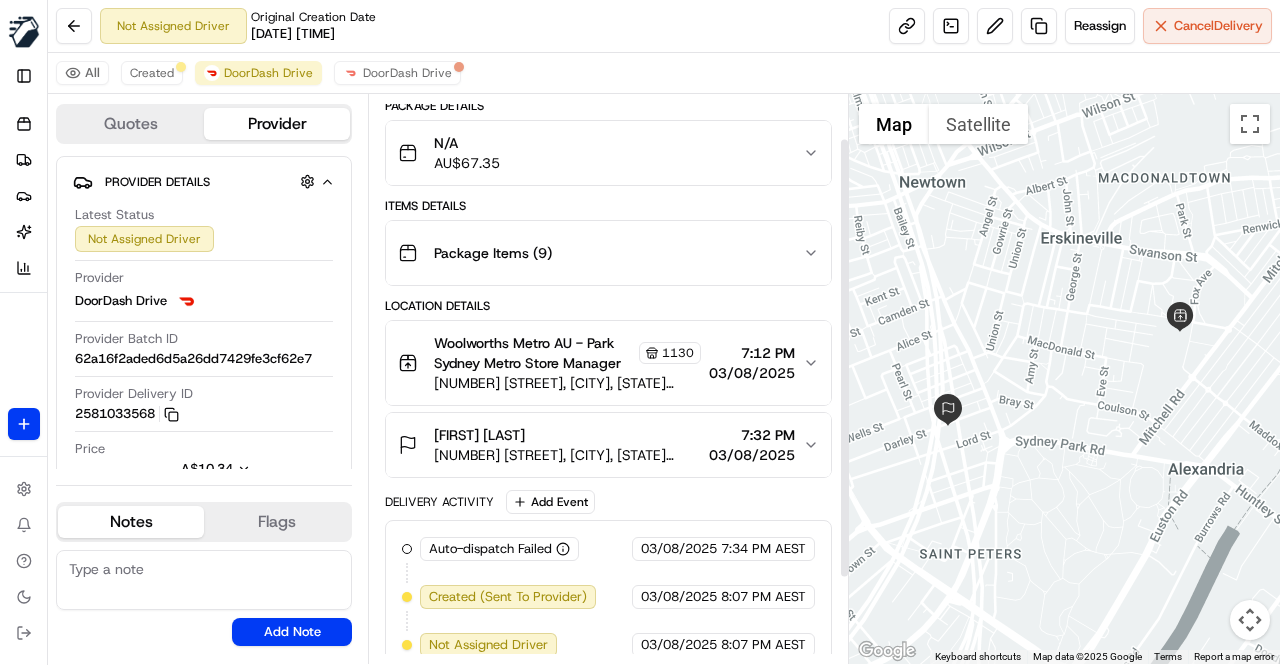 scroll, scrollTop: 166, scrollLeft: 0, axis: vertical 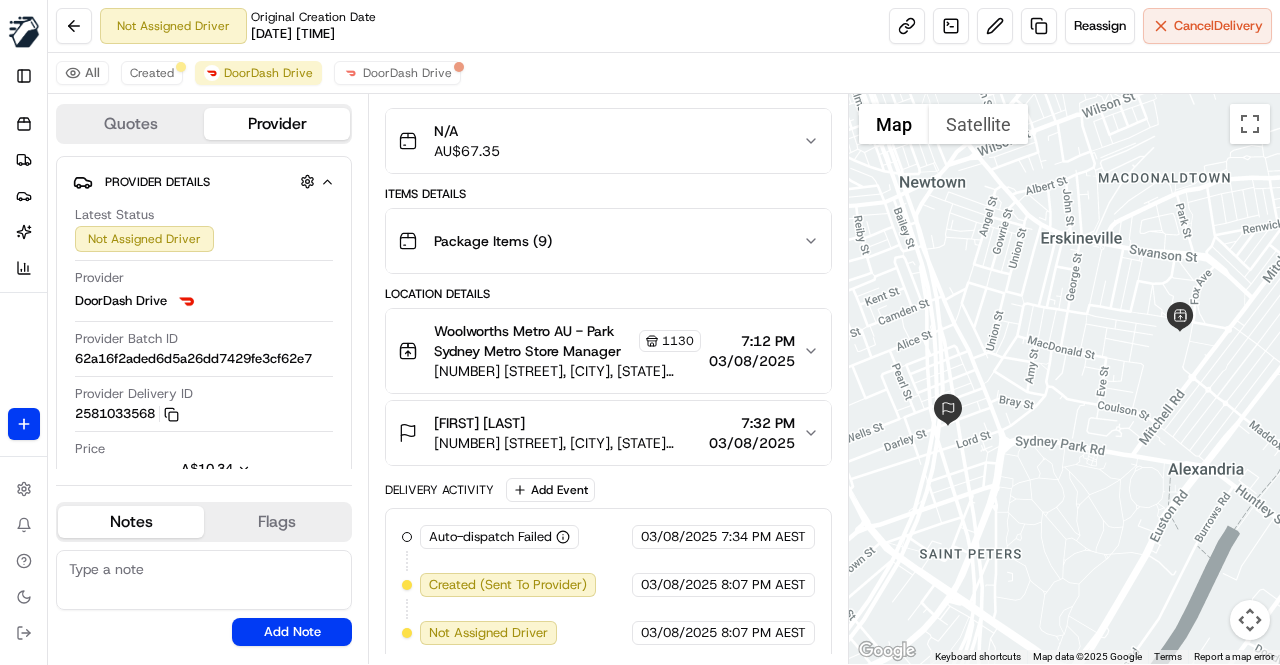 click on "Package Details N/A AU$ 67.35 Items Details Package Items ( 9 ) Location Details Woolworths Metro AU - Park Sydney Metro Store Manager 1130 [NUMBER] [STREET], [CITY], [STATE] [POSTAL_CODE], [COUNTRY] [TIME] [DATE]  [FIRST] [LAST] [NUMBER] [STREET], [CITY], [STATE] [POSTAL_CODE], [COUNTRY] [TIME] [DATE] Delivery Activity Add Event Auto-dispatch Failed DoorDash Drive [DATE] [TIME] AEST Created (Sent To Provider) DoorDash Drive [DATE] [TIME] AEST Not Assigned Driver DoorDash Drive [DATE] [TIME] AEST" at bounding box center (608, 374) 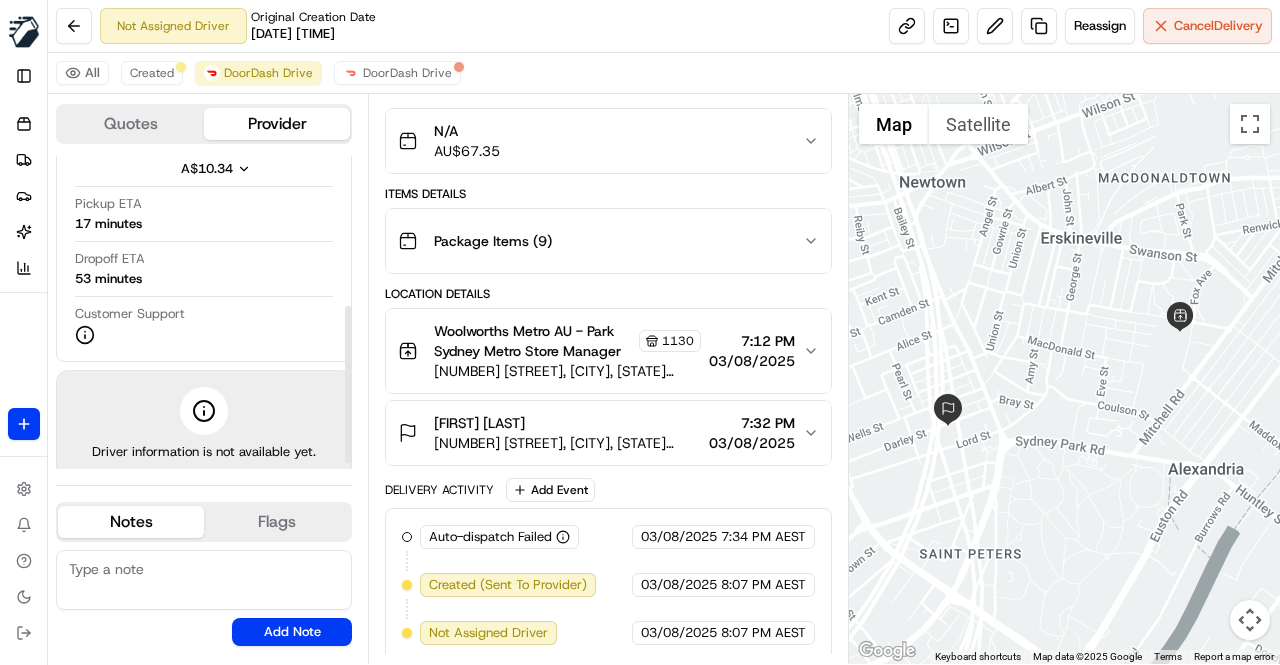 scroll, scrollTop: 200, scrollLeft: 0, axis: vertical 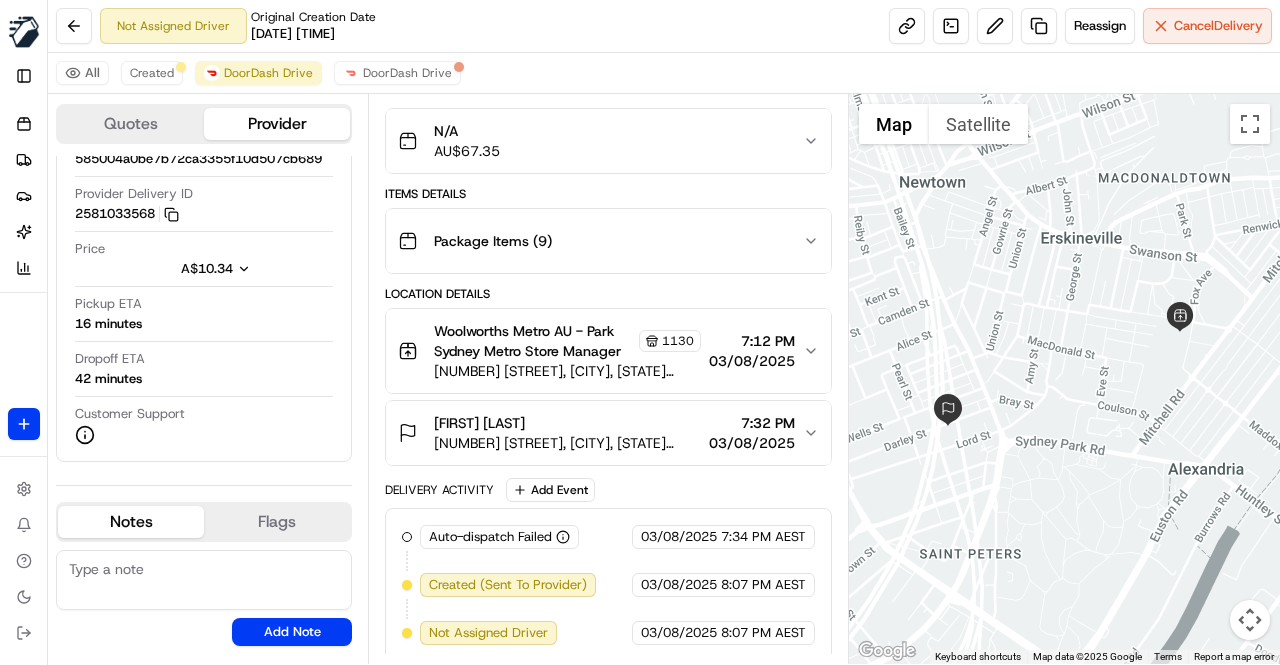 click on "Package Details N/A AU$ 67.35 Items Details Package Items ( 9 ) Location Details Woolworths Metro AU - Park Sydney Metro Store Manager 1130 57 Ashmore St, Erskineville, NSW 2043, AU 7:12 PM 03/08/2025  Jasmine hersee 4/48-52 Darley St, Newtown, NSW 2042, AU 7:32 PM 03/08/2025 Delivery Activity Add Event Auto-dispatch Failed DoorDash Drive 03/08/2025 7:34 PM AEST Created (Sent To Provider) DoorDash Drive 03/08/2025 8:07 PM AEST Not Assigned Driver DoorDash Drive 03/08/2025 8:07 PM AEST" at bounding box center (608, 374) 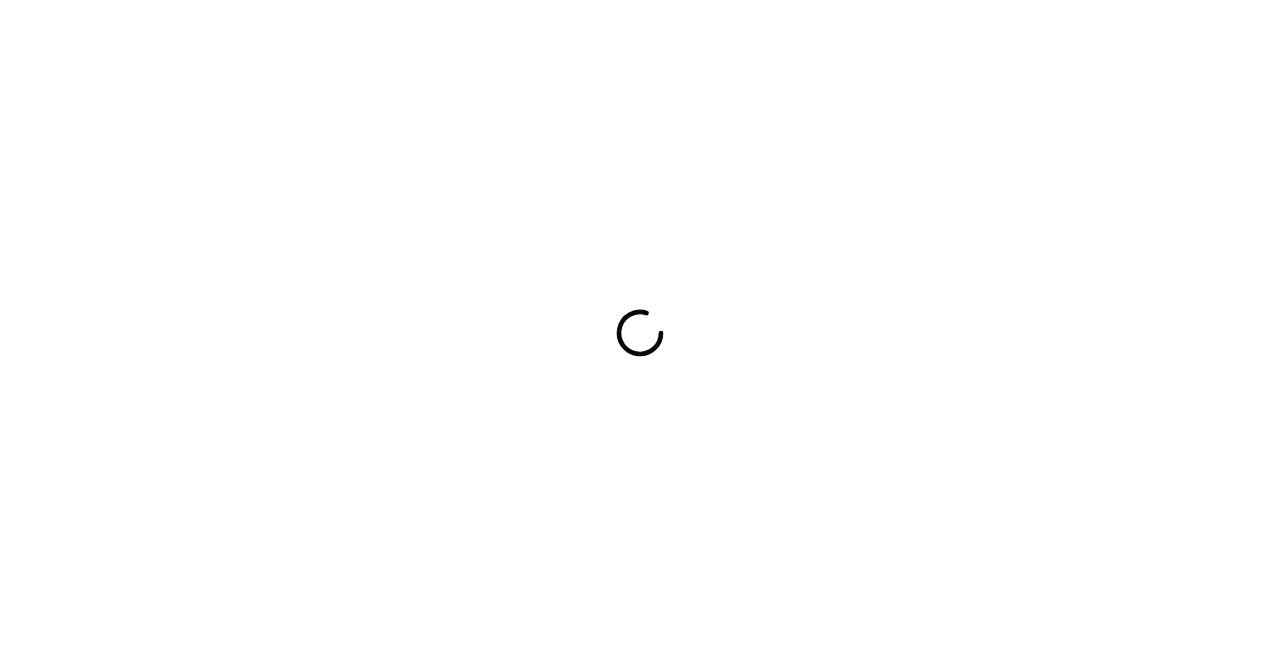 scroll, scrollTop: 0, scrollLeft: 0, axis: both 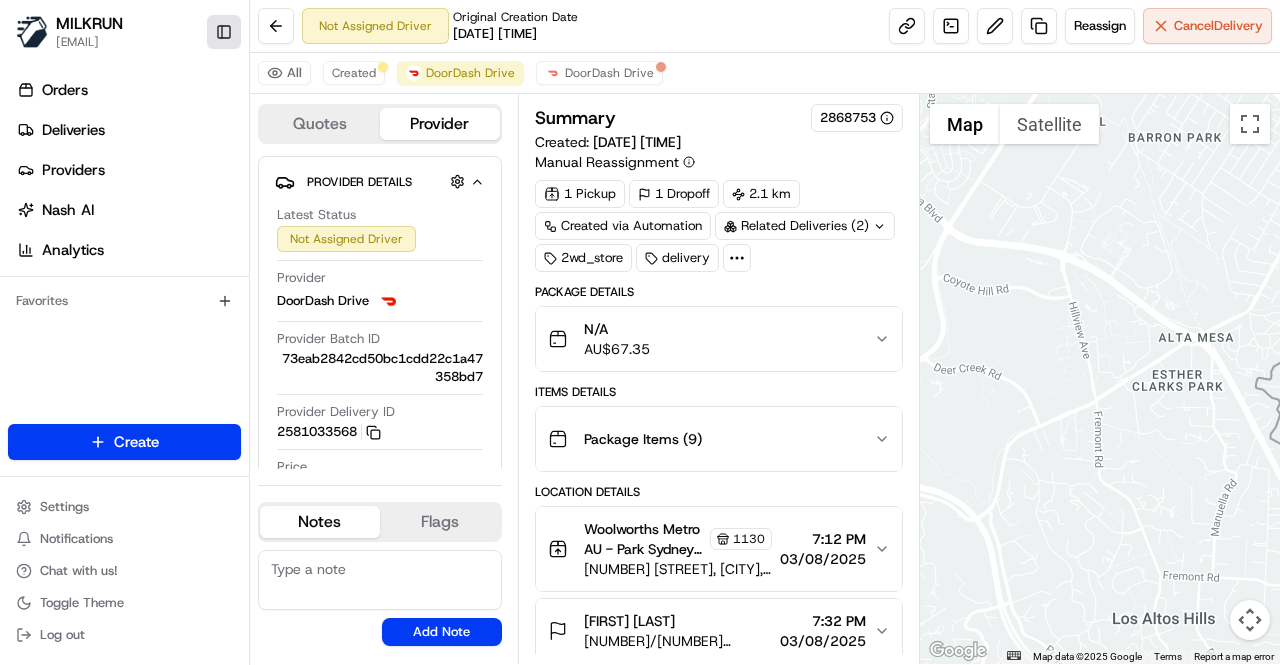 click on "Toggle Sidebar" at bounding box center [224, 32] 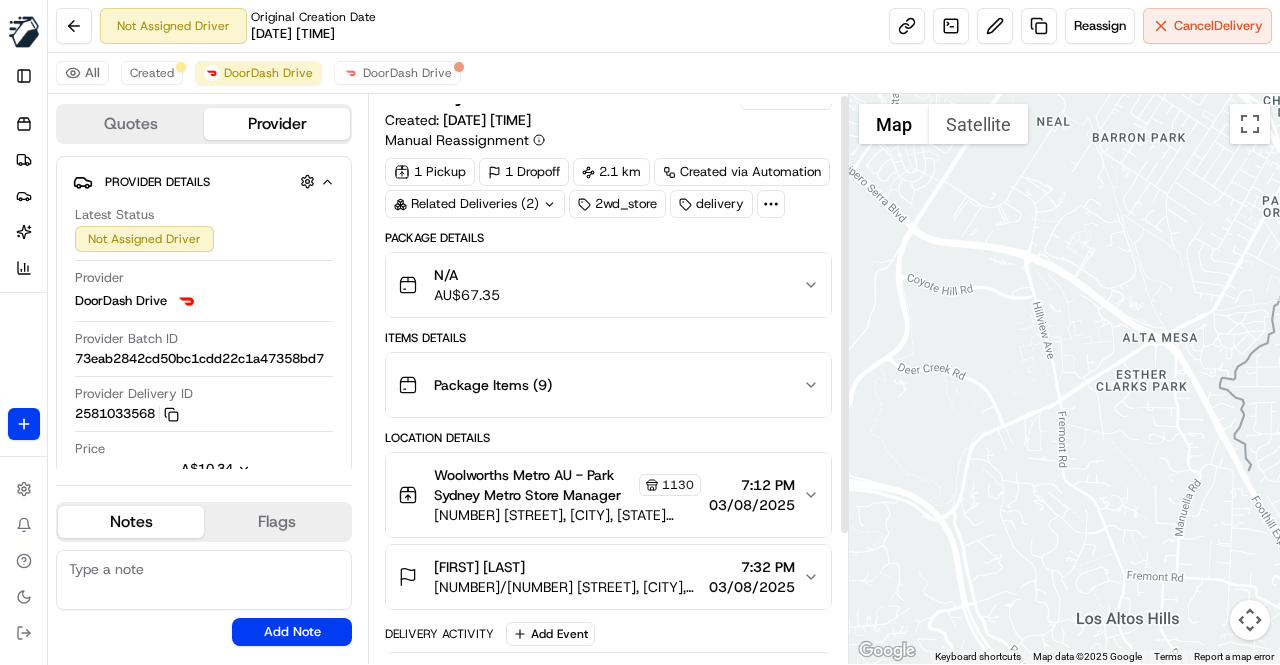scroll, scrollTop: 0, scrollLeft: 0, axis: both 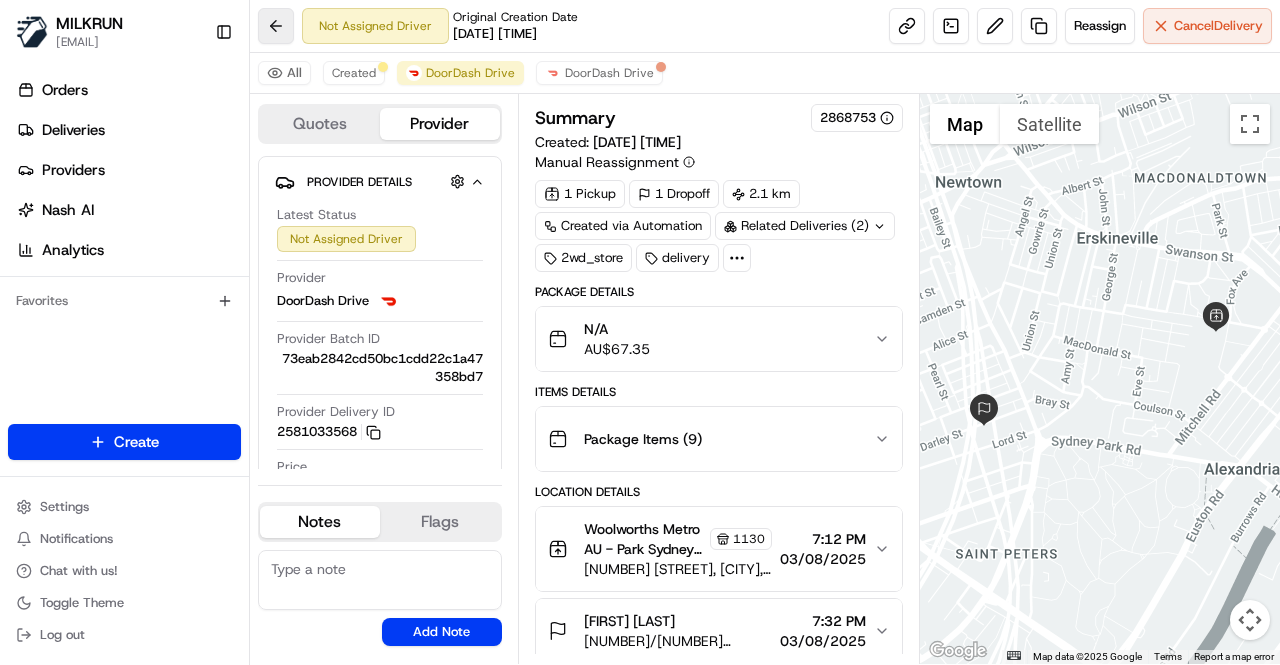 click on "Toggle Sidebar" at bounding box center [224, 32] 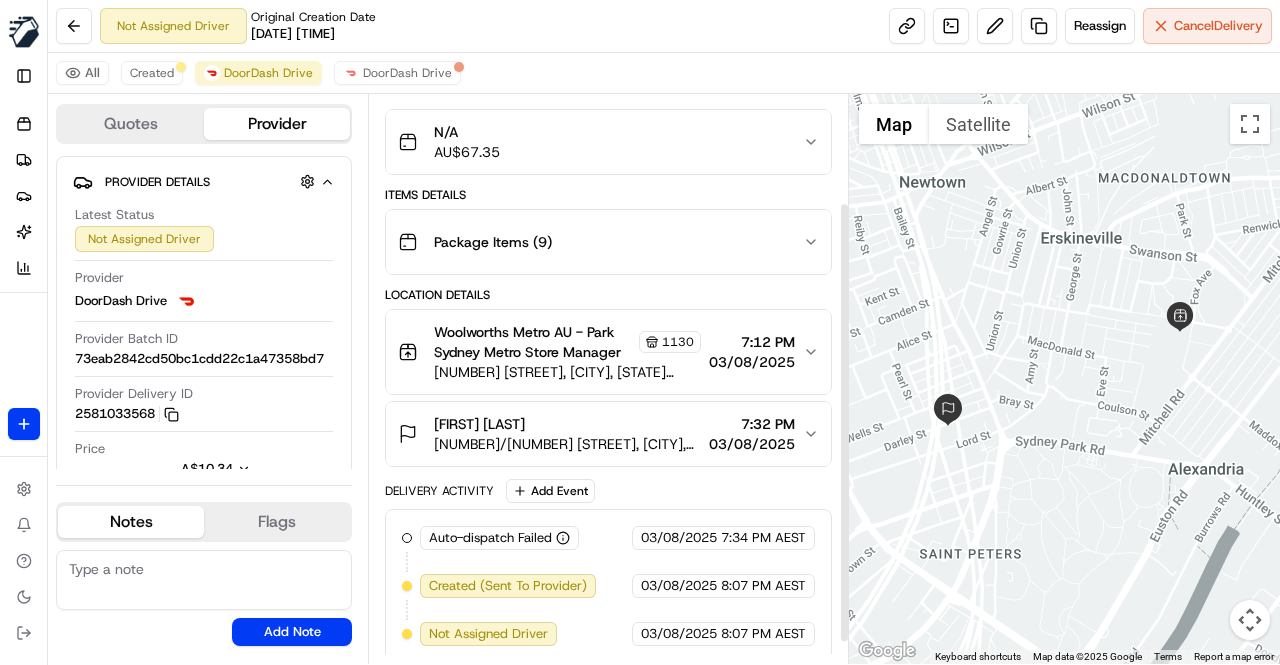 scroll, scrollTop: 166, scrollLeft: 0, axis: vertical 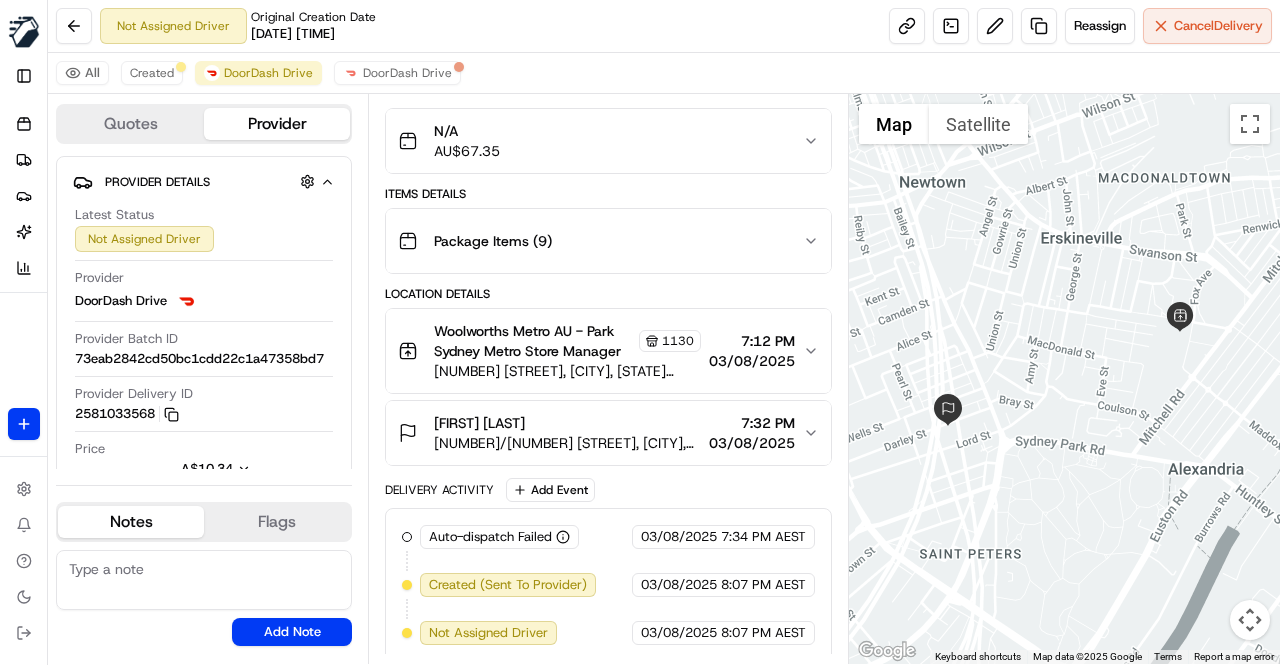click on "Not Assigned Driver Original Creation Date [DATE] [TIME] Reassign Cancel Delivery" at bounding box center [664, 26] 